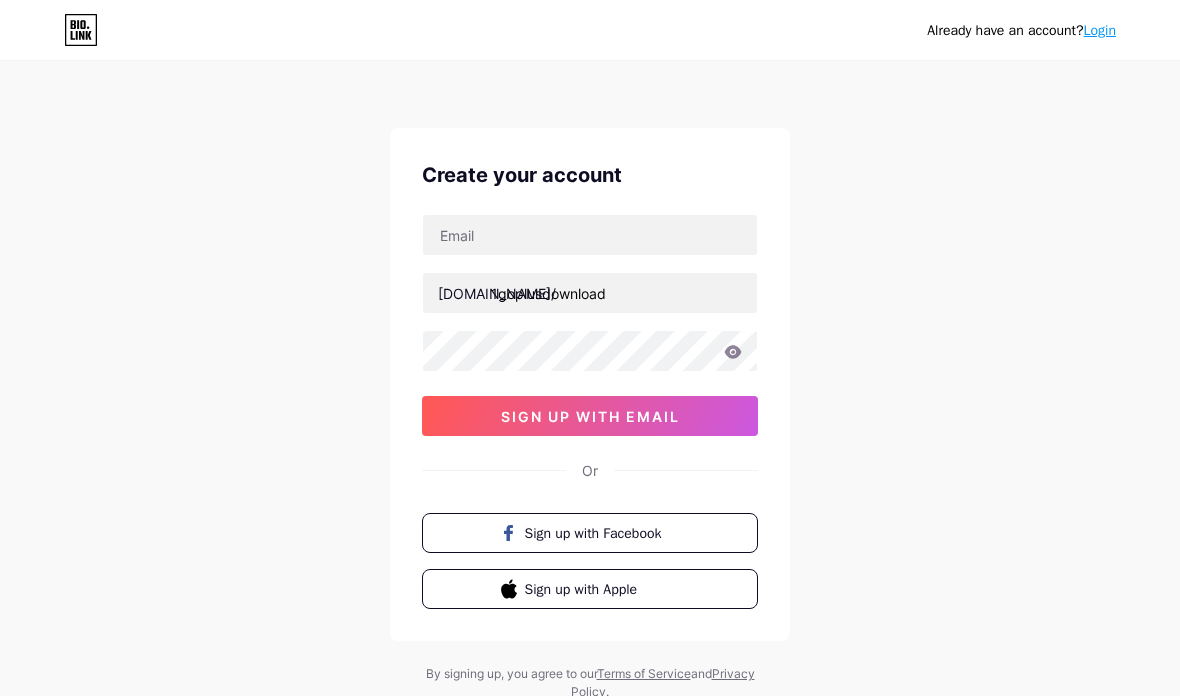 scroll, scrollTop: 0, scrollLeft: 0, axis: both 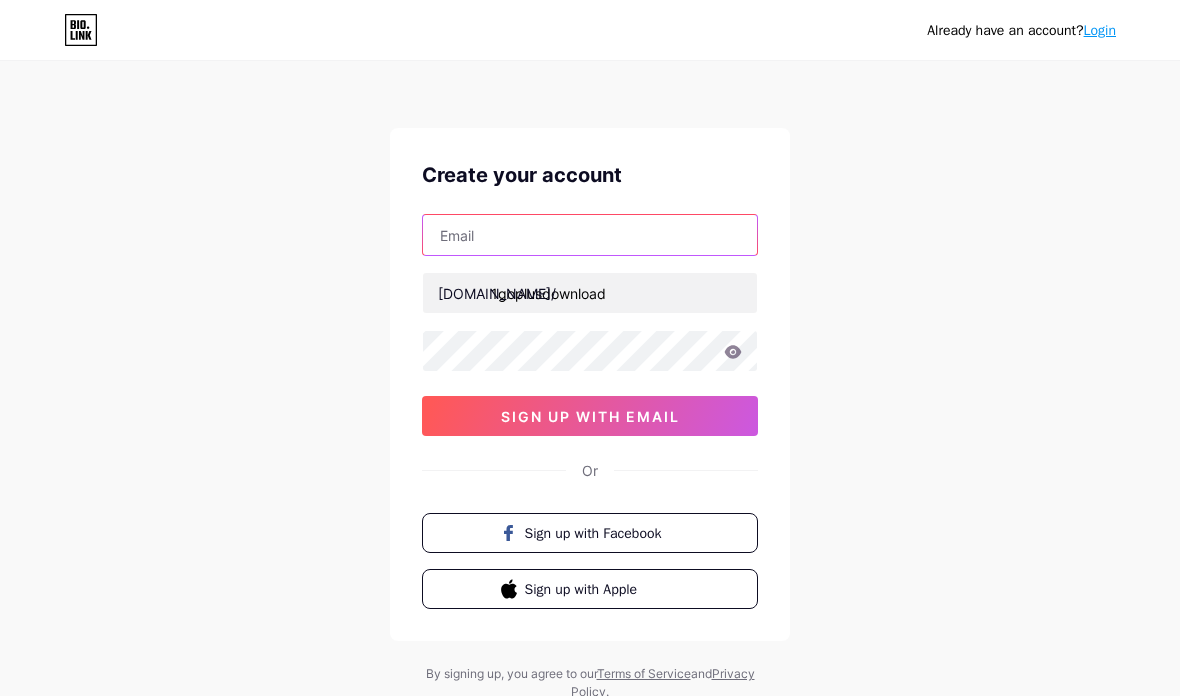 click at bounding box center [590, 235] 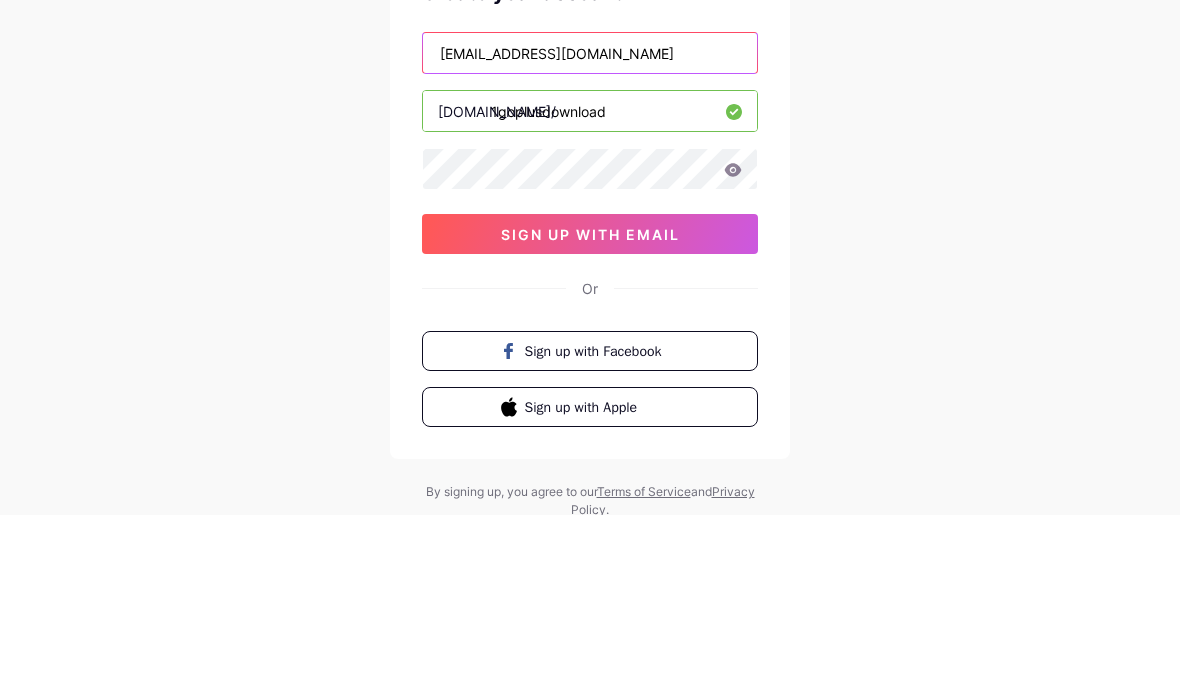 type on "[EMAIL_ADDRESS][DOMAIN_NAME]" 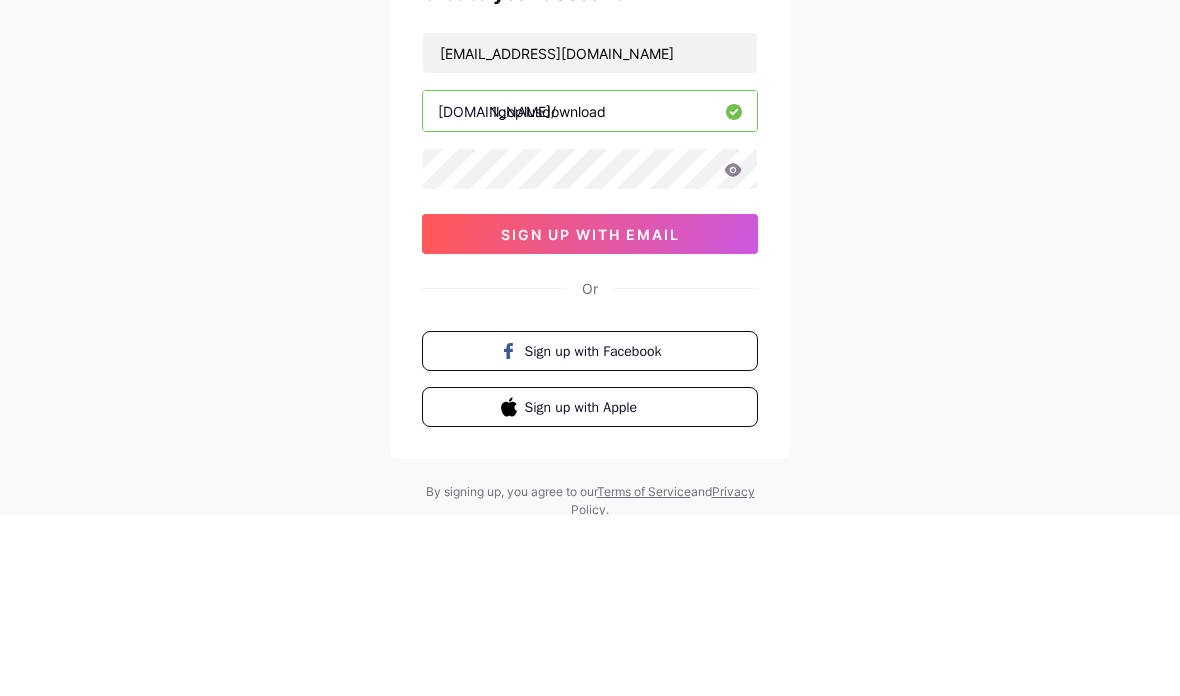 click on "1goplusdownload" at bounding box center (590, 293) 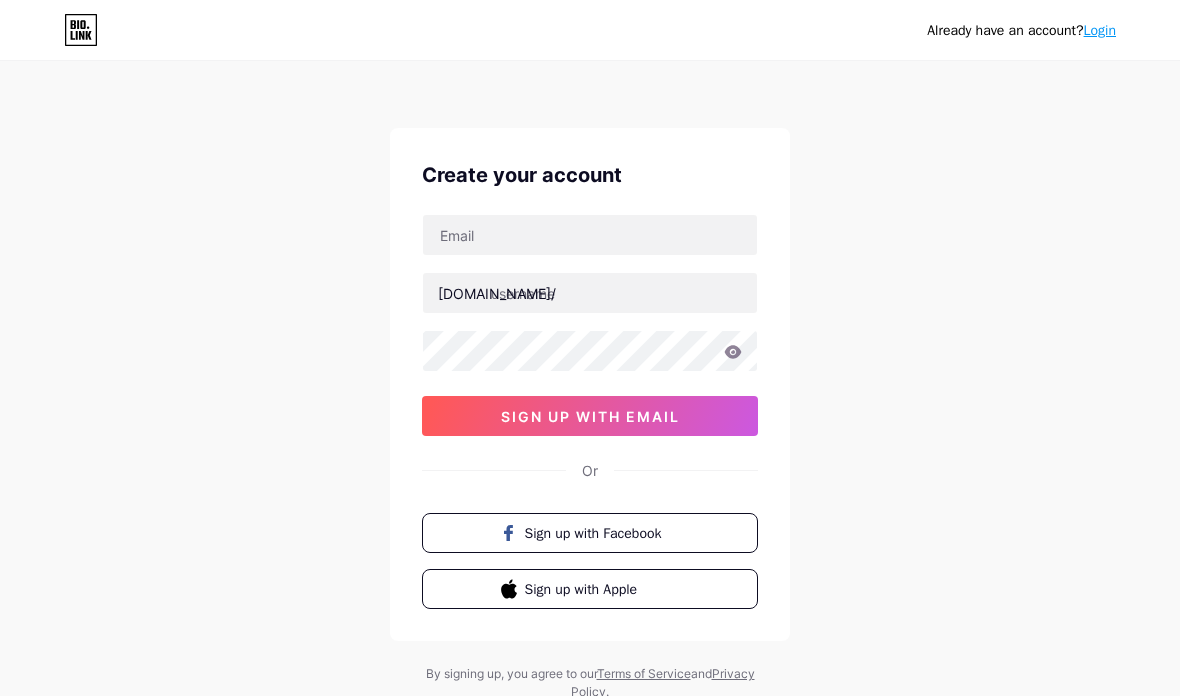 scroll, scrollTop: 0, scrollLeft: 0, axis: both 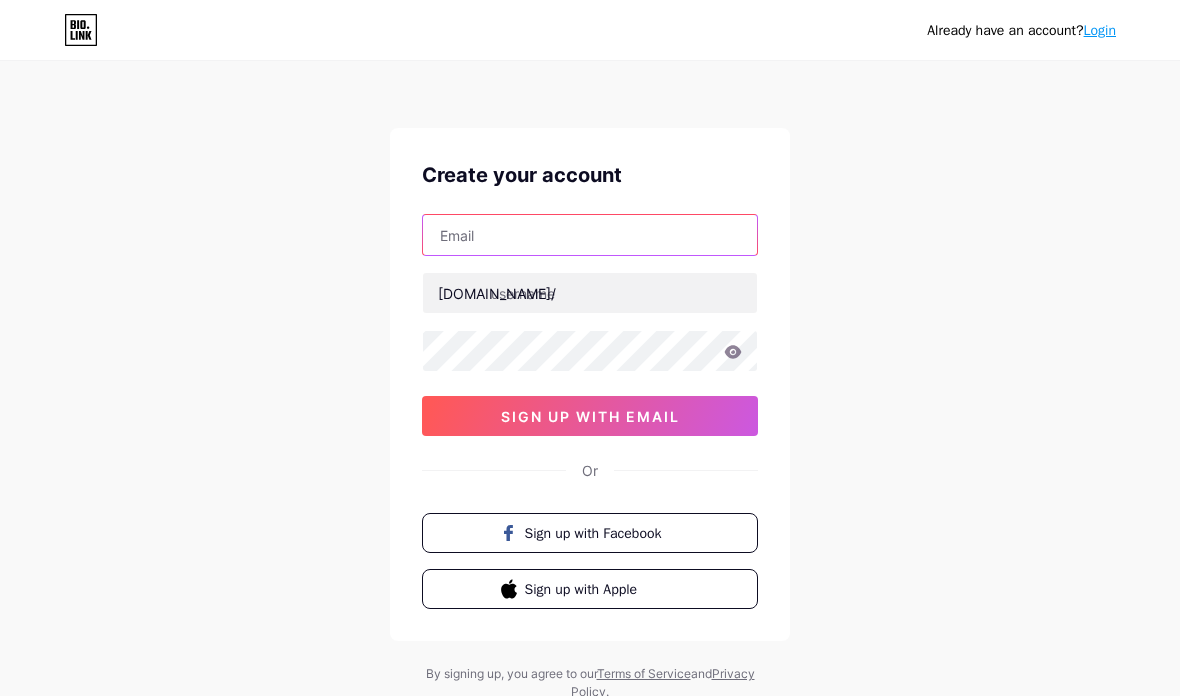 click at bounding box center [590, 235] 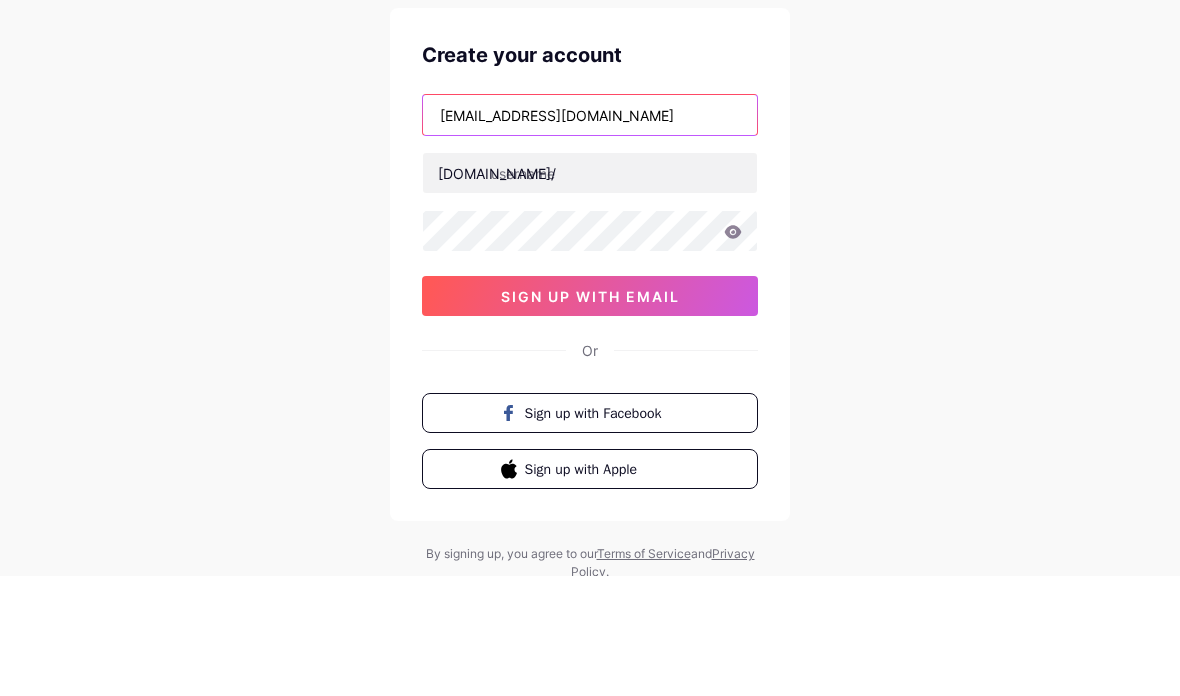 type on "[EMAIL_ADDRESS][DOMAIN_NAME]" 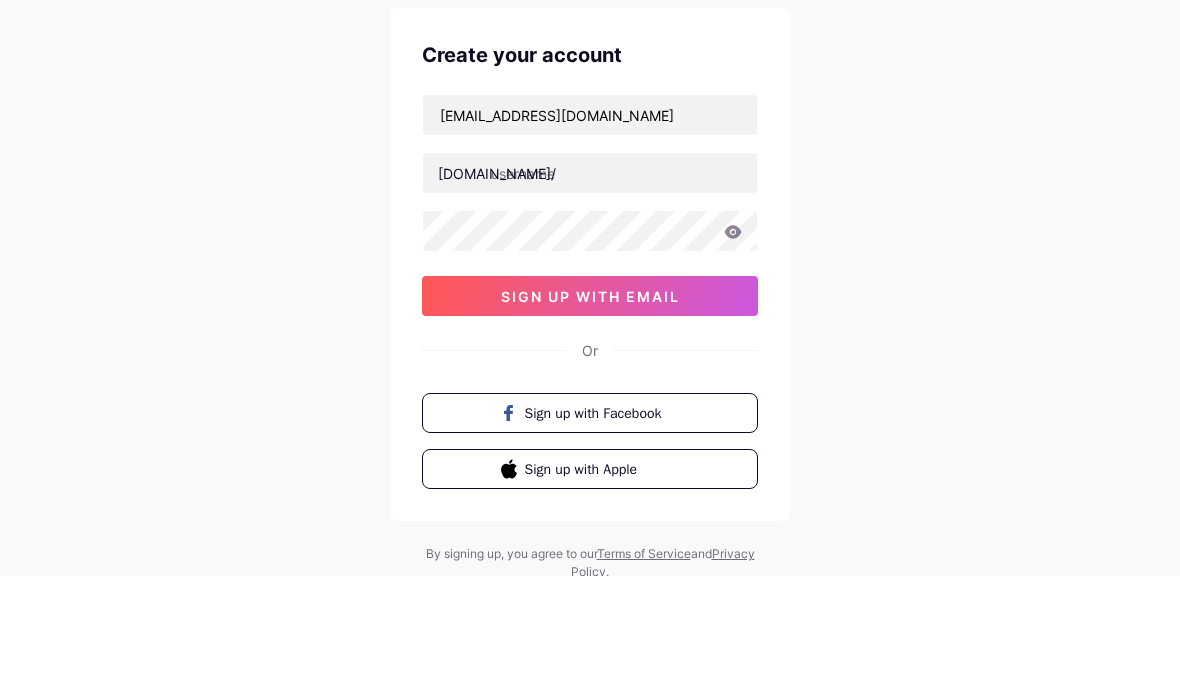 click at bounding box center [590, 293] 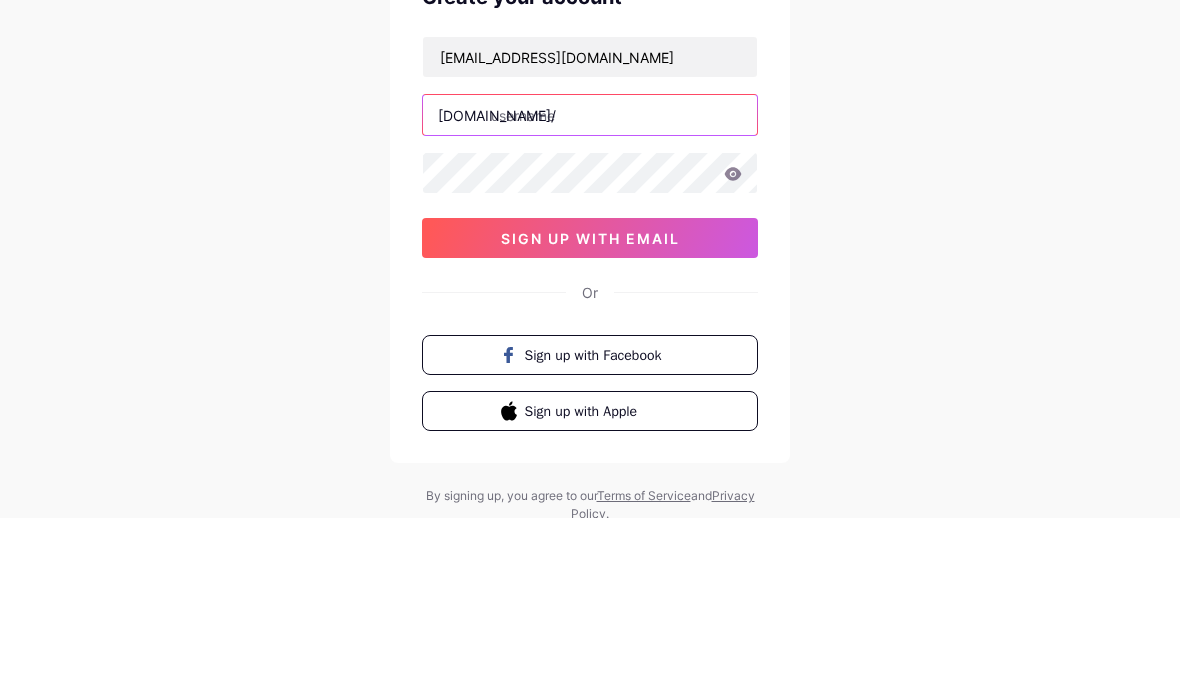 click at bounding box center (590, 293) 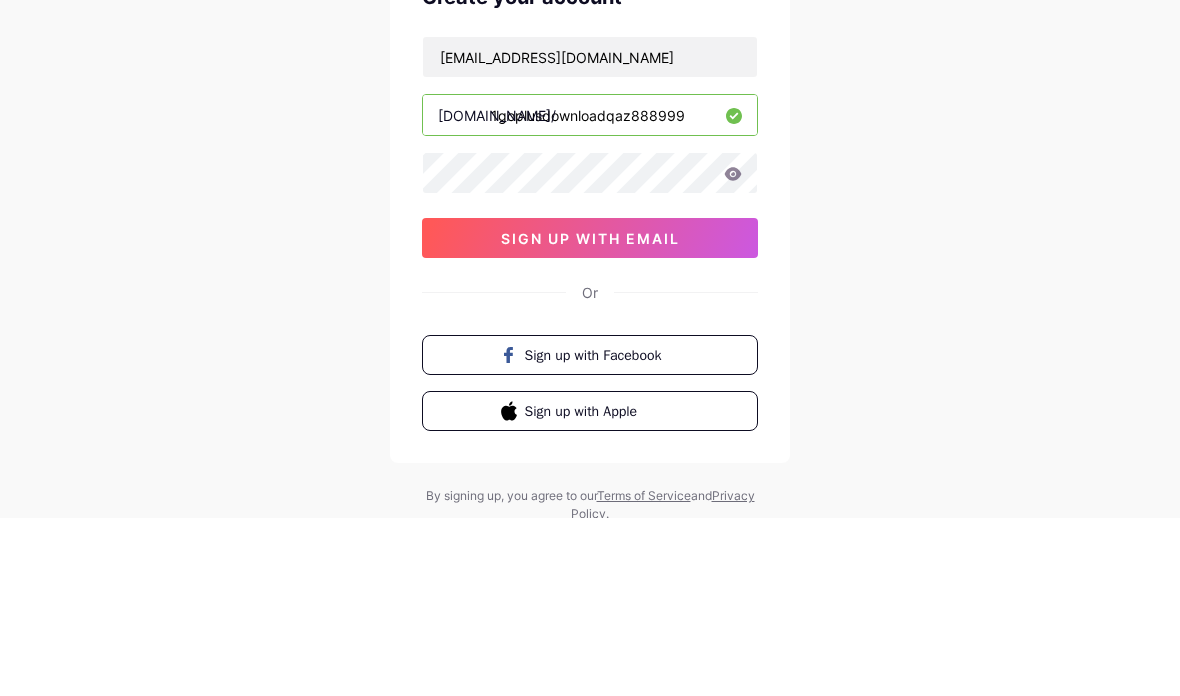 click on "Already have an account?  Login   Create your account     gopkimton@outlook.com     bio.link/   1goplusdownloadqaz888999                     sign up with email         Or       Sign up with Facebook
Sign up with Apple
By signing up, you agree to our  Terms of Service  and  Privacy Policy ." at bounding box center (590, 382) 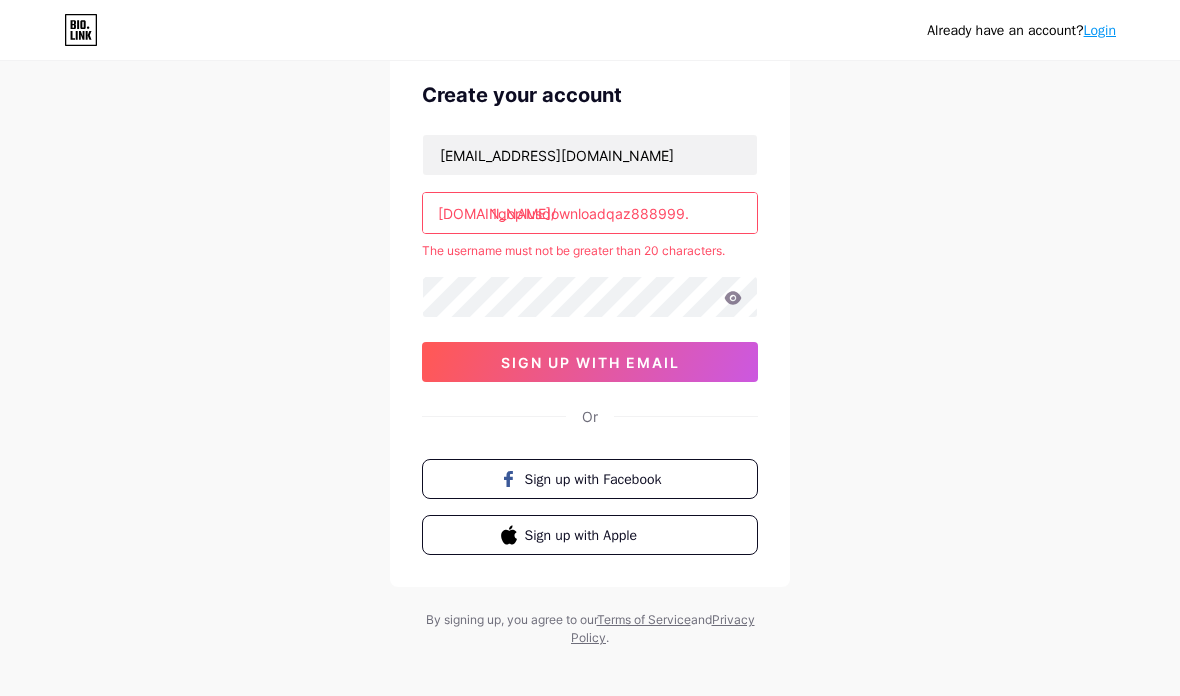 click on "1goplusdownloadqaz888999." at bounding box center (590, 213) 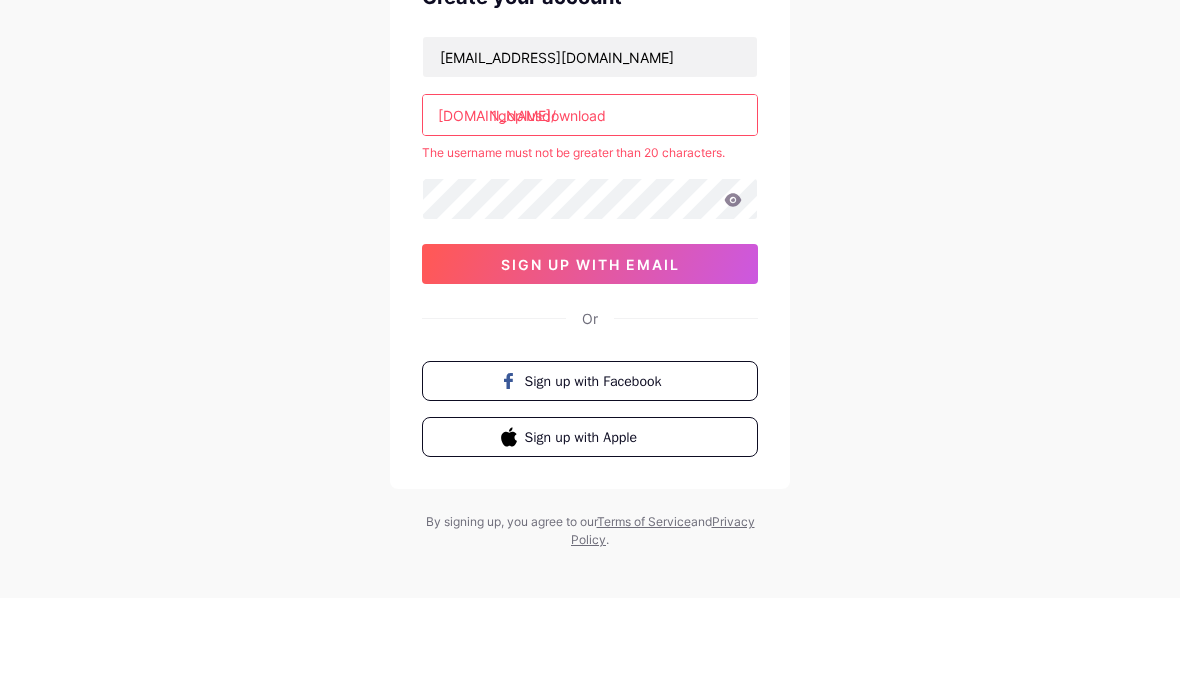 type on "1goplusdownload" 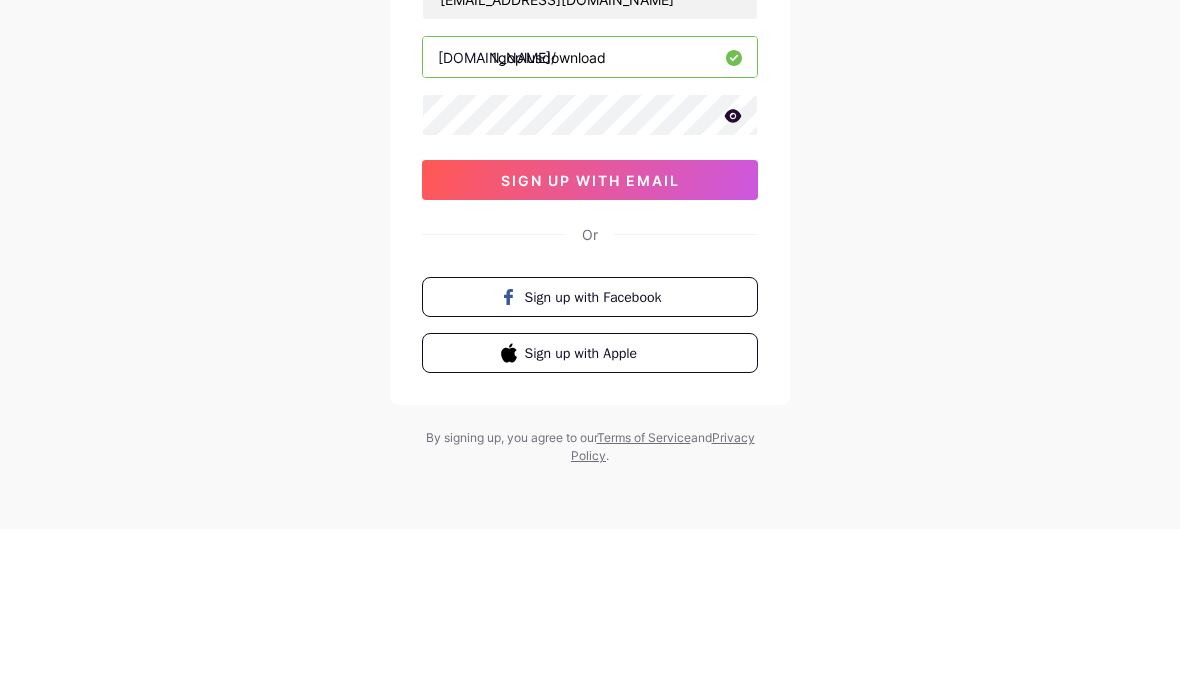 click on "Already have an account?  Login   Create your account     gopkimton@outlook.com     bio.link/   1goplusdownload                     sign up with email         Or       Sign up with Facebook
Sign up with Apple
By signing up, you agree to our  Terms of Service  and  Privacy Policy ." at bounding box center (590, 313) 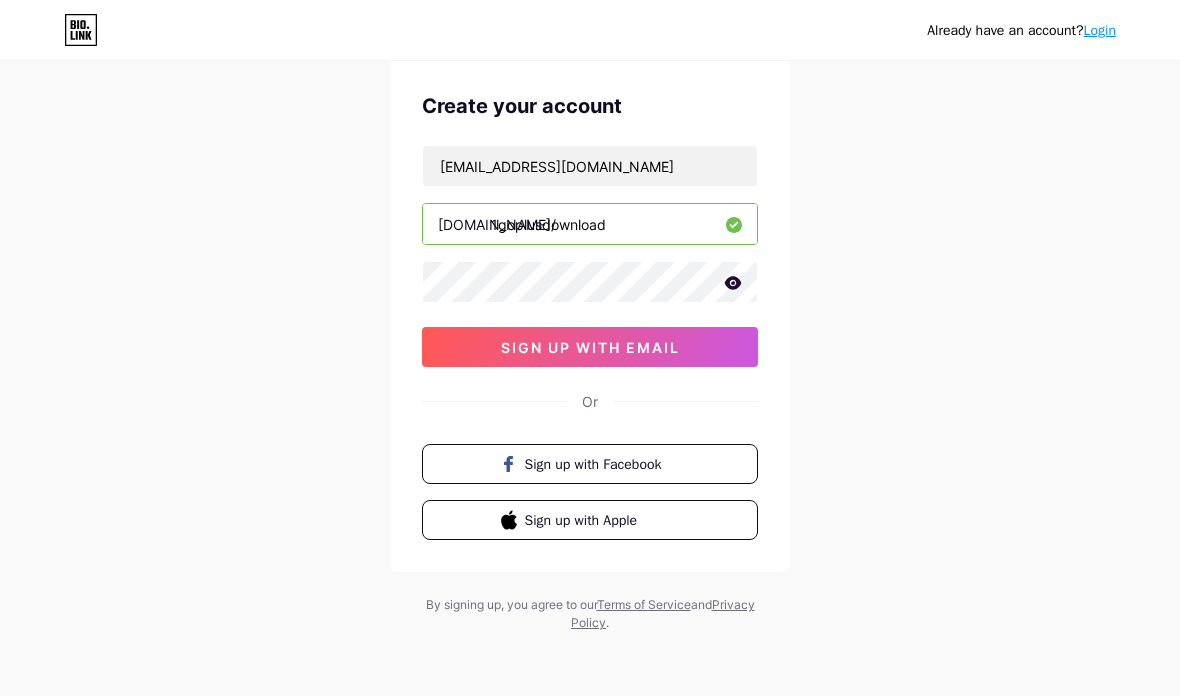 click on "sign up with email" at bounding box center [590, 347] 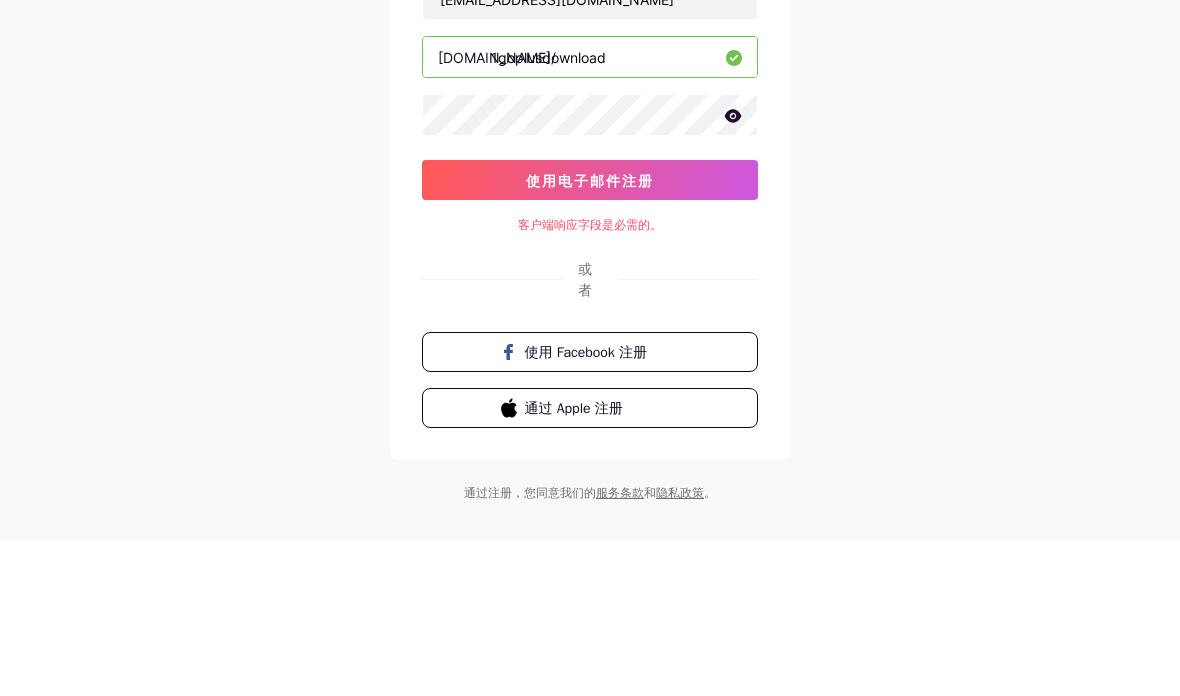 click on "已有账户？ 登录   创建您的帐户     gopkimton@outlook.com     bio.link/   1goplusdownload                     使用电子邮件注册     客户端响应字段是必需的。     或者       使用 Facebook 注册
通过 Apple 注册
通过注册，您同意我们的 服务条款 和 隐私政策 。" at bounding box center [590, 321] 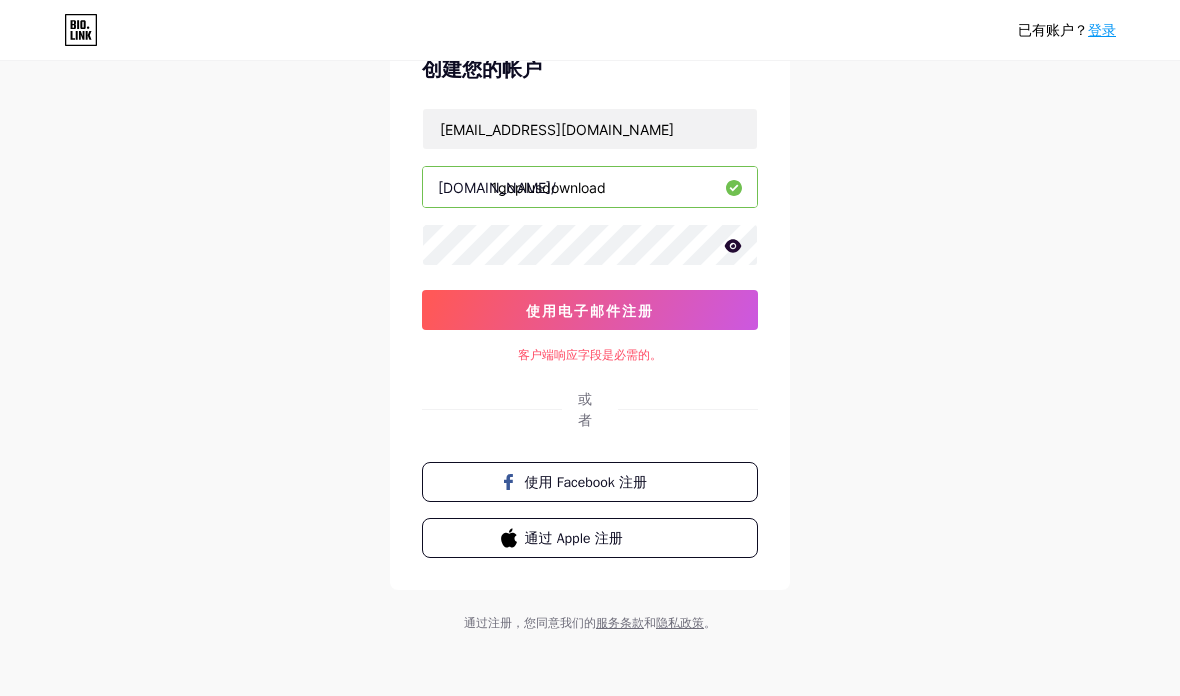 click on "使用电子邮件注册" at bounding box center [590, 310] 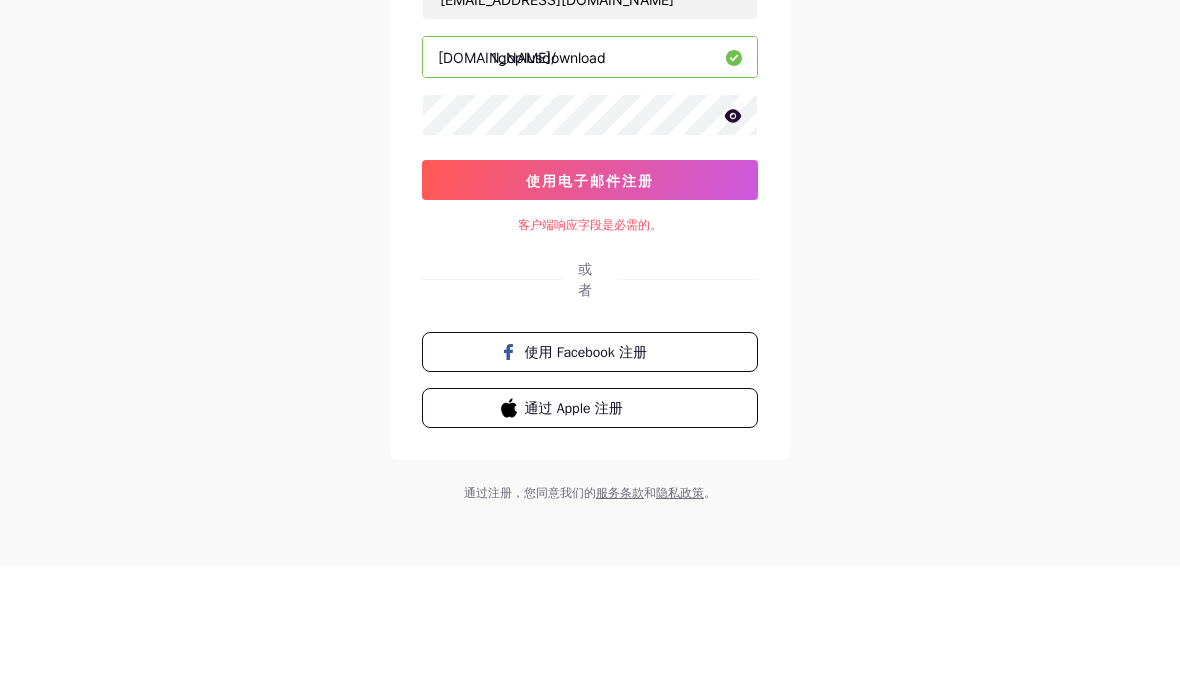 click 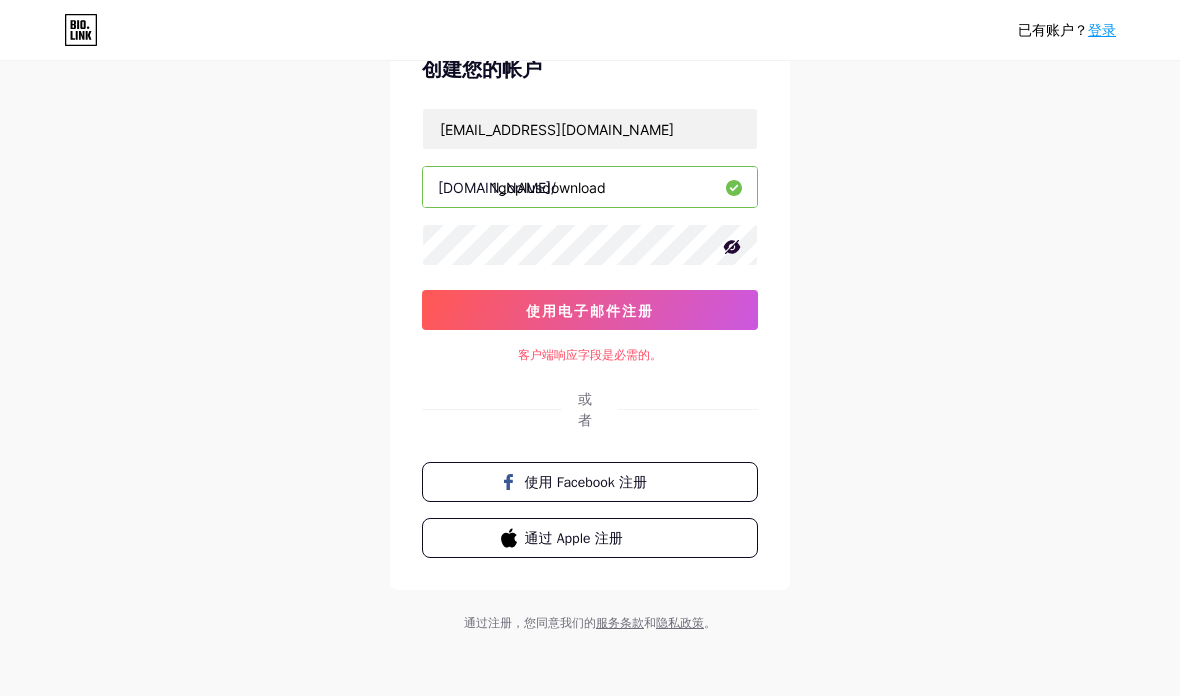 click on "使用电子邮件注册" at bounding box center (590, 310) 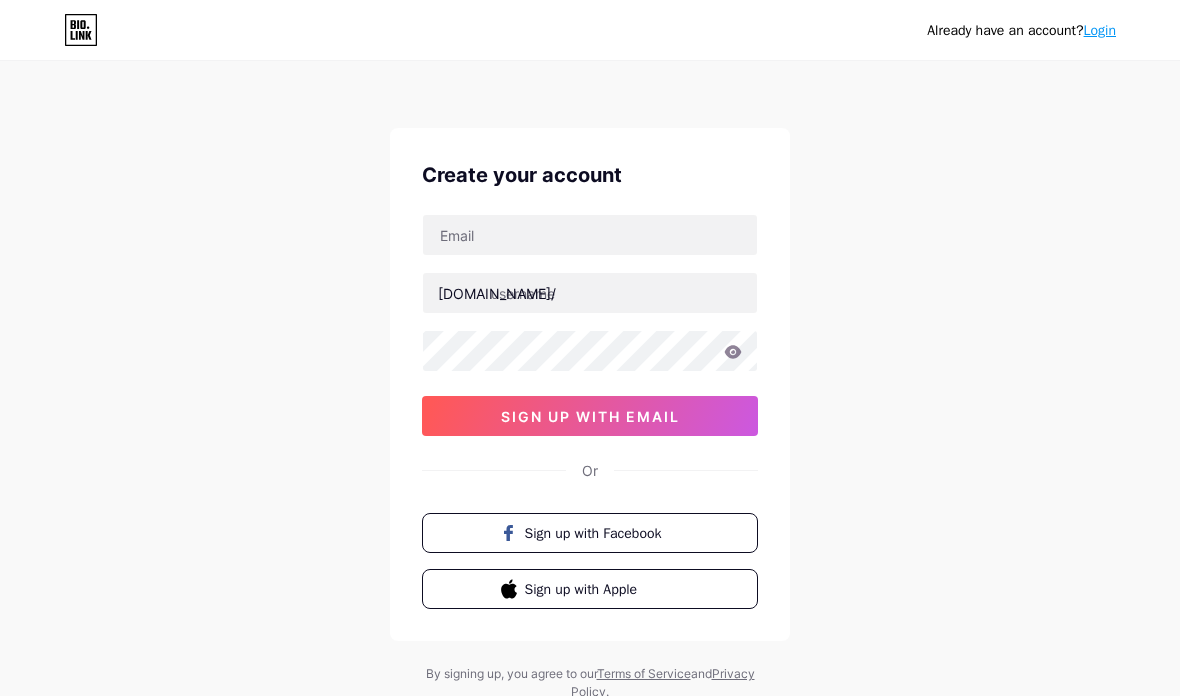 scroll, scrollTop: 0, scrollLeft: 0, axis: both 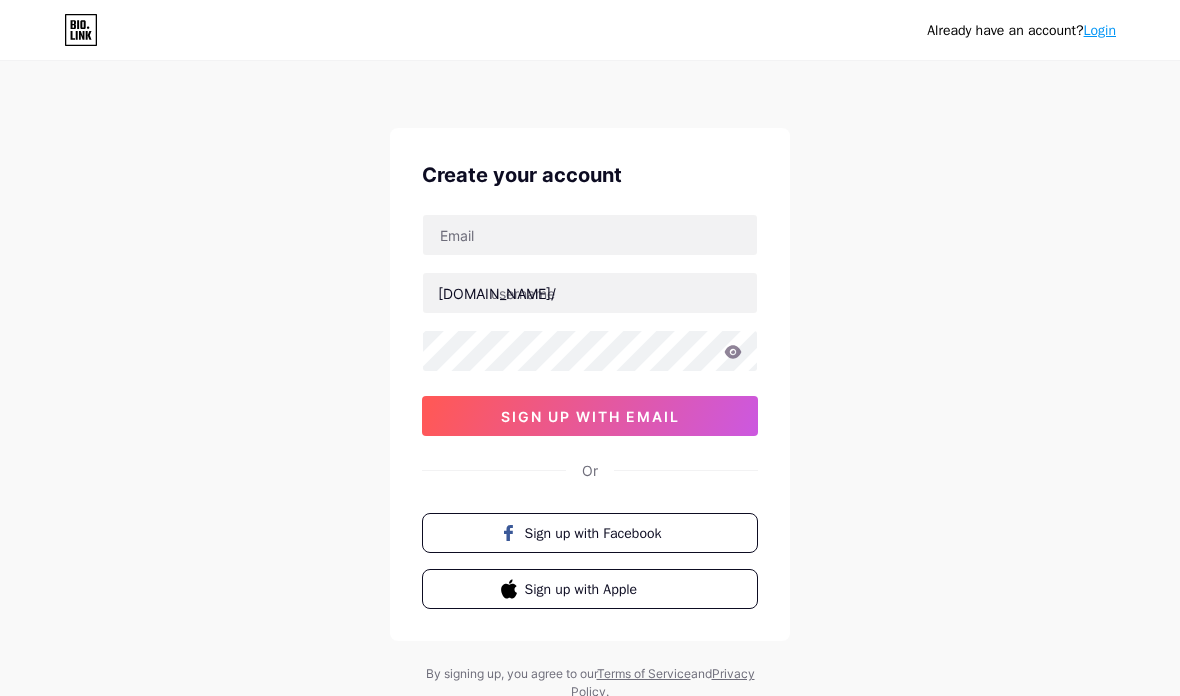 click 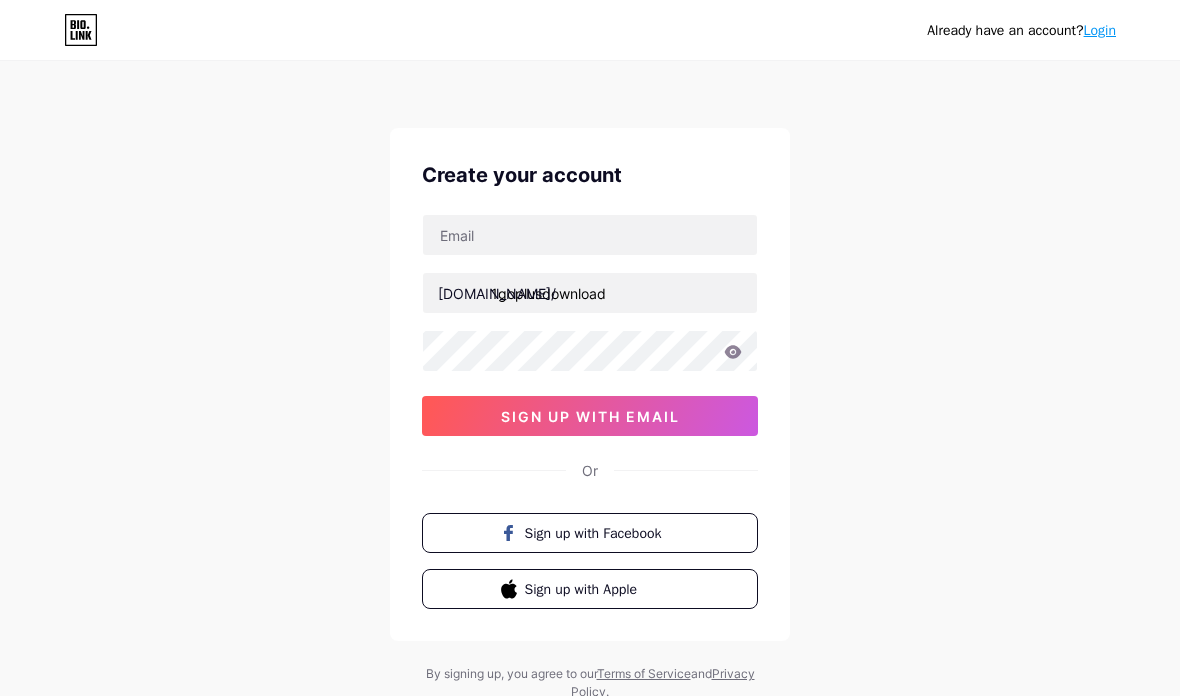 scroll, scrollTop: 0, scrollLeft: 0, axis: both 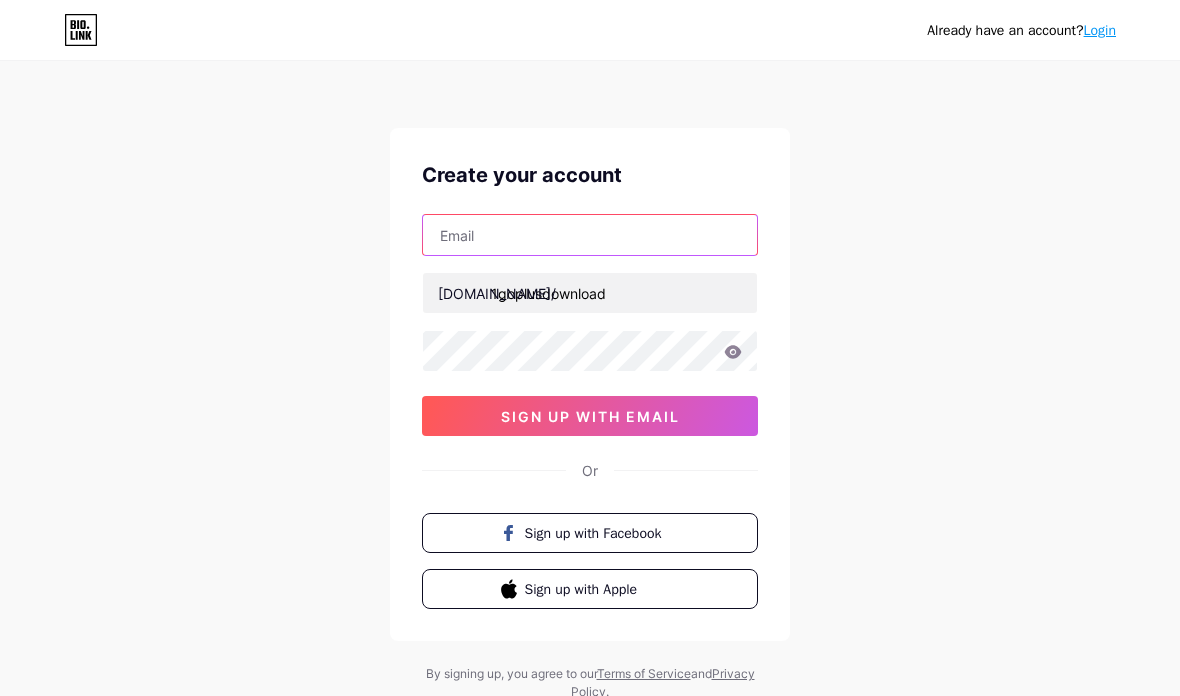 click at bounding box center (590, 235) 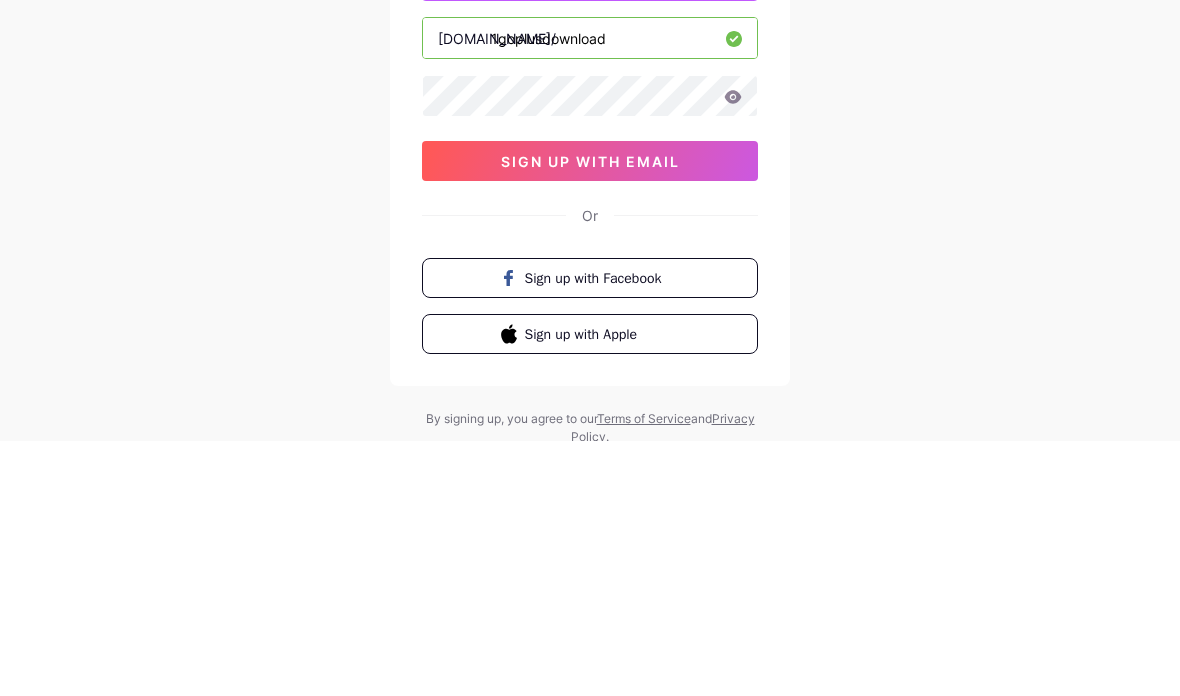 type on "[EMAIL_ADDRESS][DOMAIN_NAME]" 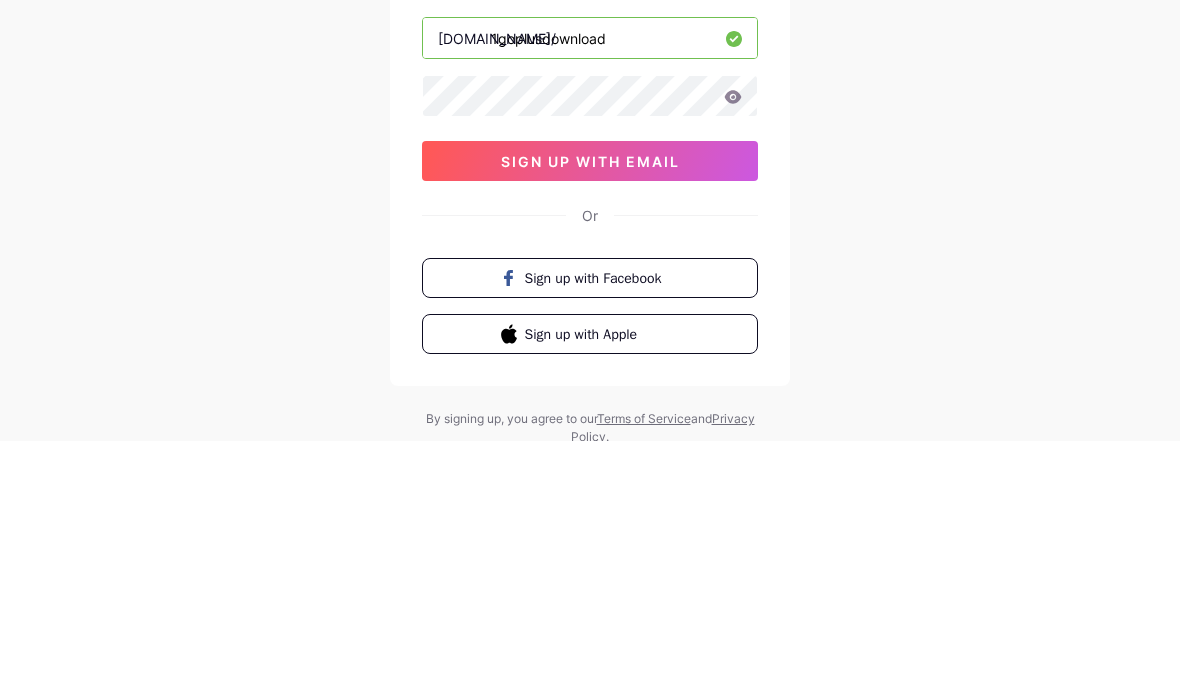 click on "Already have an account?  Login   Create your account     gopkimton@outlook.com     bio.link/   1goplusdownload                     sign up with email         Or       Sign up with Facebook
Sign up with Apple
By signing up, you agree to our  Terms of Service  and  Privacy Policy ." at bounding box center [590, 382] 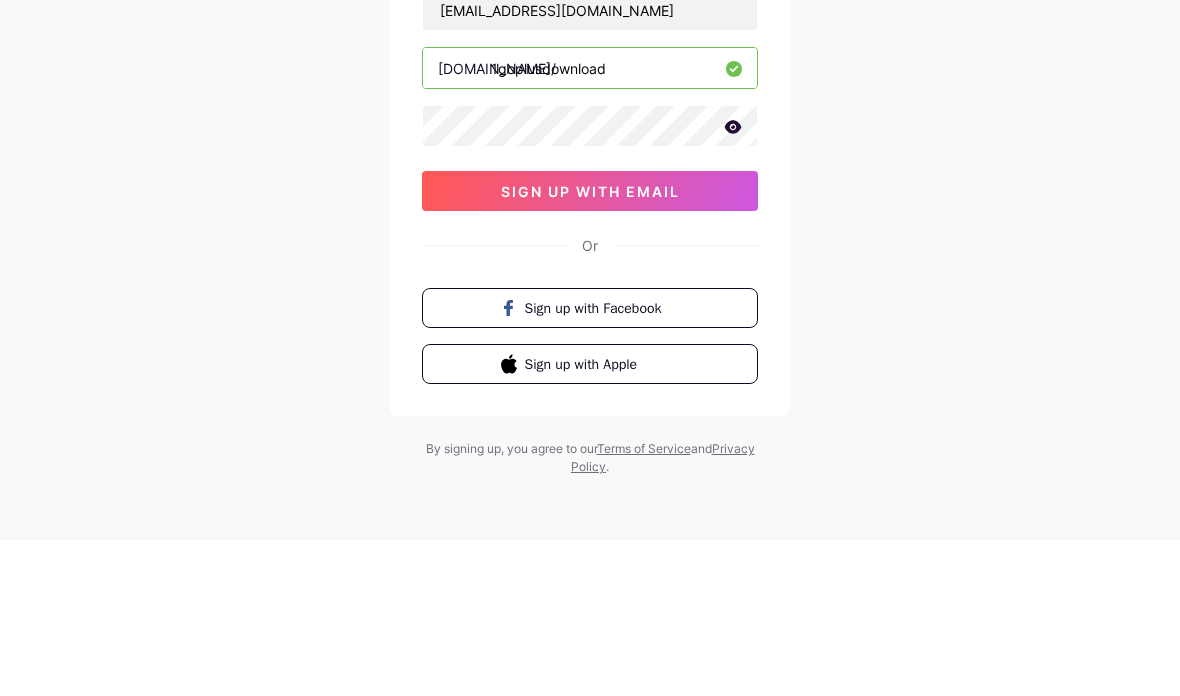click on "Already have an account?  Login   Create your account     gopkimton@outlook.com     bio.link/   1goplusdownload                     sign up with email         Or       Sign up with Facebook
Sign up with Apple
By signing up, you agree to our  Terms of Service  and  Privacy Policy ." at bounding box center (590, 313) 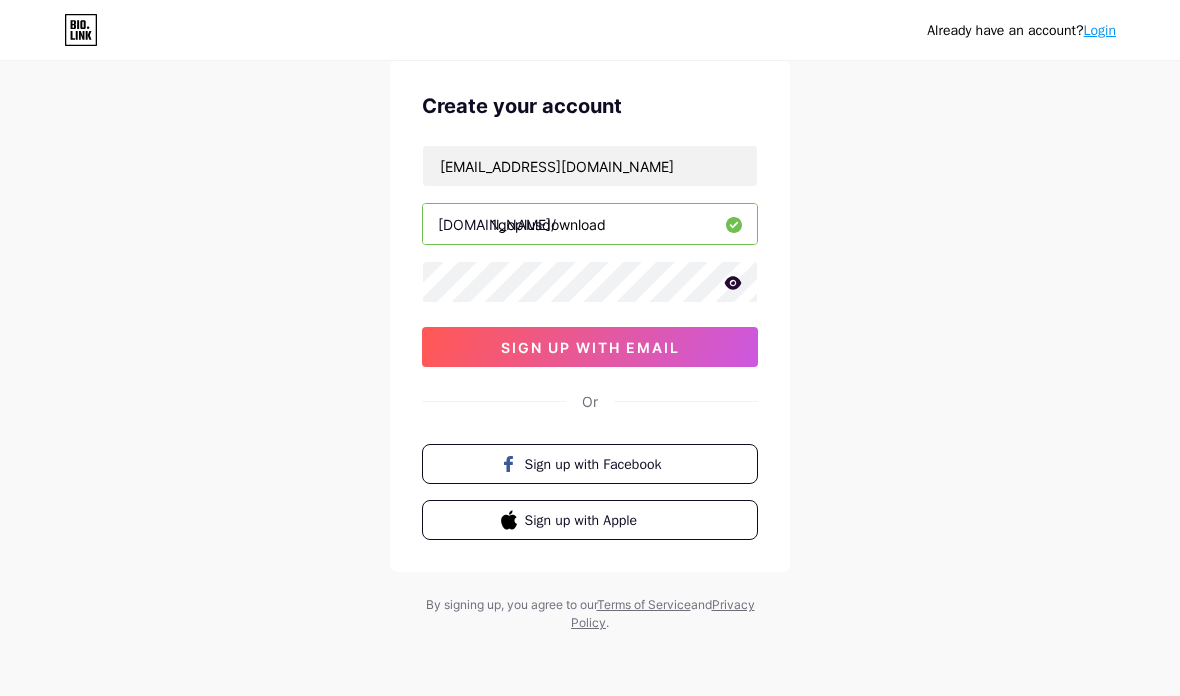 click on "sign up with email" at bounding box center (590, 347) 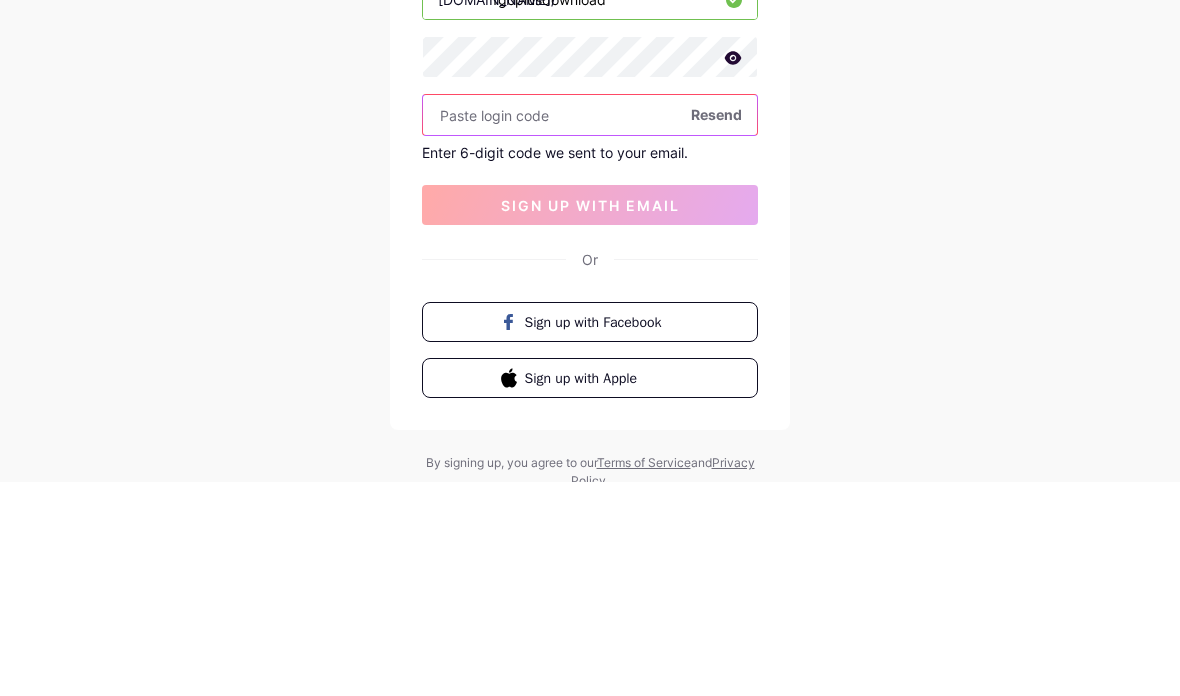 click at bounding box center (590, 329) 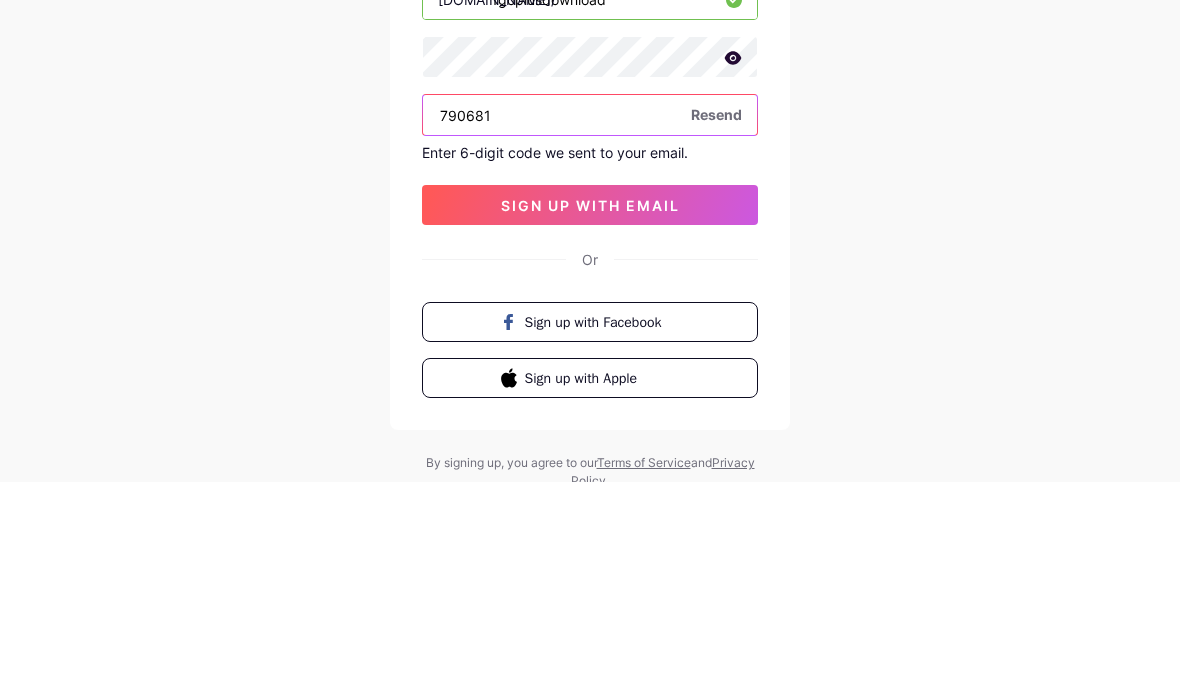 type on "790681" 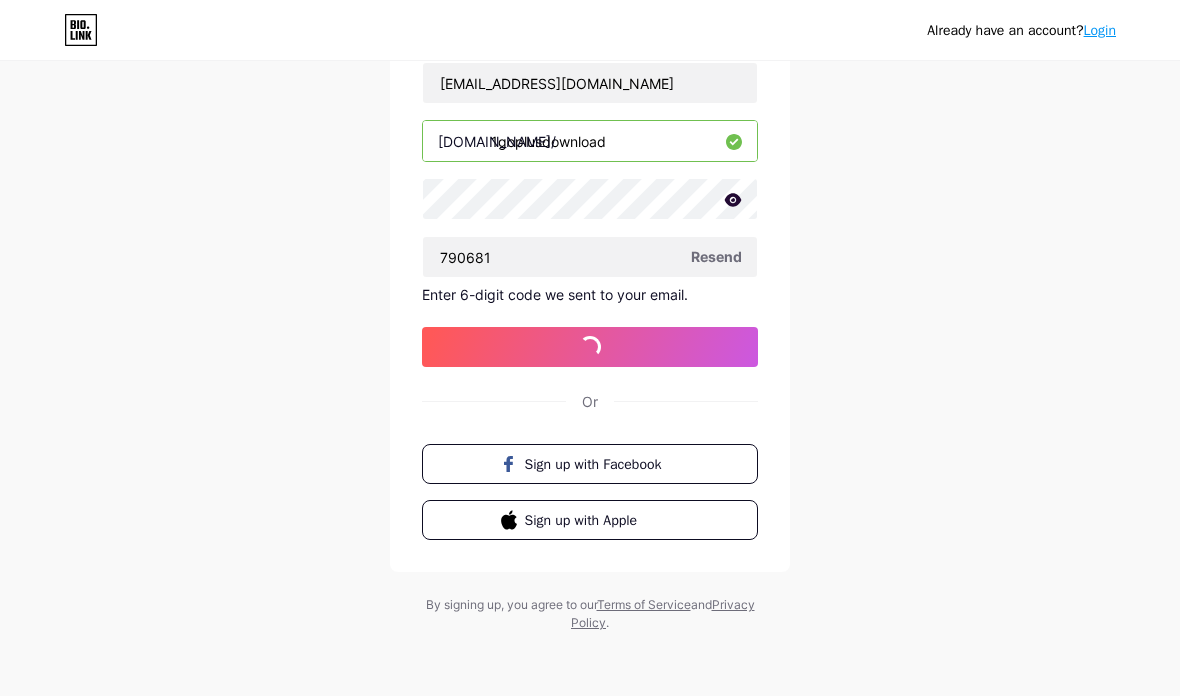 scroll, scrollTop: 80, scrollLeft: 0, axis: vertical 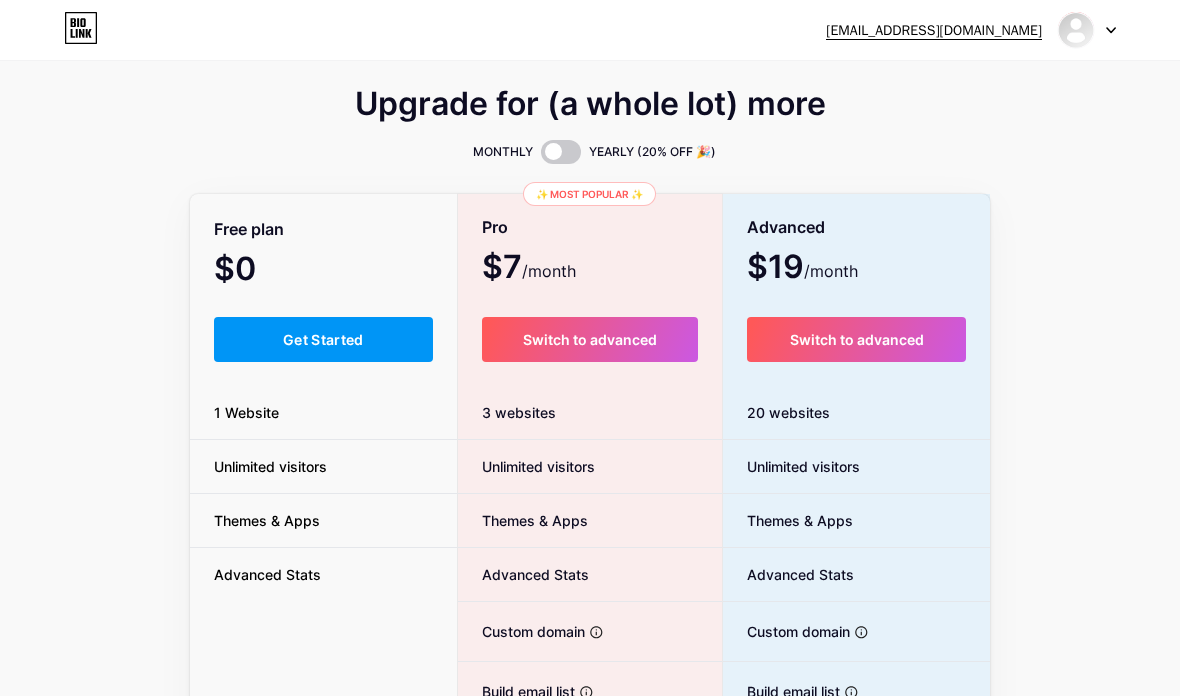 click on "Get Started" at bounding box center [323, 339] 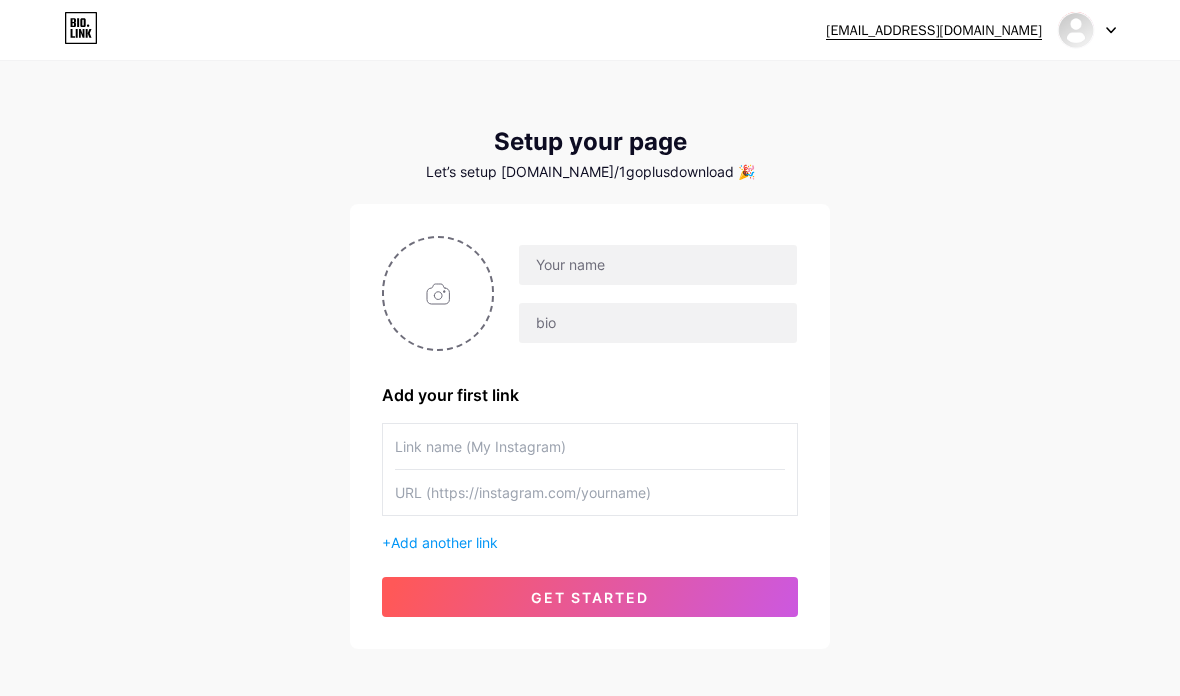 click at bounding box center (658, 265) 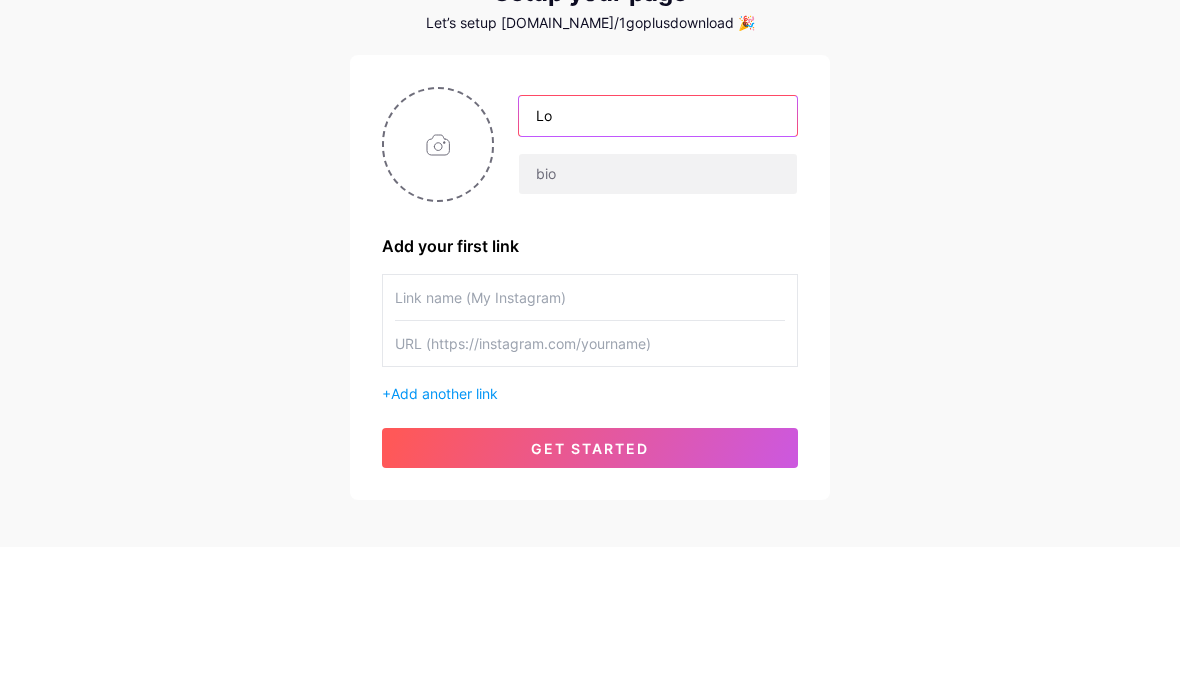 type on "L" 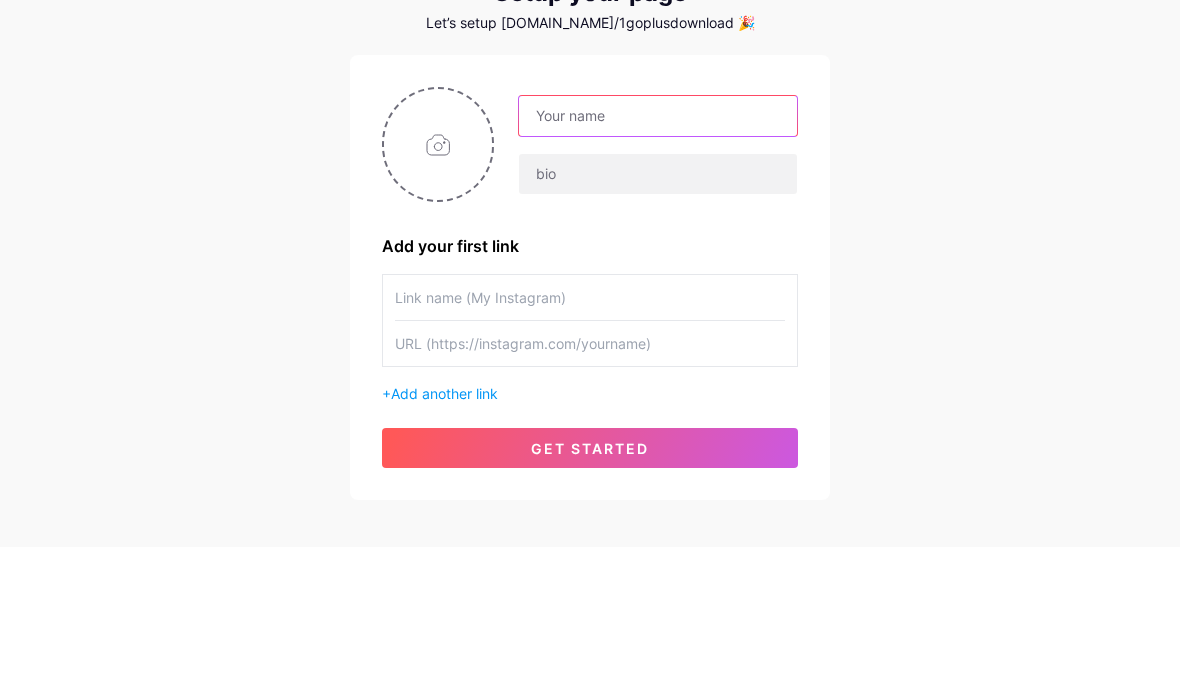 type on "L" 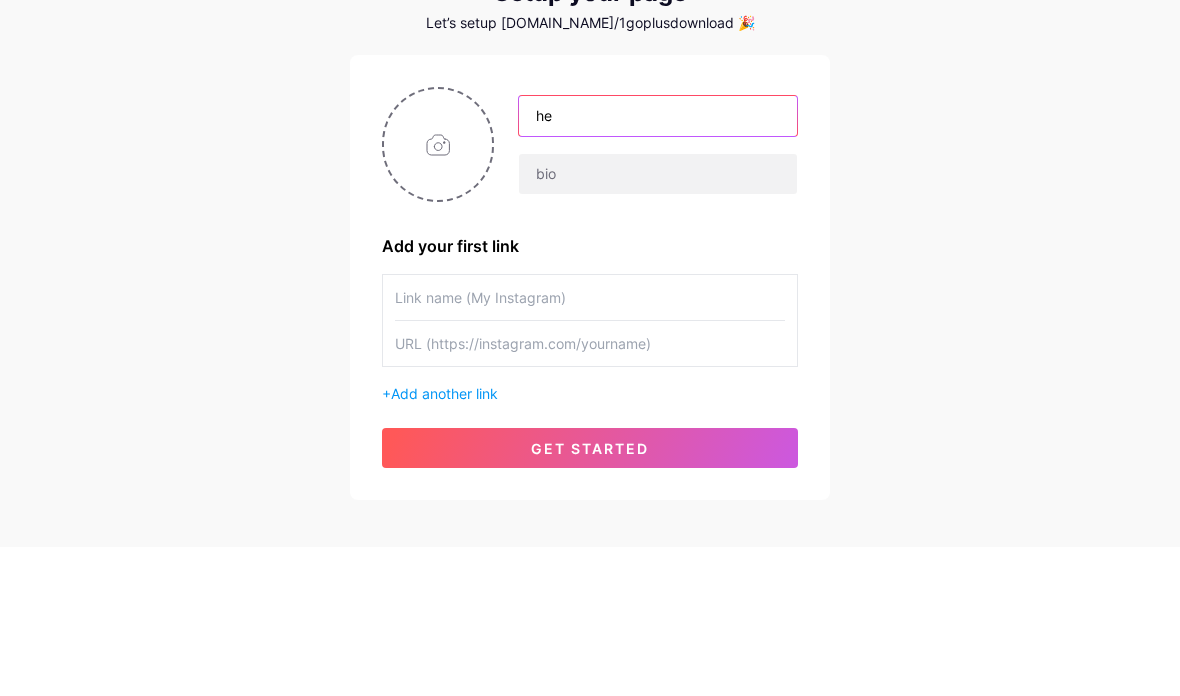 type on "h" 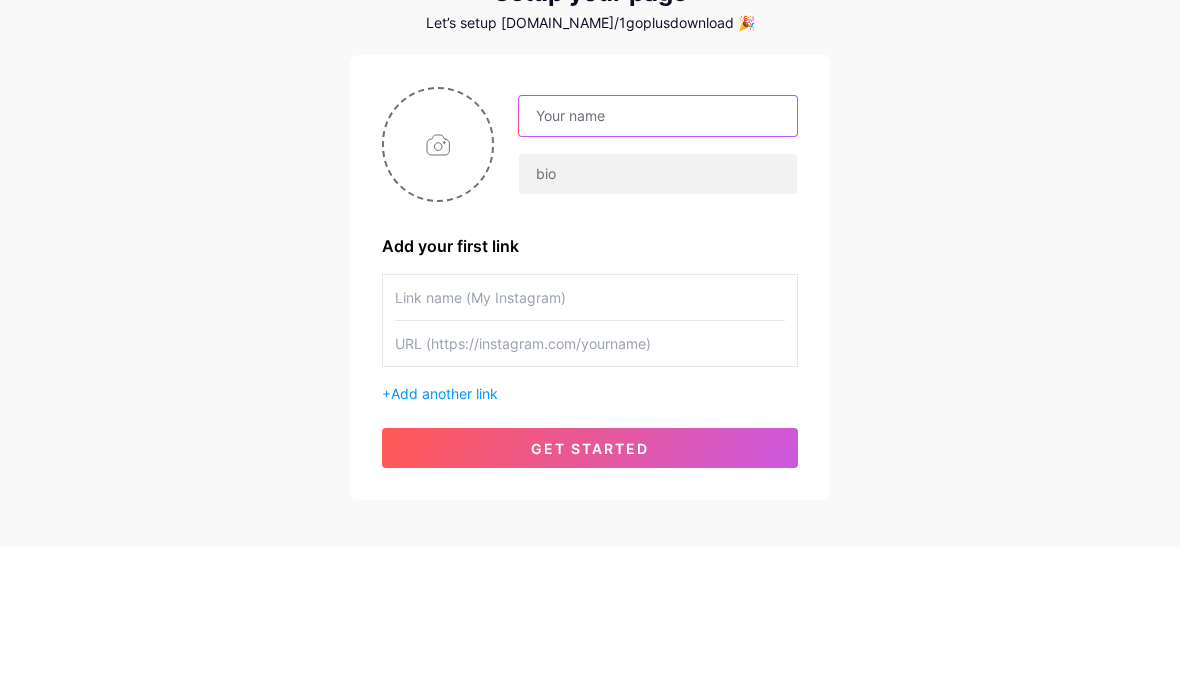 type on "G" 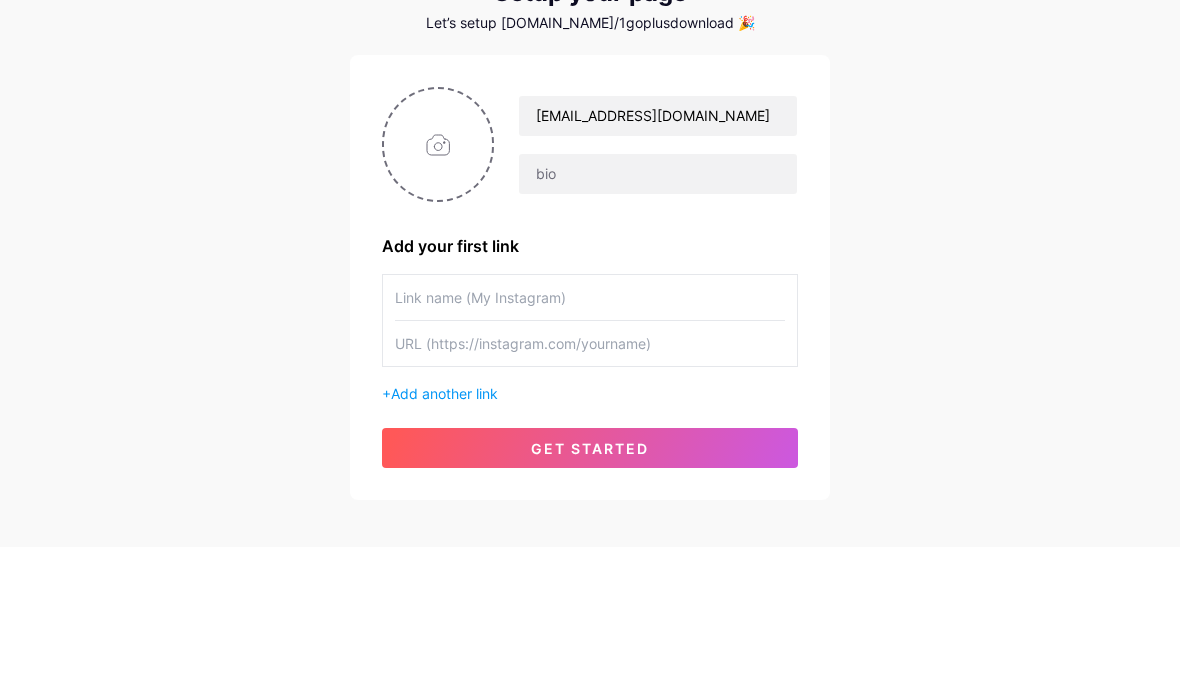 click at bounding box center (658, 323) 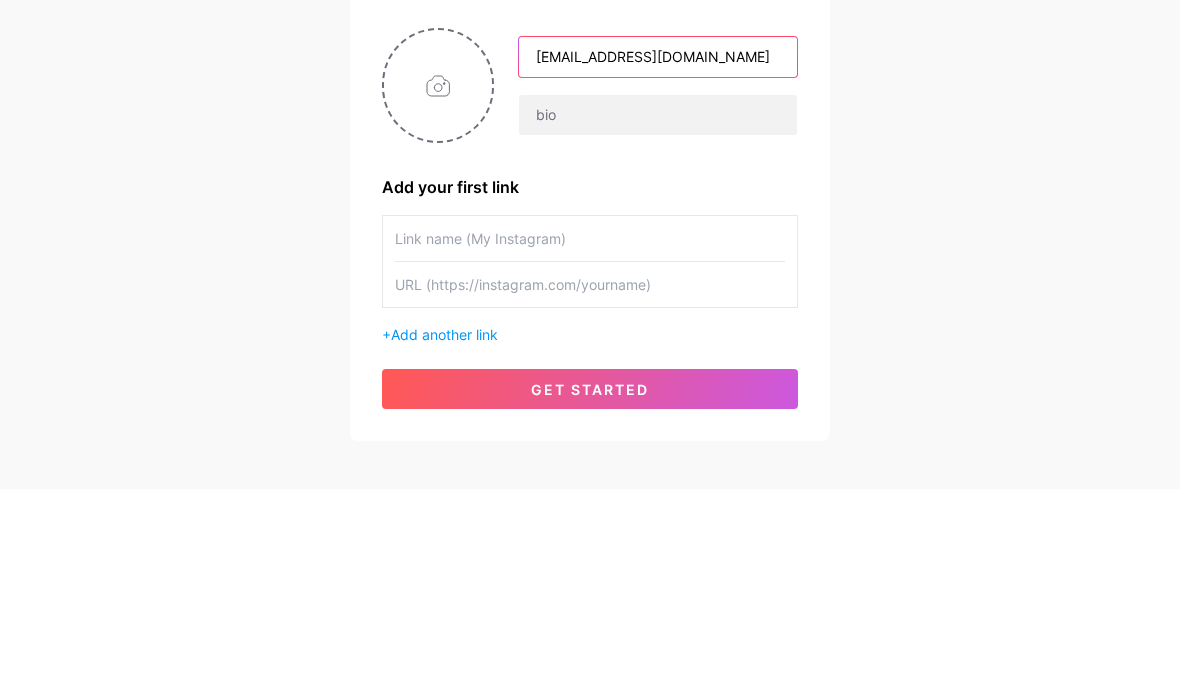 click on "gopkimton@outlook.com" at bounding box center [658, 265] 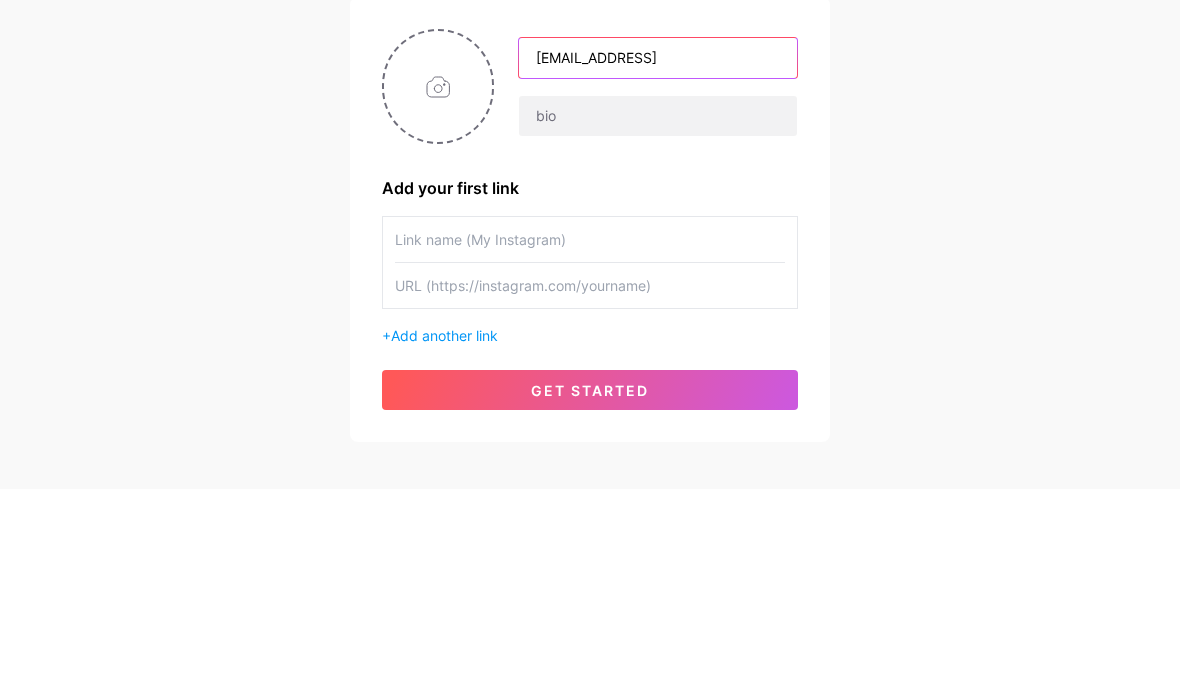 type on "gopkimton@outlook" 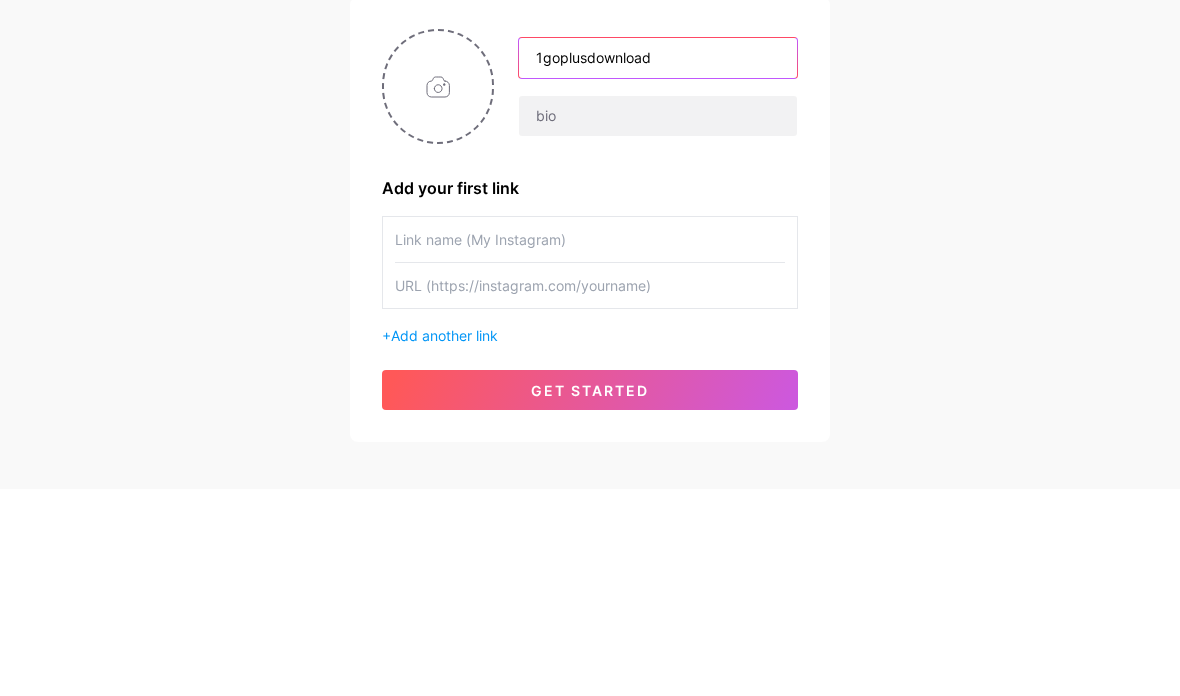 type on "1goplusdownload" 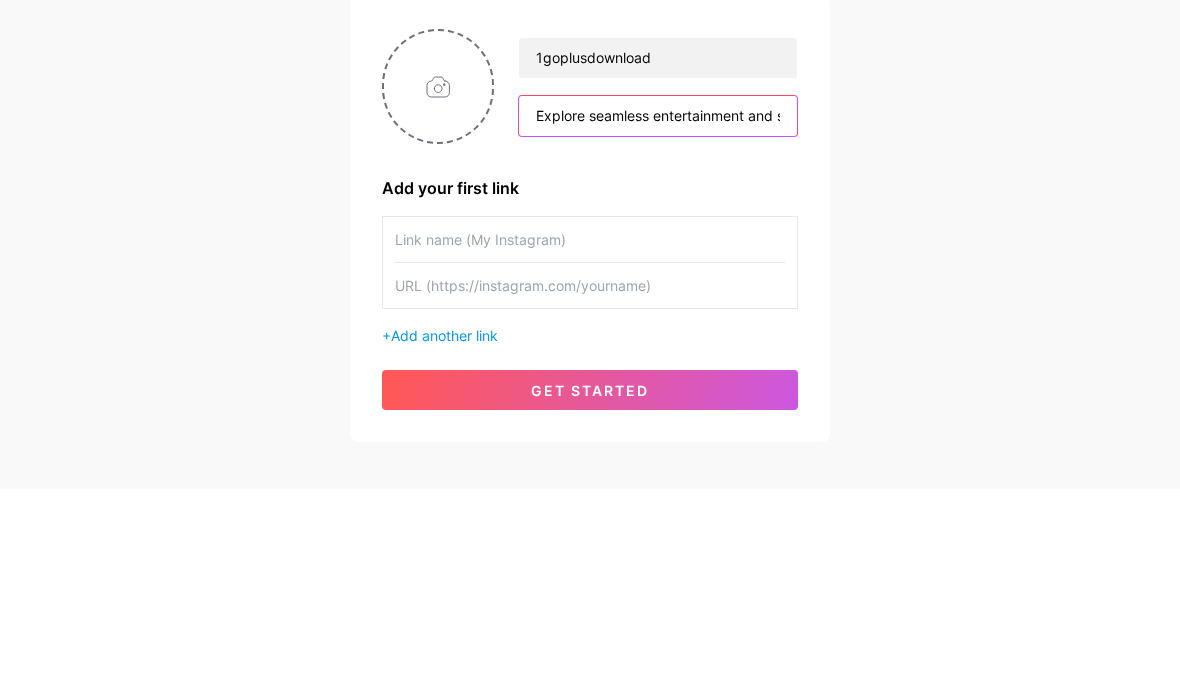 type on "Explore seamless entertainment and smart interaction at 1go plus download, a fresh online experience tailored for daily enjoyment and relaxation. Web: https://1goplus.download/ #1GoPlusIndia #1GoPlusGamingHub #1GoPlusInstantWin #1GoPlusDailyFun #1GoPlusSmartPlay Address: 2nd Floor, G-12, Laxmi Nagar District Centre, Laxmi Nagar Commercial Complex, New Delhi, Delhi Phone: +91 98101 55089" 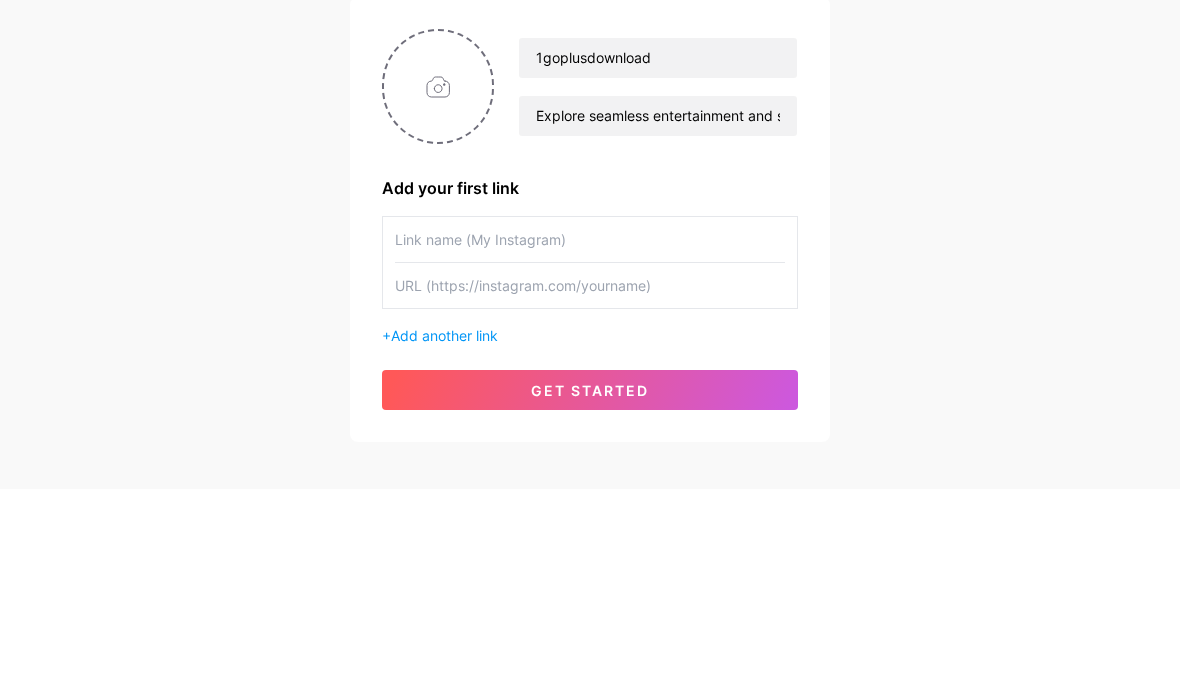 click on "gopkimton@outlook.com           Dashboard     Logout   Setup your page   Let’s setup bio.link/1goplusdownload 🎉               1goplusdownload     Explore seamless entertainment and smart interaction at 1go plus download, a fresh online experience tailored for daily enjoyment and relaxation. Web: https://1goplus.download/ #1GoPlusIndia #1GoPlusGamingHub #1GoPlusInstantWin #1GoPlusDailyFun #1GoPlusSmartPlay Address: 2nd Floor, G-12, Laxmi Nagar District Centre, Laxmi Nagar Commercial Complex, New Delhi, Delhi Phone: +91 98101 55089     Add your first link
+  Add another link     get started" at bounding box center (590, 356) 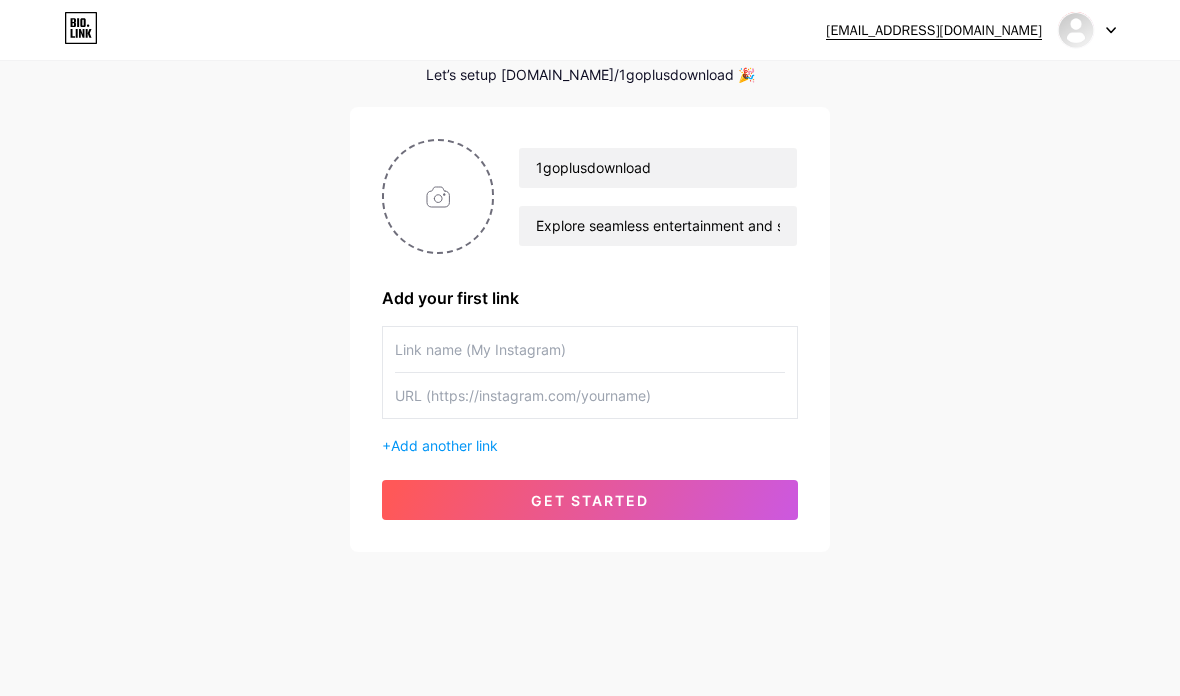 click at bounding box center (590, 349) 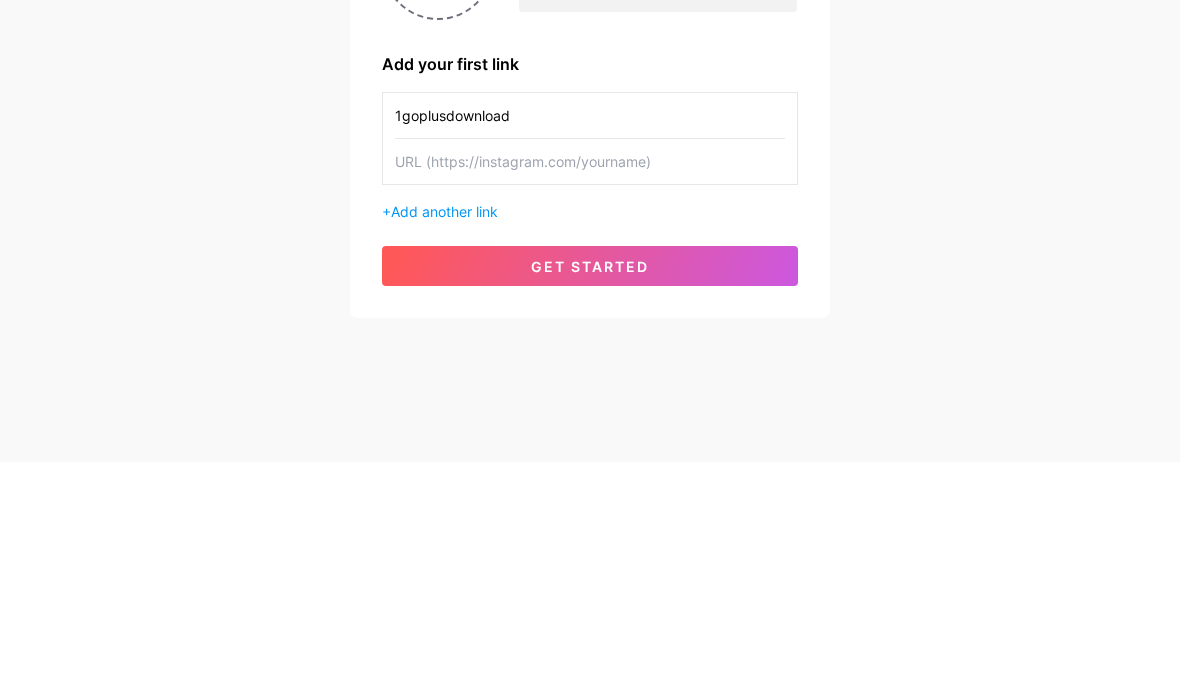 type on "1goplusdownload" 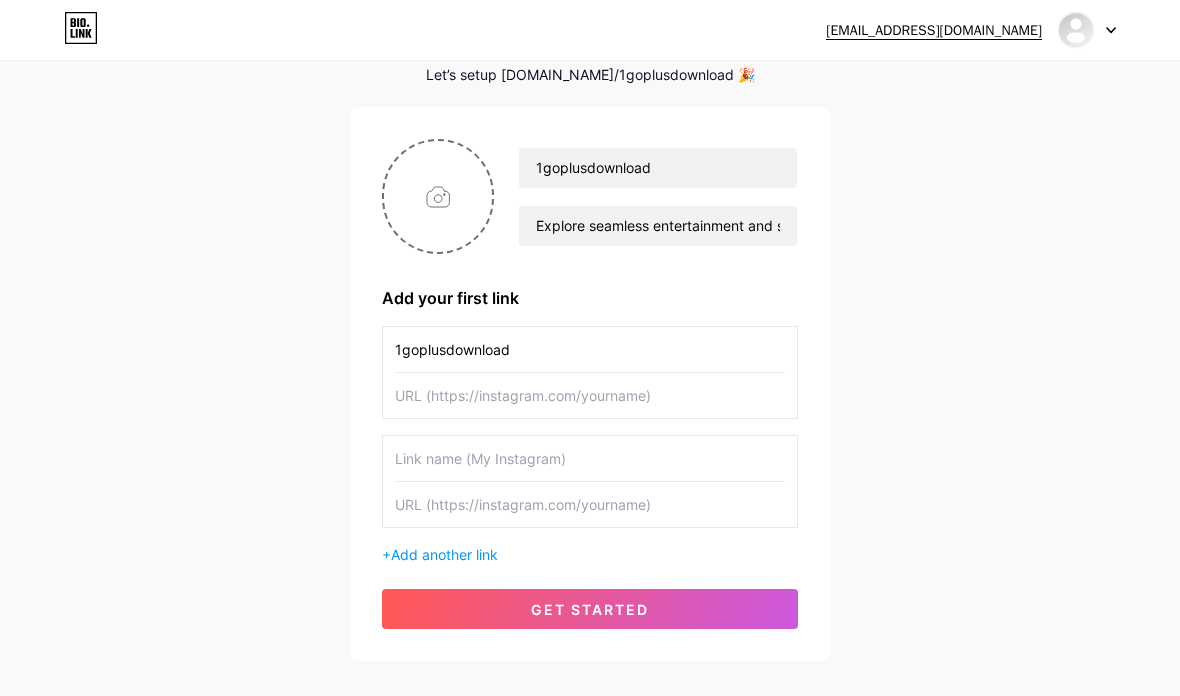 scroll, scrollTop: 90, scrollLeft: 0, axis: vertical 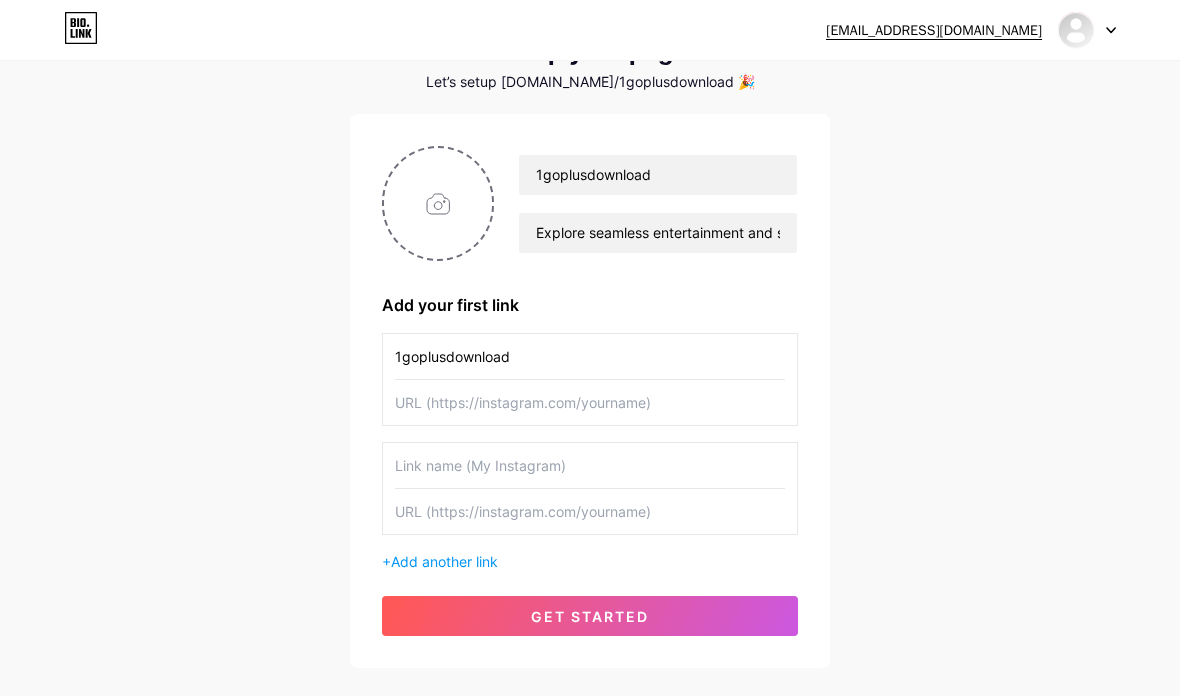 click at bounding box center [590, 402] 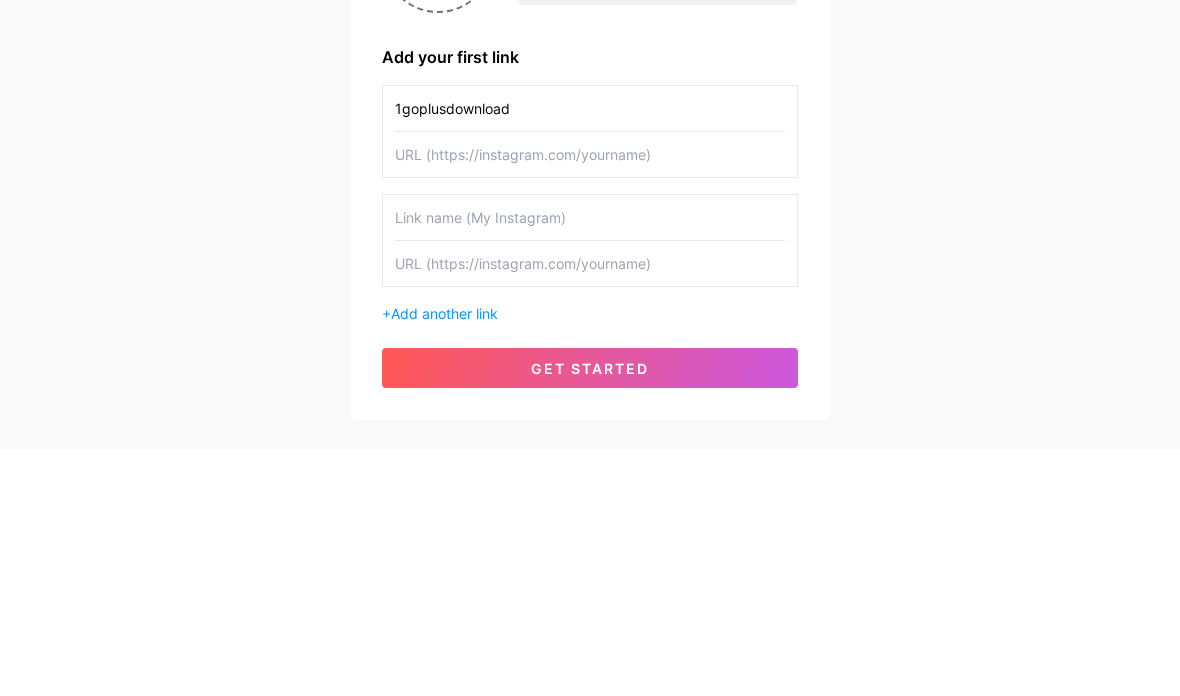 scroll, scrollTop: 126, scrollLeft: 0, axis: vertical 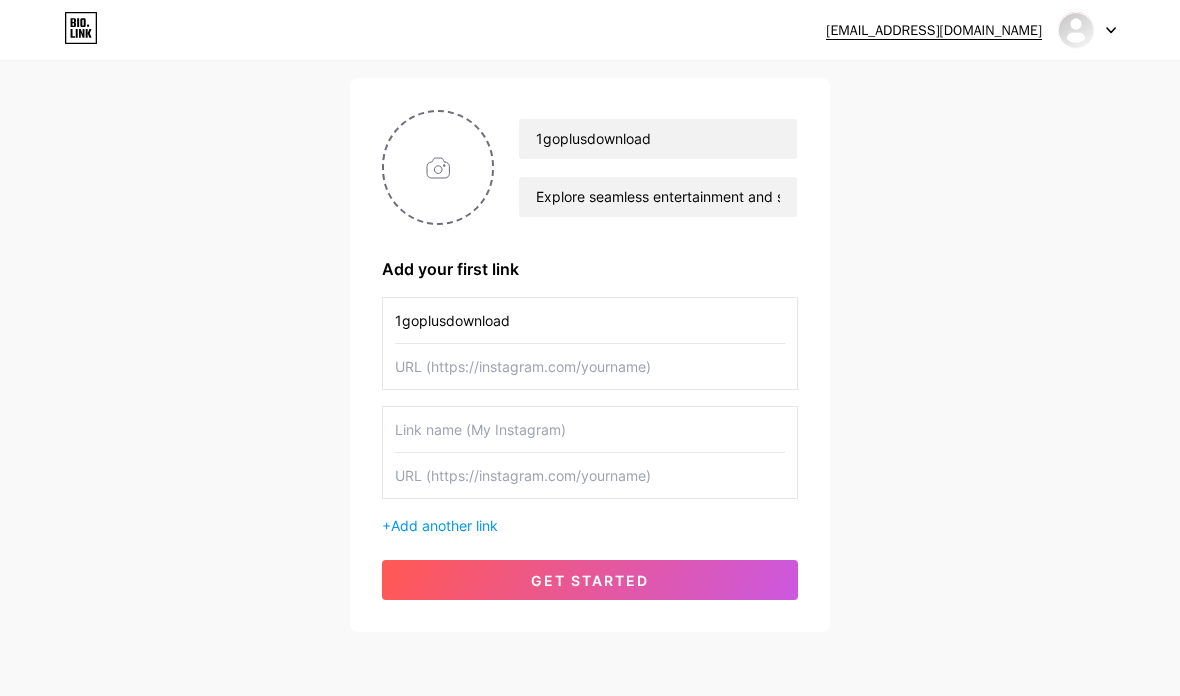 click at bounding box center [590, 366] 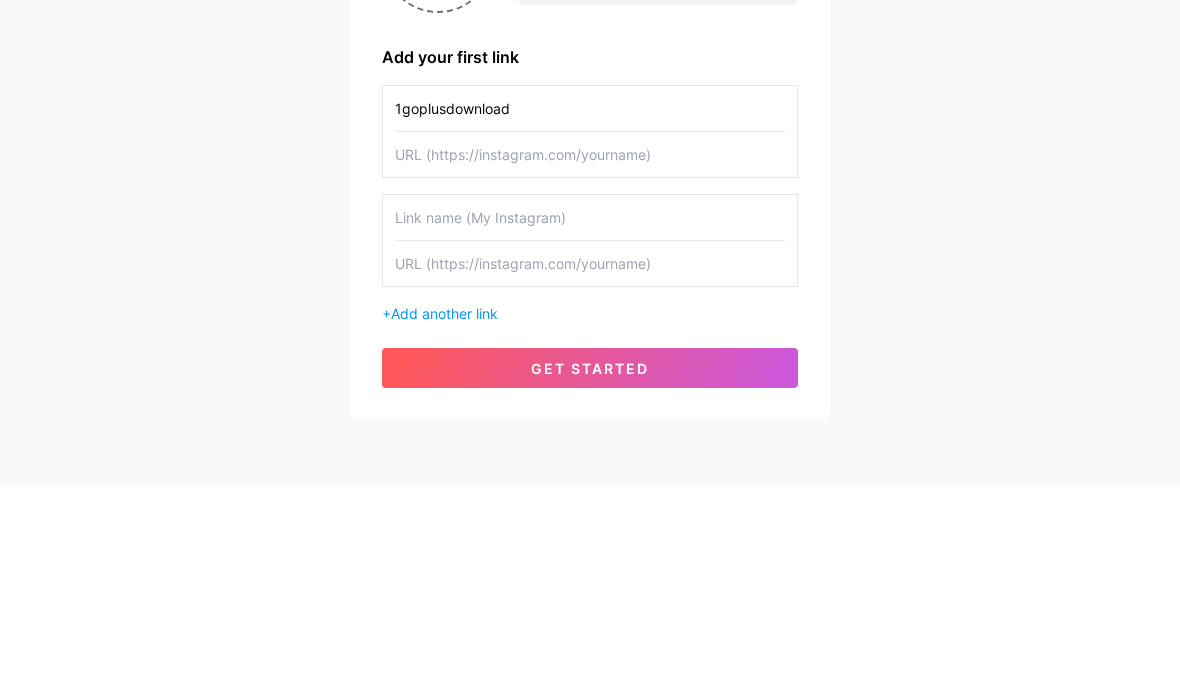 click at bounding box center (590, 366) 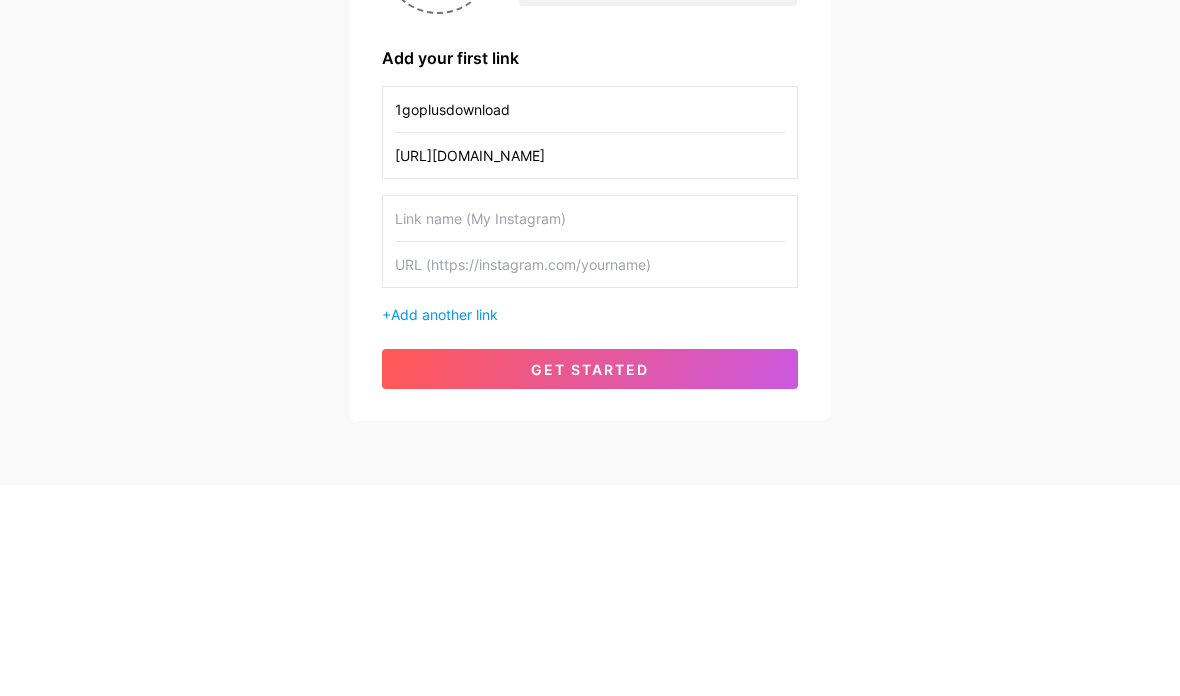 type on "[URL][DOMAIN_NAME]" 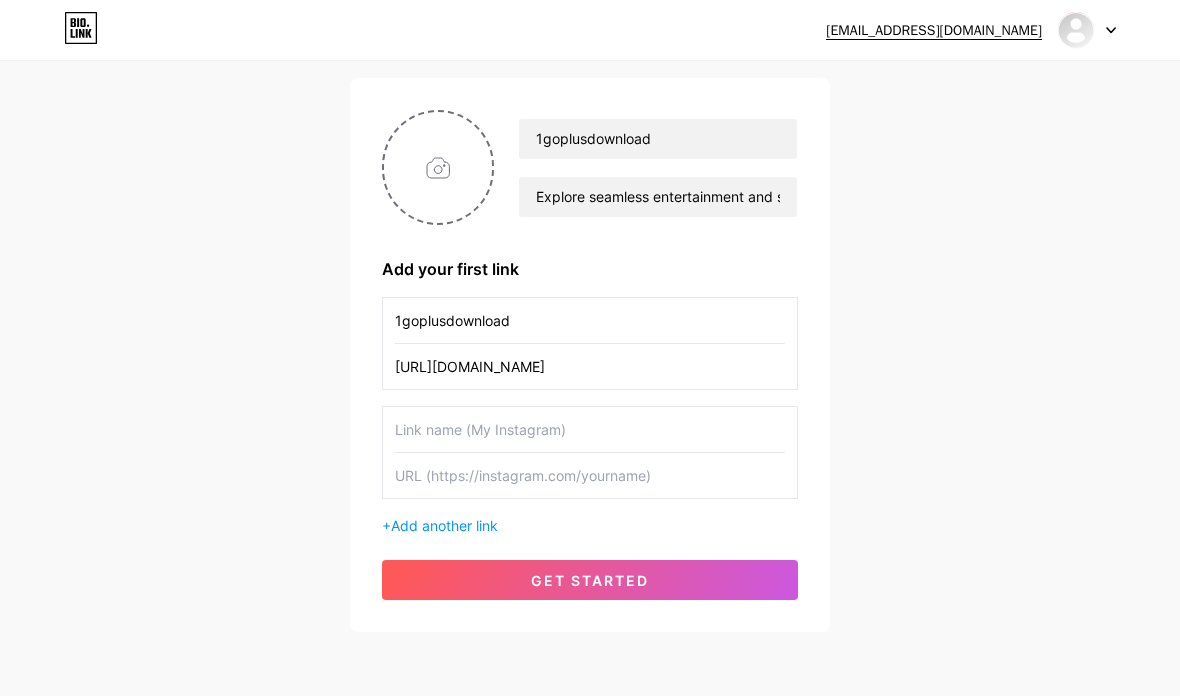 click on "get started" at bounding box center (590, 580) 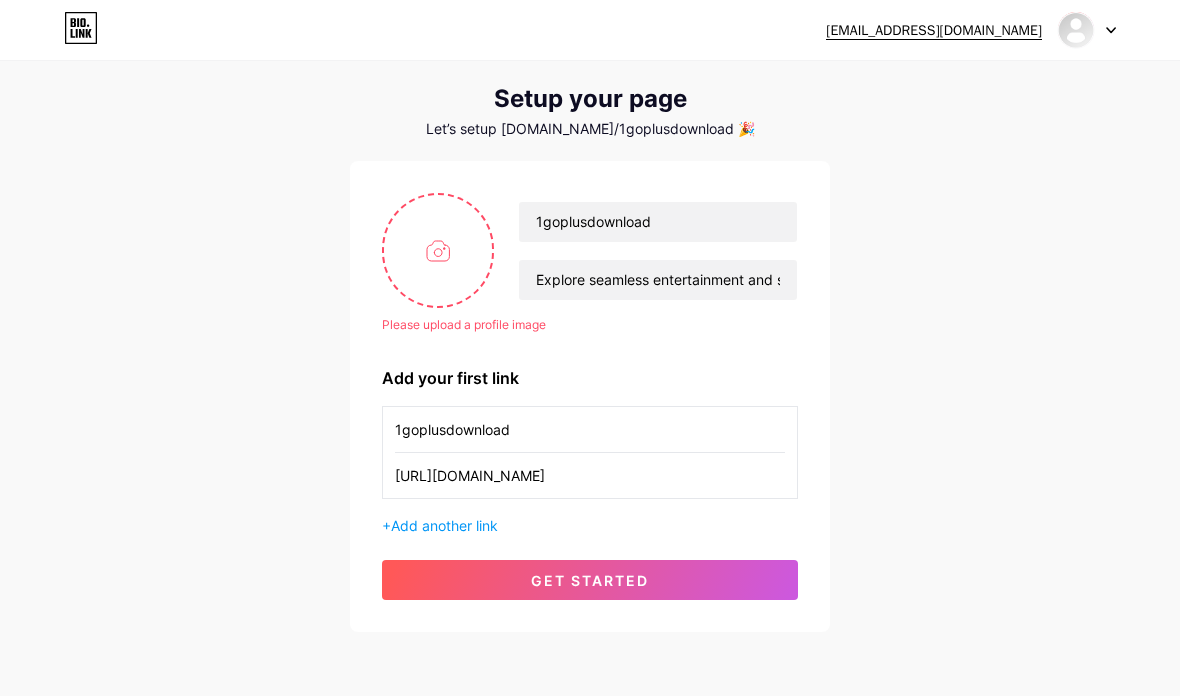 click at bounding box center [438, 250] 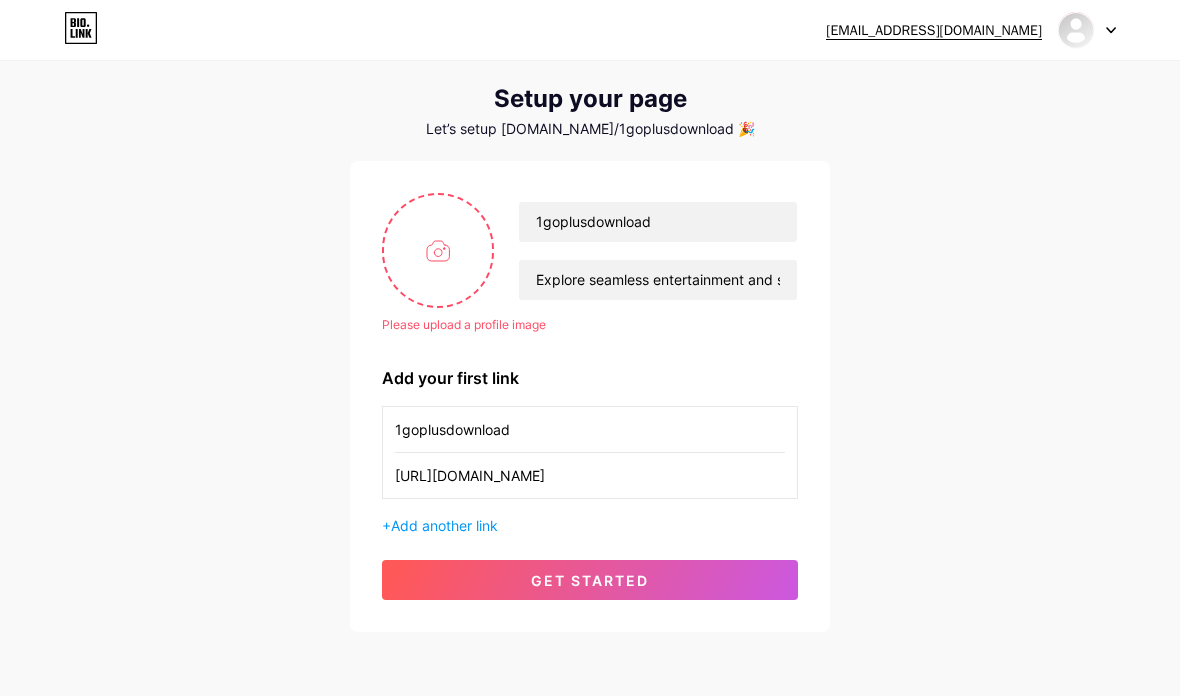 type on "C:\fakepath\IMG_0337.png" 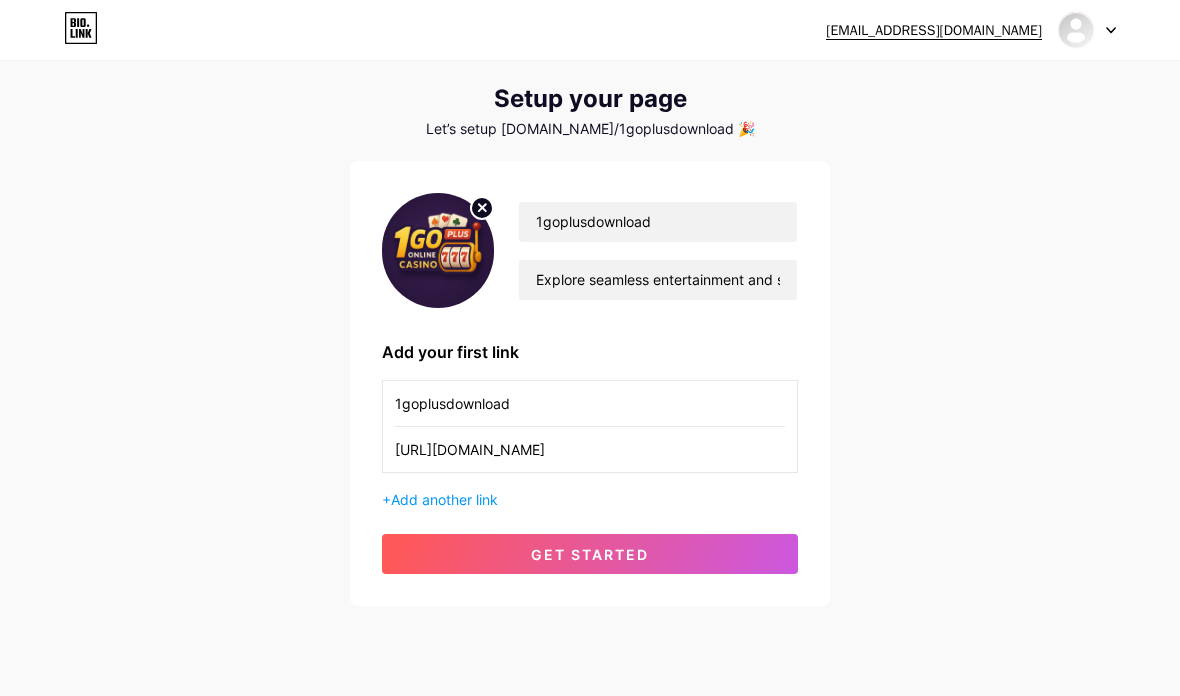 click on "get started" at bounding box center [590, 554] 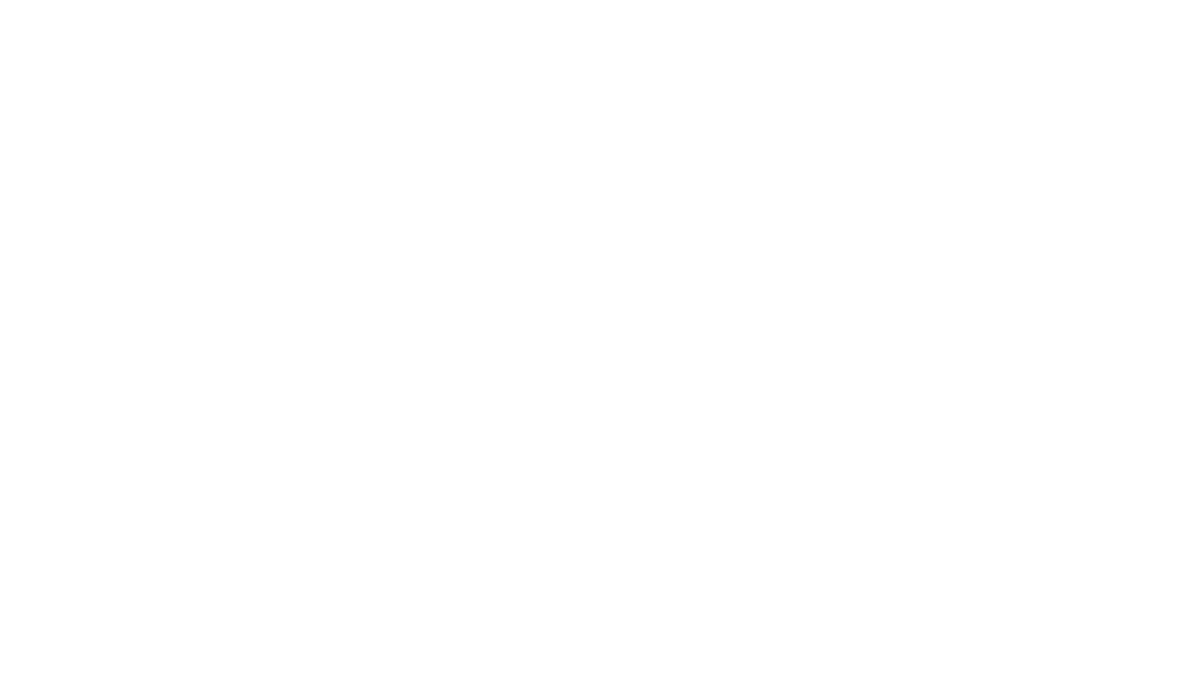 scroll, scrollTop: 0, scrollLeft: 0, axis: both 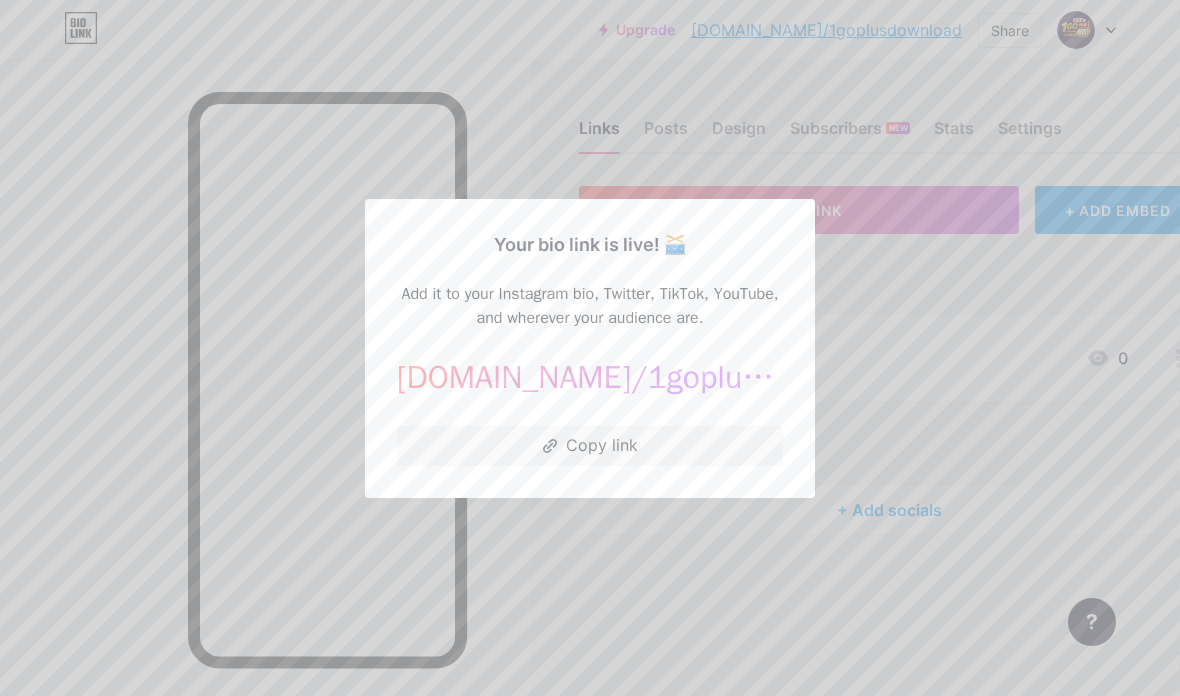 click on "Copy link" at bounding box center [590, 446] 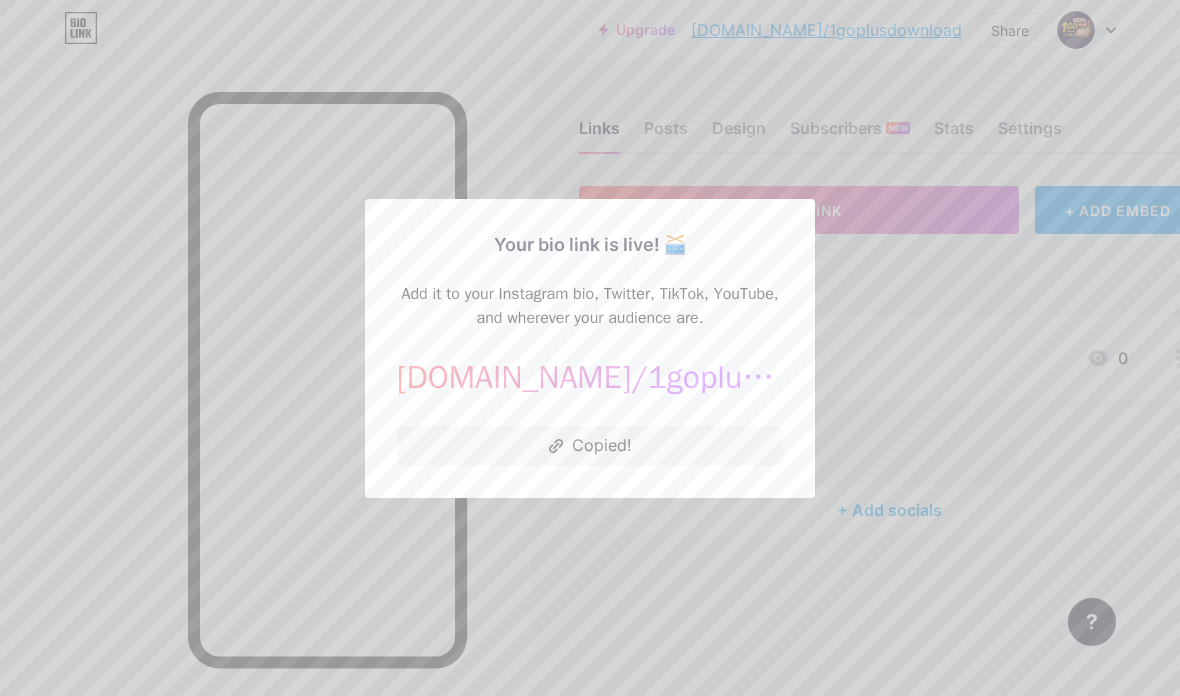 click at bounding box center (590, 348) 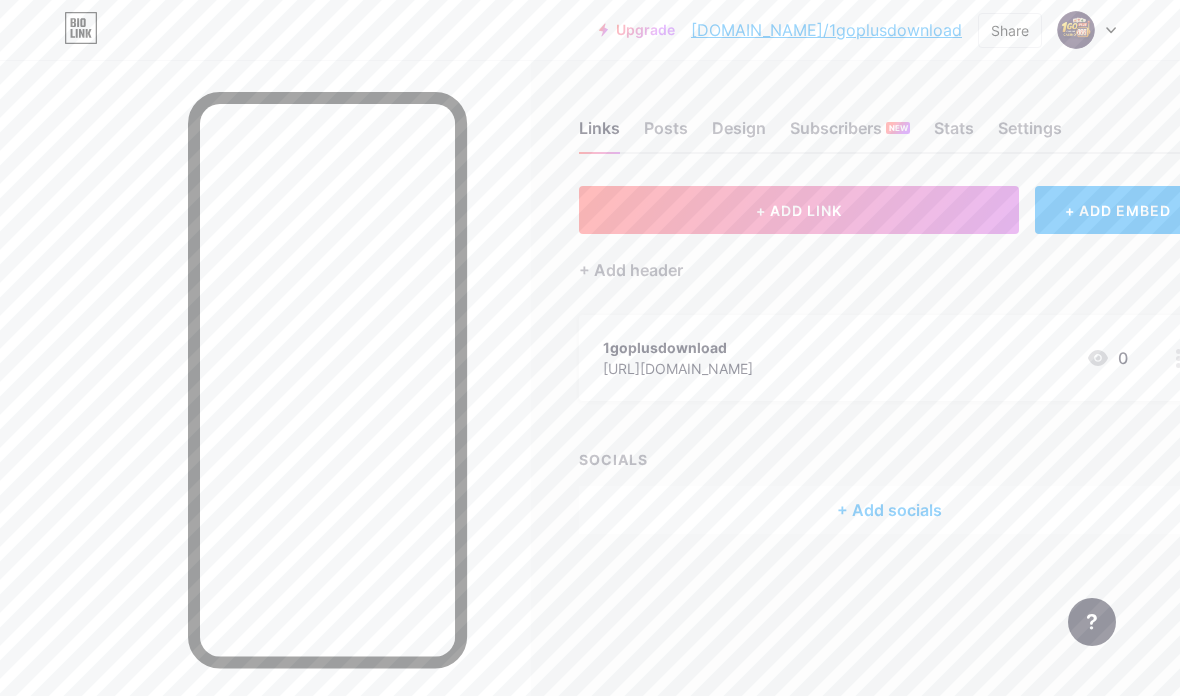 click at bounding box center (1087, 30) 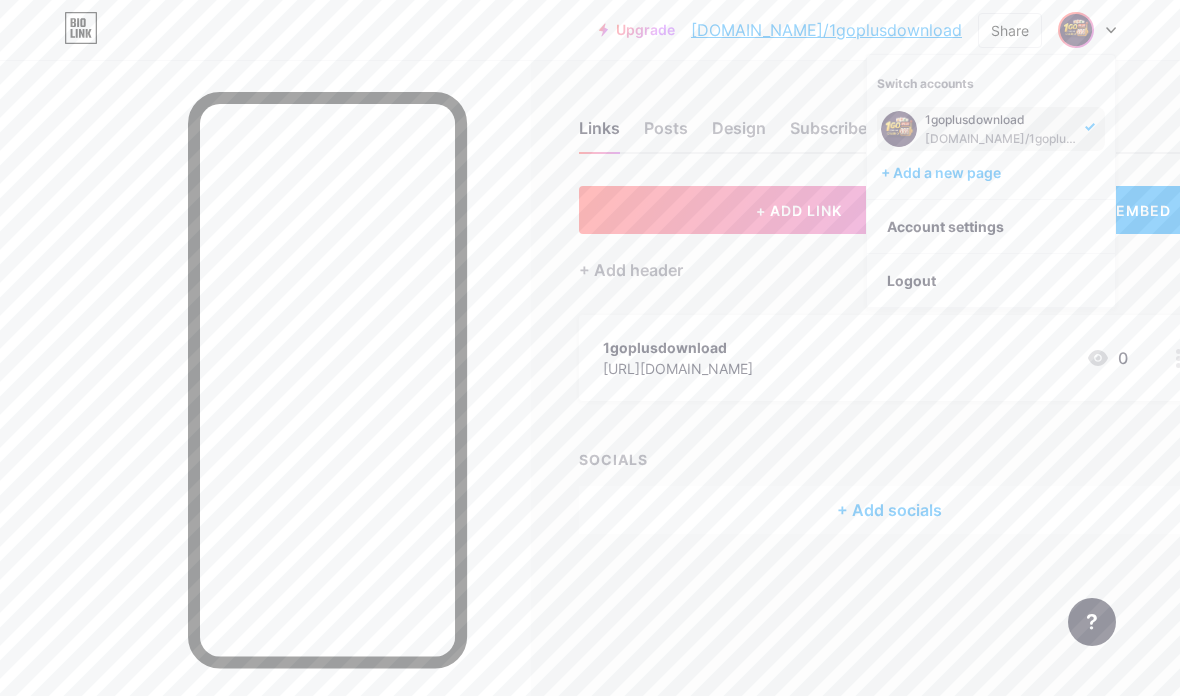 click on "+ Add a new page" at bounding box center [993, 173] 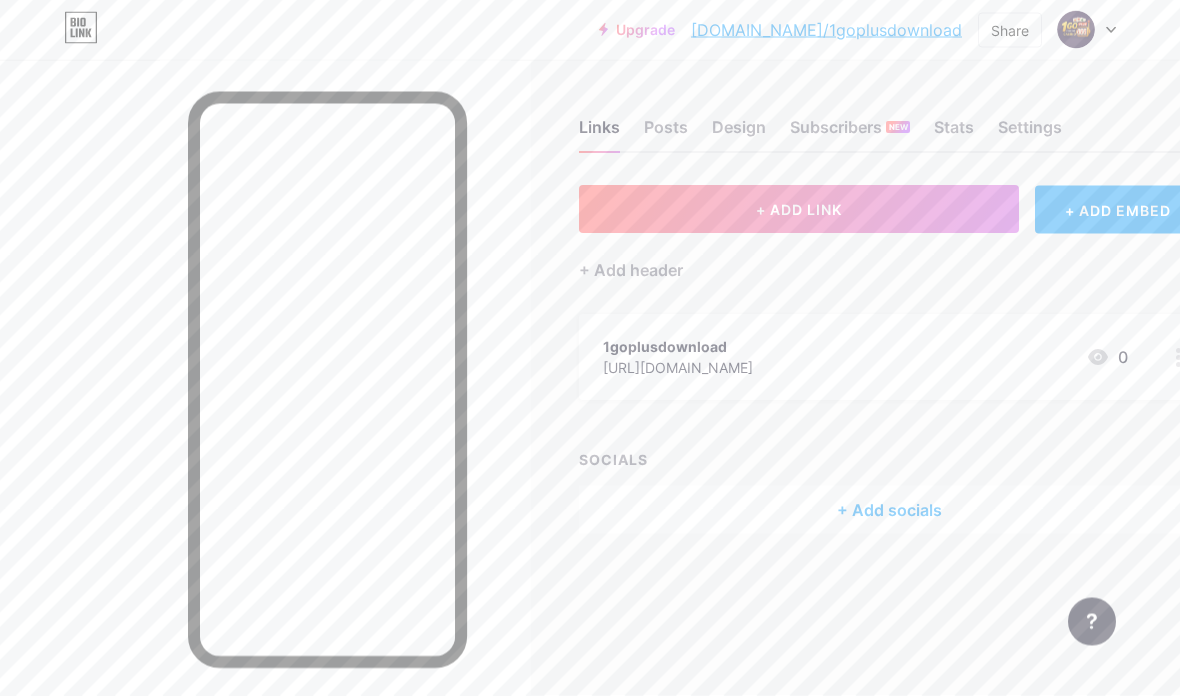 scroll, scrollTop: 63, scrollLeft: 0, axis: vertical 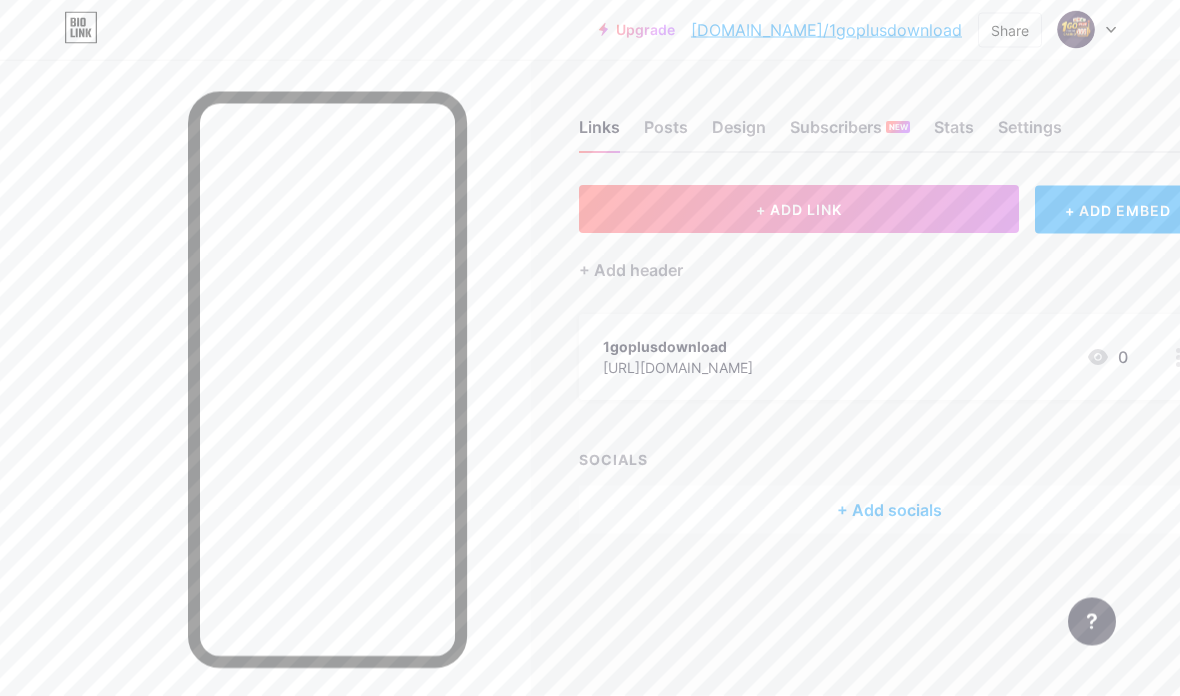 click on "[DOMAIN_NAME]/1goplusdownload" at bounding box center [826, 30] 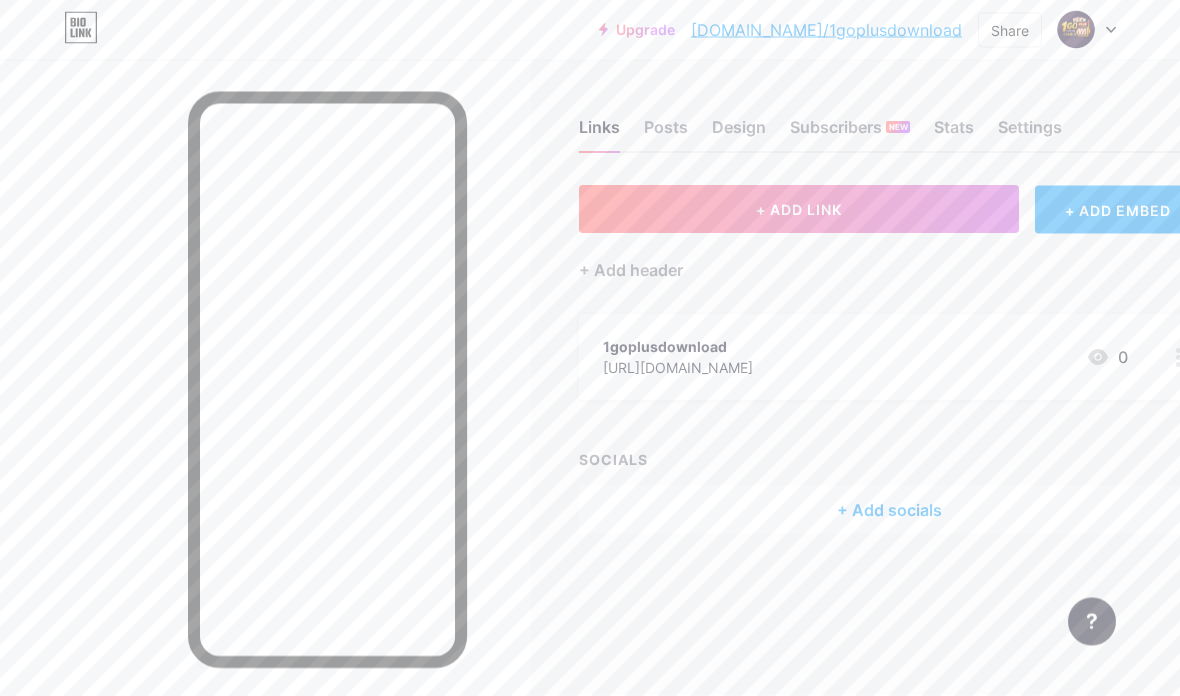 scroll, scrollTop: 64, scrollLeft: 0, axis: vertical 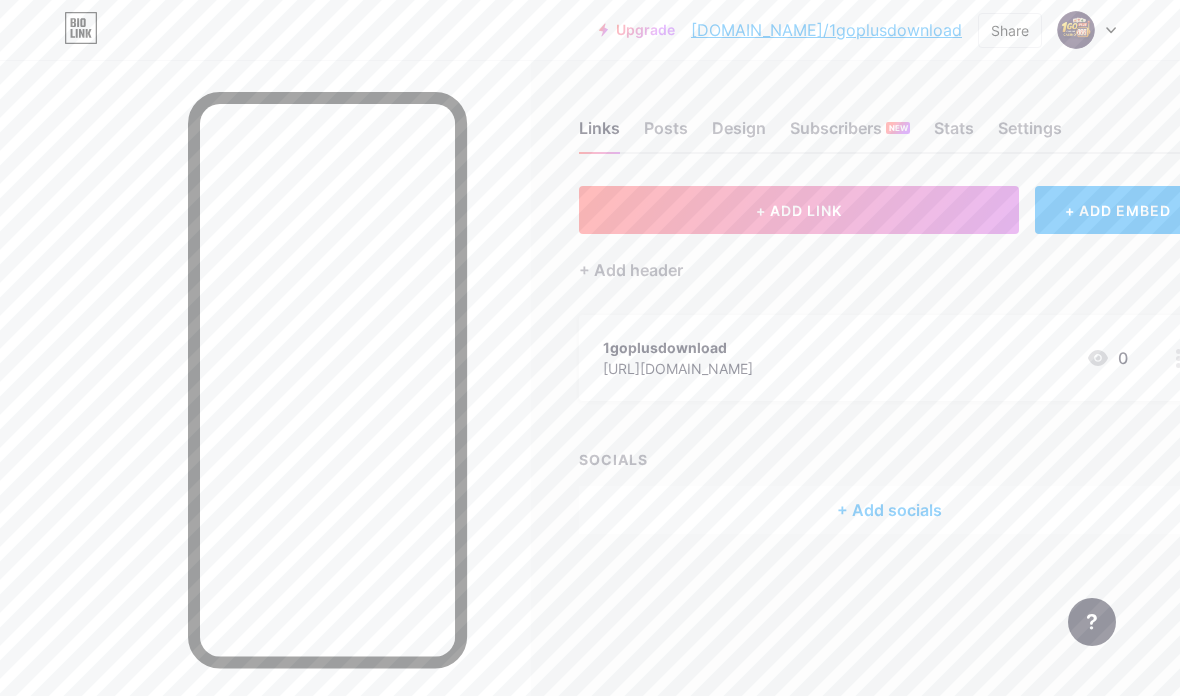 click on "+ ADD EMBED" at bounding box center (1117, 210) 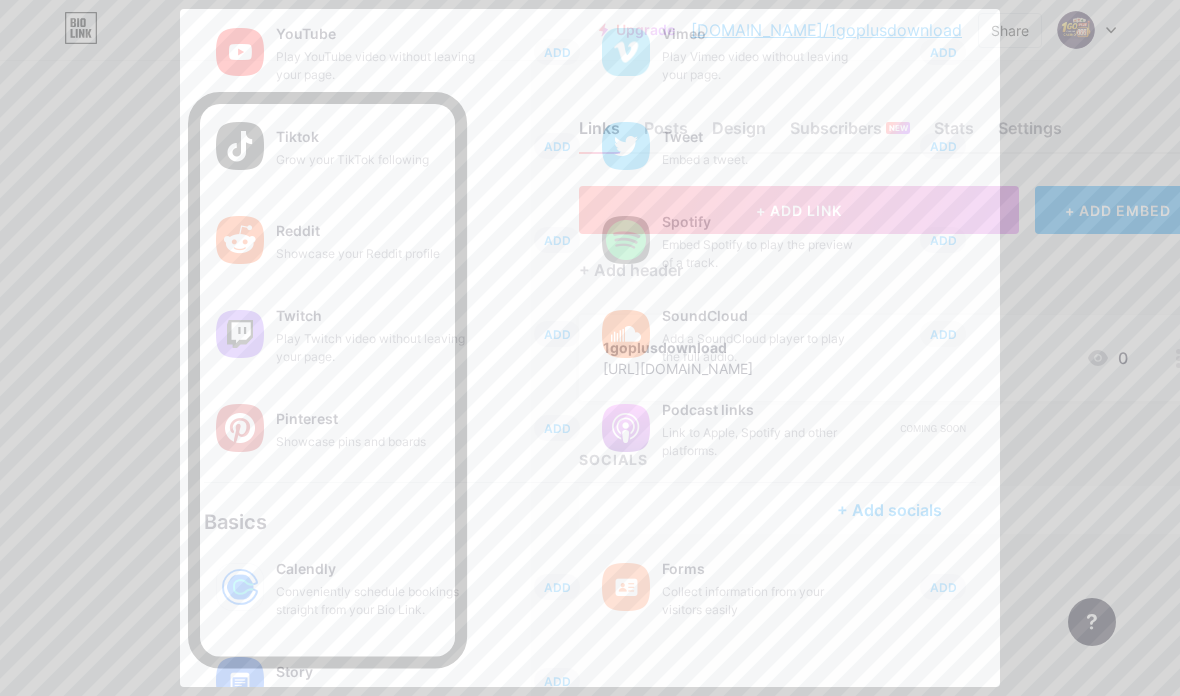 scroll, scrollTop: 135, scrollLeft: 0, axis: vertical 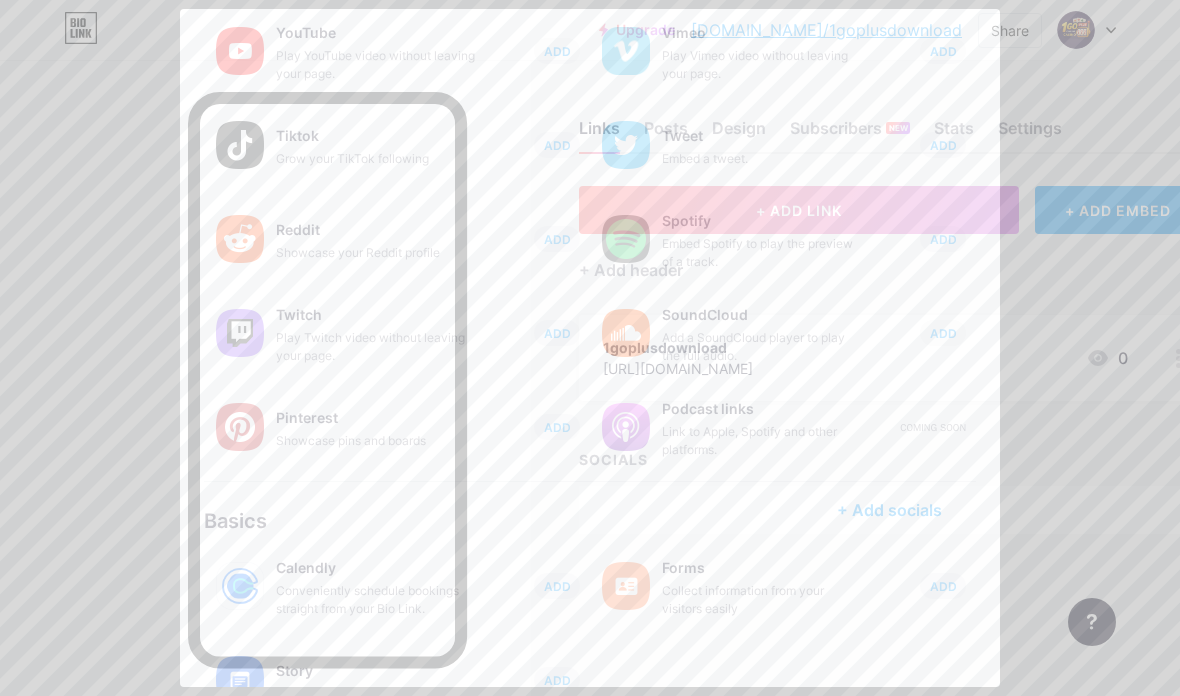 click on "ADD" at bounding box center [943, 145] 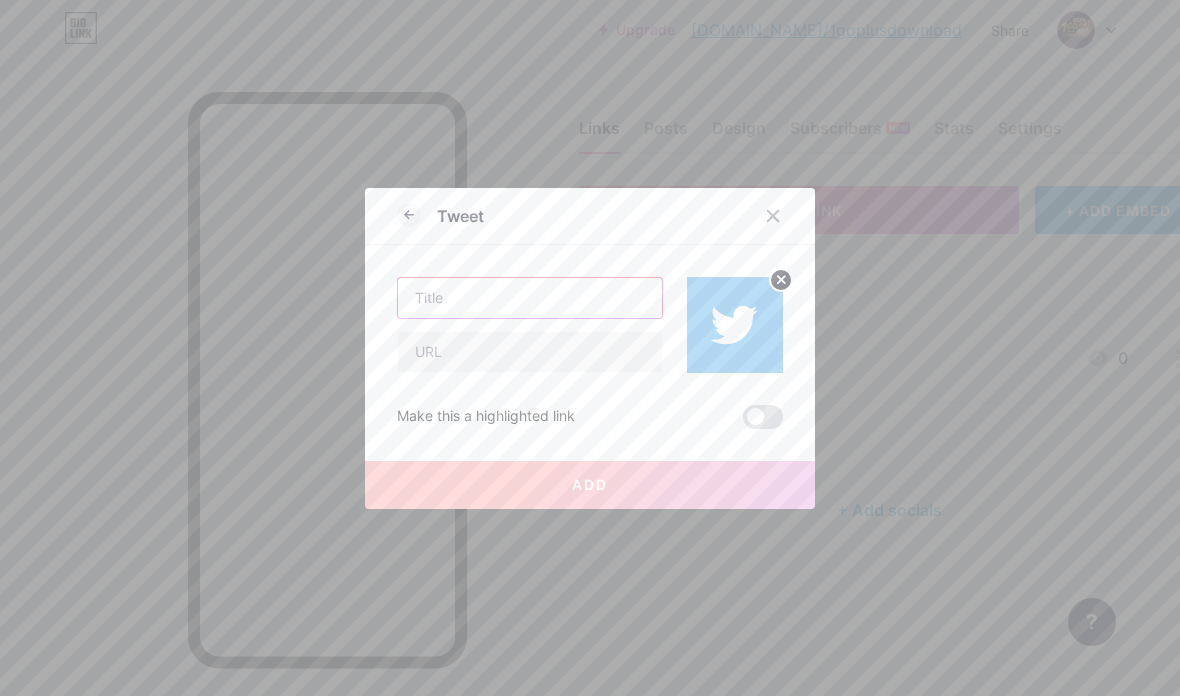 click at bounding box center [530, 298] 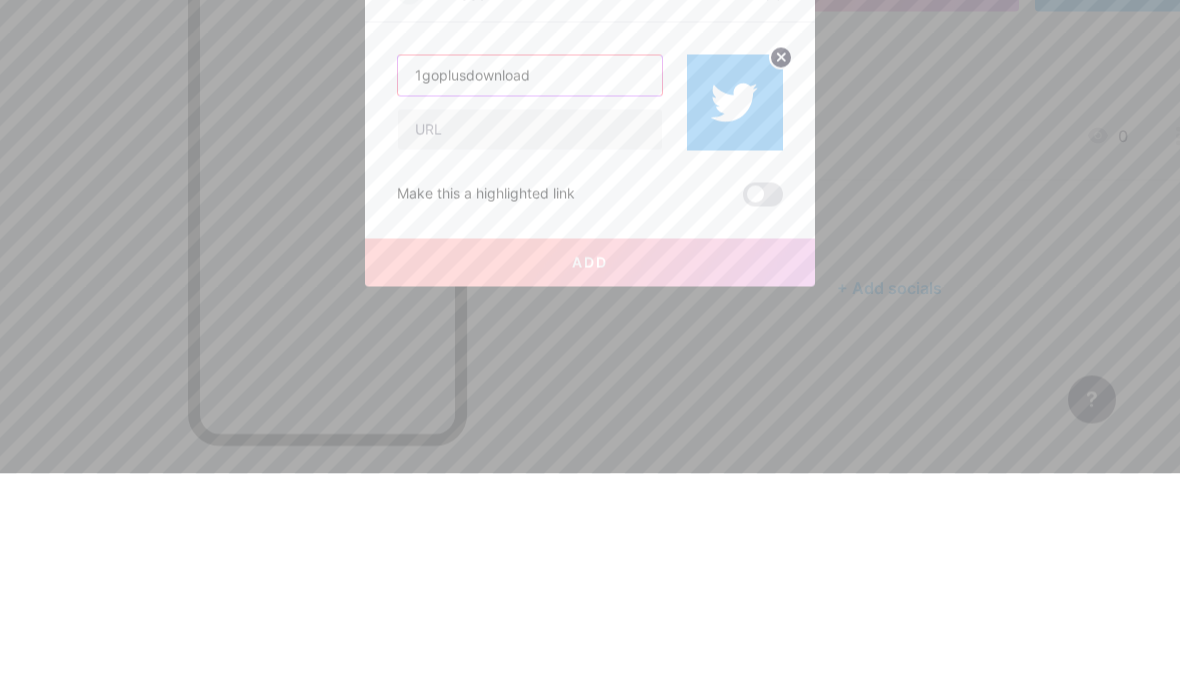 type on "1goplusdownload" 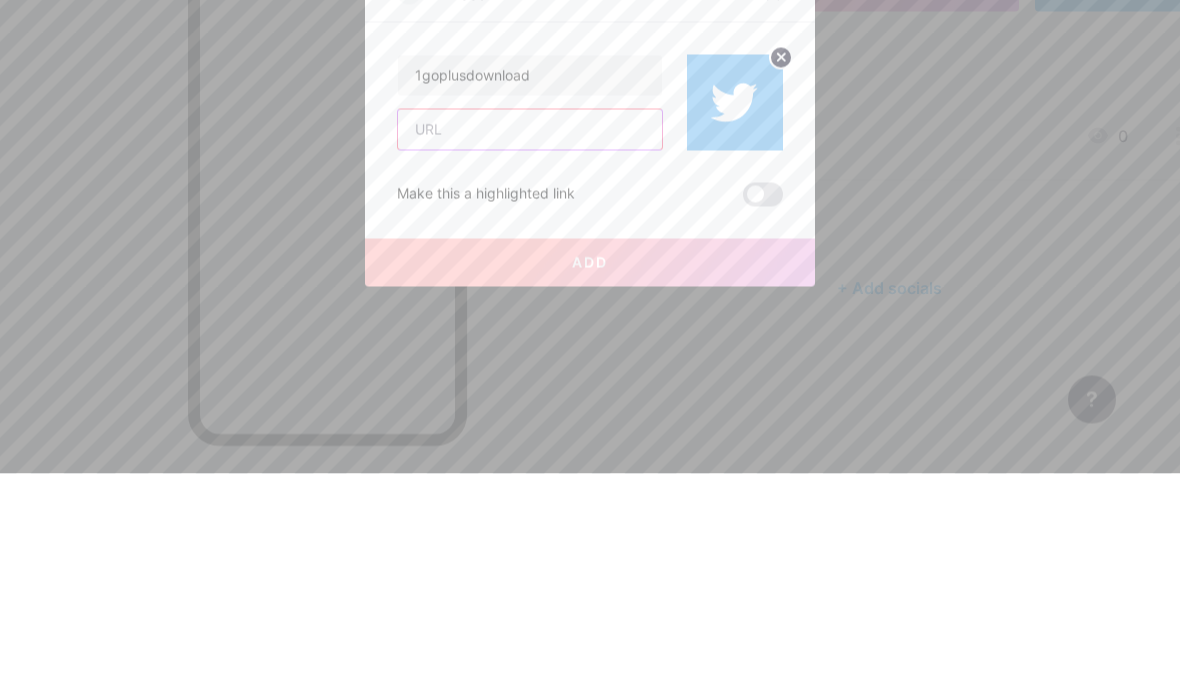 click at bounding box center [530, 352] 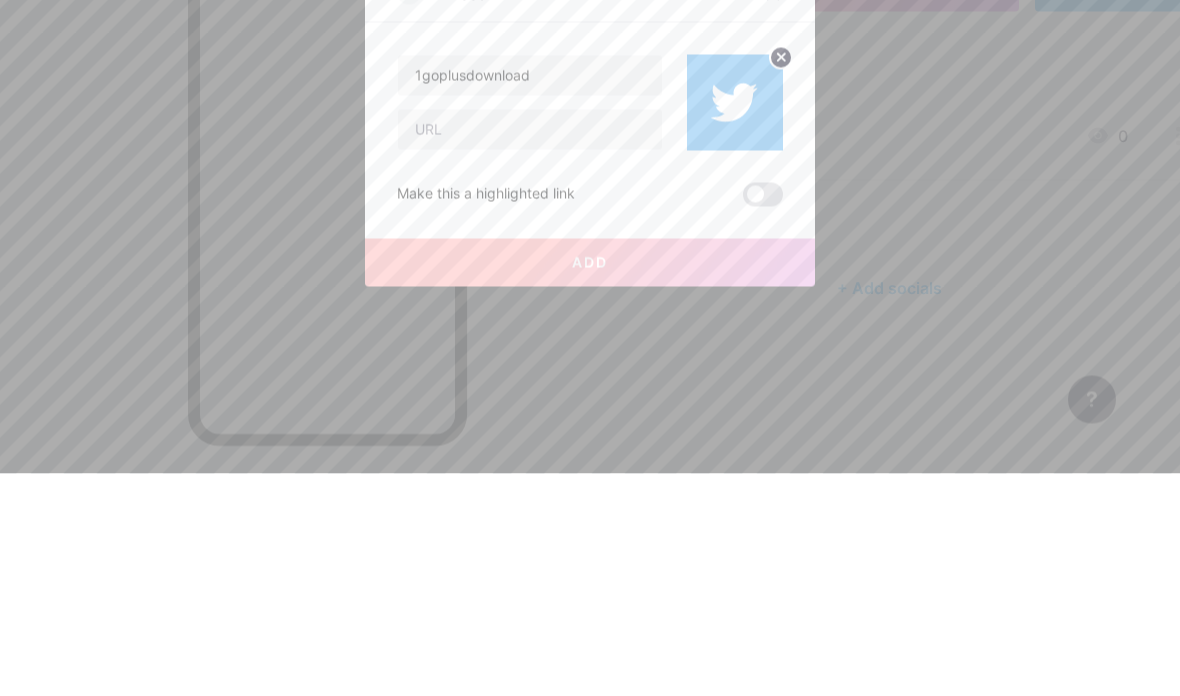 scroll, scrollTop: 80, scrollLeft: 0, axis: vertical 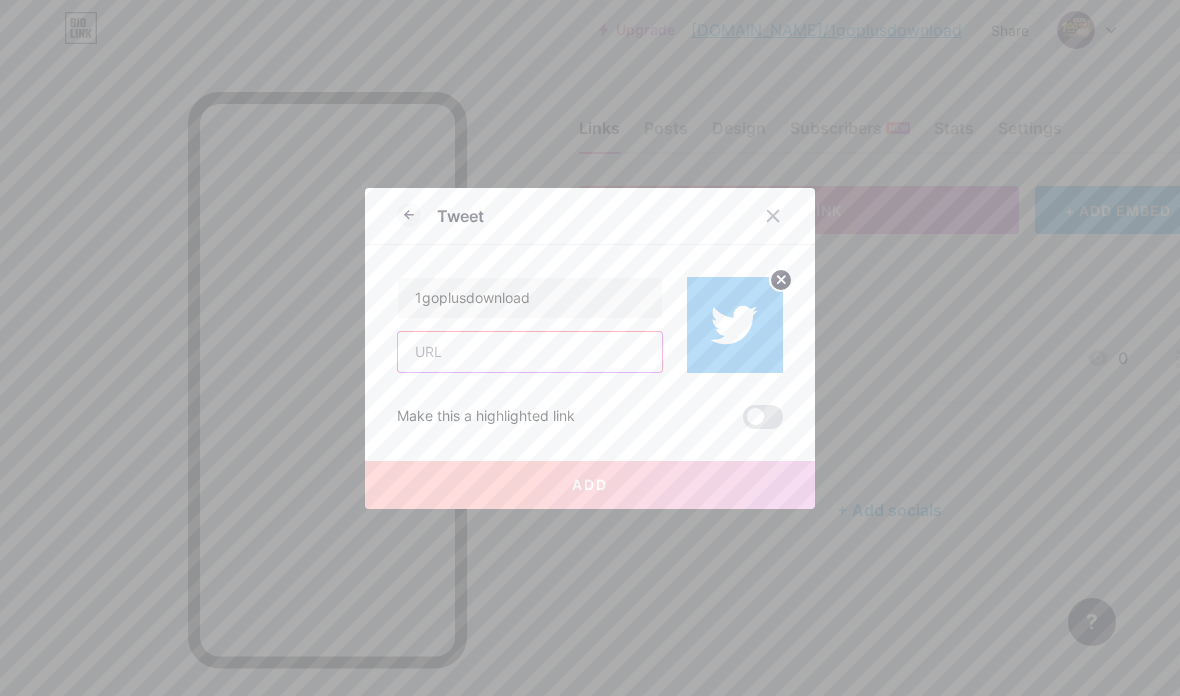 click at bounding box center (530, 352) 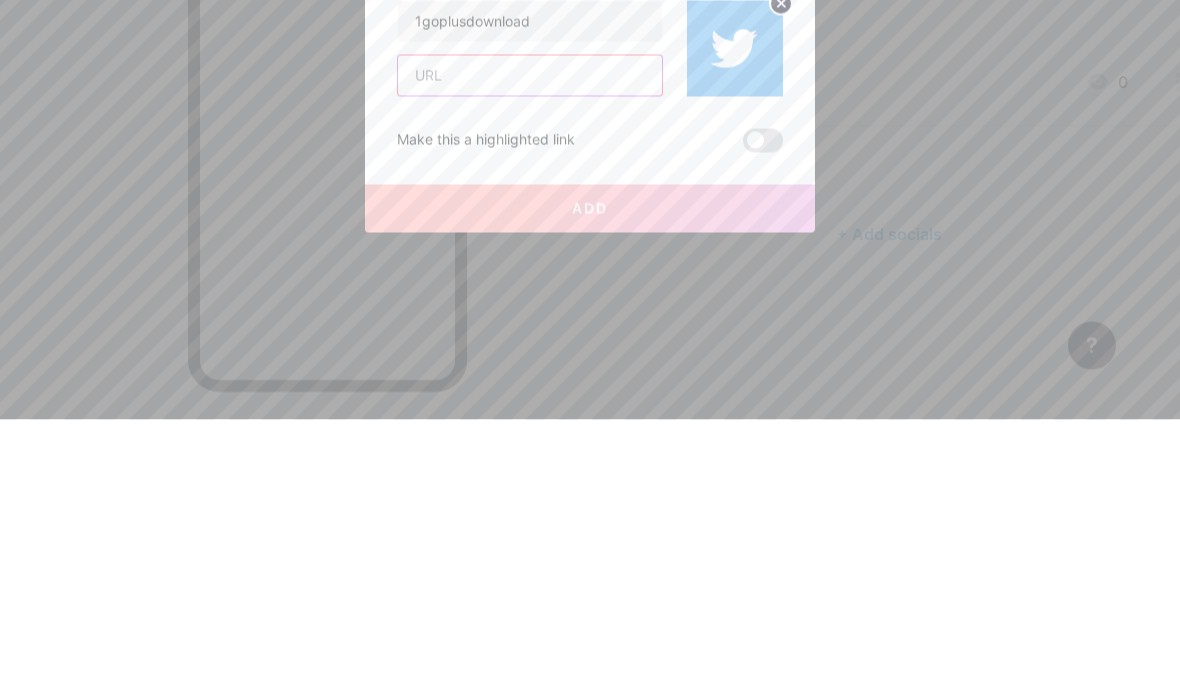paste on "[URL][DOMAIN_NAME]" 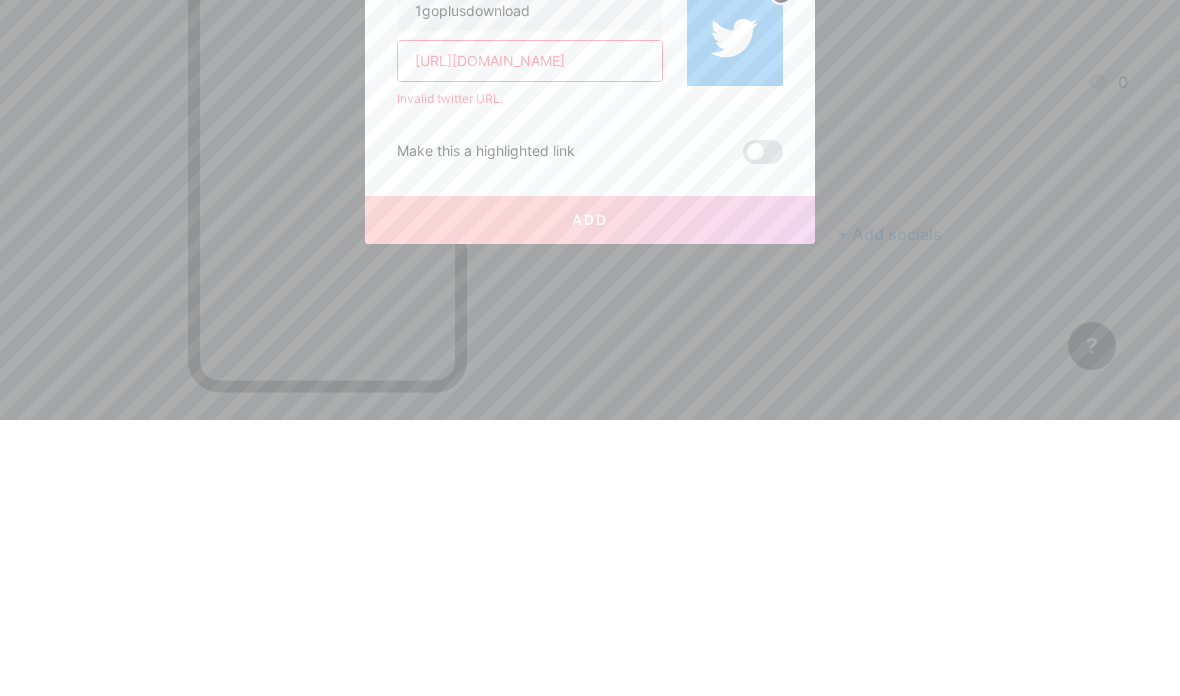 click on "Make this a highlighted link
Add" at bounding box center (590, 412) 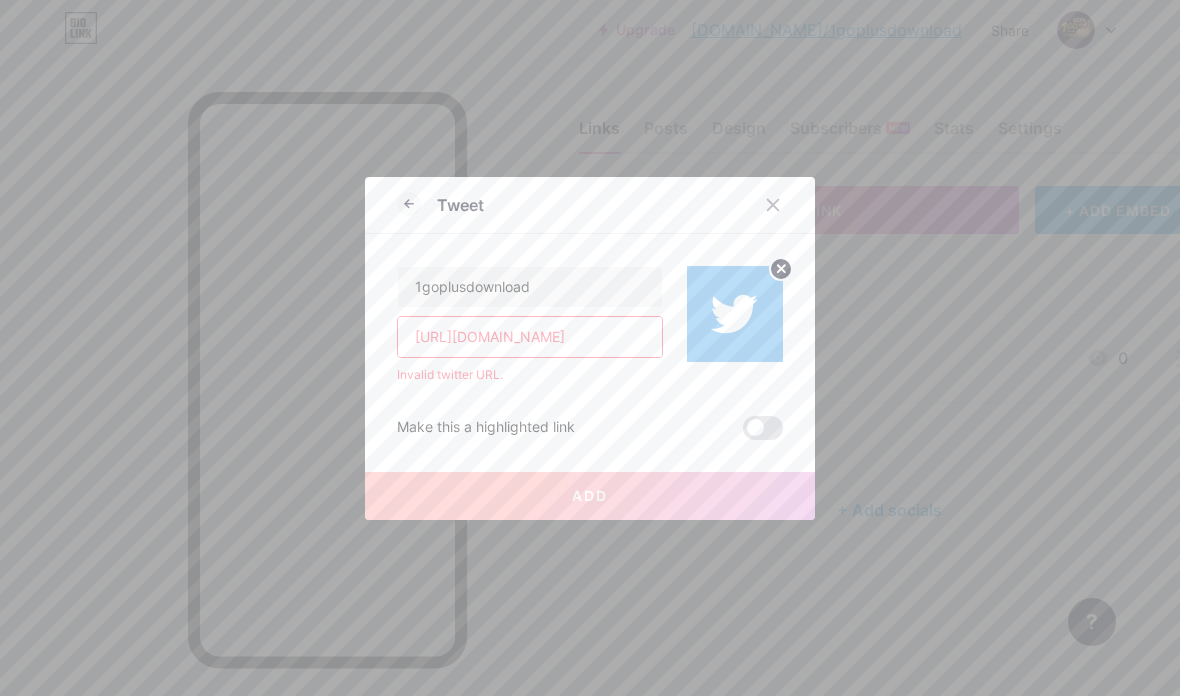 click on "[URL][DOMAIN_NAME]" at bounding box center (530, 337) 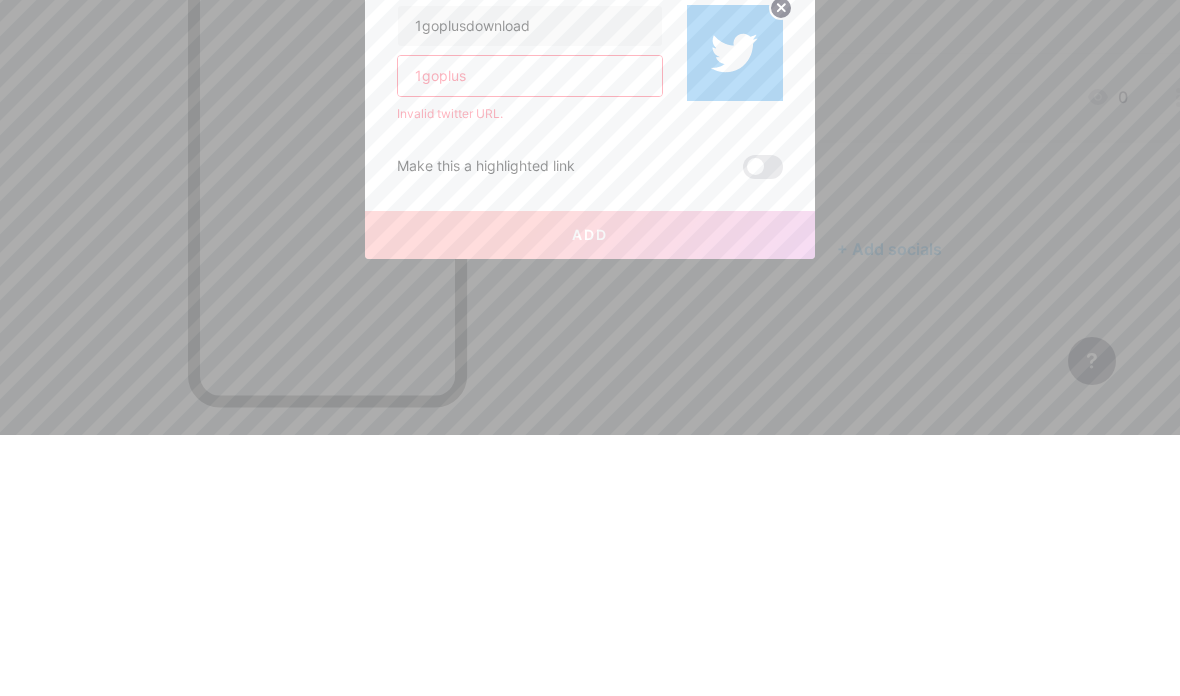 type on "1goplus" 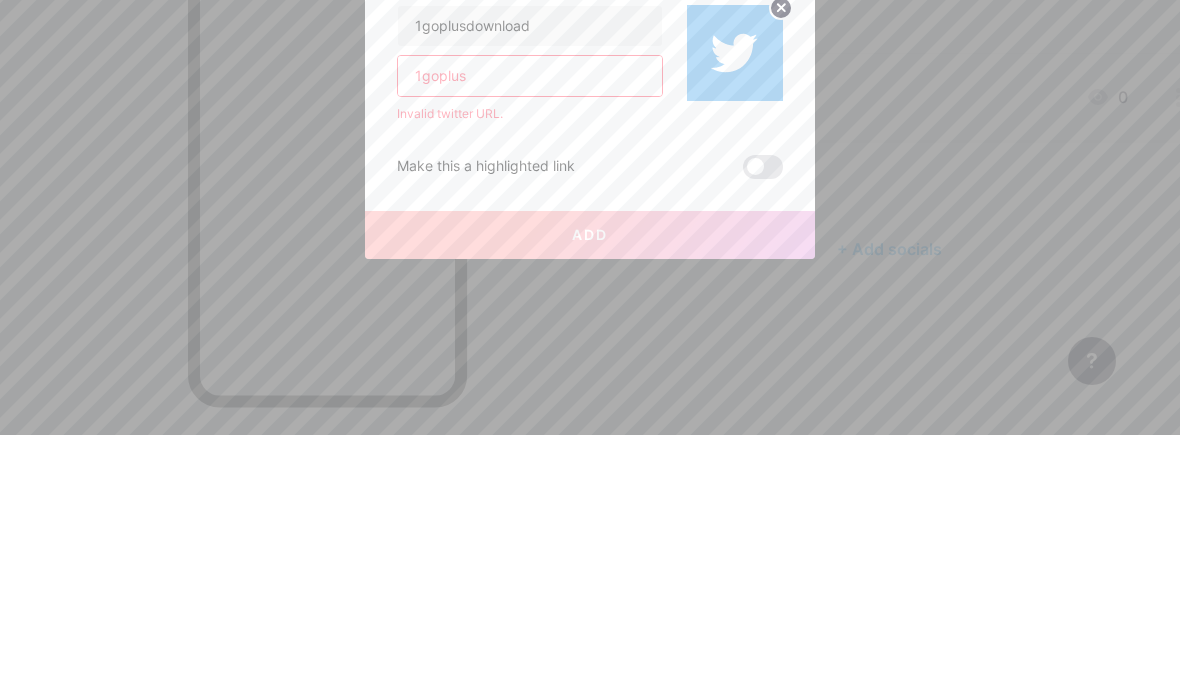 click 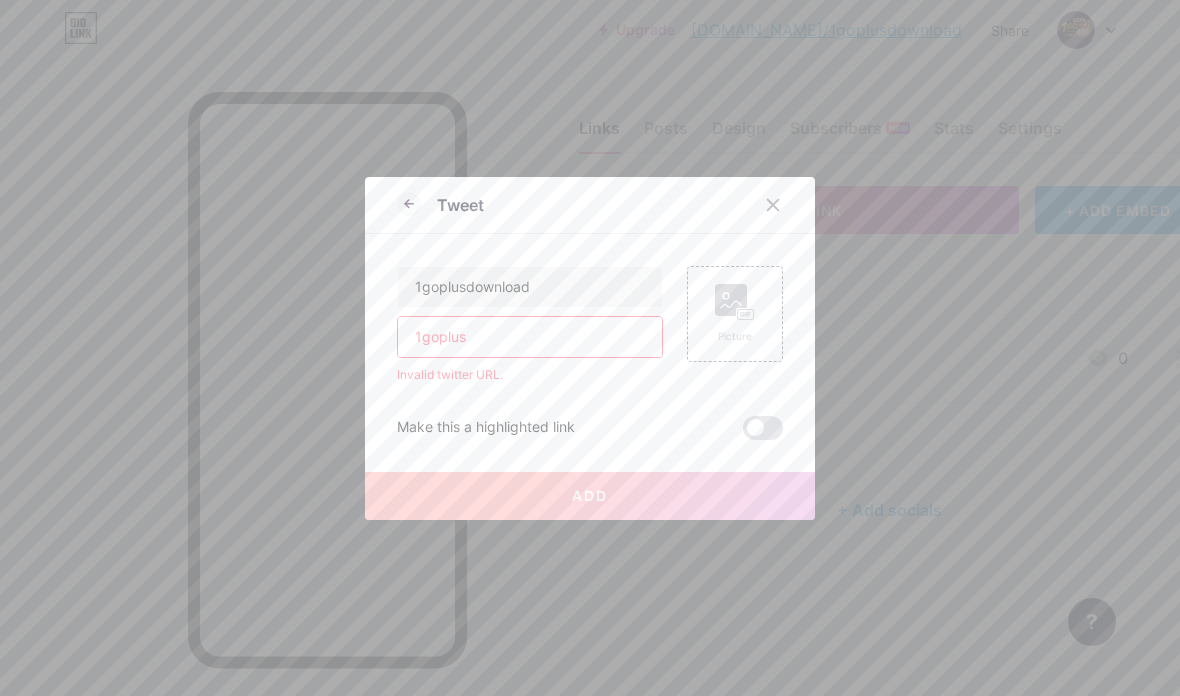 click at bounding box center (773, 205) 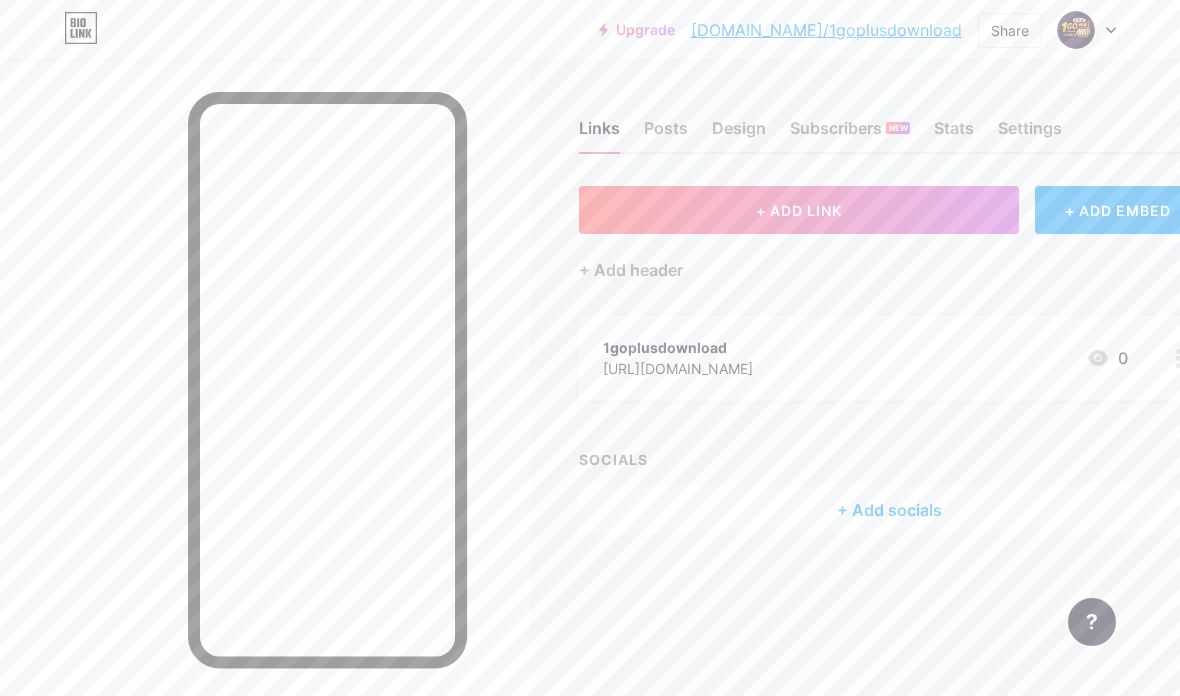 click on "+ ADD LINK" at bounding box center (799, 210) 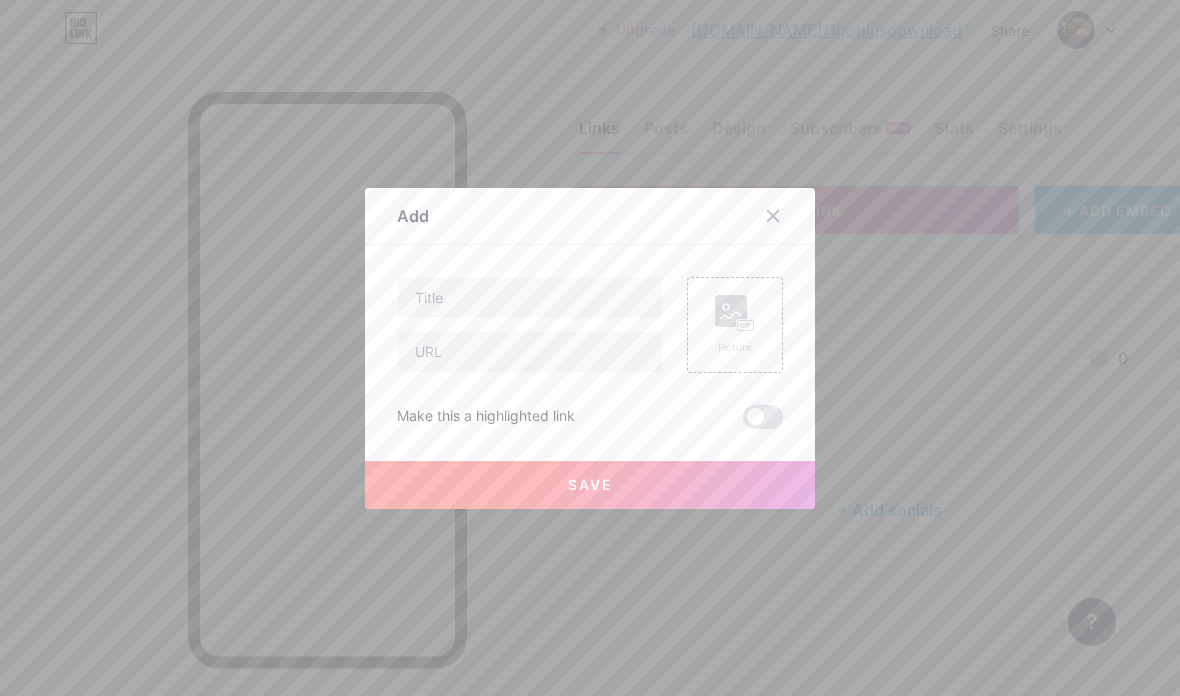 click at bounding box center (785, 216) 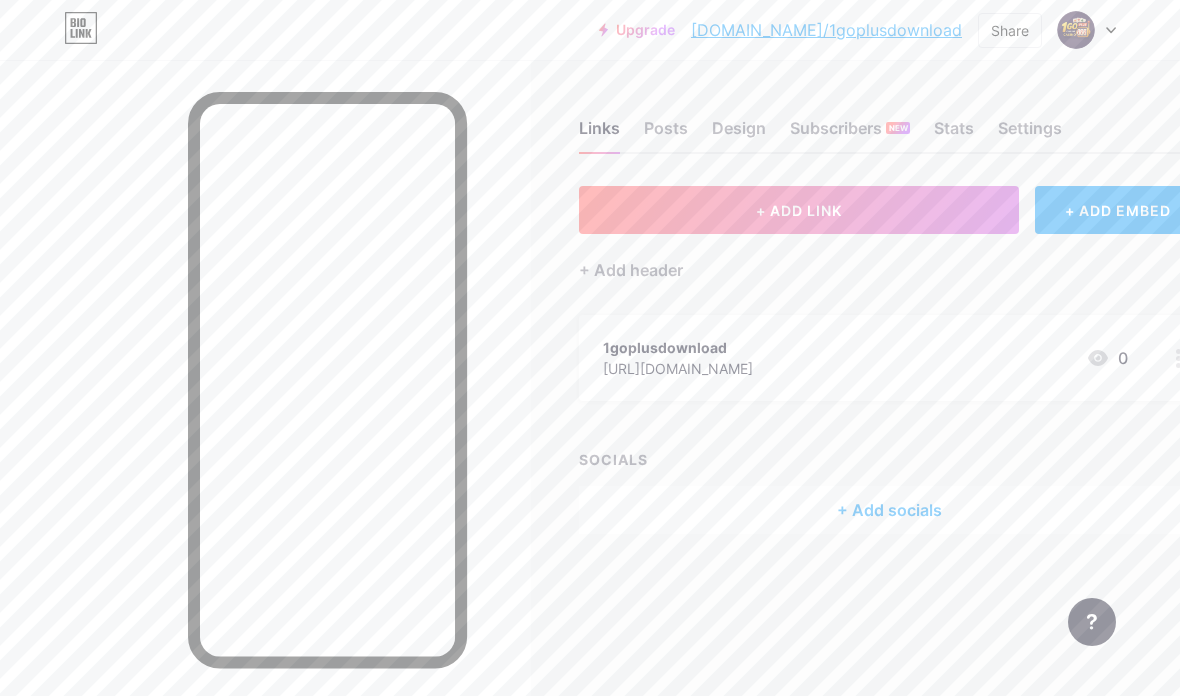 click on "1goplusdownload
https://x.com/1goplus
0" at bounding box center (865, 358) 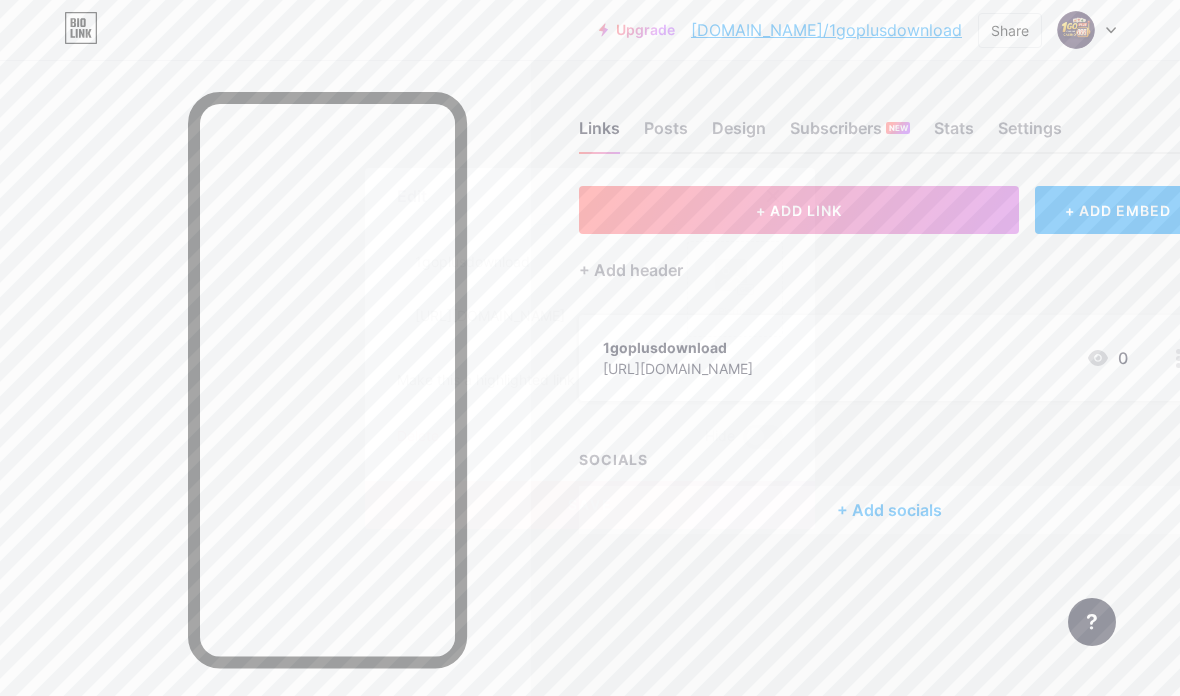 click on "[URL][DOMAIN_NAME]" at bounding box center [530, 316] 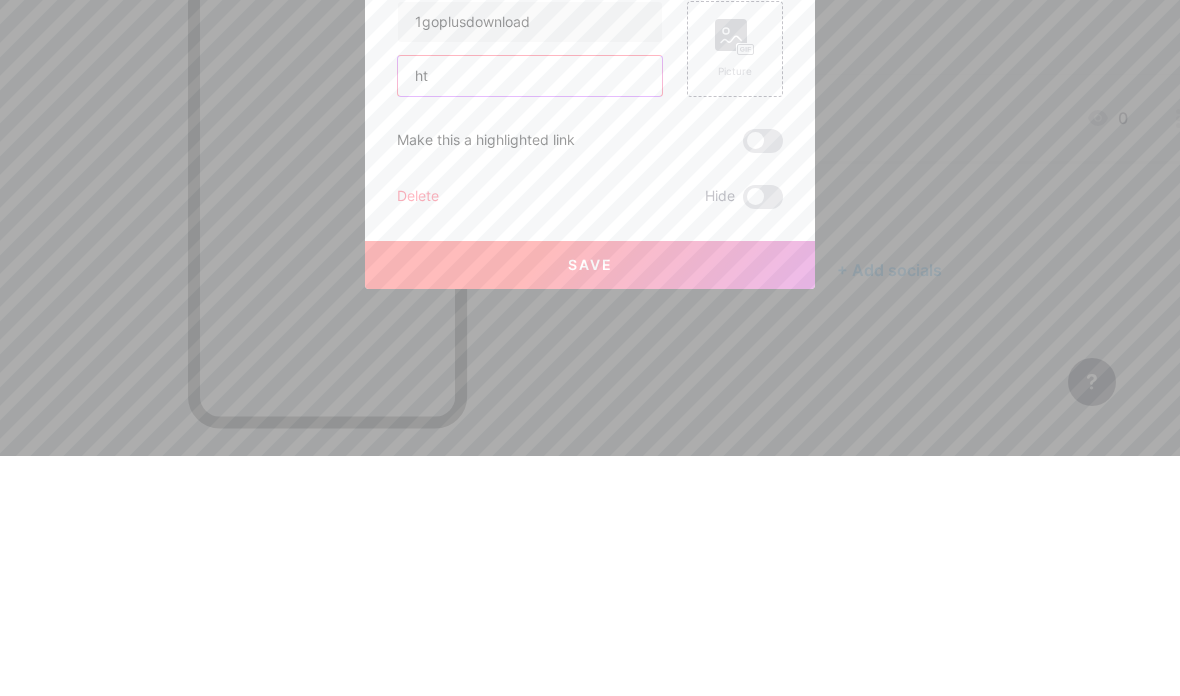 type on "h" 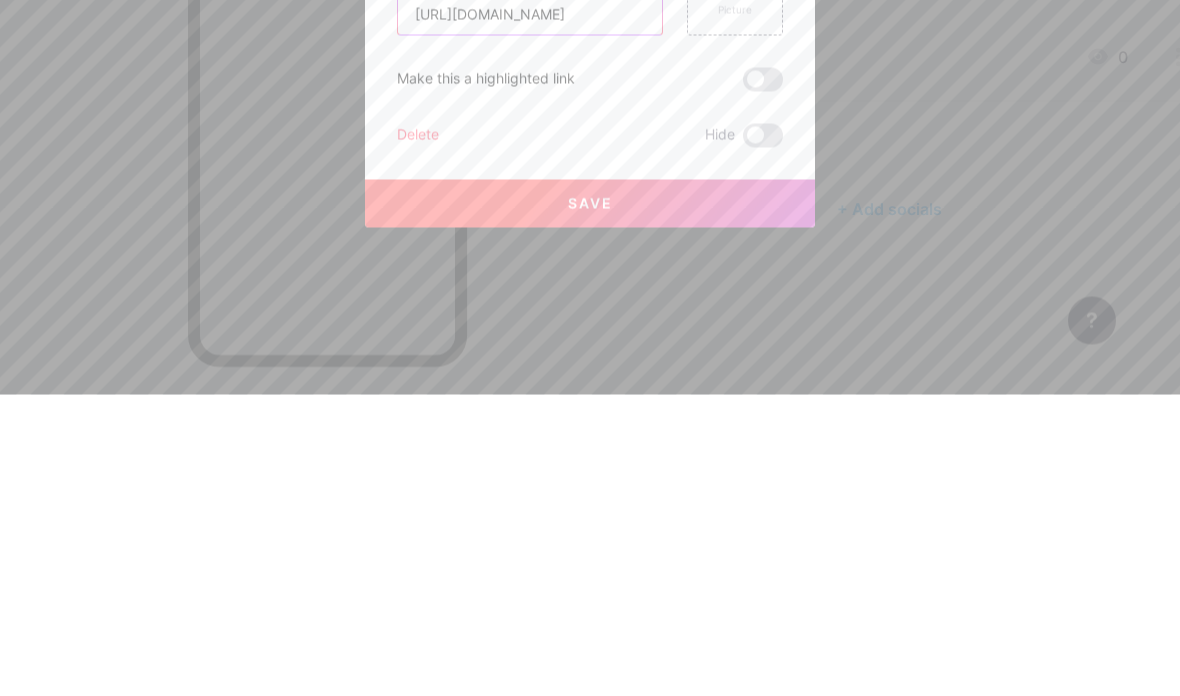 type on "[URL][DOMAIN_NAME]" 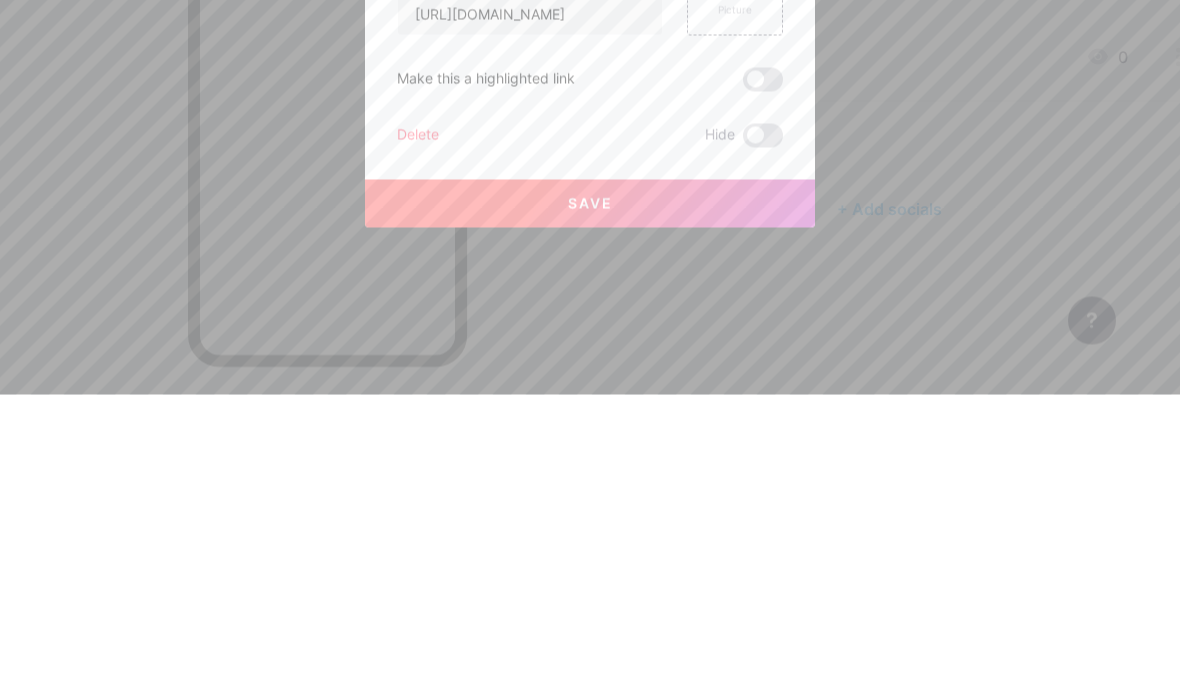 click at bounding box center [763, 381] 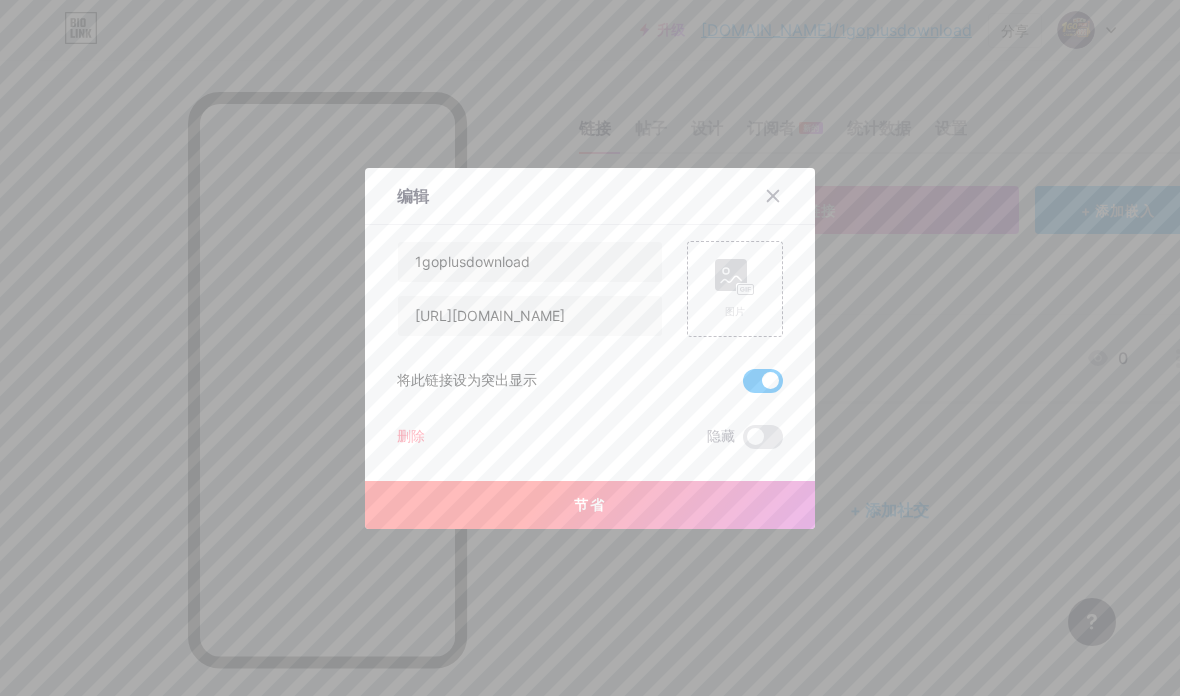 click on "图片" at bounding box center [735, 289] 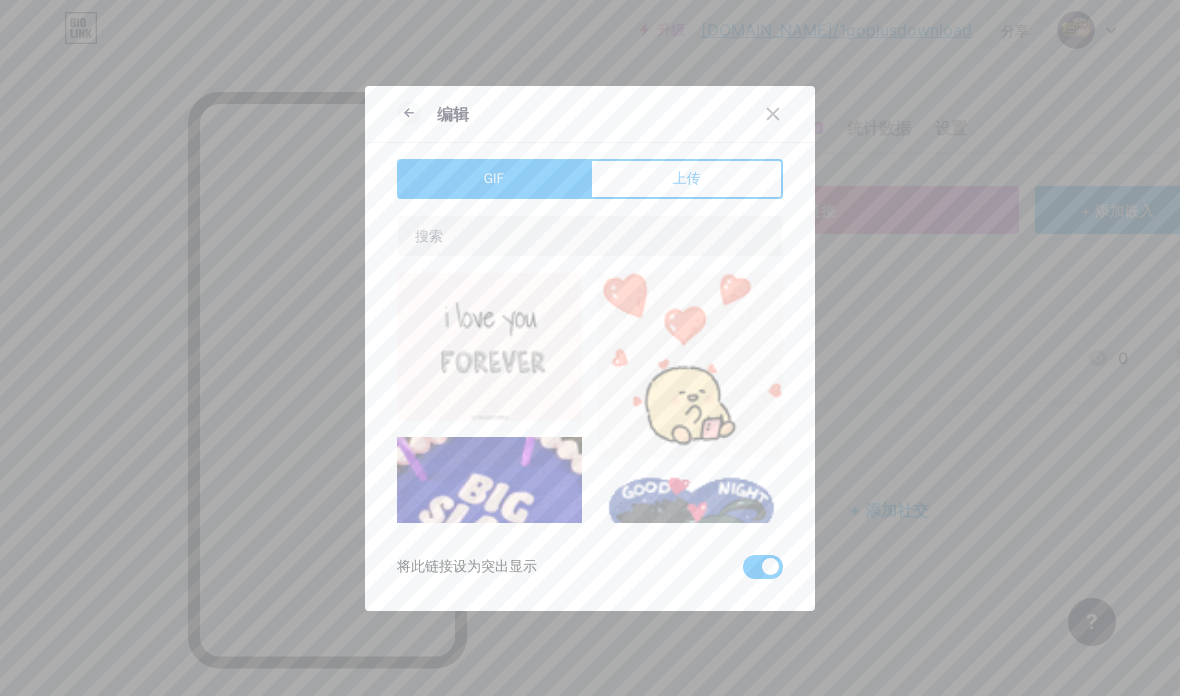 click on "上传" at bounding box center [686, 179] 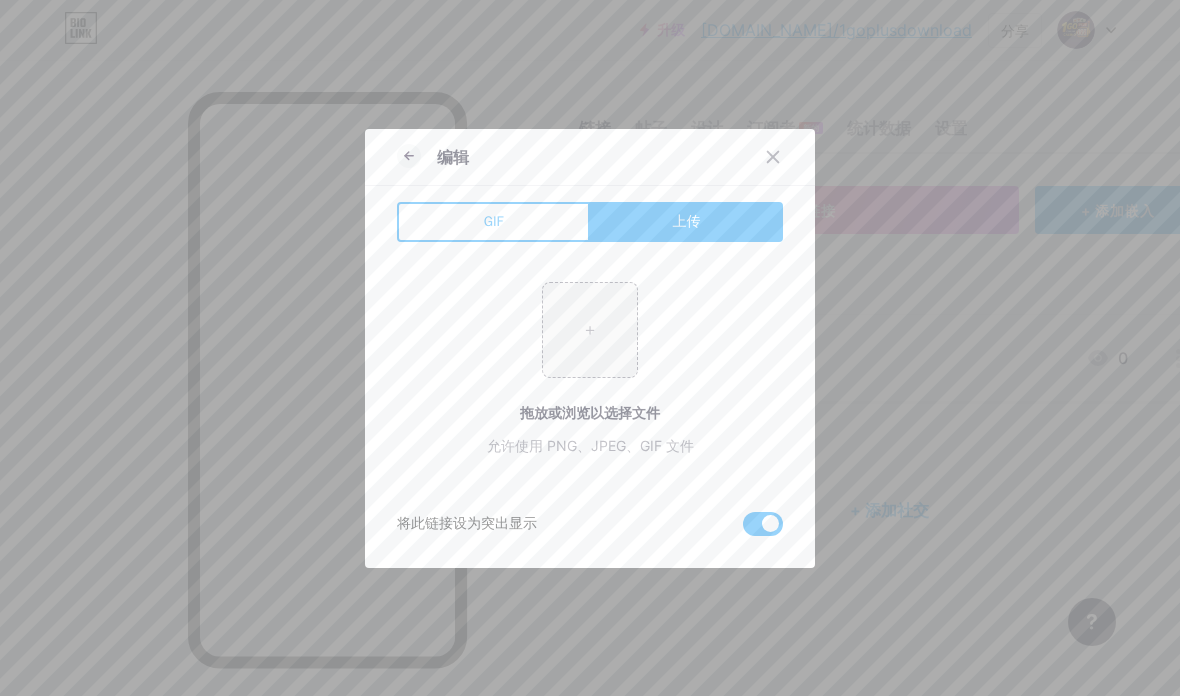click at bounding box center (590, 330) 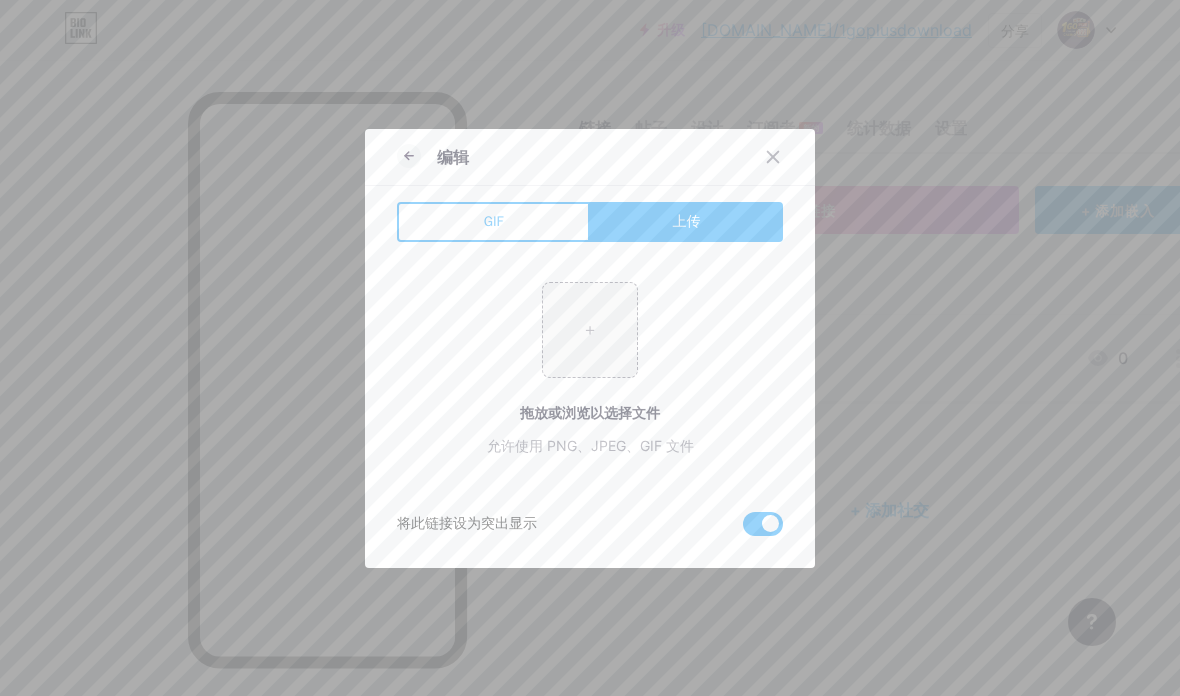 type on "C:\fakepath\IMG_0337.png" 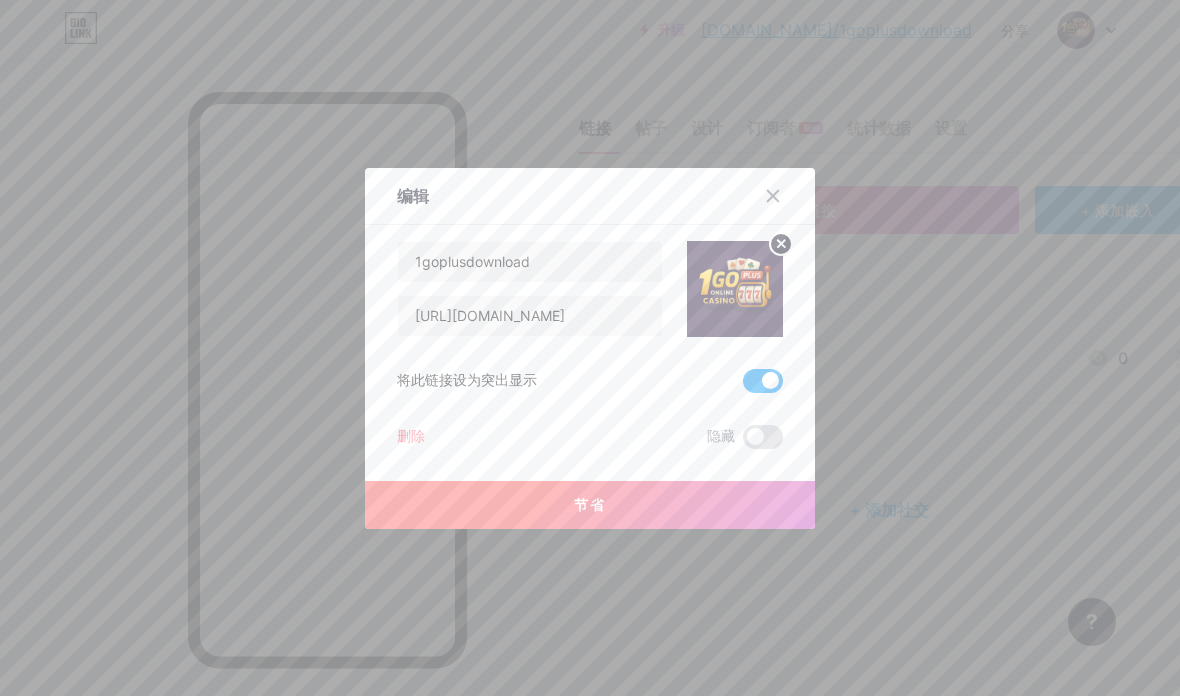 click on "节省" at bounding box center (590, 505) 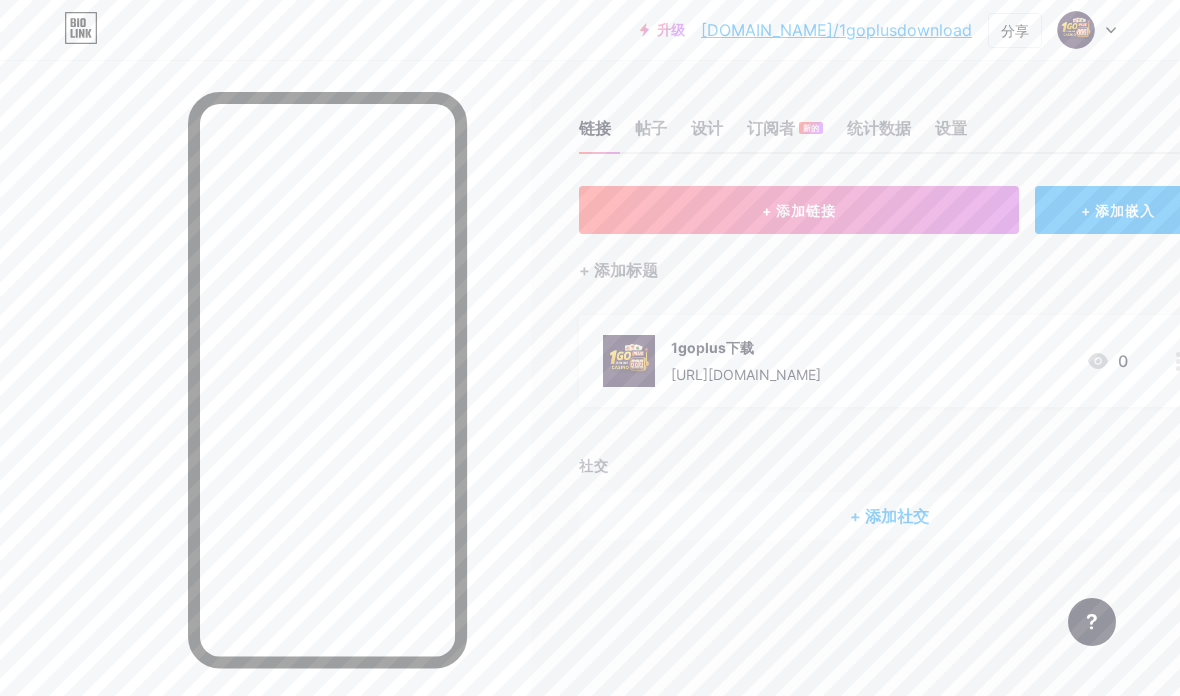 click on "+ 添加社交" at bounding box center (889, 516) 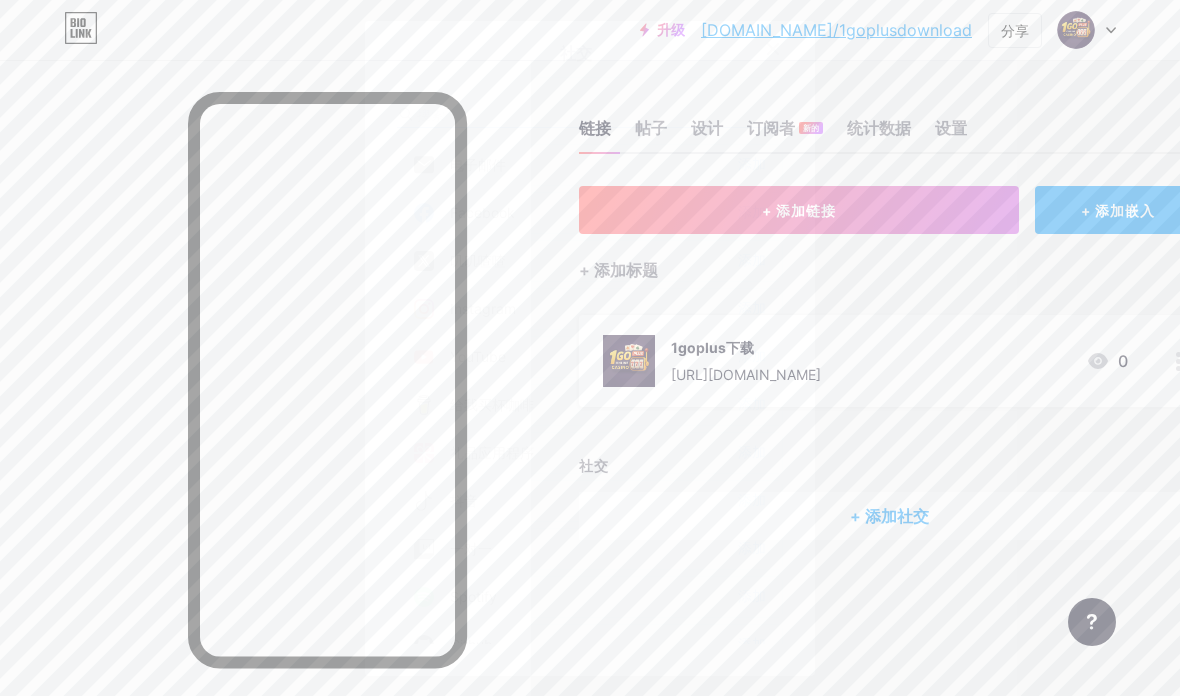 scroll, scrollTop: 0, scrollLeft: 0, axis: both 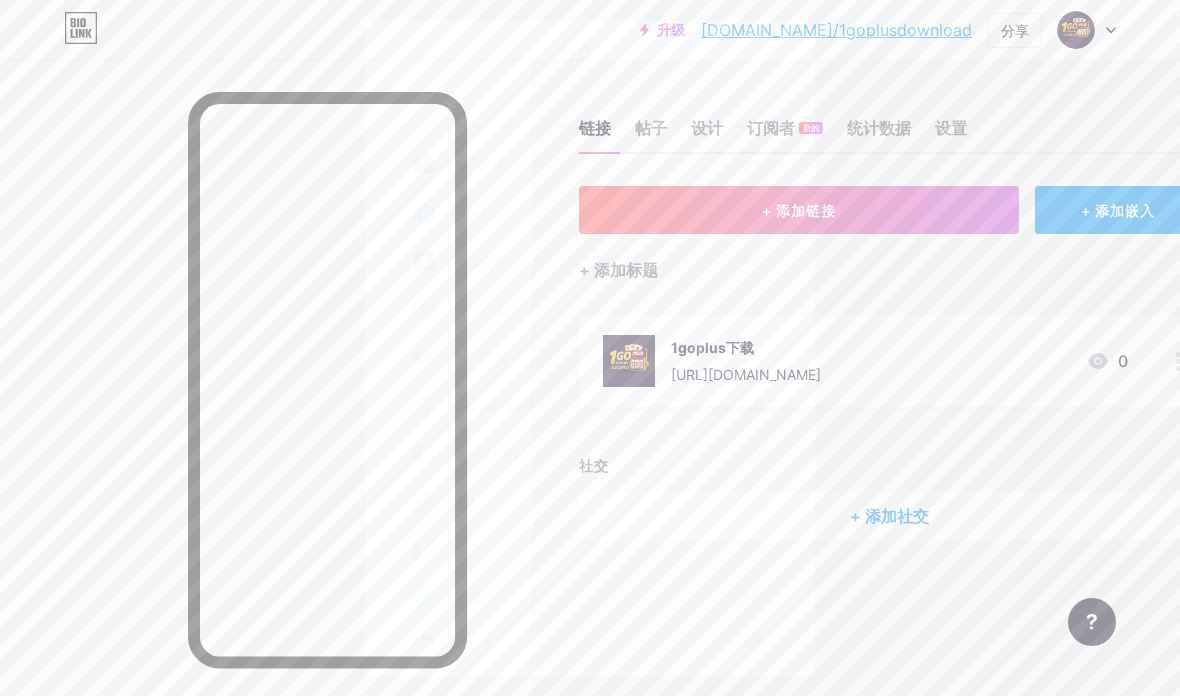 click on "添加" at bounding box center (752, 260) 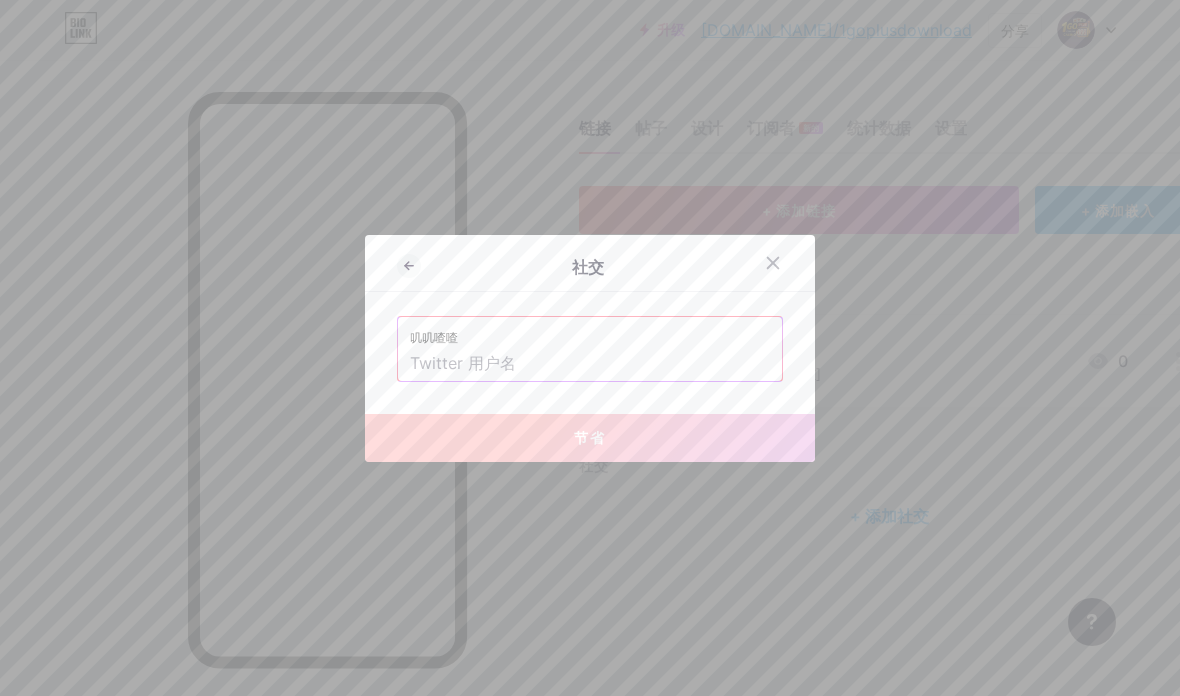 click at bounding box center (590, 364) 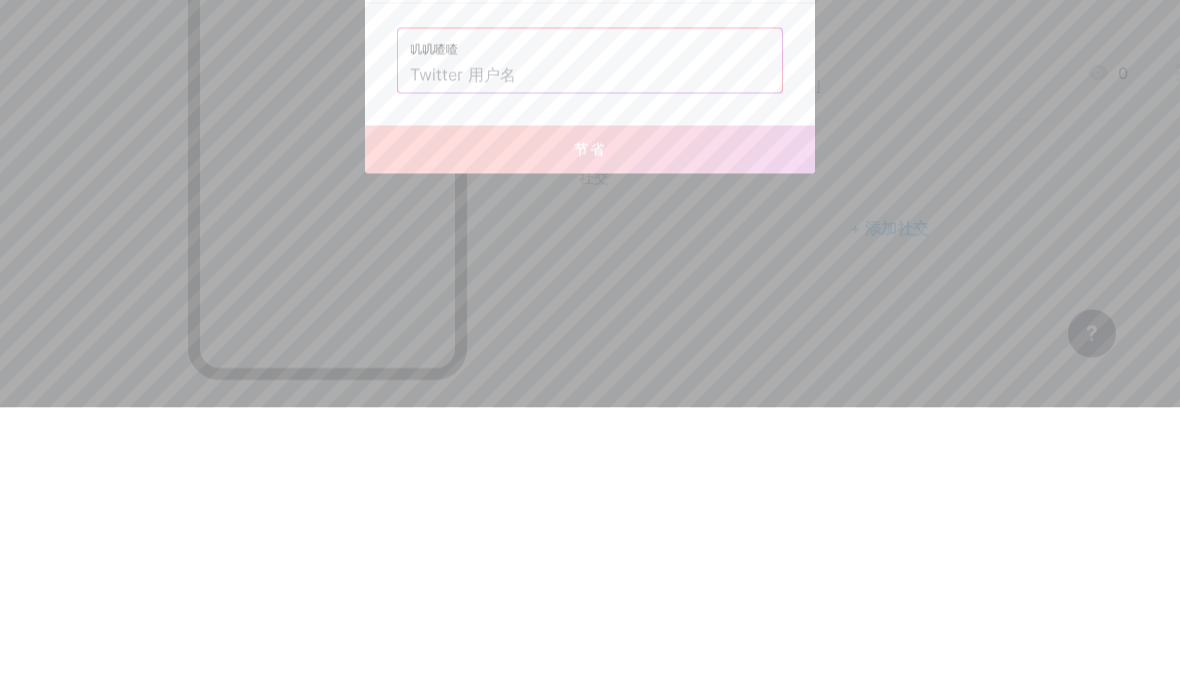scroll, scrollTop: 80, scrollLeft: 104, axis: both 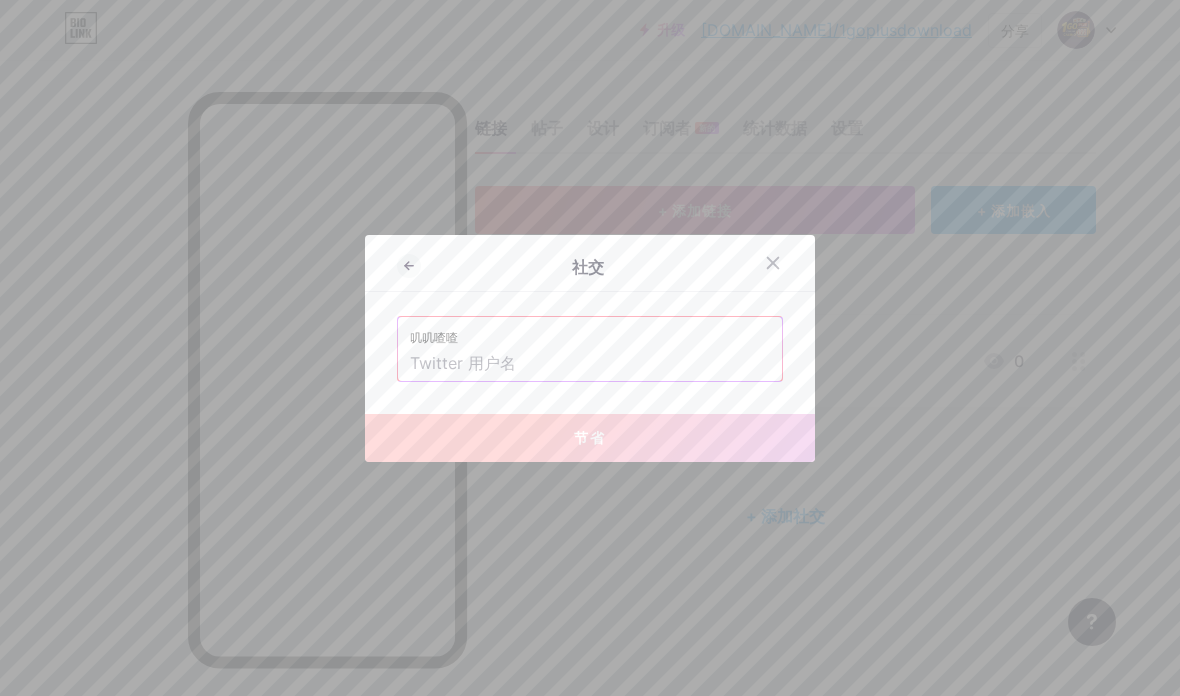 click at bounding box center [590, 364] 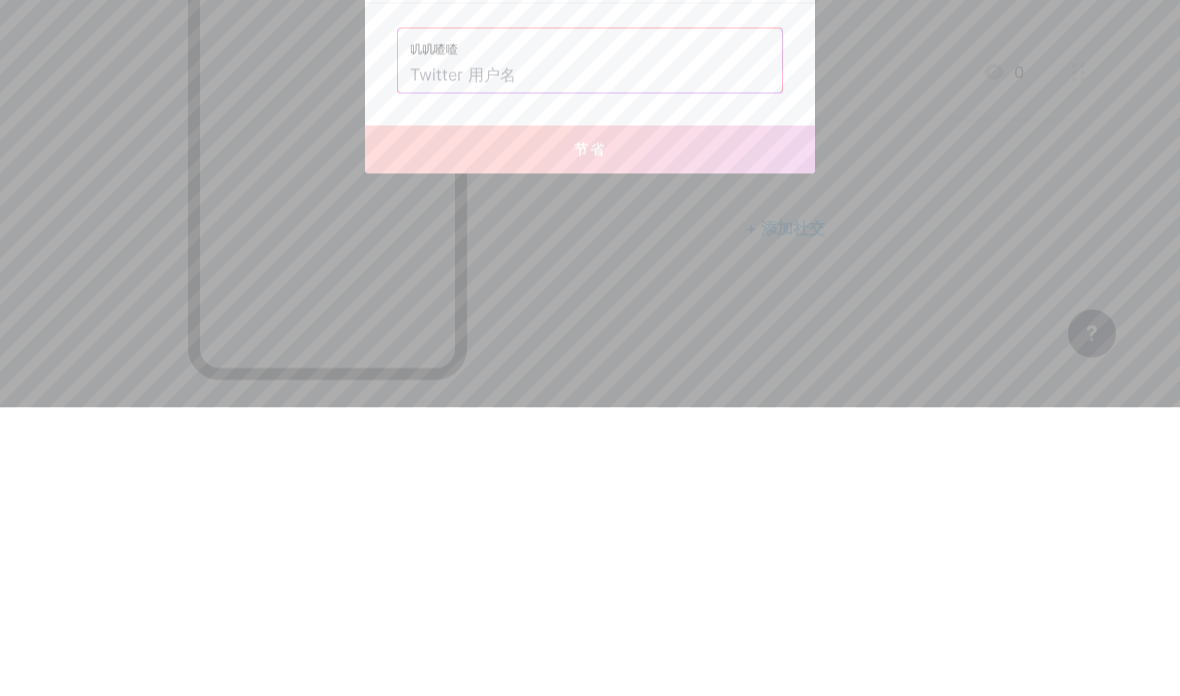 paste on "[URL][DOMAIN_NAME]" 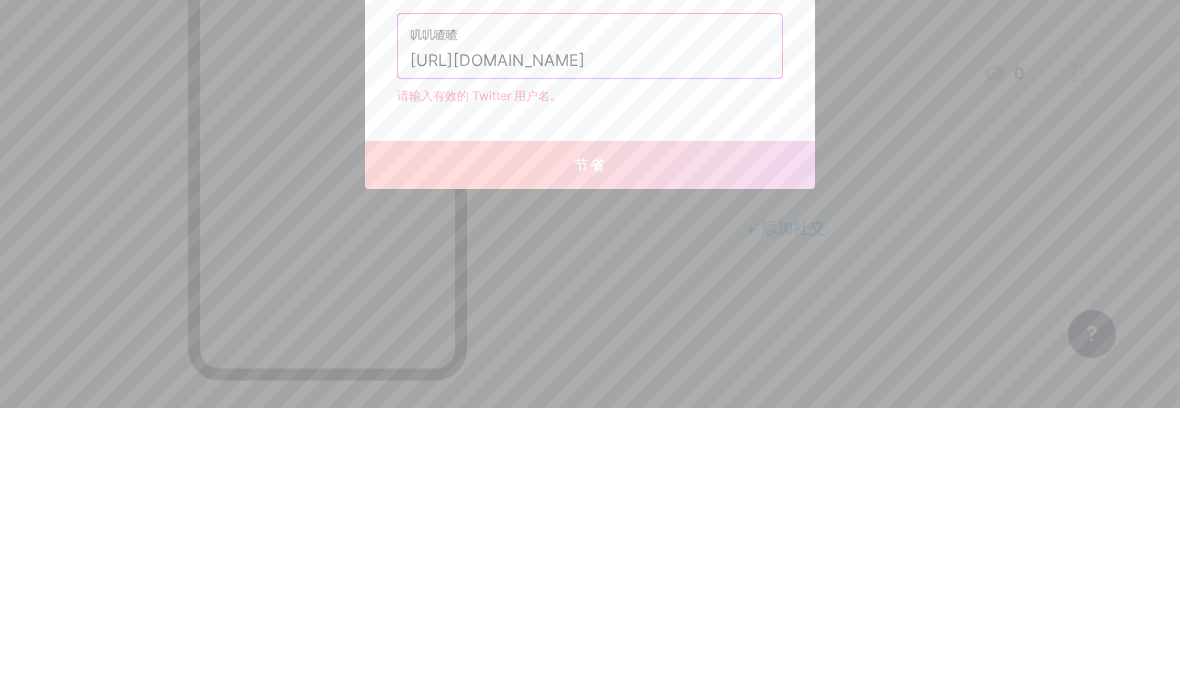 type on "[URL][DOMAIN_NAME]" 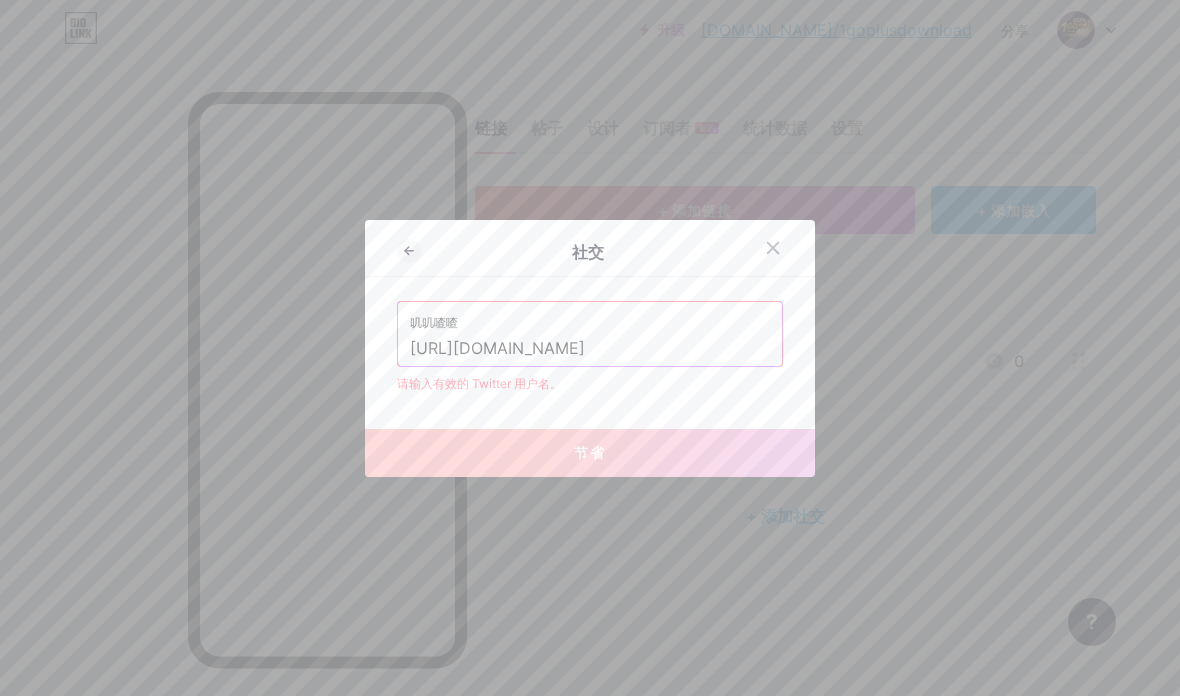click on "节省" at bounding box center [590, 453] 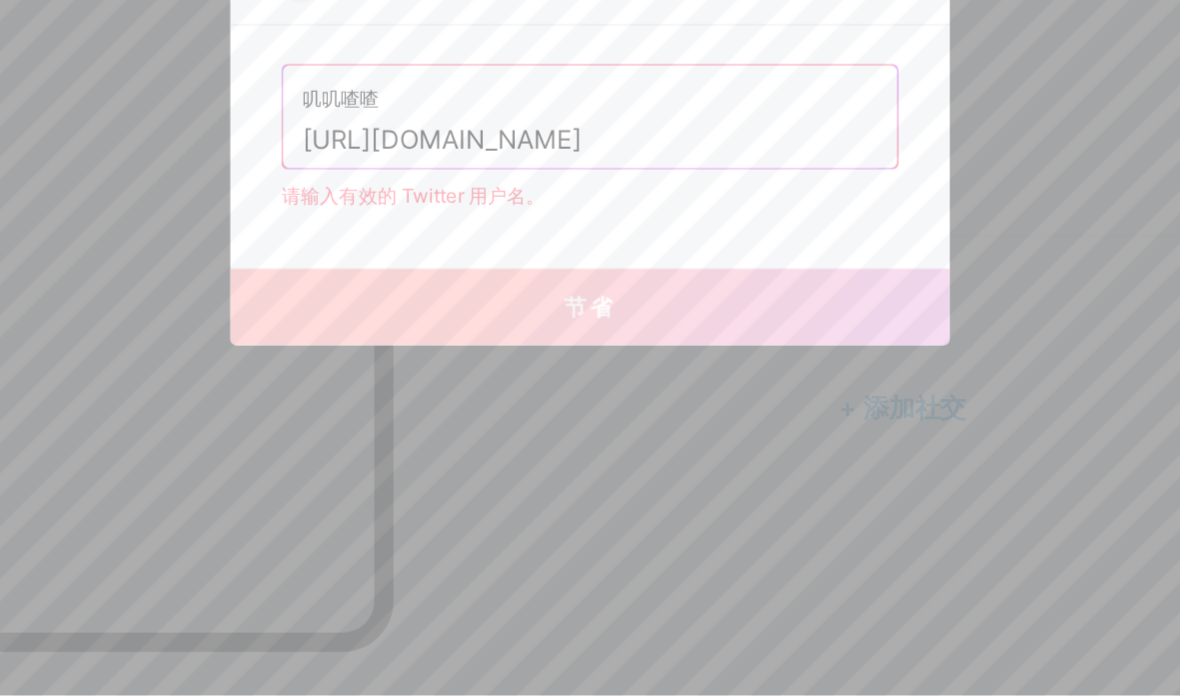 click at bounding box center [590, 348] 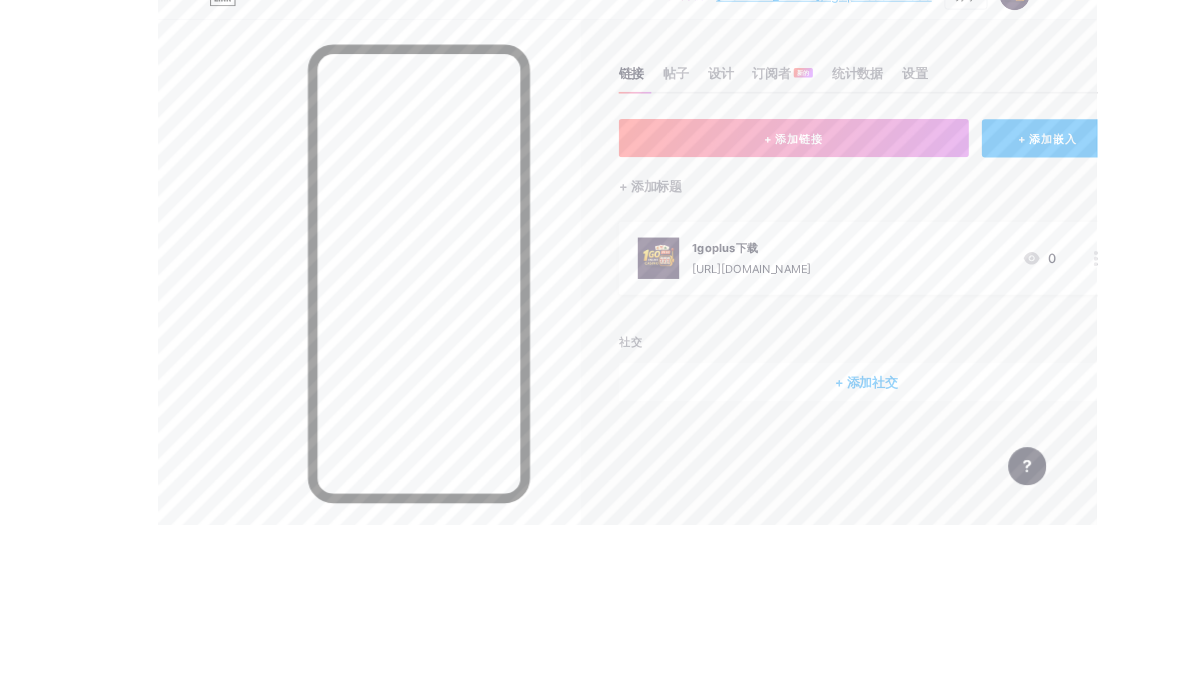 scroll, scrollTop: 36, scrollLeft: 0, axis: vertical 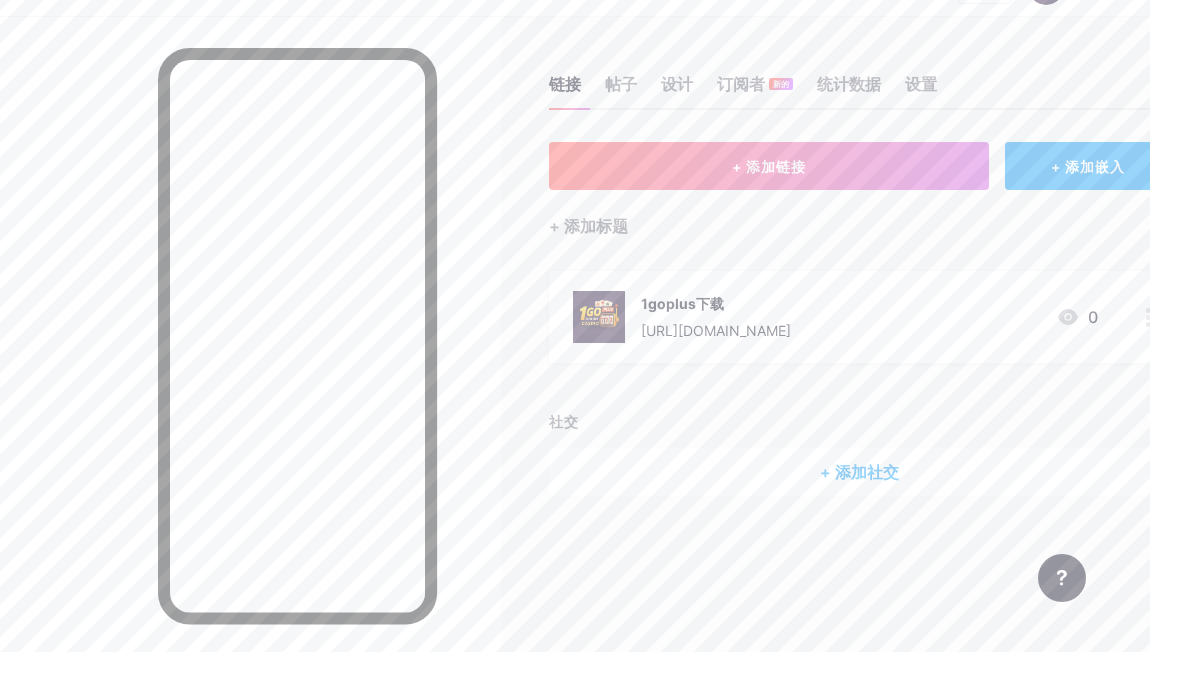 click on "+ 添加社交" at bounding box center (889, 516) 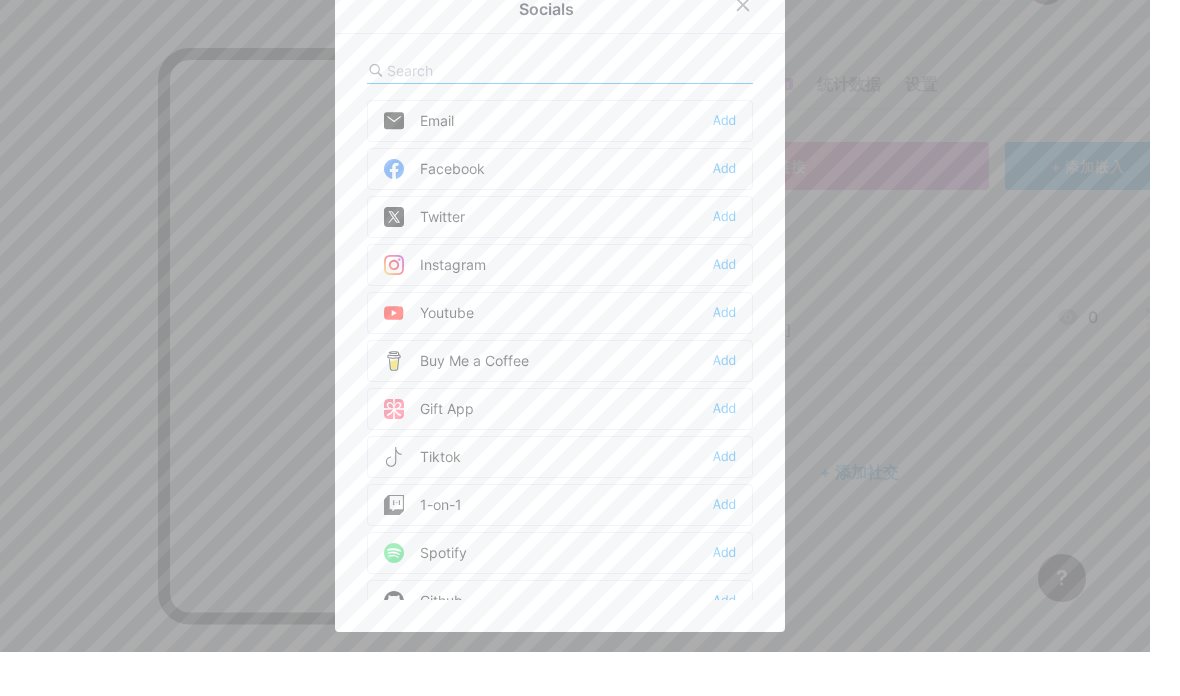 scroll, scrollTop: 80, scrollLeft: 30, axis: both 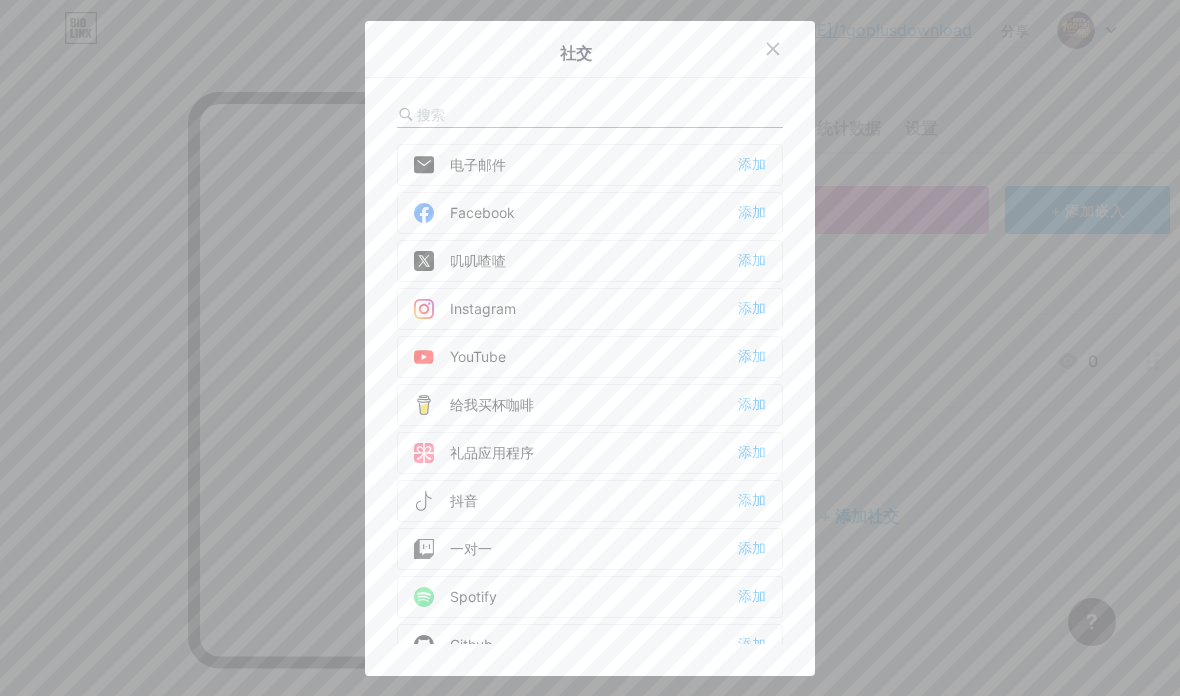 click on "添加" at bounding box center [752, 260] 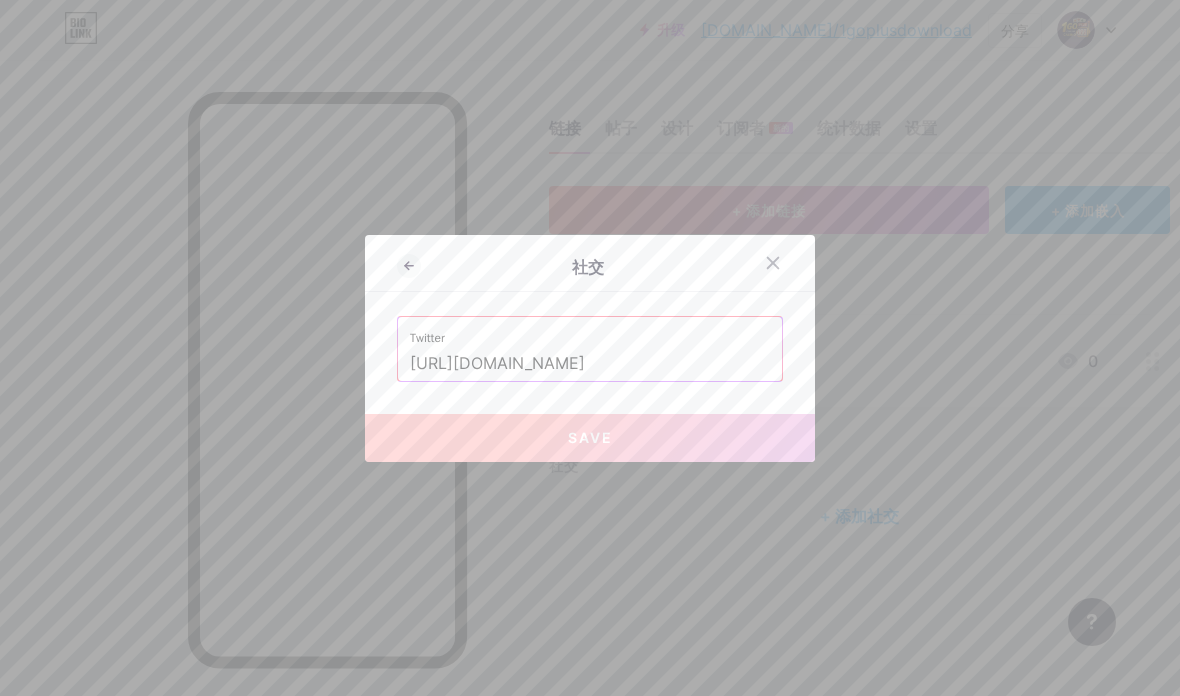 click on "[URL][DOMAIN_NAME]" at bounding box center (590, 364) 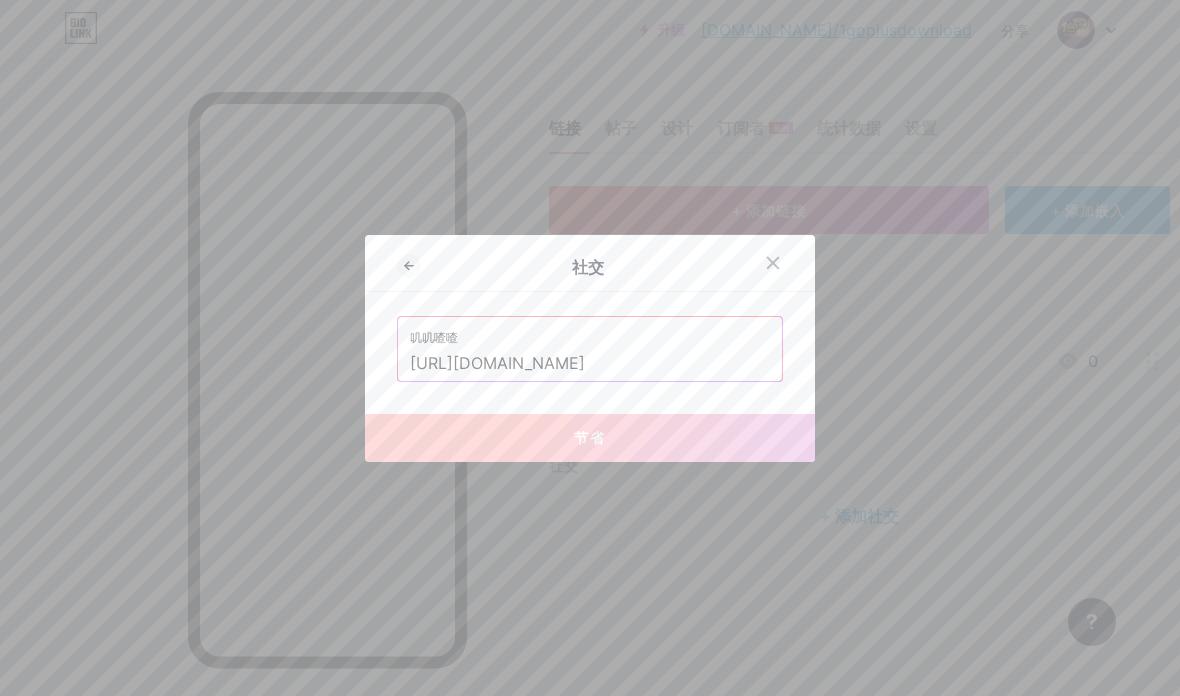 click on "节省" at bounding box center [590, 438] 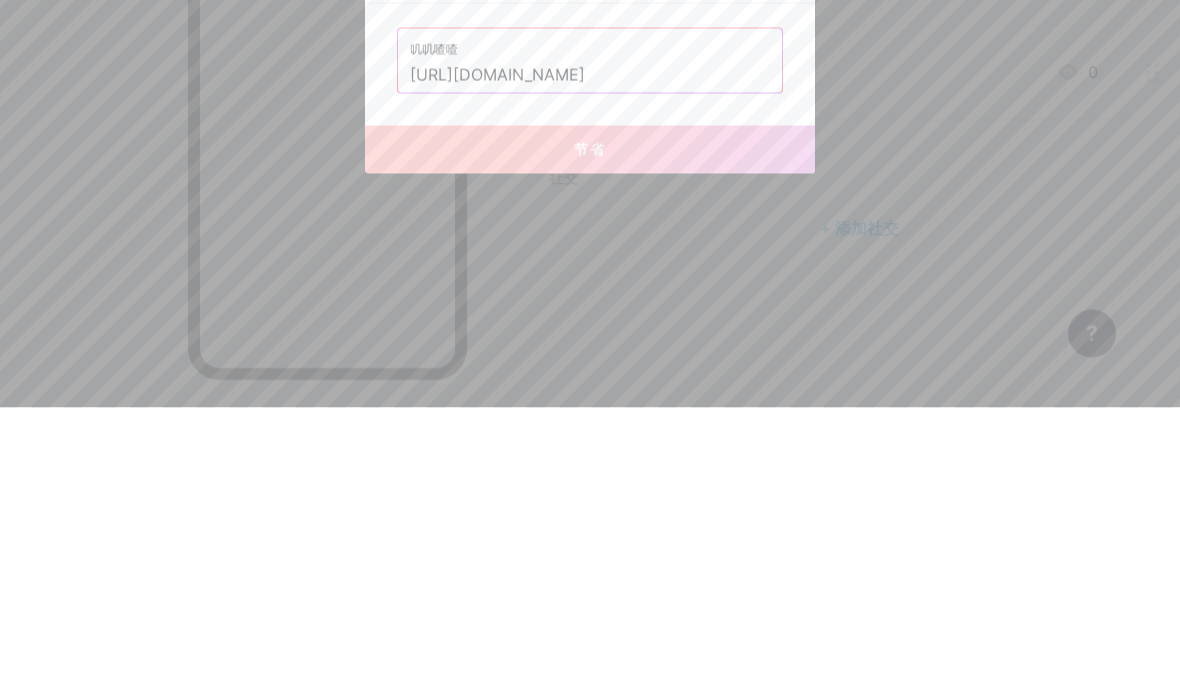click on "节省" at bounding box center (590, 438) 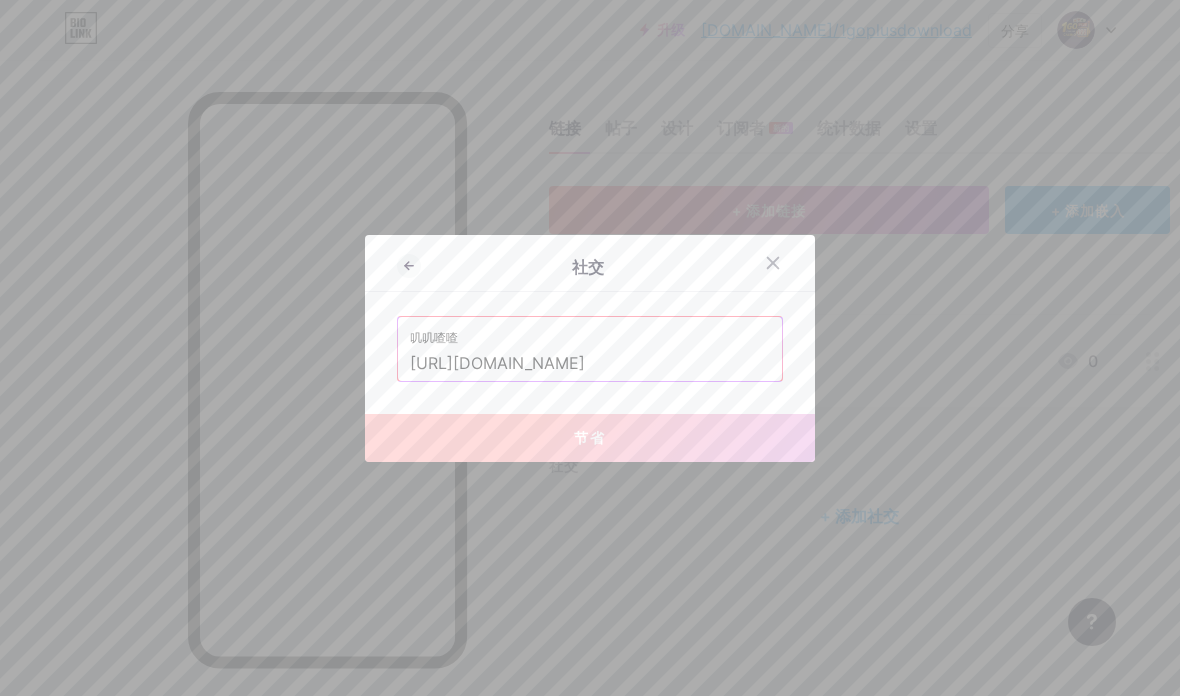 click on "节省" at bounding box center [590, 438] 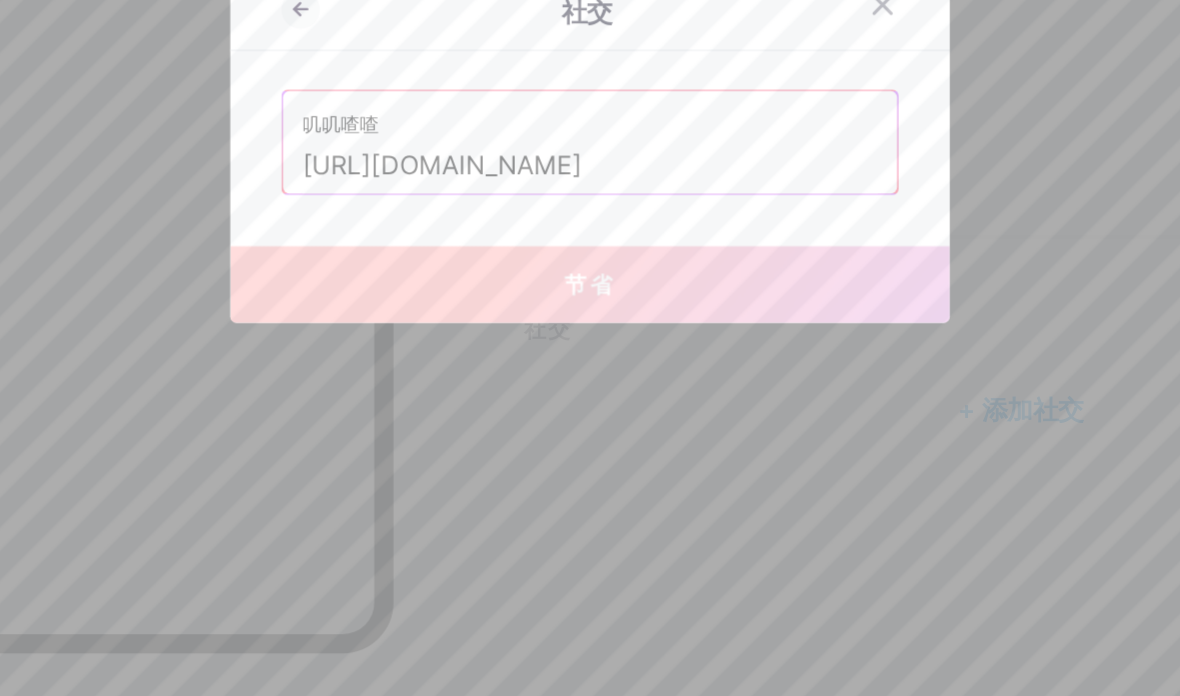 click on "节省" at bounding box center [590, 438] 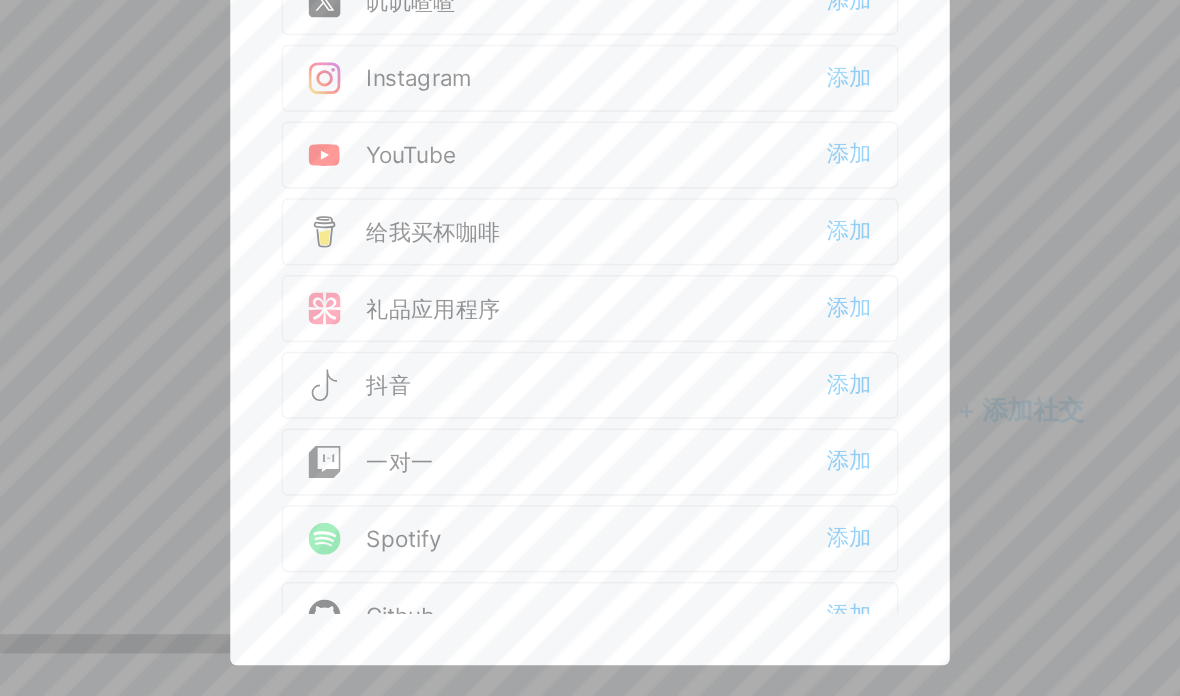 click on "添加" at bounding box center [752, 260] 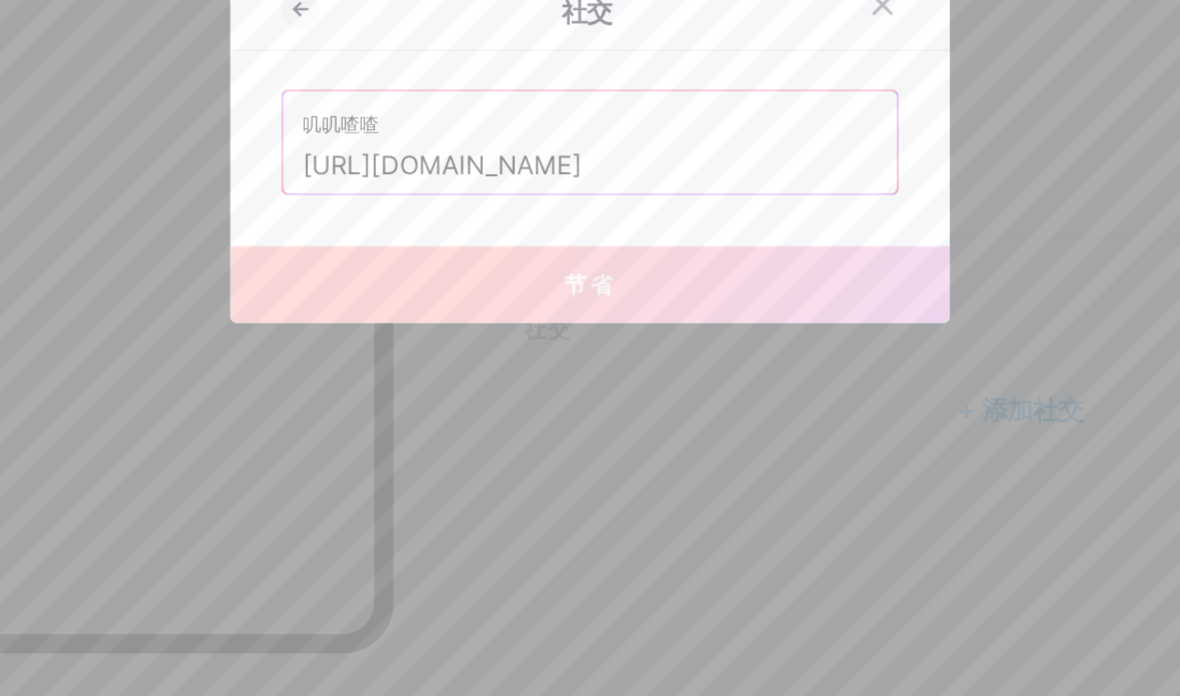 click on "节省" at bounding box center (590, 437) 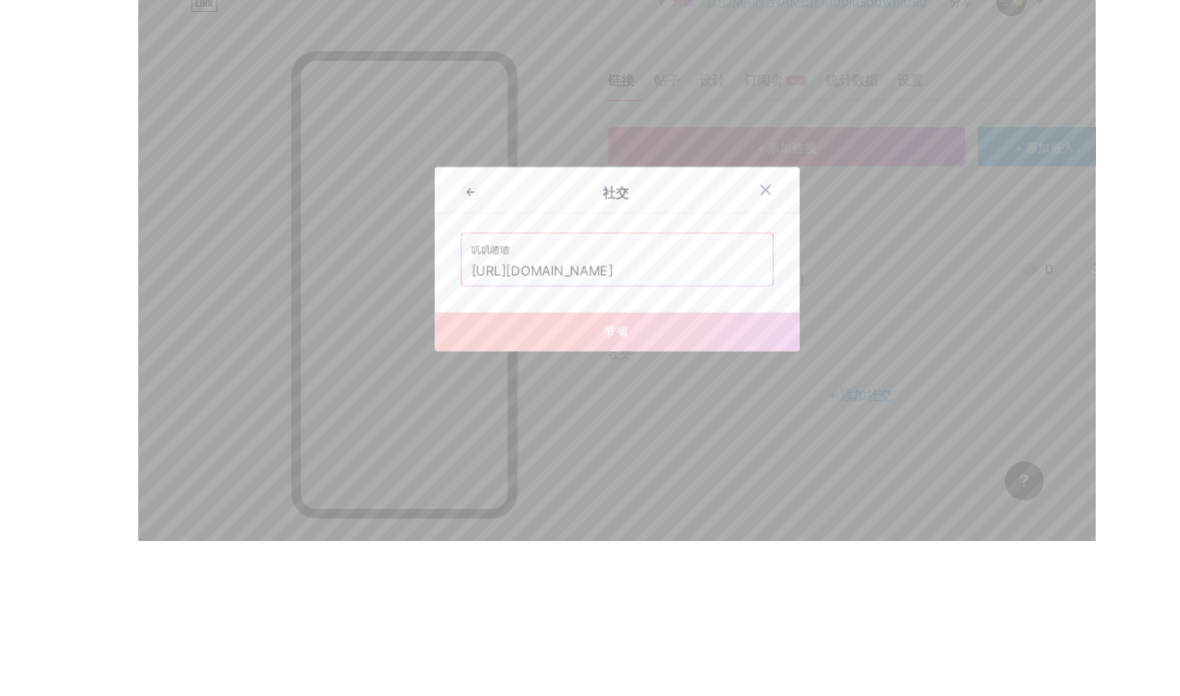 scroll, scrollTop: 80, scrollLeft: 0, axis: vertical 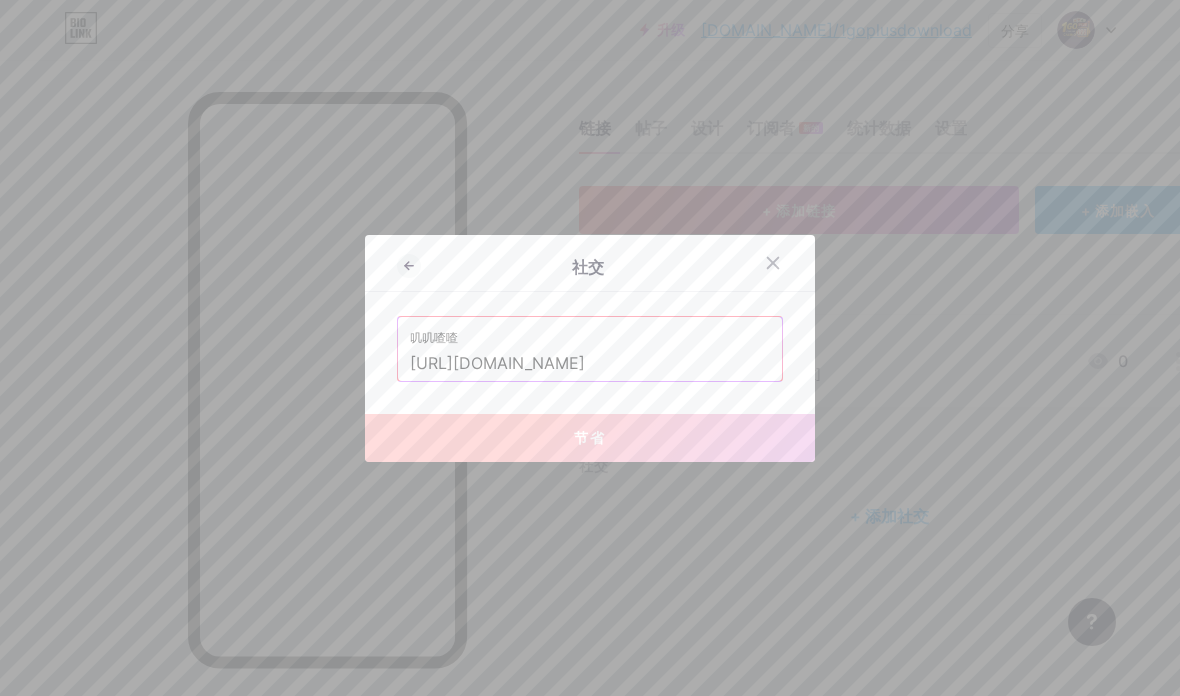 click on "节省" at bounding box center [590, 438] 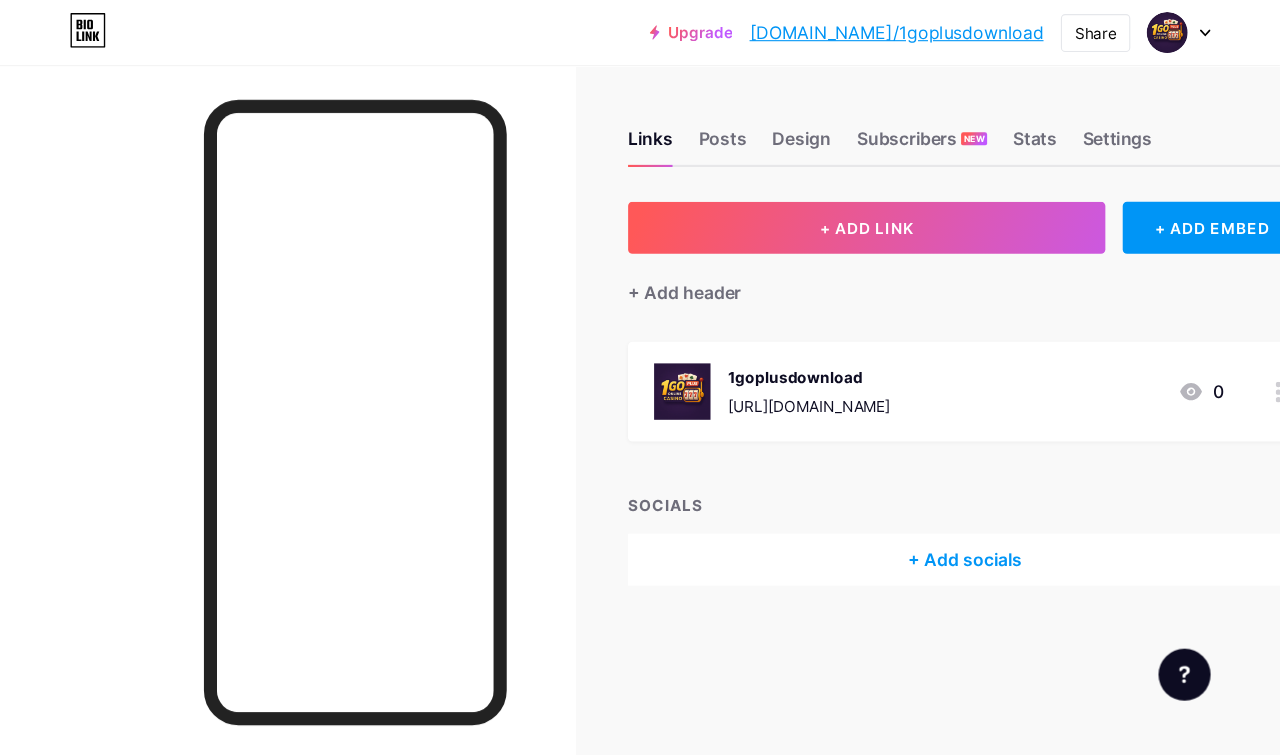 scroll, scrollTop: 0, scrollLeft: 0, axis: both 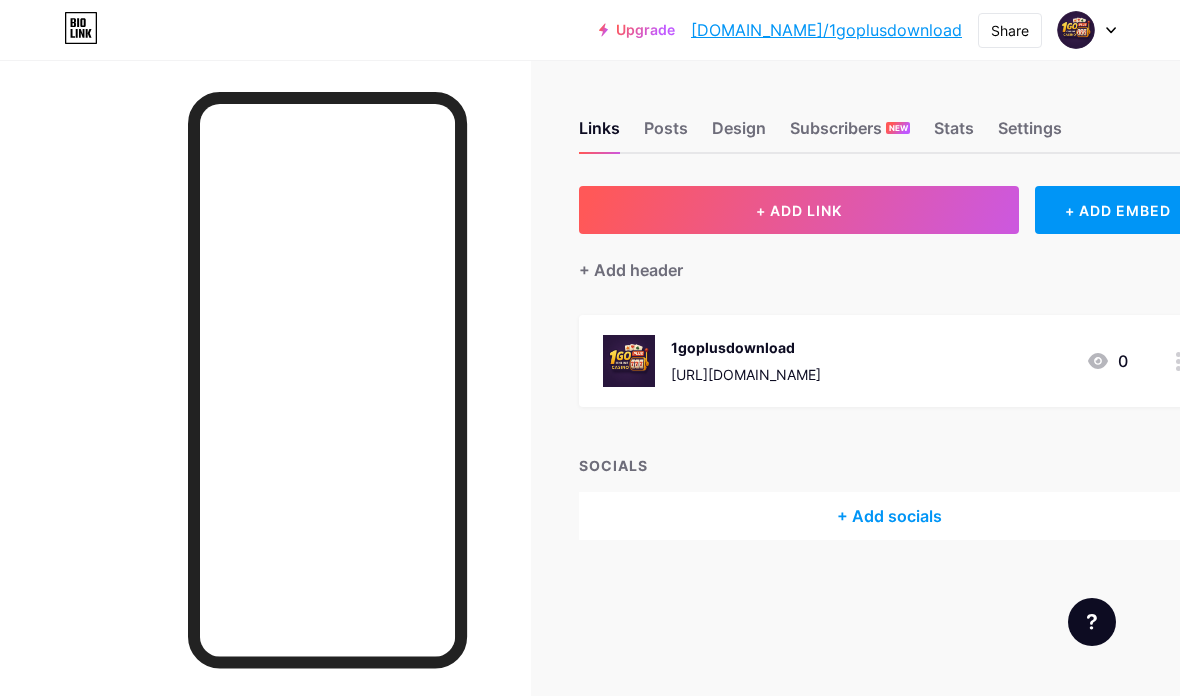 click on "+ Add socials" at bounding box center (889, 516) 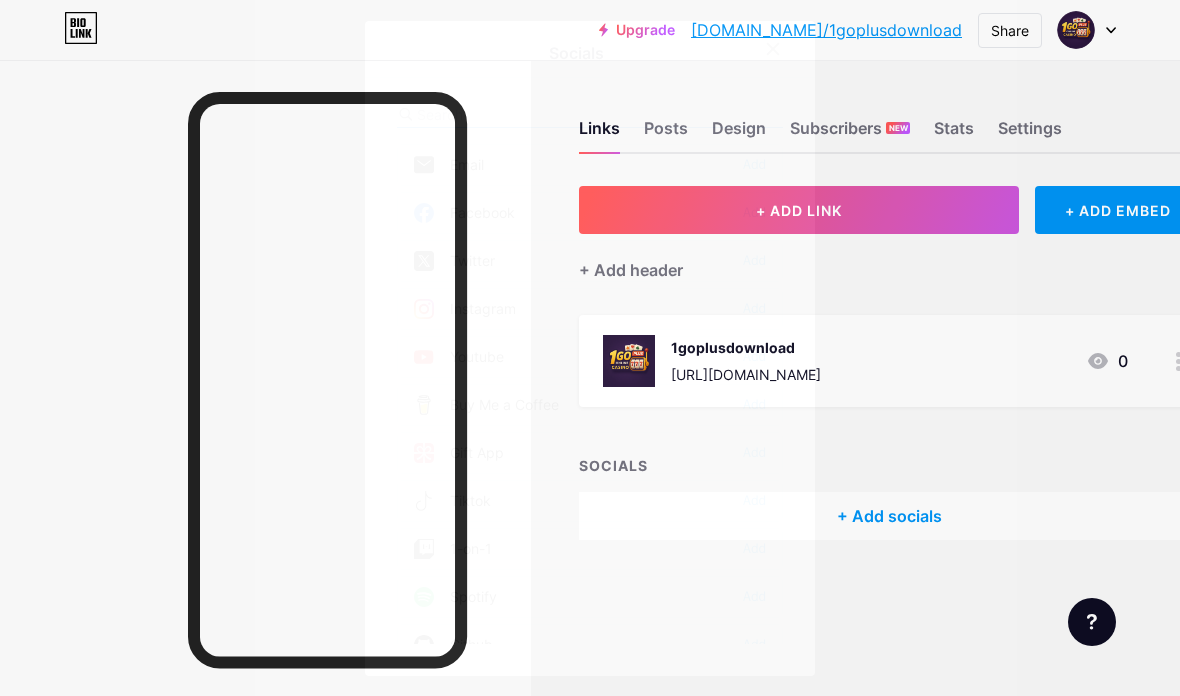 click on "Twitter
Add" at bounding box center [590, 261] 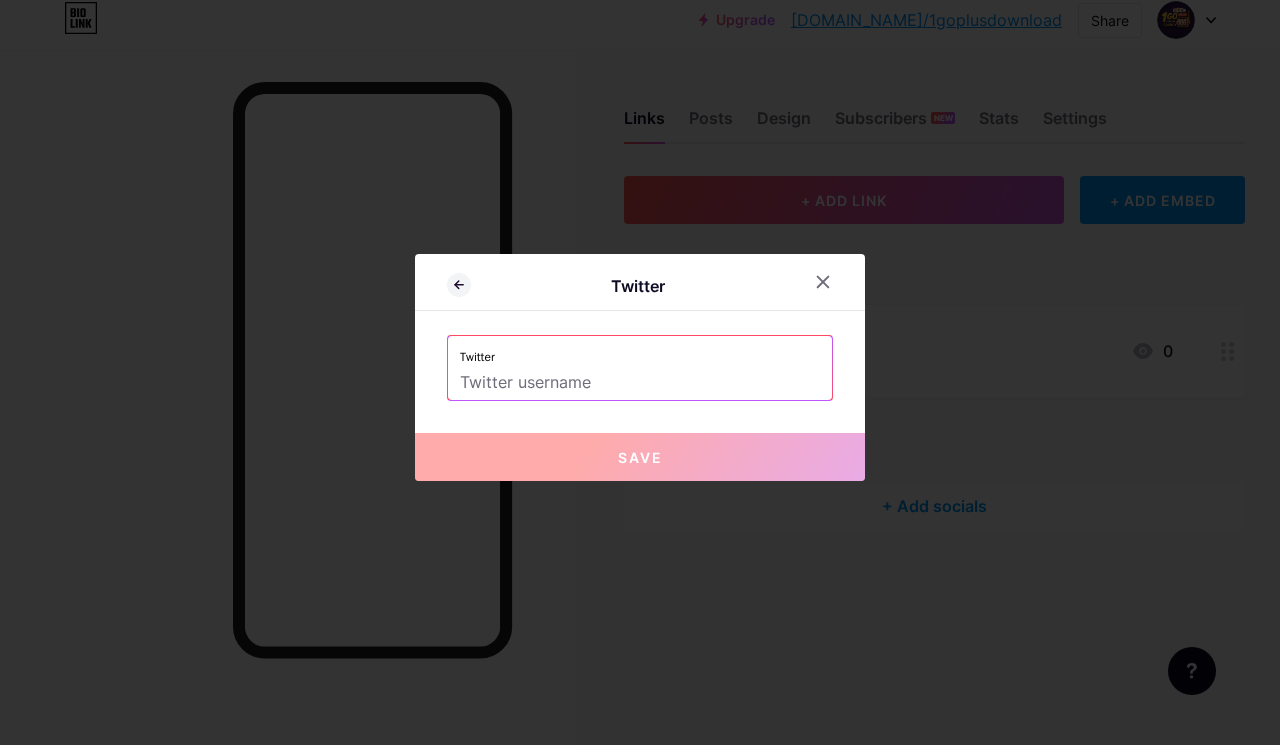 click at bounding box center [640, 393] 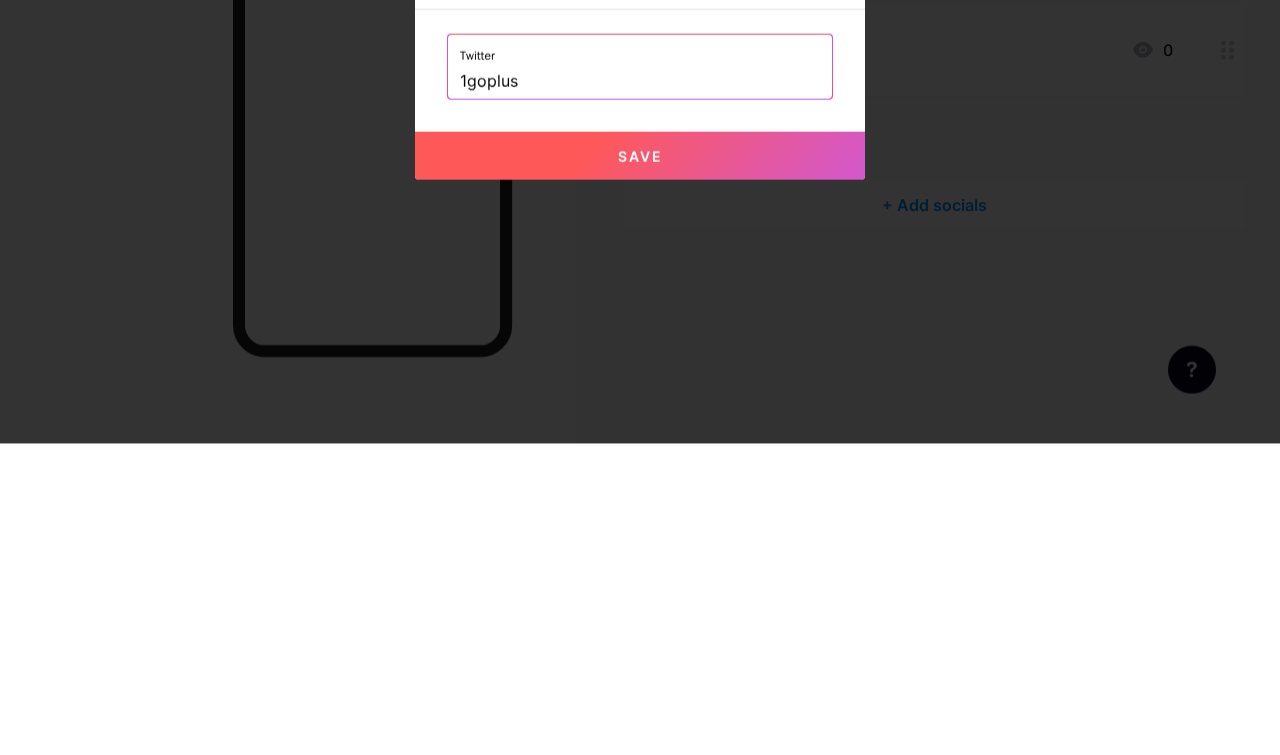 click on "Save" at bounding box center (640, 467) 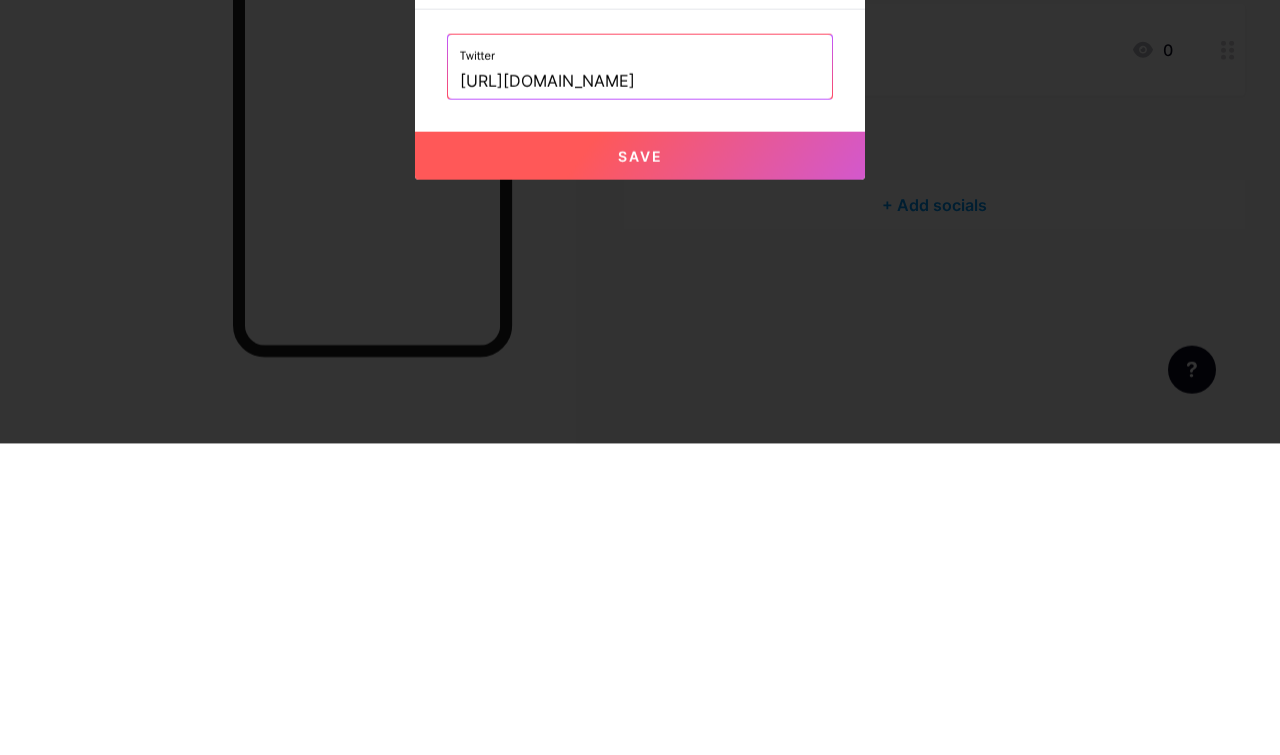 scroll, scrollTop: 87, scrollLeft: 0, axis: vertical 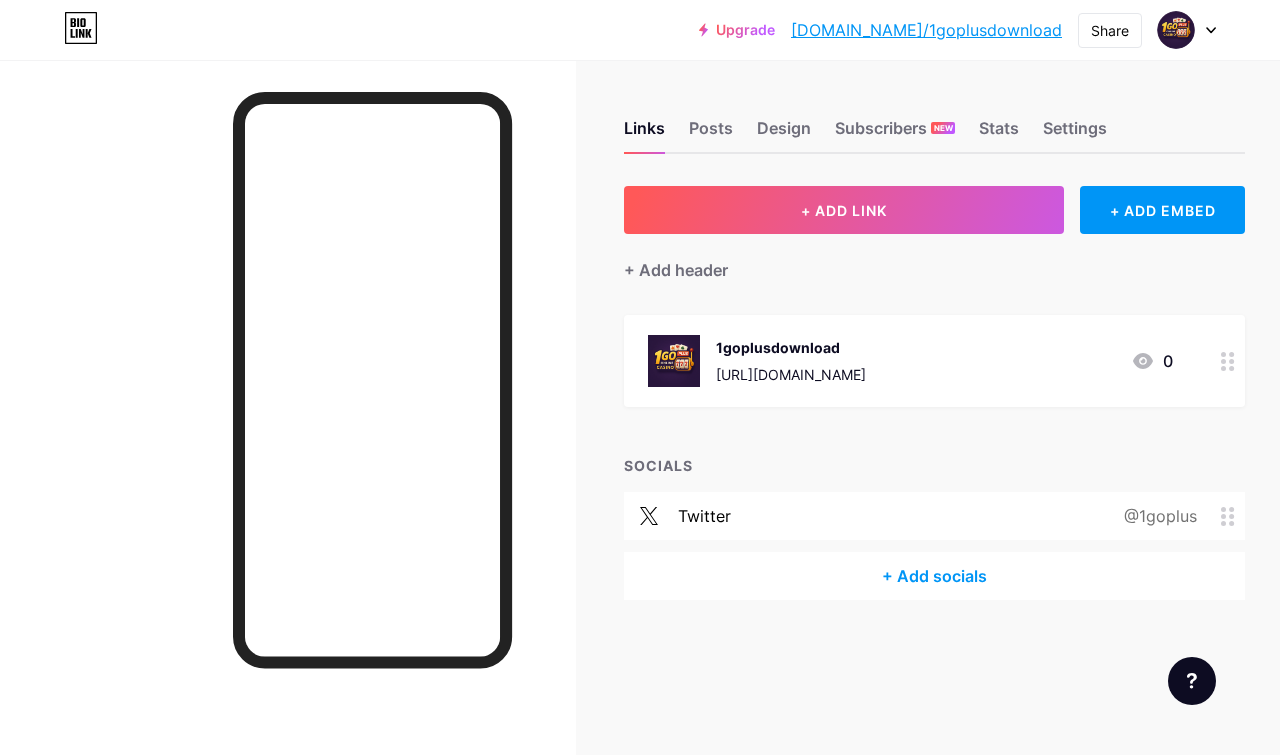 click on "+ Add socials" at bounding box center [934, 576] 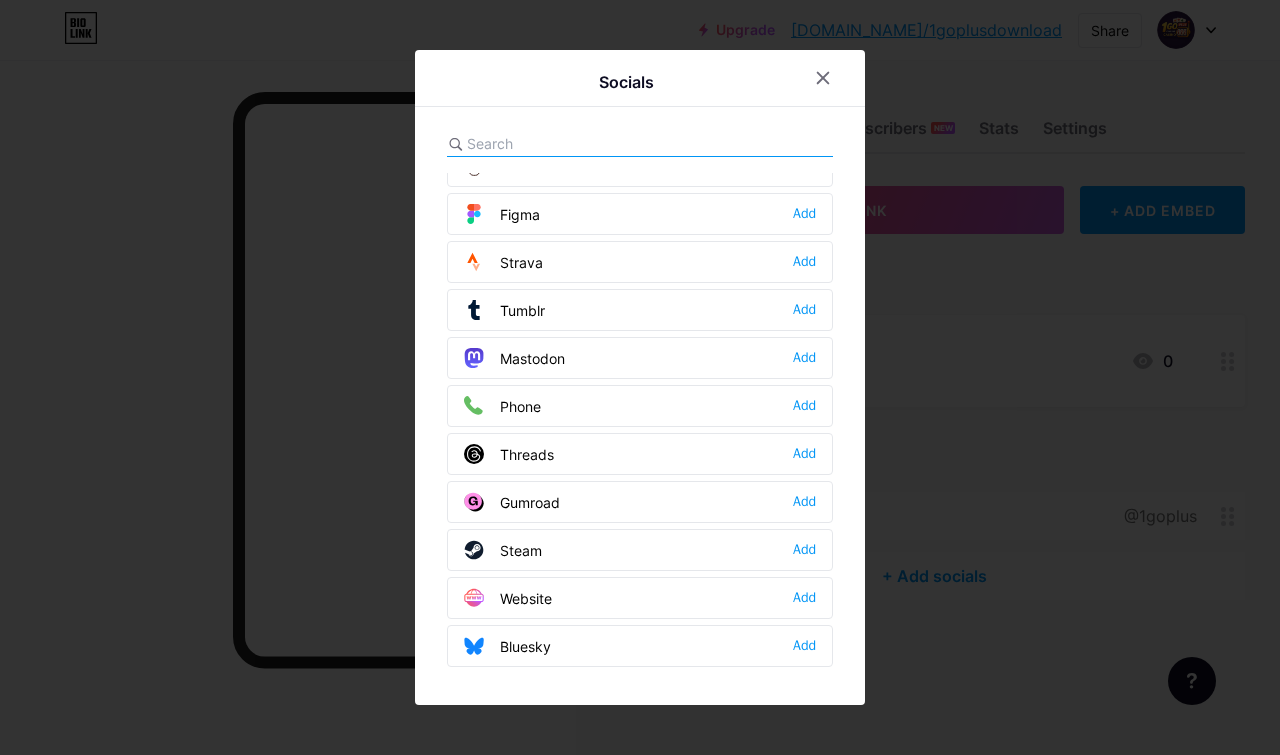 scroll, scrollTop: 1804, scrollLeft: 0, axis: vertical 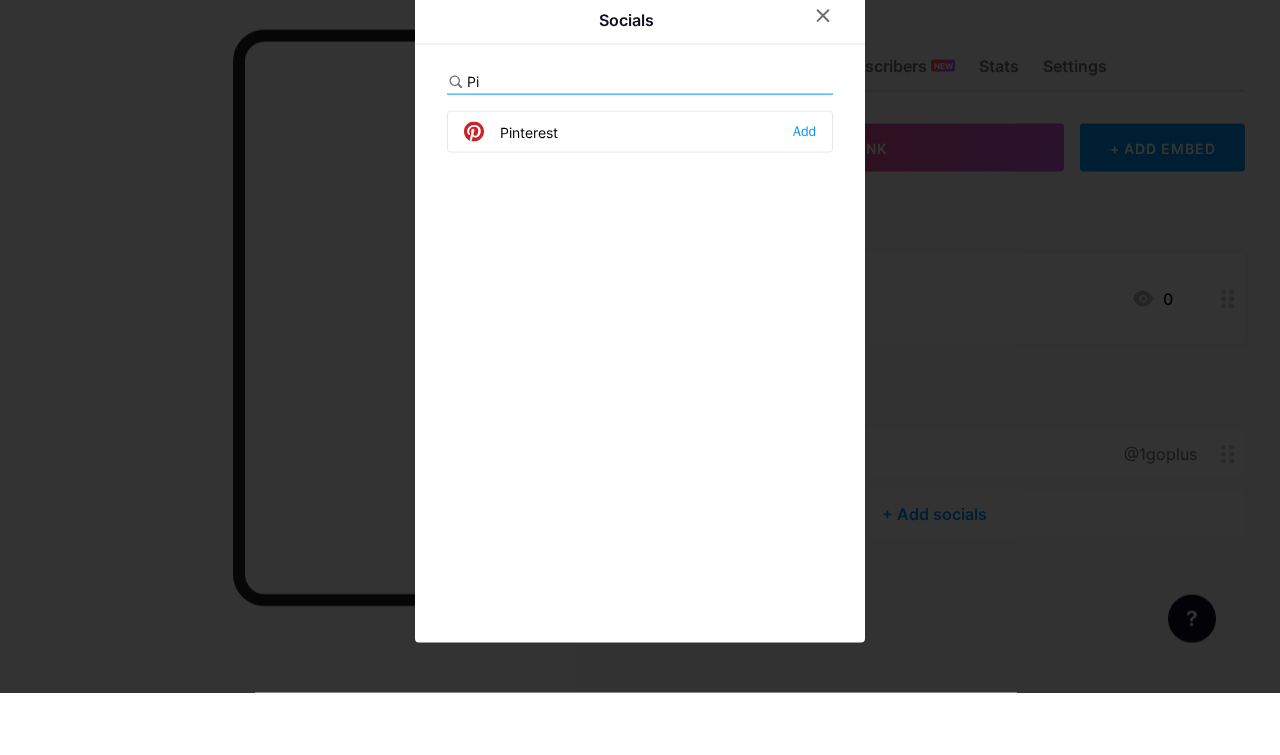 type on "Pin" 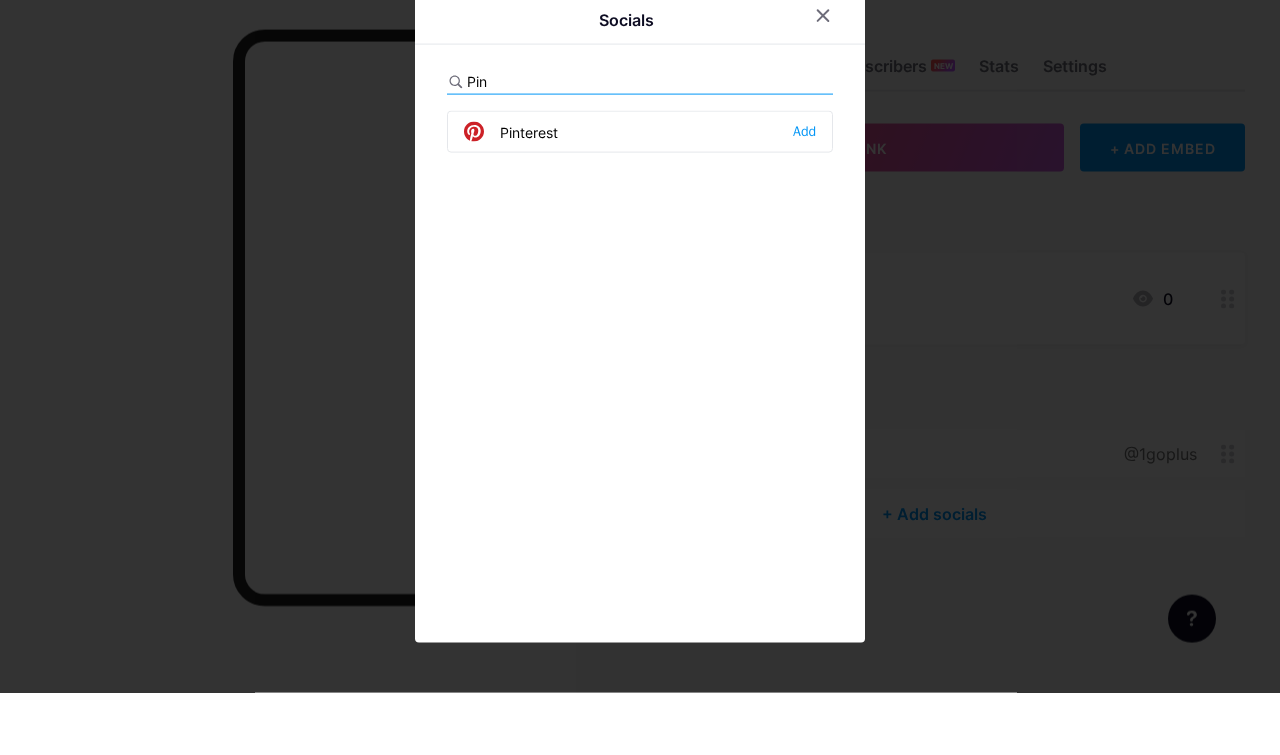 click on "Pinterest
Add" at bounding box center [640, 194] 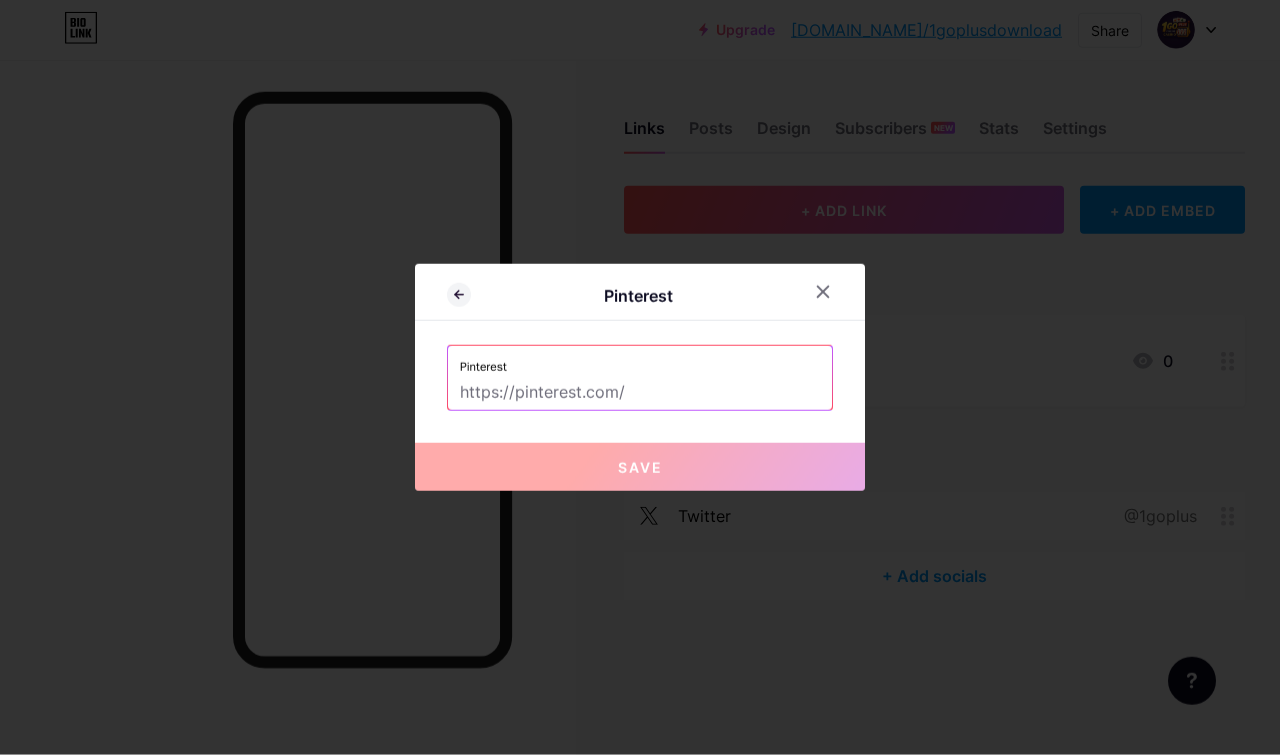 click at bounding box center (640, 393) 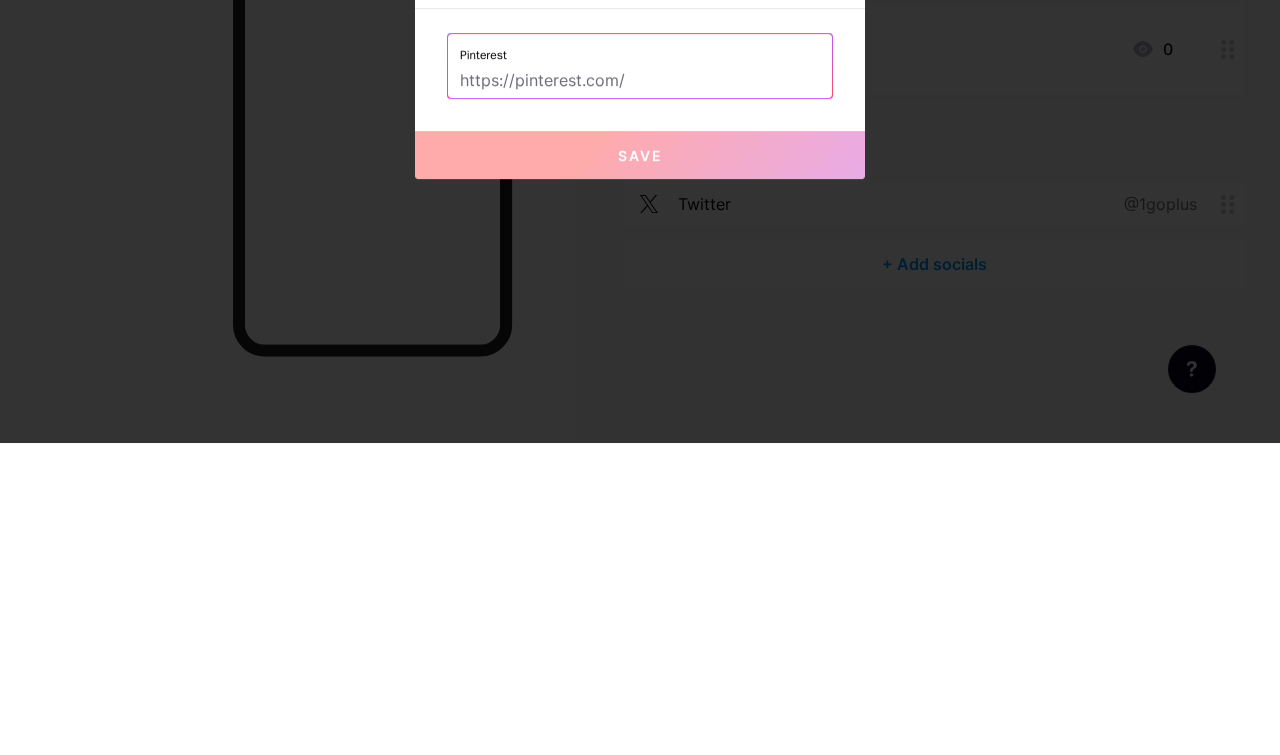 paste on "https://in.pinterest.com/1goplusdownload1goplus/" 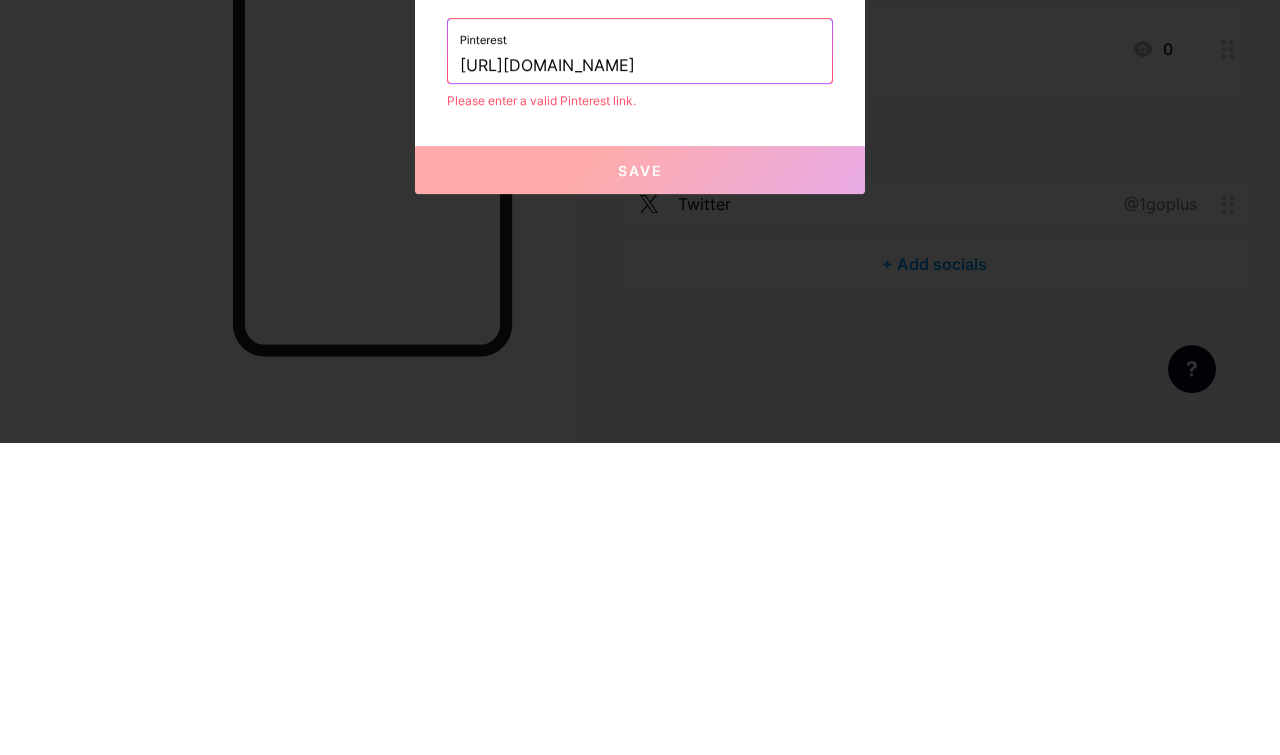 click on "https://in.pinterest.com/1goplusdownload1goplus/" at bounding box center (640, 378) 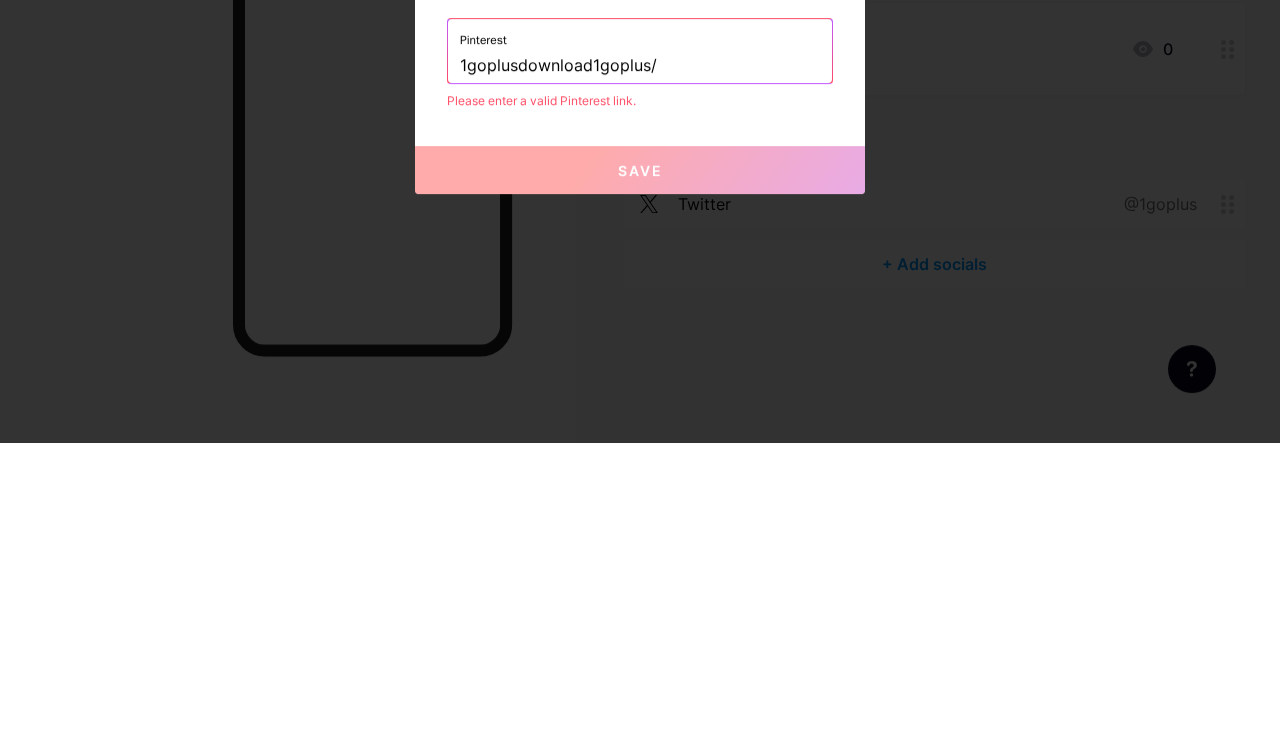 click on "1goplusdownload1goplus/" at bounding box center [640, 378] 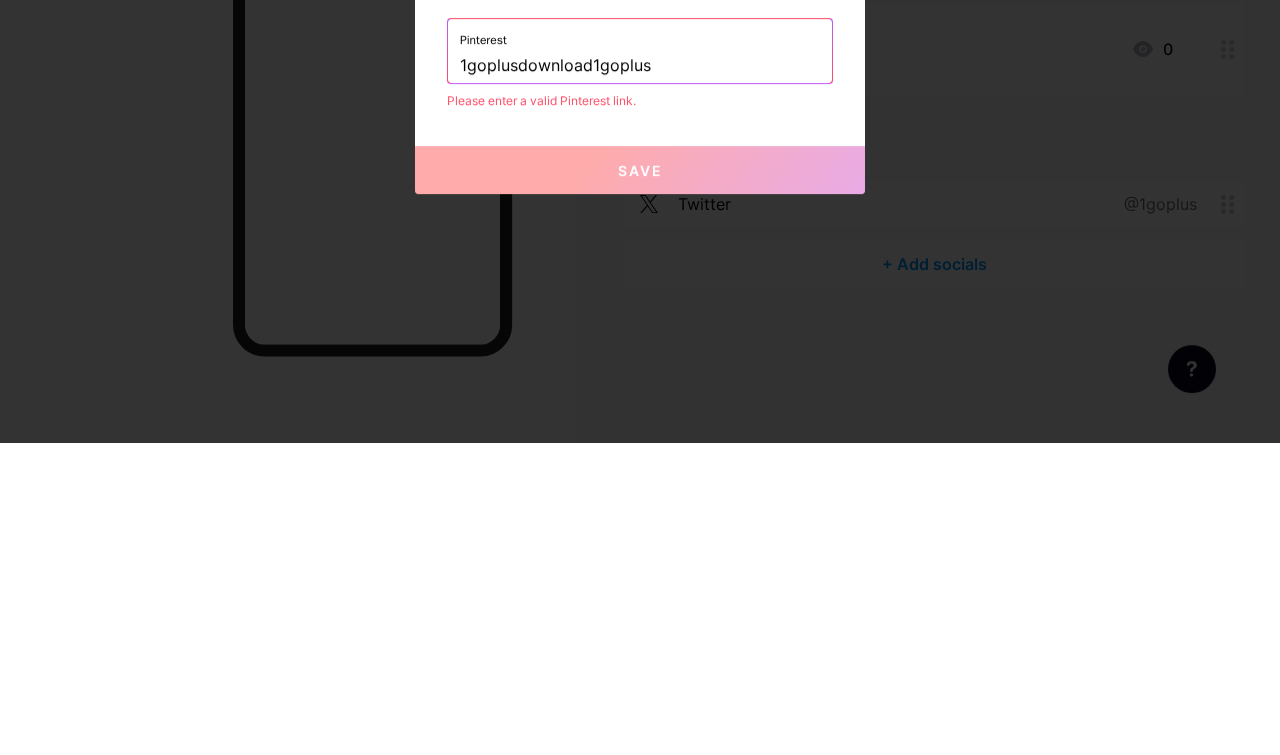 click on "Save" at bounding box center (640, 482) 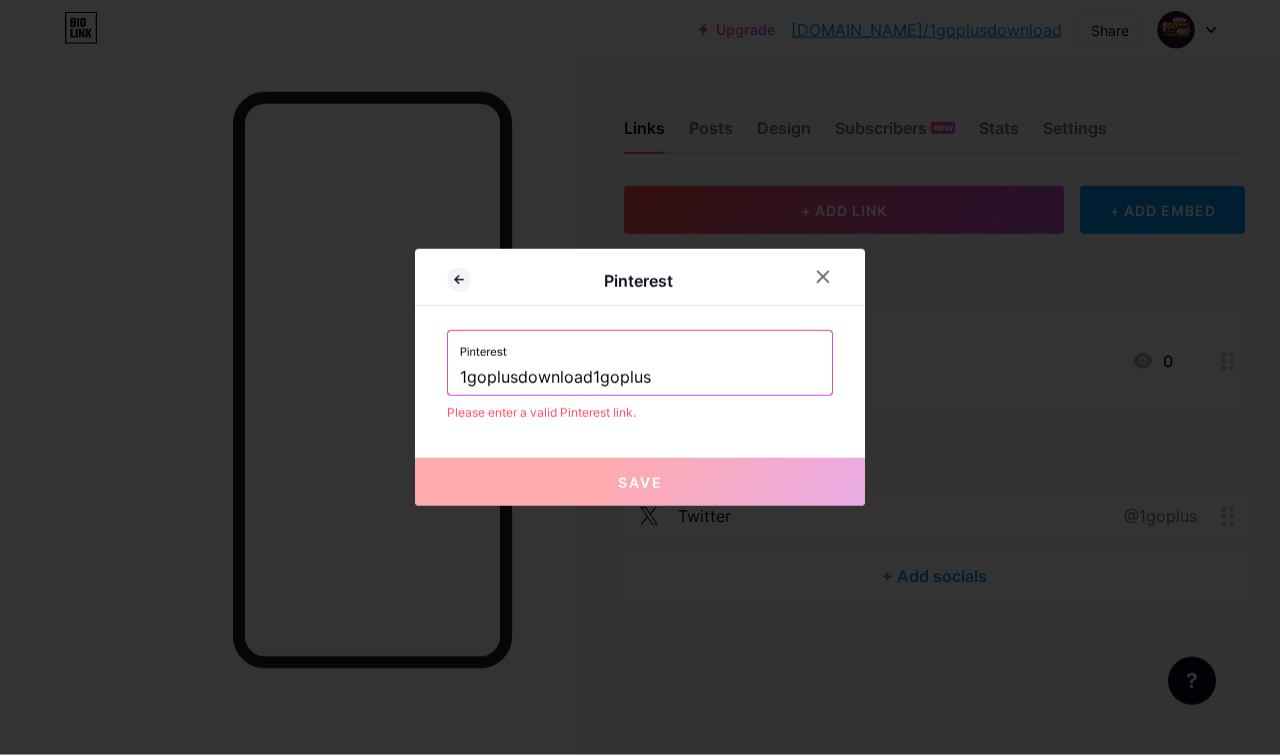 click on "Save" at bounding box center [640, 482] 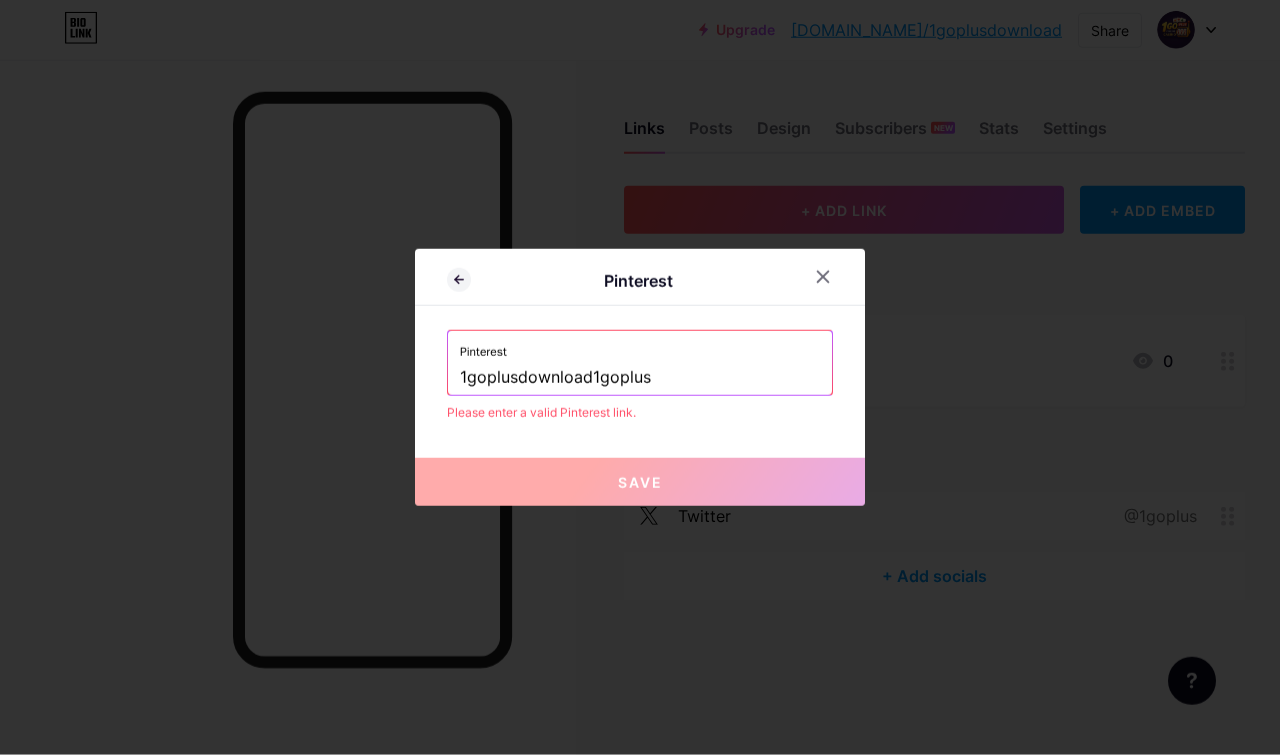 click on "1goplusdownload1goplus" at bounding box center [640, 378] 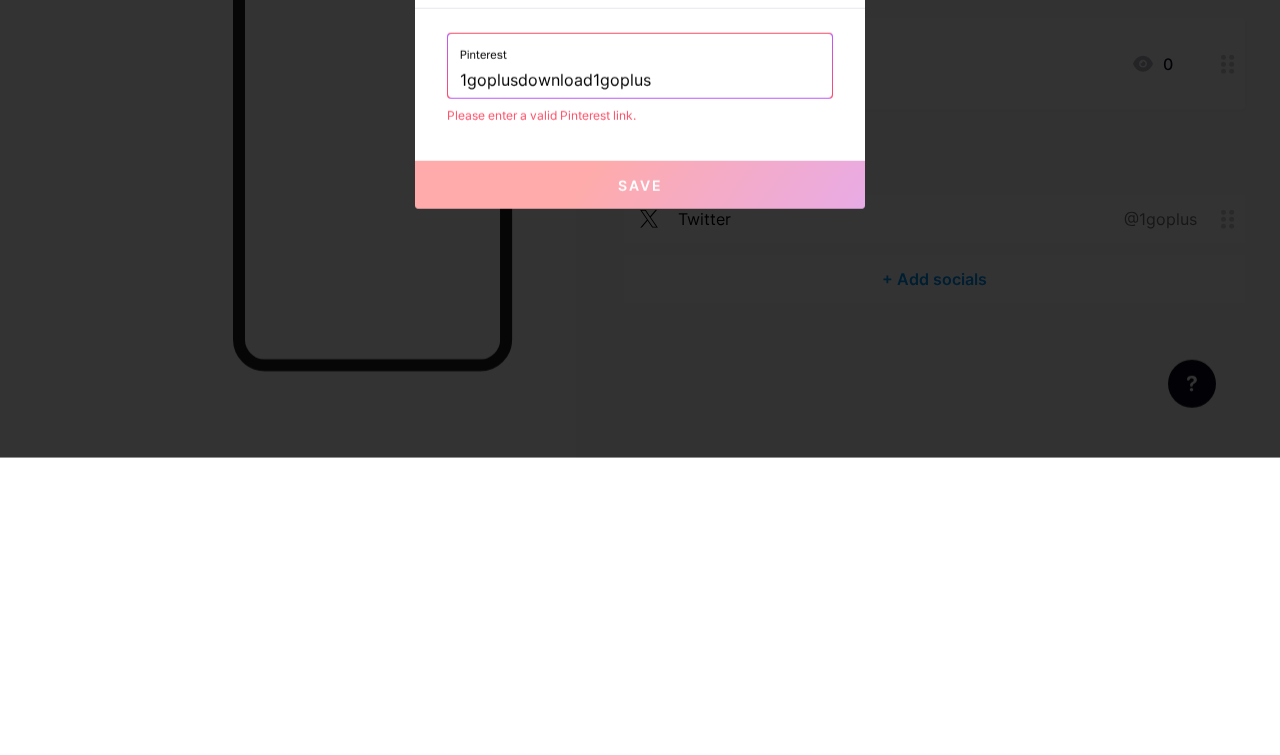 click on "1goplusdownload1goplus" at bounding box center (640, 378) 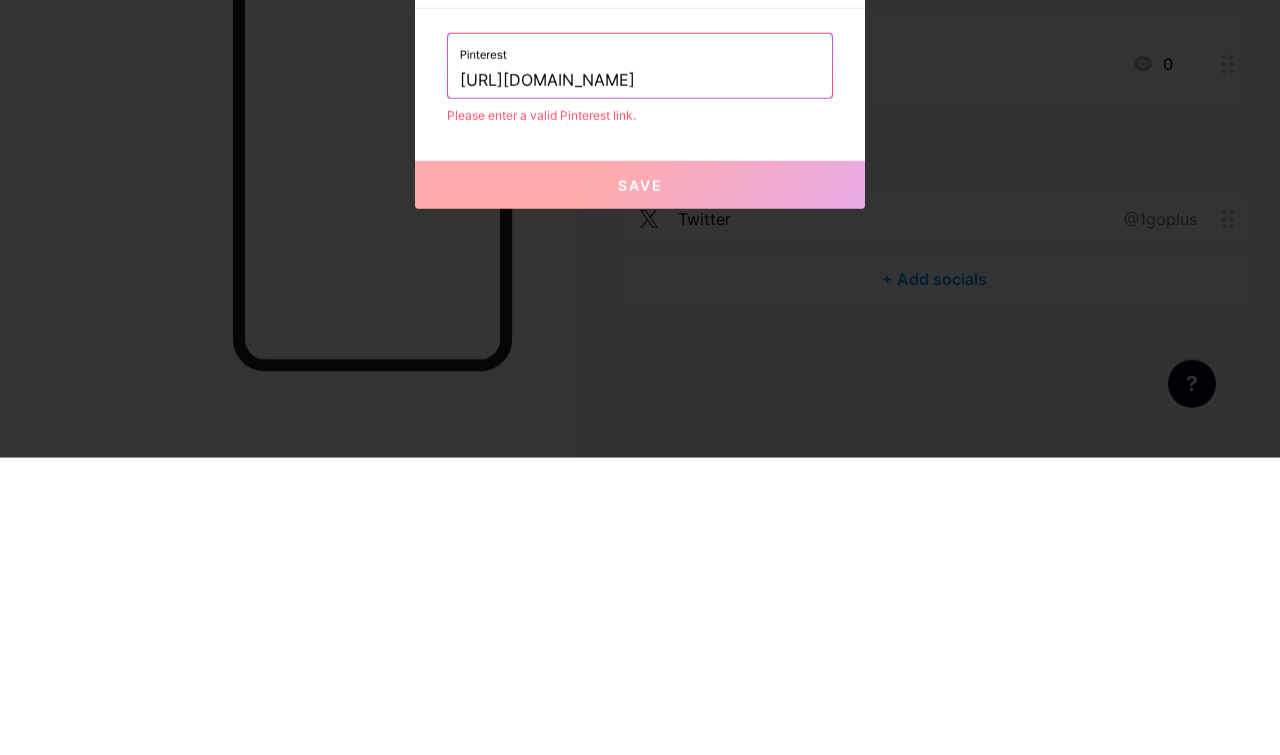 type on "https://in.pinterest.com/1goplusdownload1goplus/" 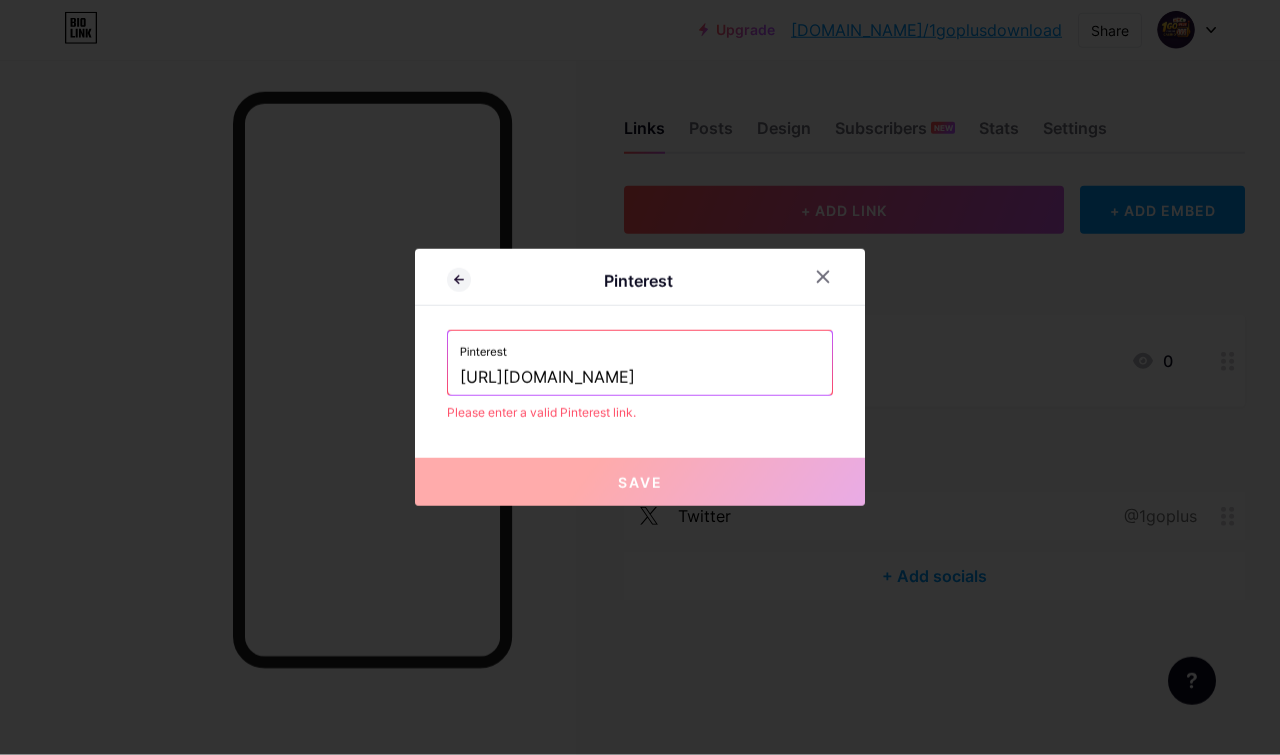scroll, scrollTop: 87, scrollLeft: 0, axis: vertical 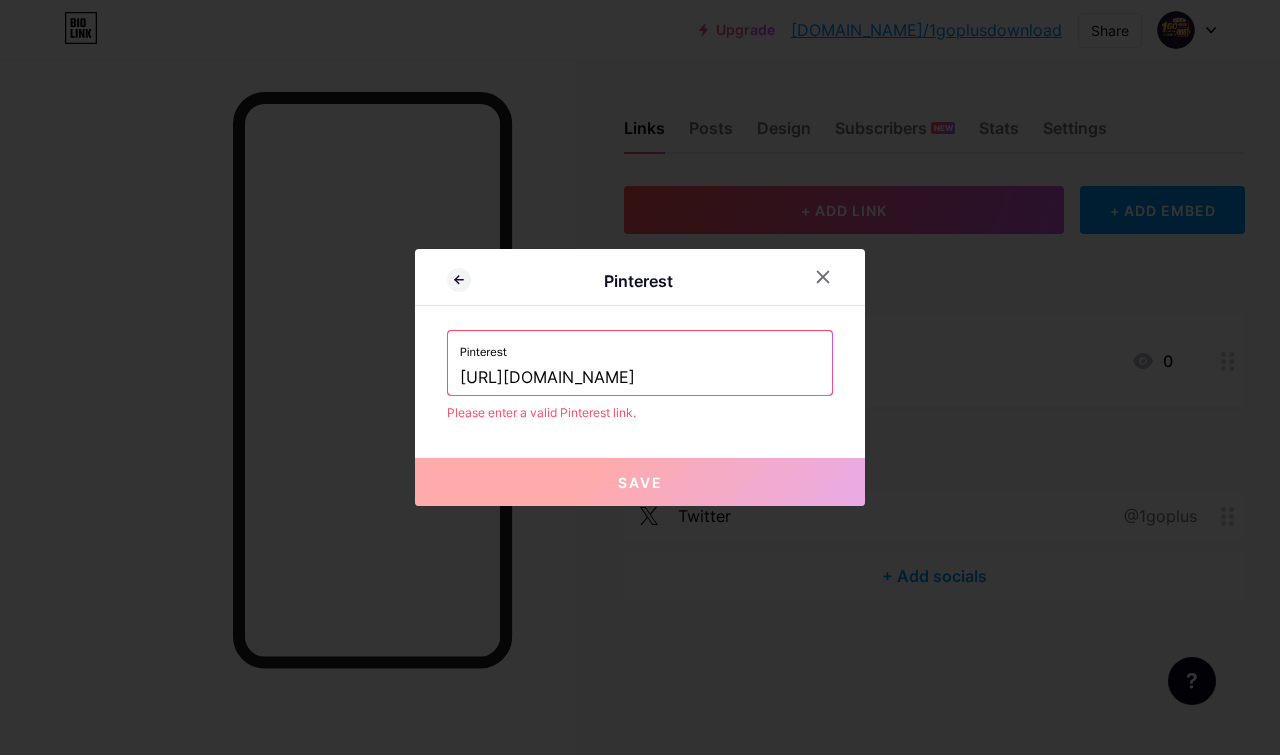 click on "Save" at bounding box center [640, 482] 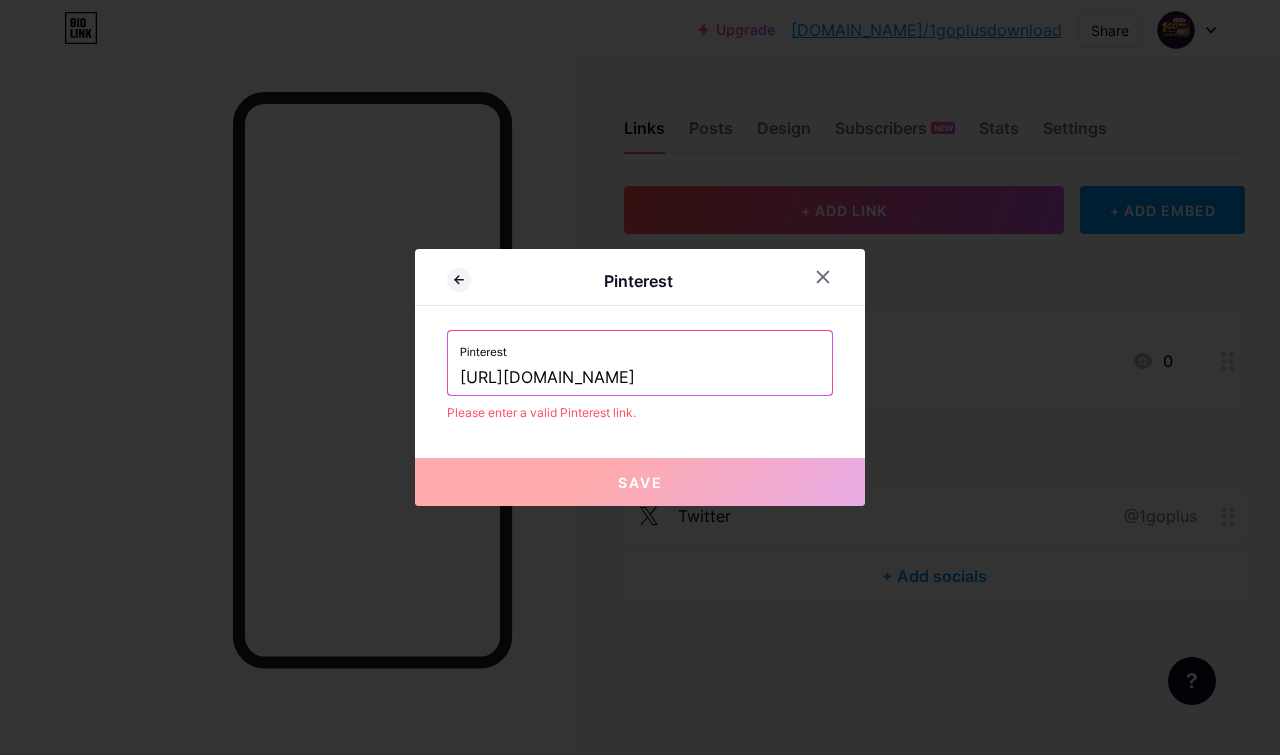 click 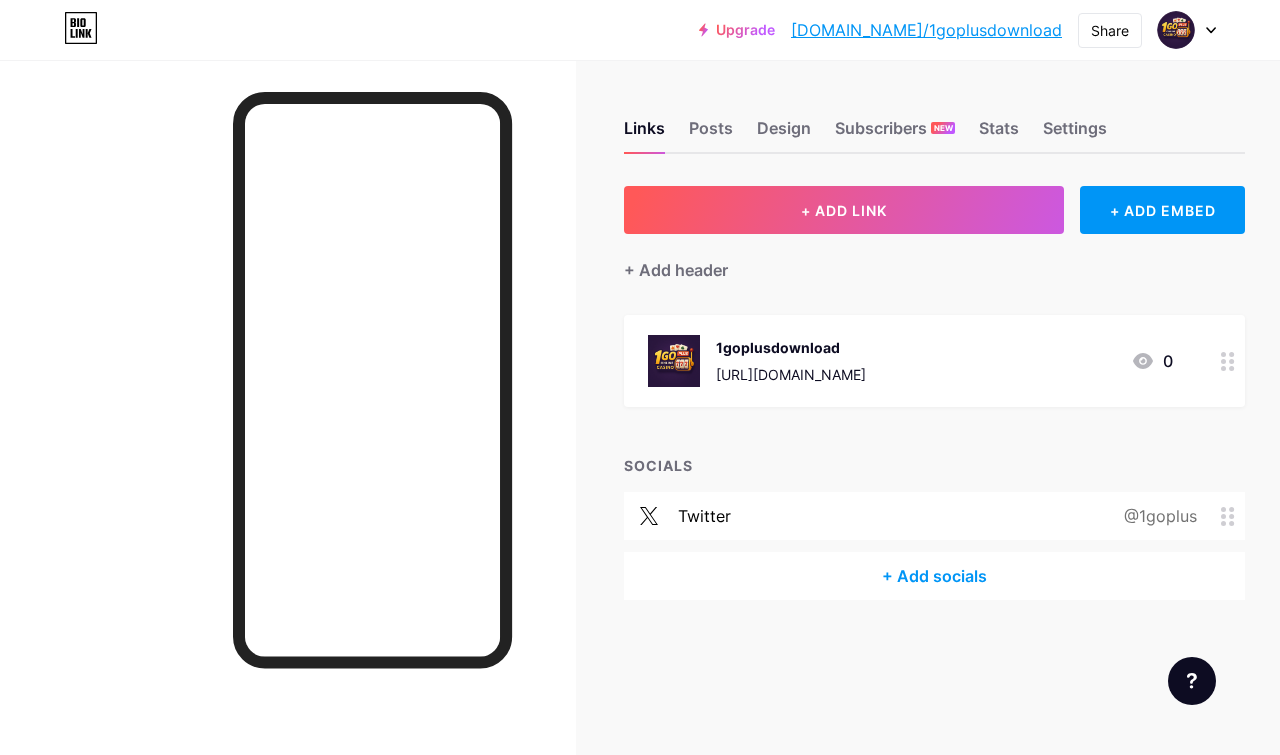 click on "+ Add socials" at bounding box center (934, 576) 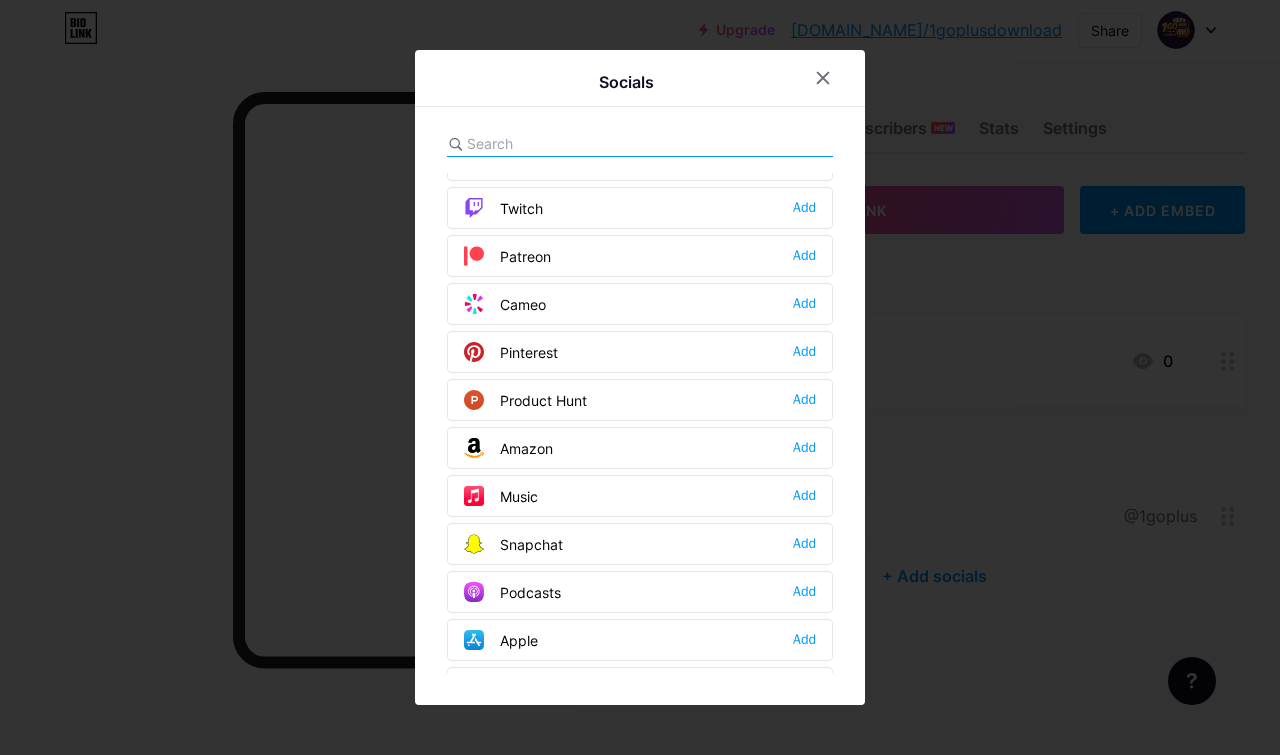 scroll, scrollTop: 1093, scrollLeft: 0, axis: vertical 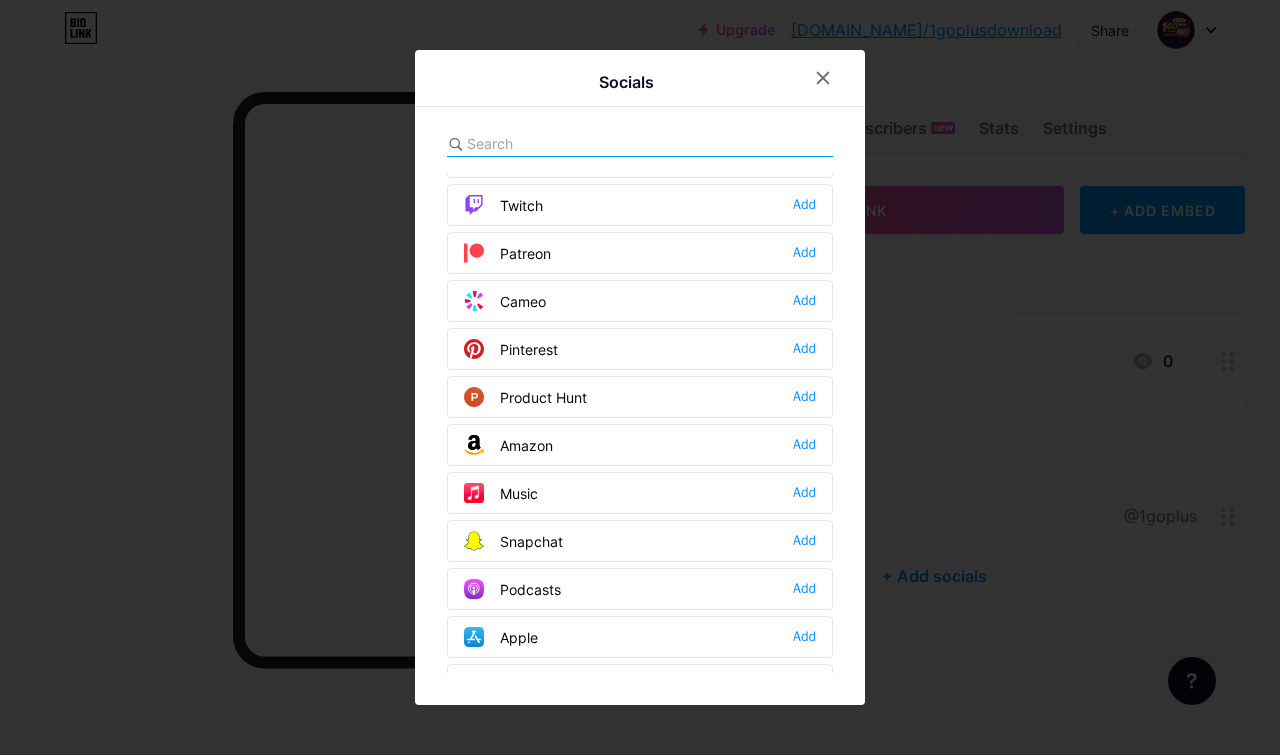 click on "Add" at bounding box center (804, 349) 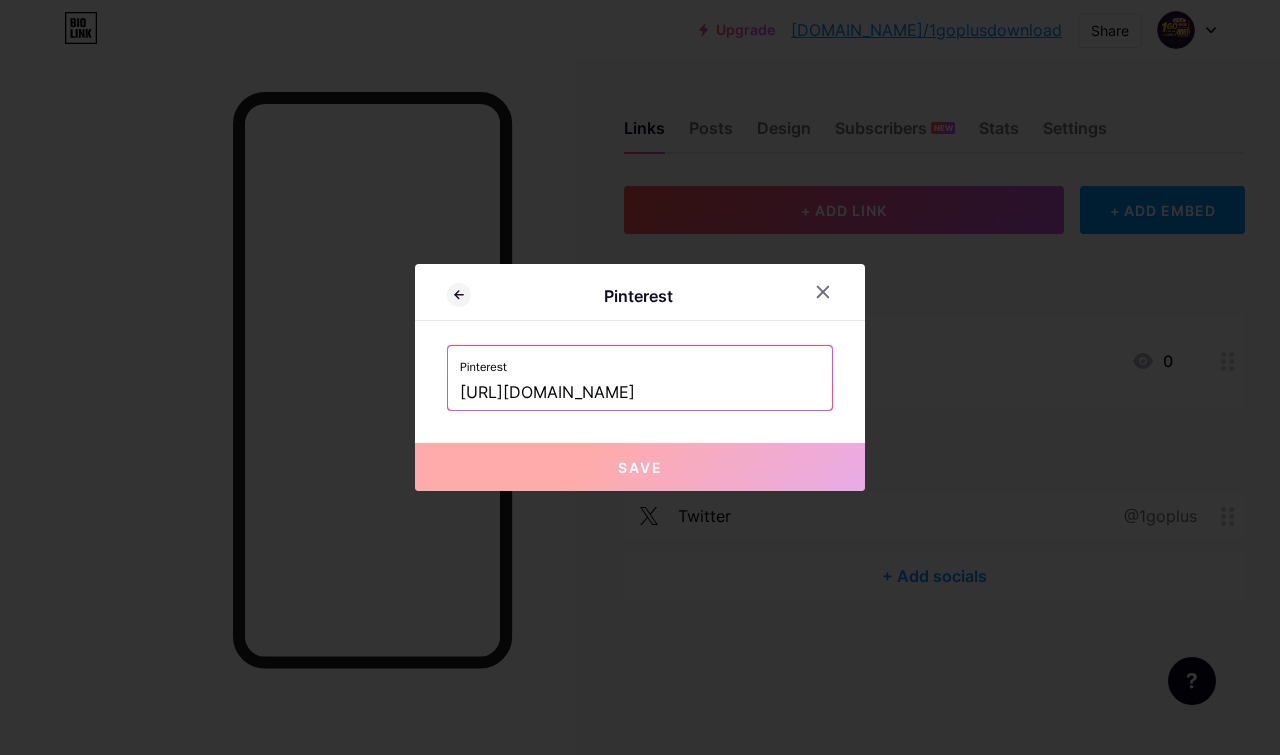 click on "https://in.pinterest.com/1goplusdownload1goplus/" at bounding box center [640, 393] 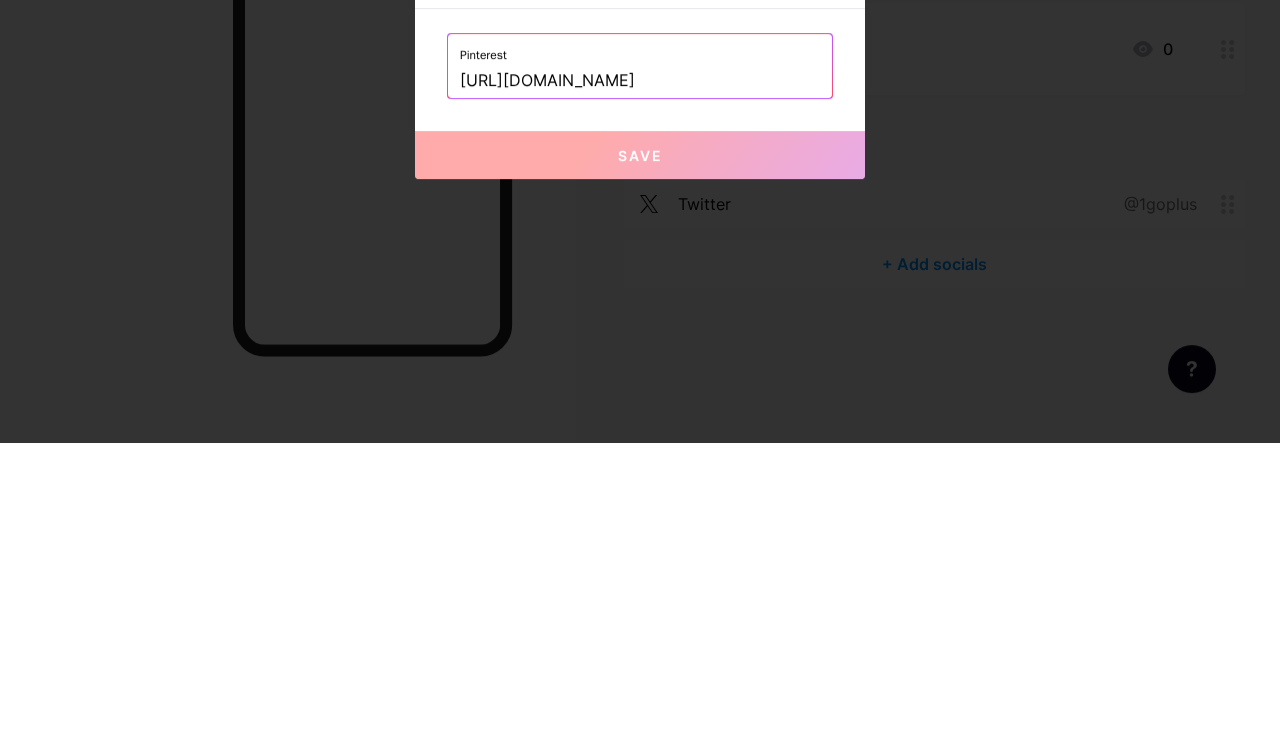click on "https://in.pinterest.com/1goplusdownload1goplus/" at bounding box center (640, 393) 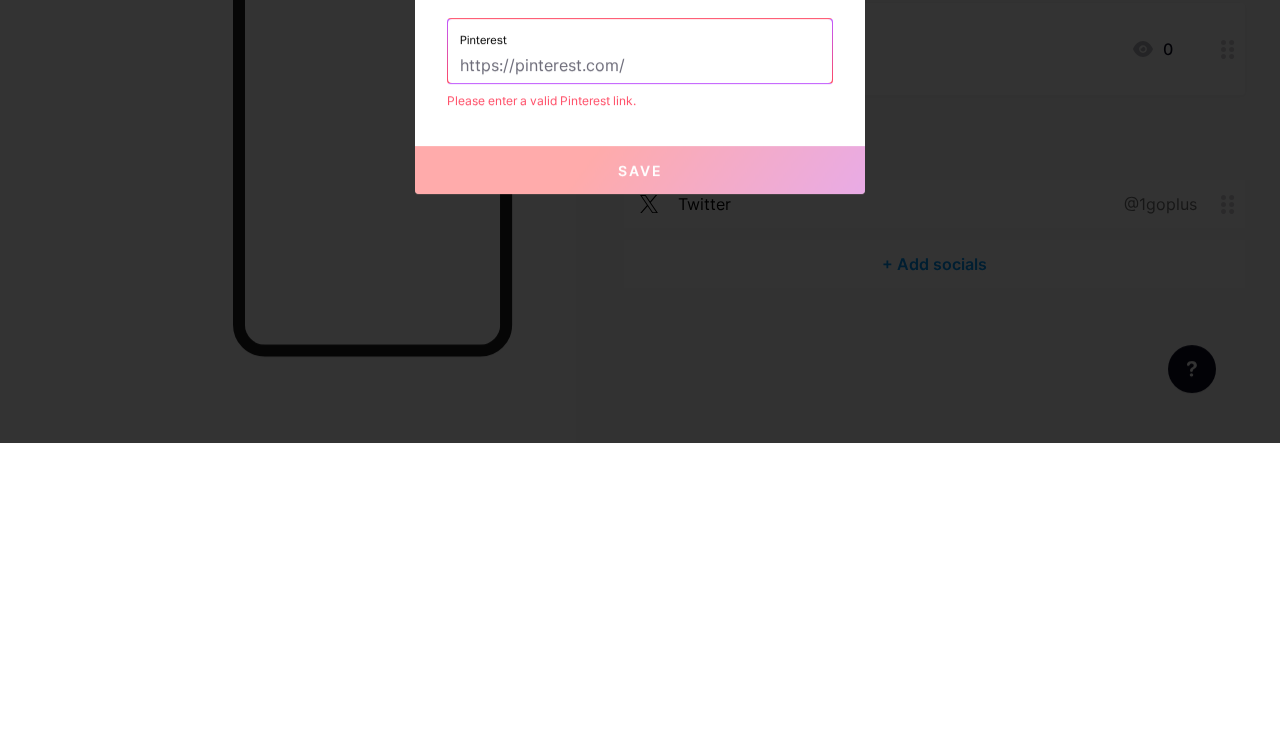 click at bounding box center [640, 378] 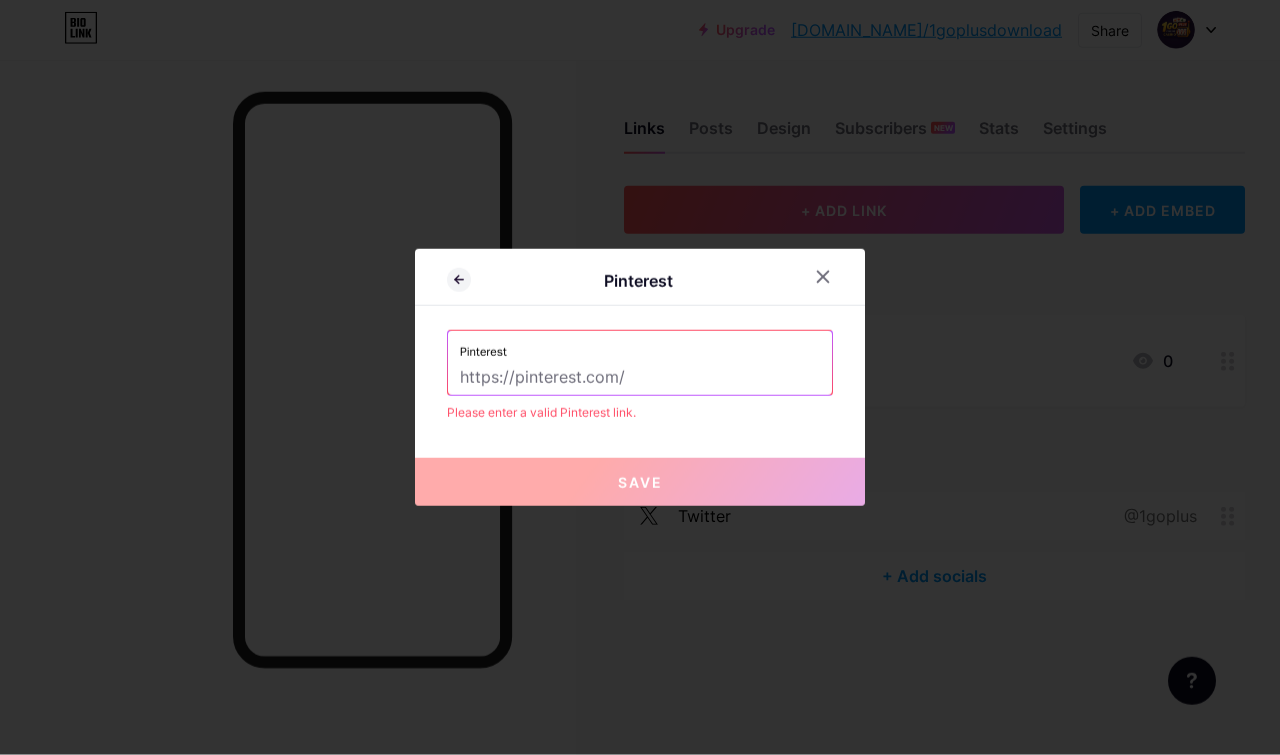 click at bounding box center (640, 378) 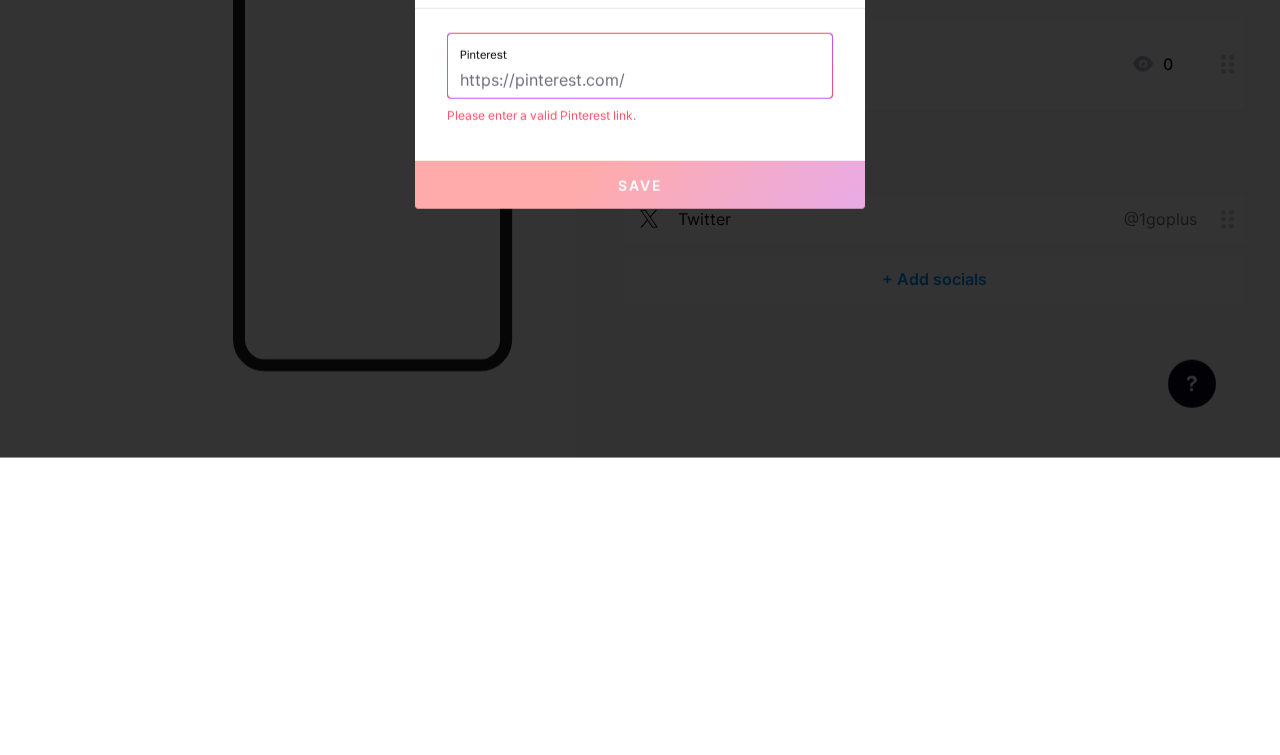 paste on "https://in.pinterest.com/1goplusdownload1goplus/" 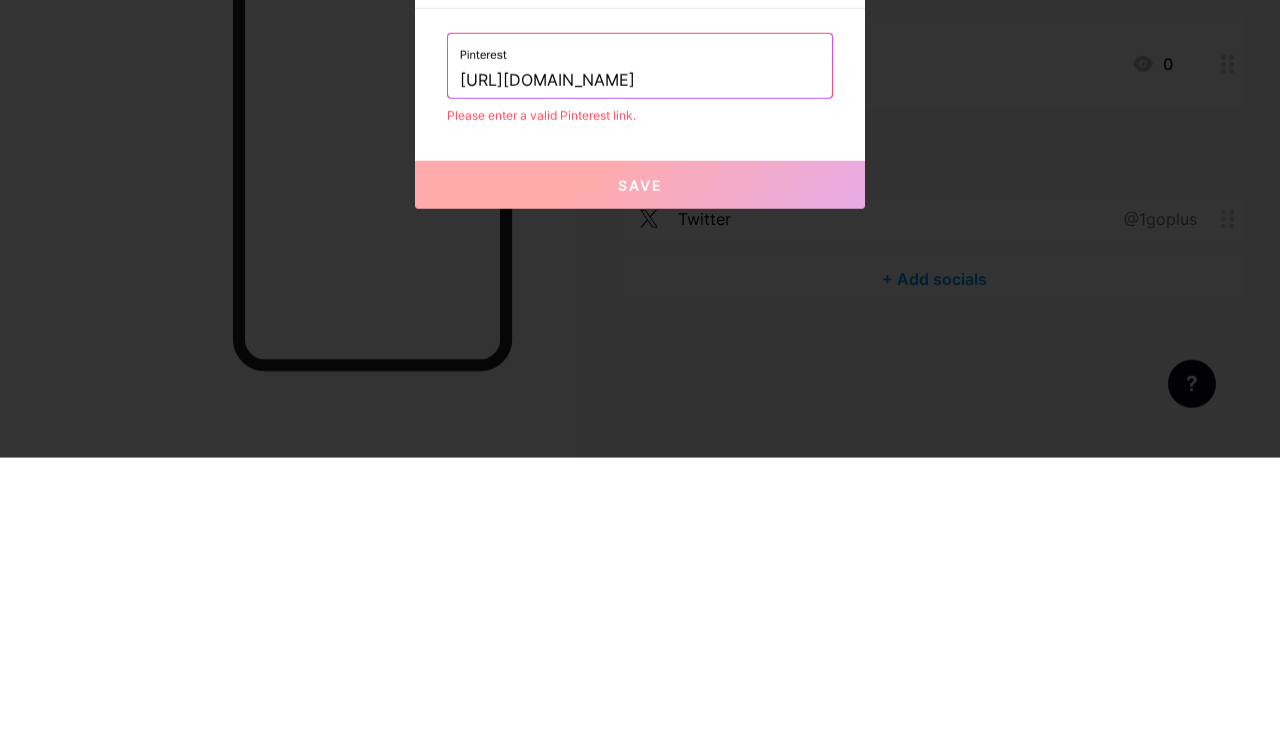 click on "https://in.pinterest.com/1goplusdownload1goplus/" at bounding box center (640, 378) 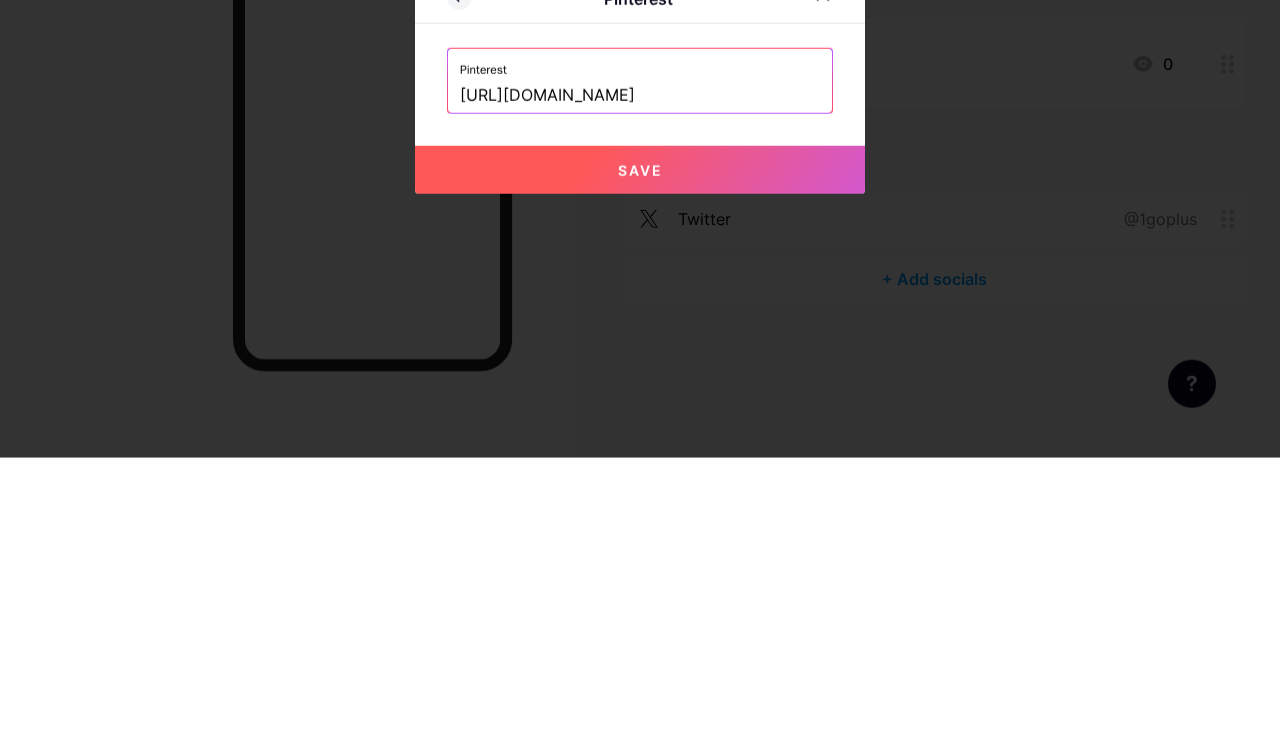 type on "[URL][DOMAIN_NAME]" 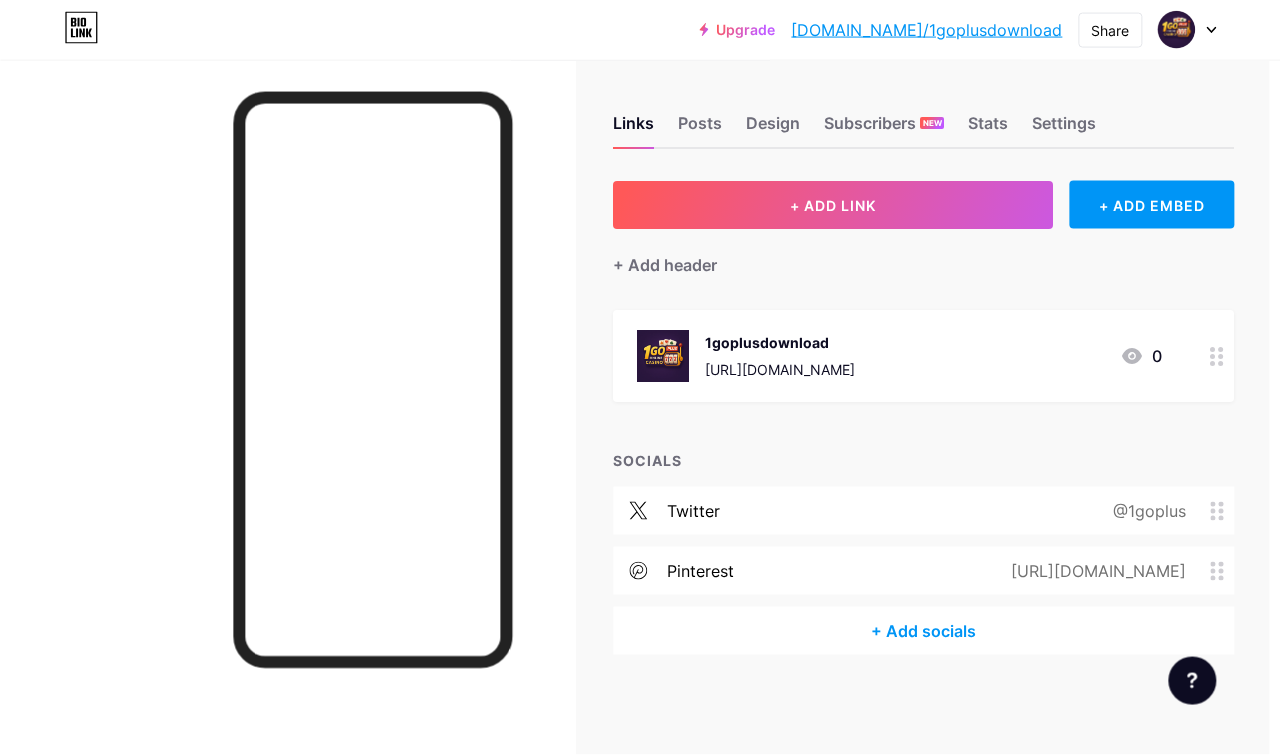 scroll, scrollTop: 0, scrollLeft: 0, axis: both 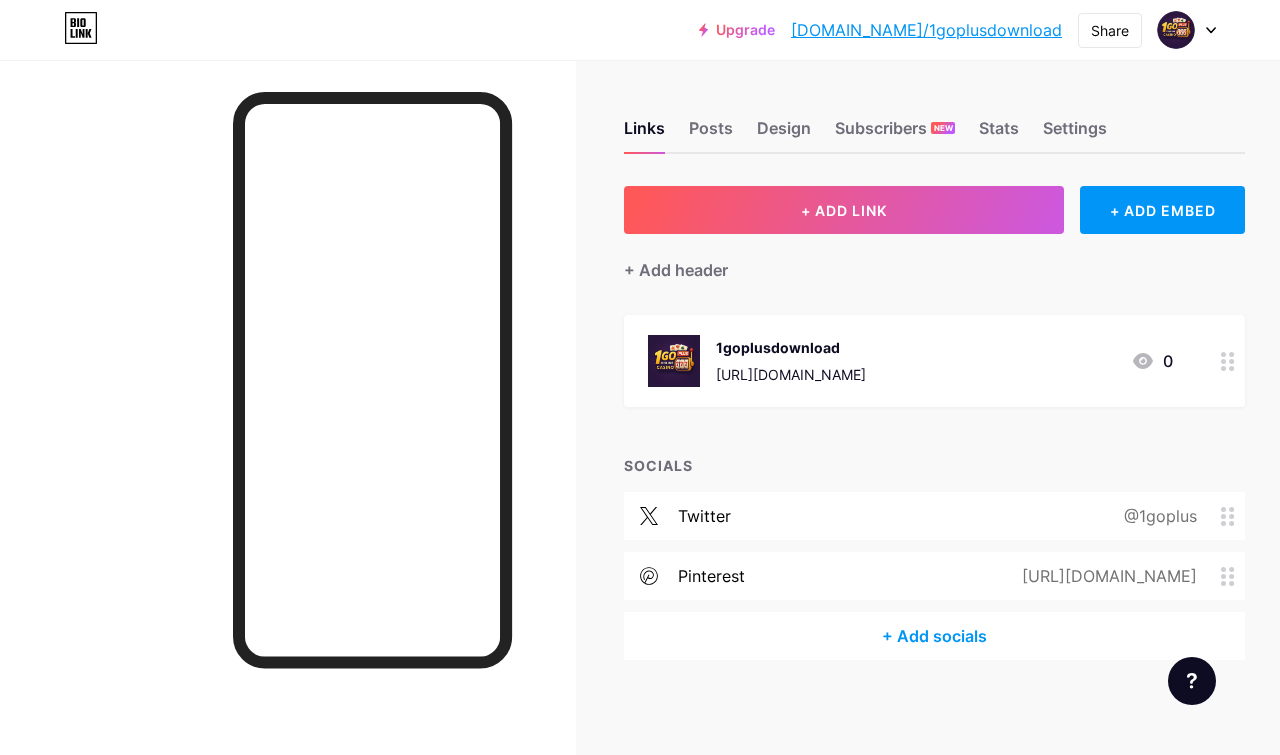 click on "Posts" at bounding box center [711, 134] 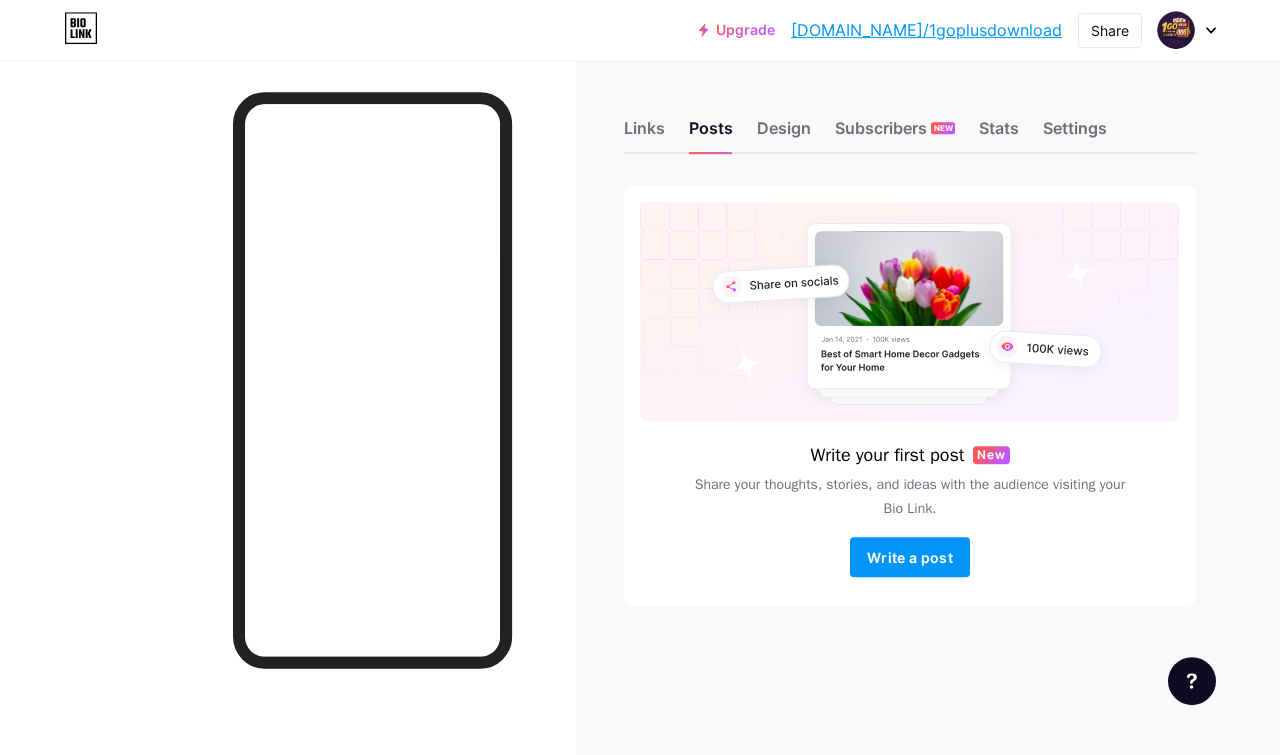 click on "Design" at bounding box center [784, 134] 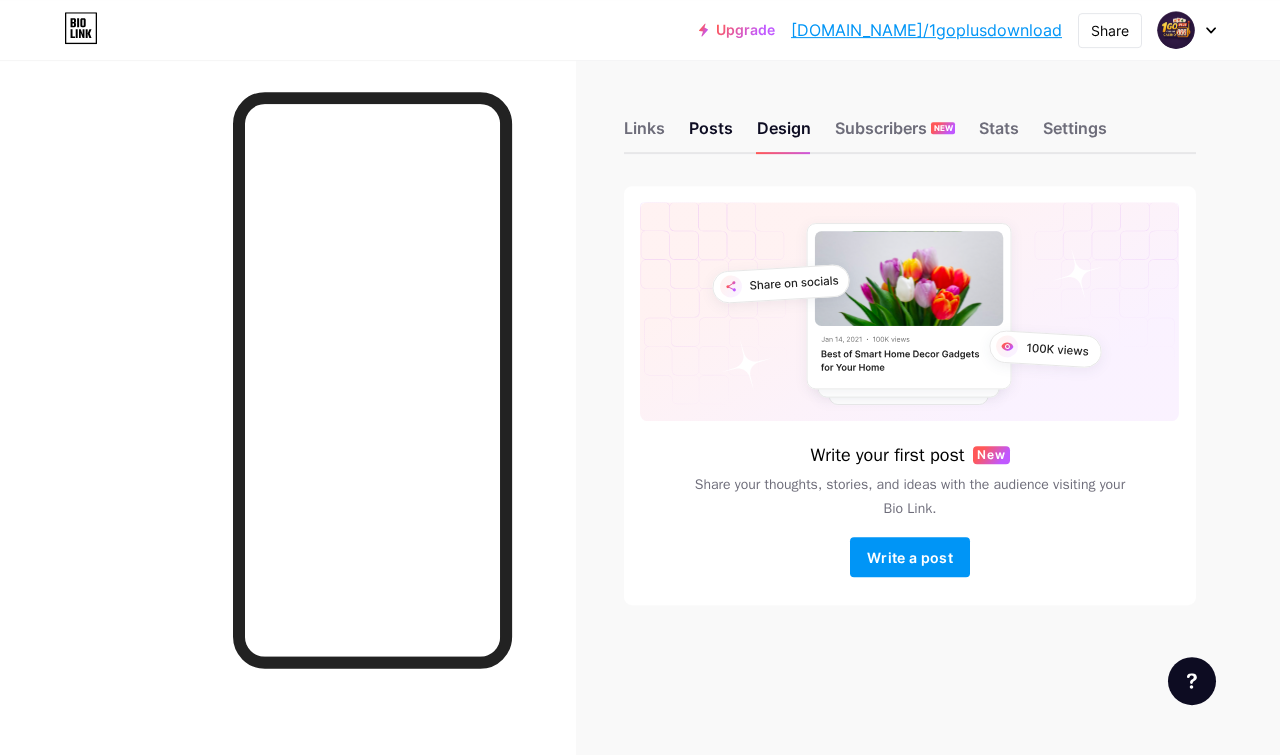 scroll, scrollTop: 2, scrollLeft: 0, axis: vertical 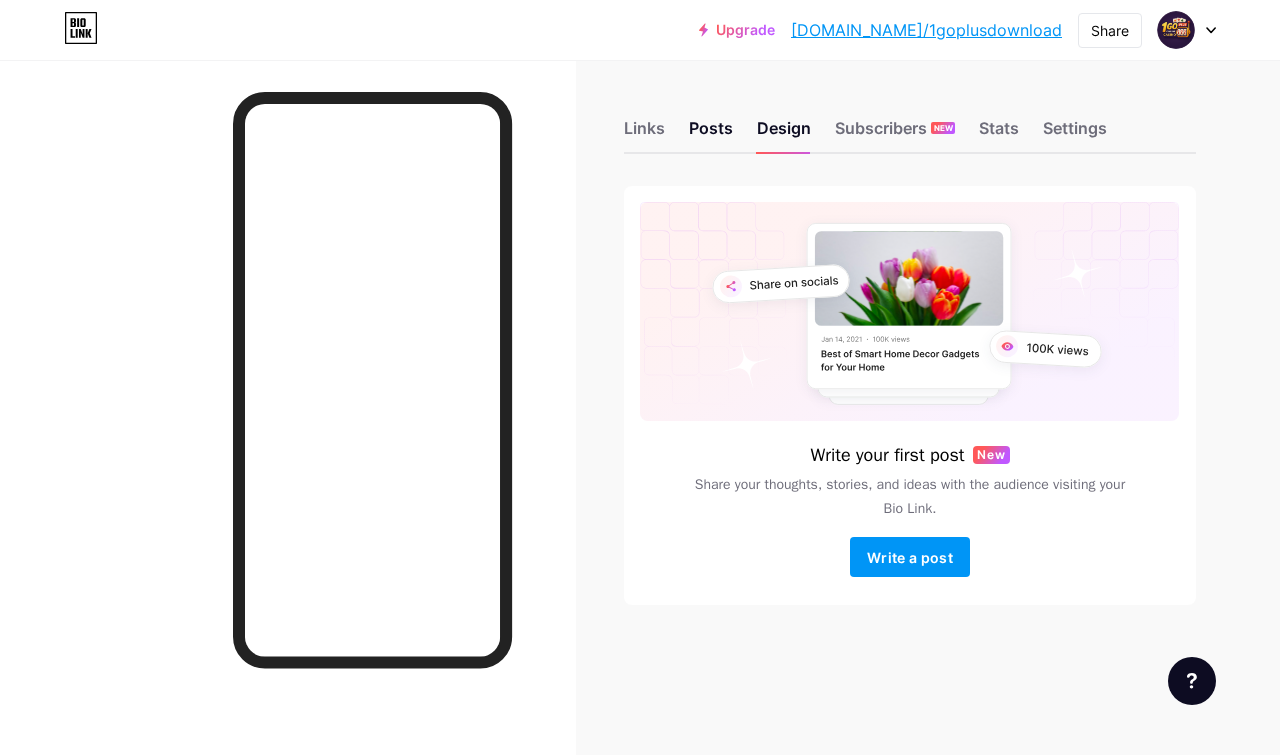 click on "[DOMAIN_NAME]/1goplusdownload" at bounding box center (926, 30) 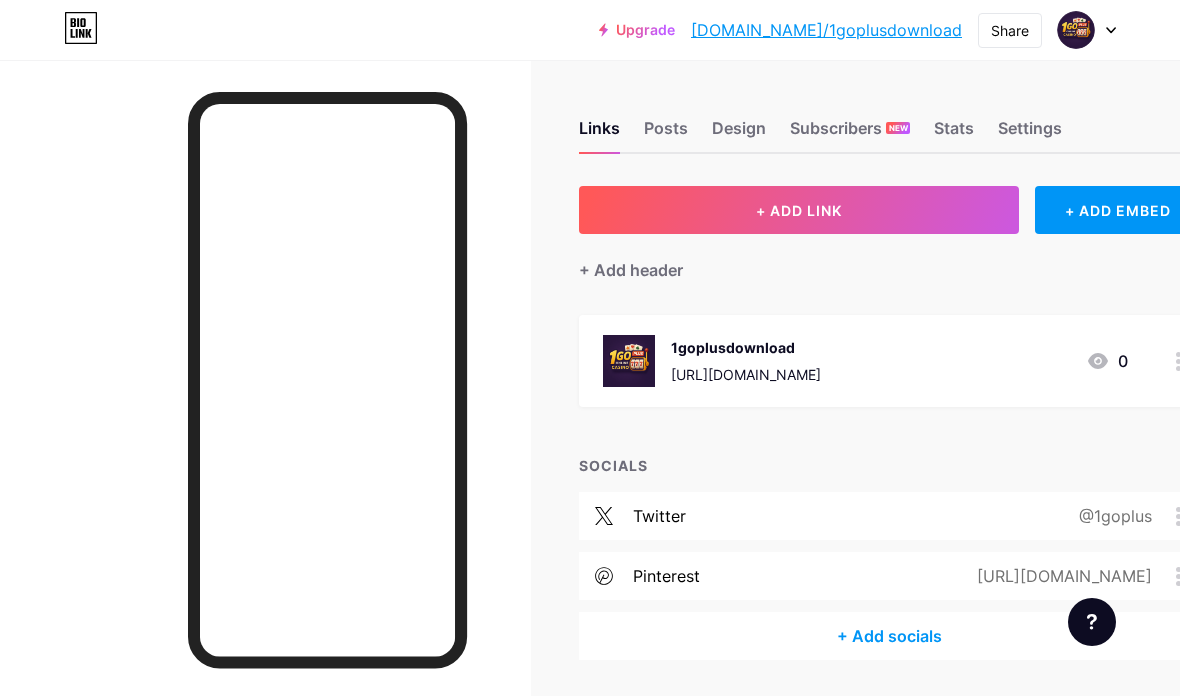 scroll, scrollTop: 0, scrollLeft: 0, axis: both 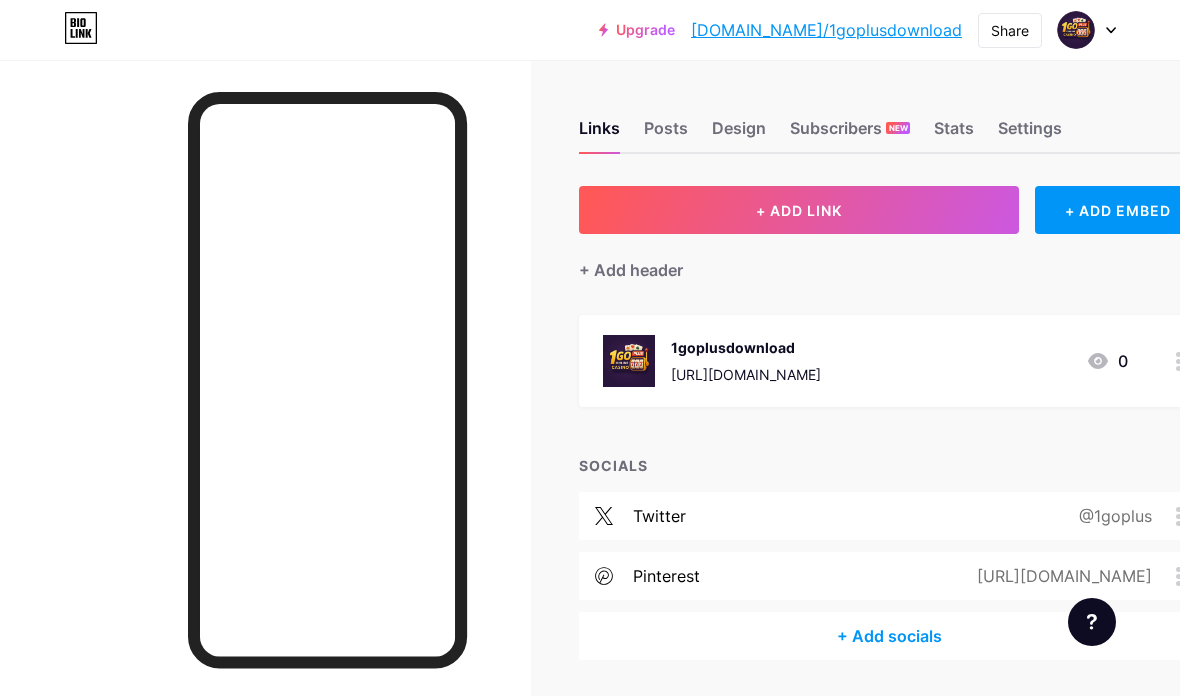 click at bounding box center [1087, 30] 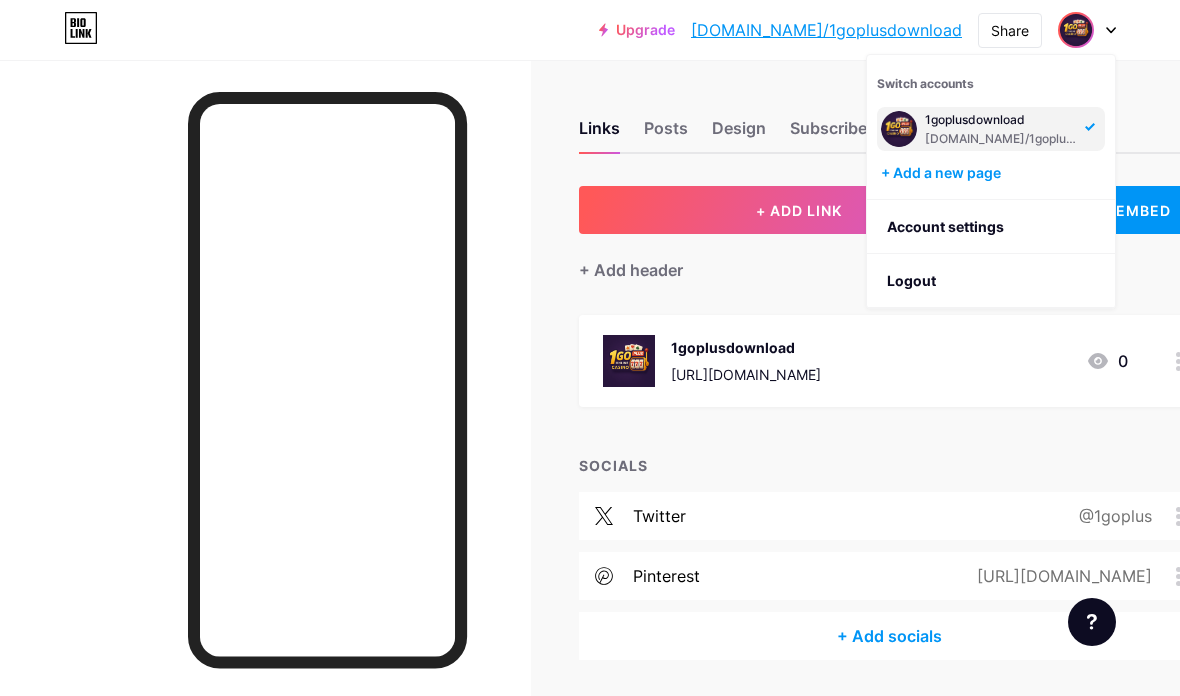 click on "+ Add a new page" at bounding box center [993, 173] 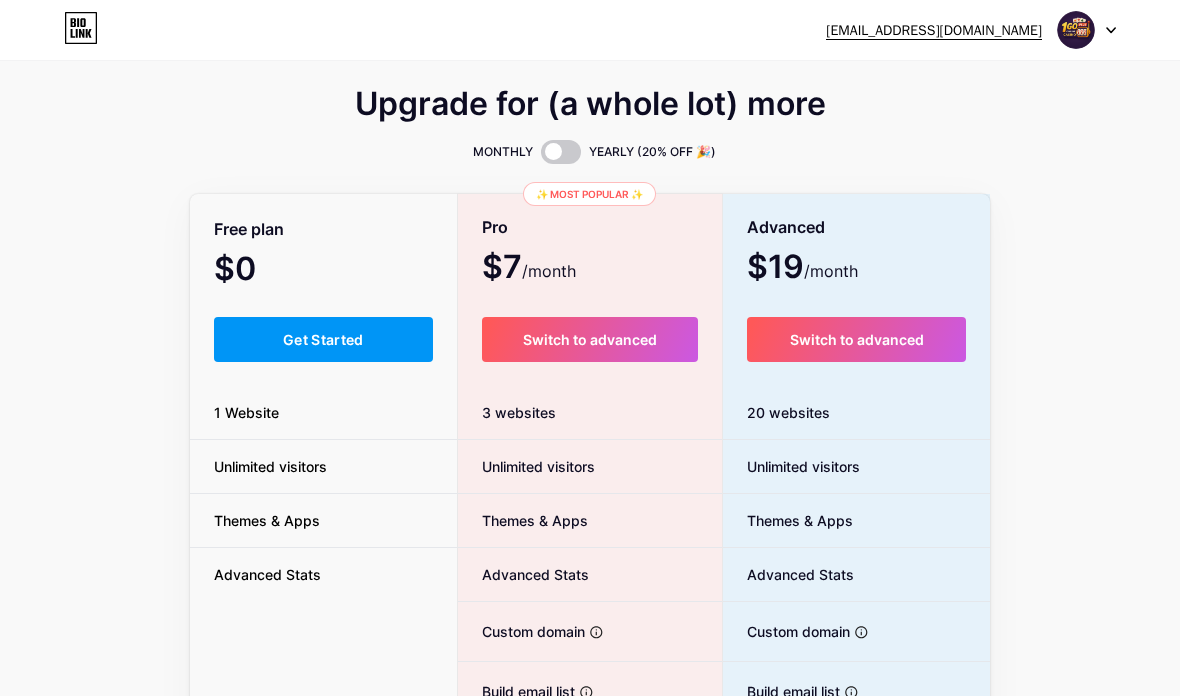 click 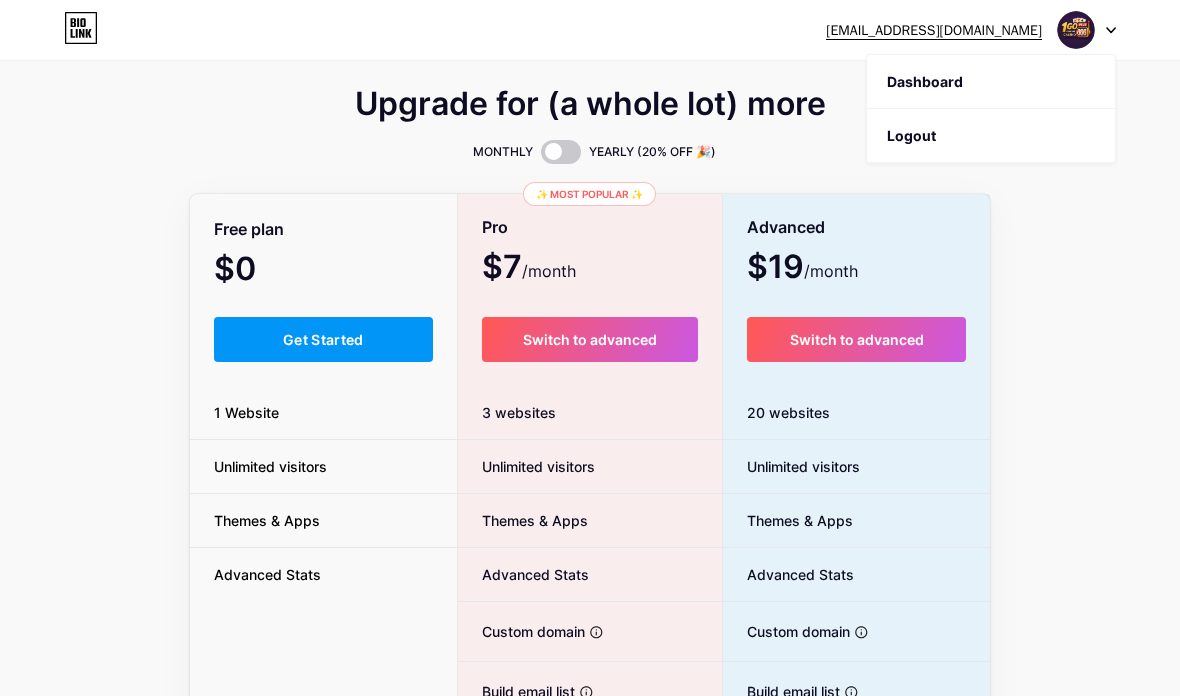 click on "Logout" at bounding box center [991, 136] 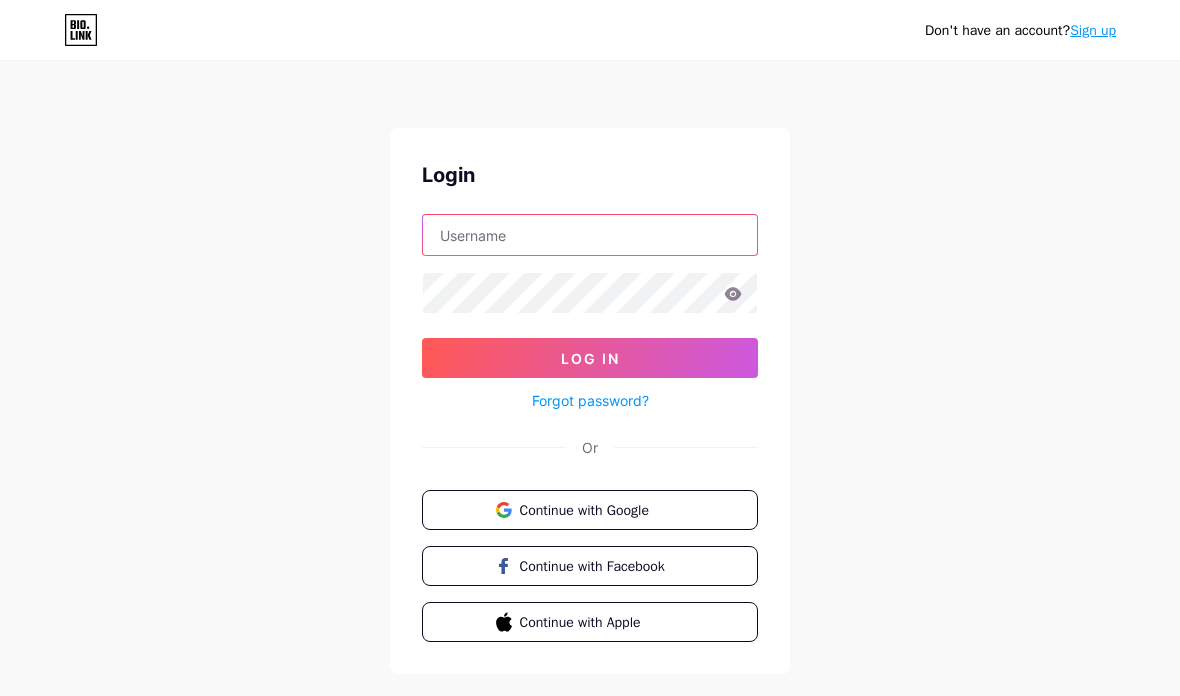 click at bounding box center (590, 235) 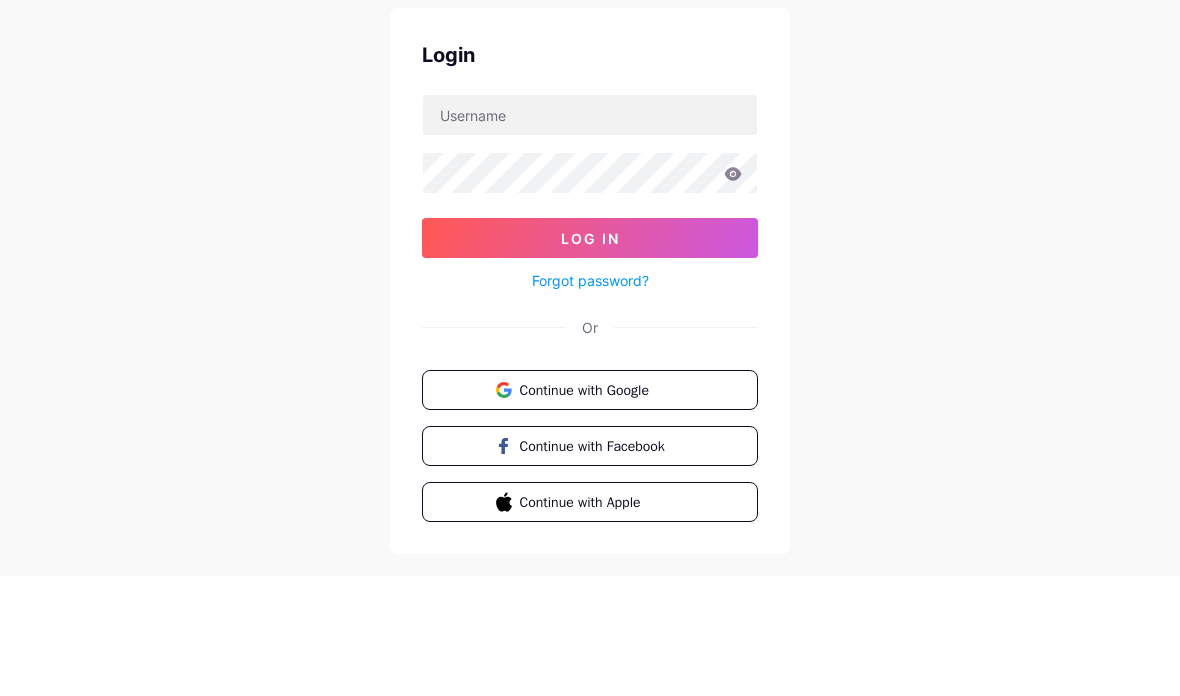 click on "Don't have an account?  Sign up   Login                   Log In
Forgot password?
Or       Continue with Google     Continue with Facebook
Continue with Apple" at bounding box center (590, 369) 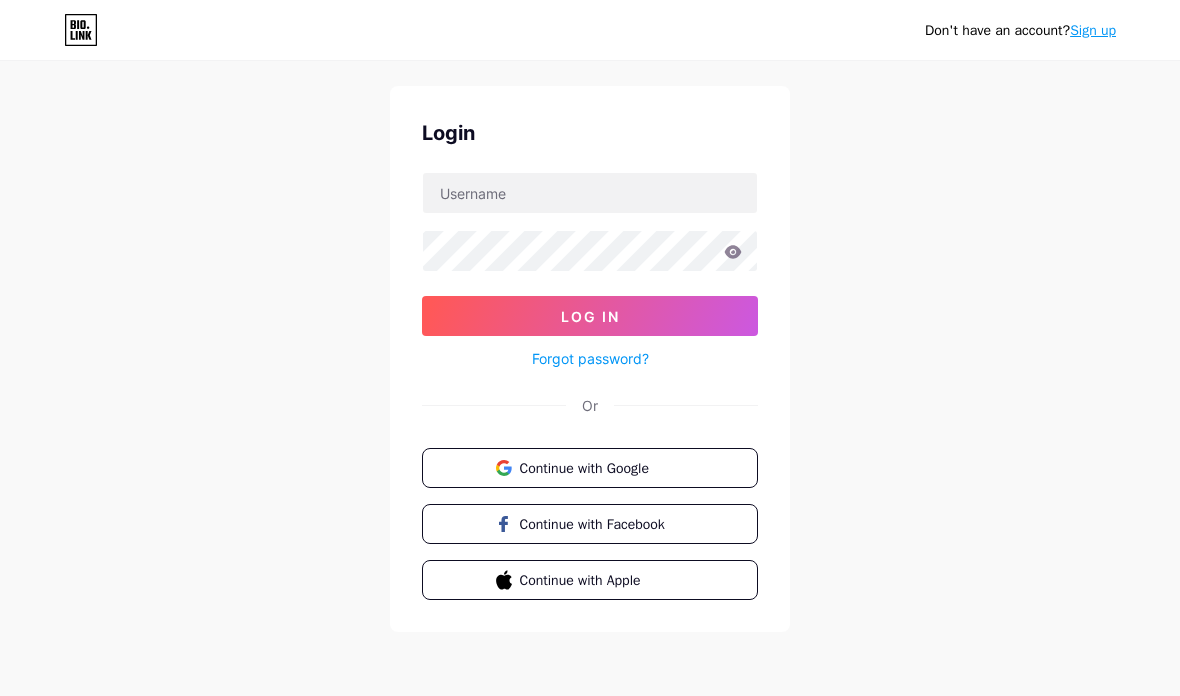 click on "Don't have an account?  Sign up   Login                   Log In
Forgot password?
Or       Continue with Google     Continue with Facebook
Continue with Apple" at bounding box center (590, 327) 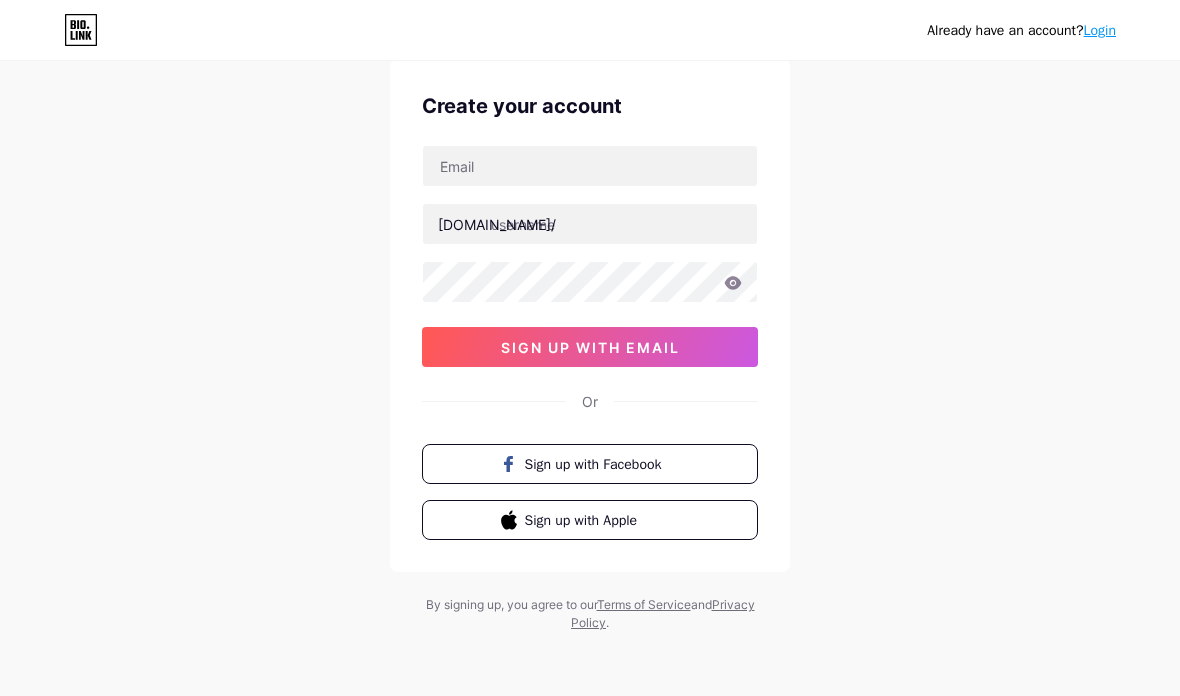 scroll, scrollTop: 0, scrollLeft: 0, axis: both 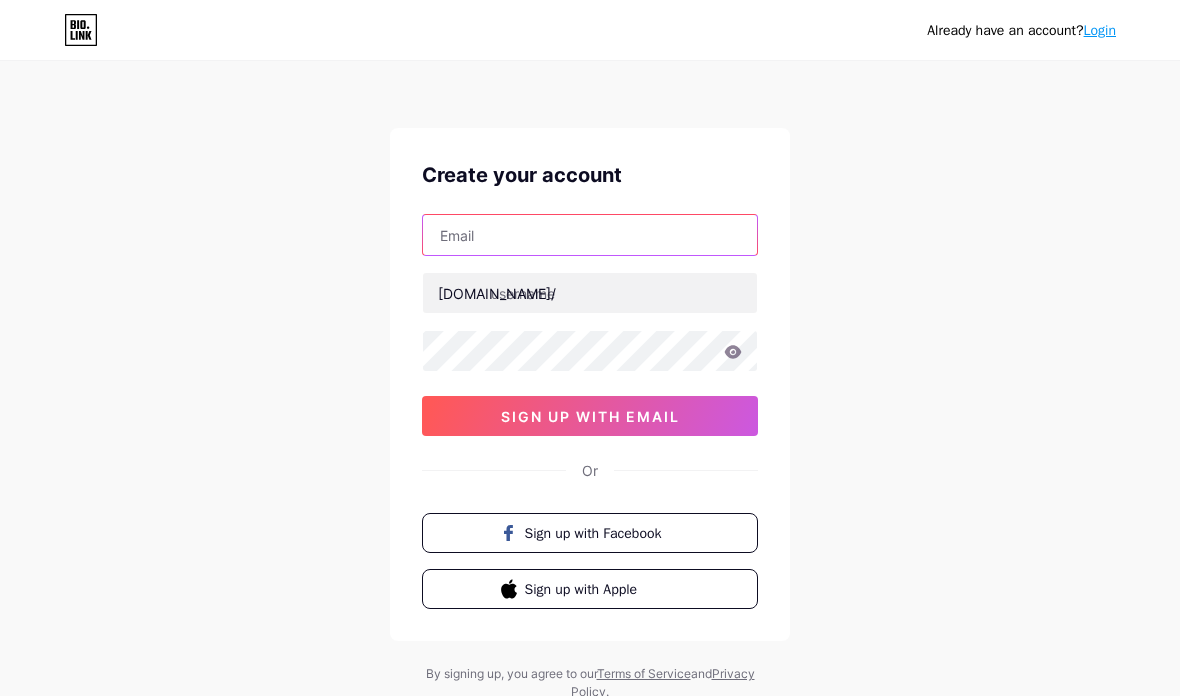 click at bounding box center [590, 235] 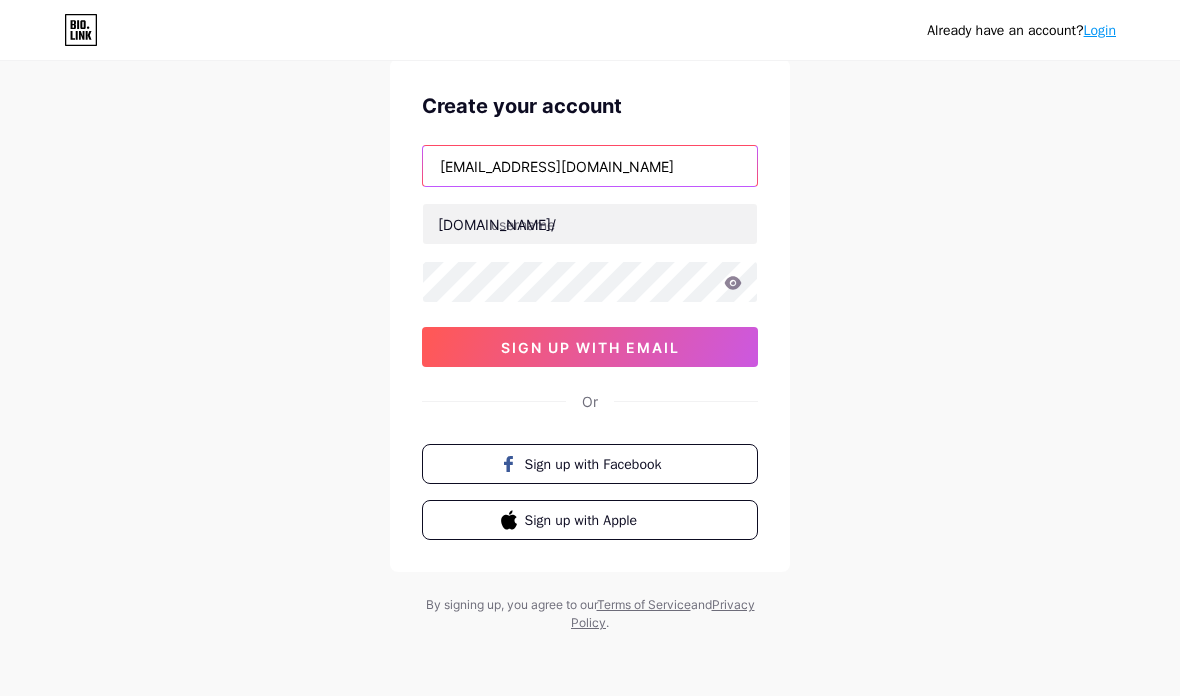 type on "[EMAIL_ADDRESS][DOMAIN_NAME]" 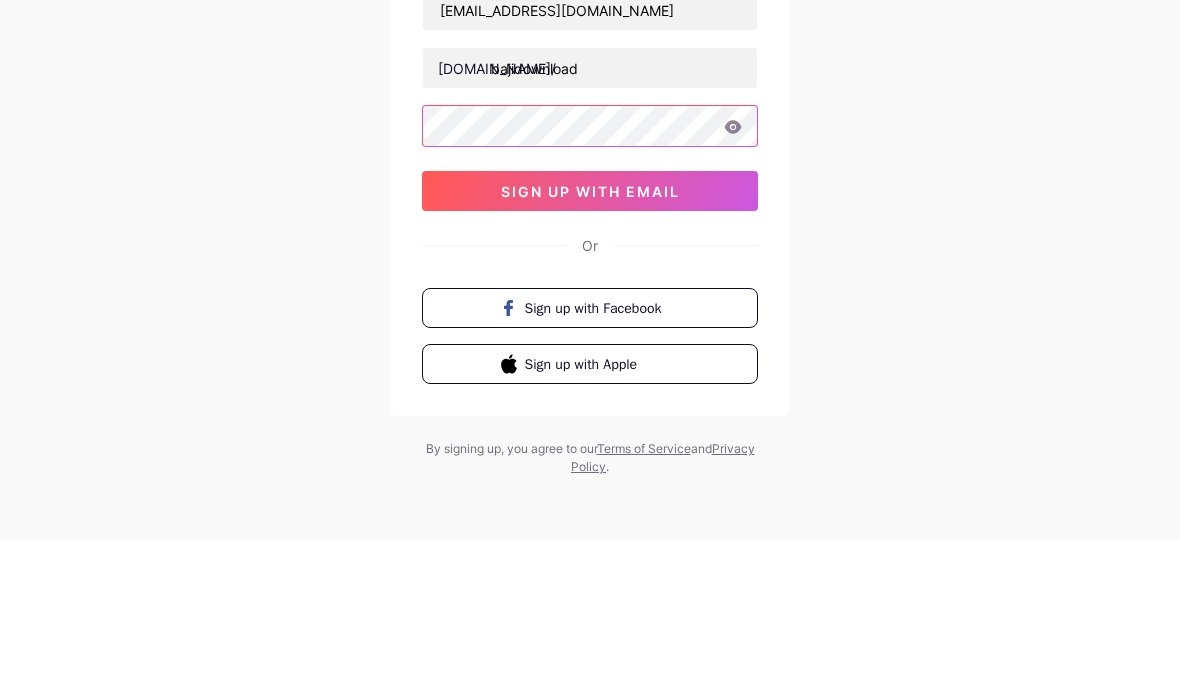 type on "bajidownload" 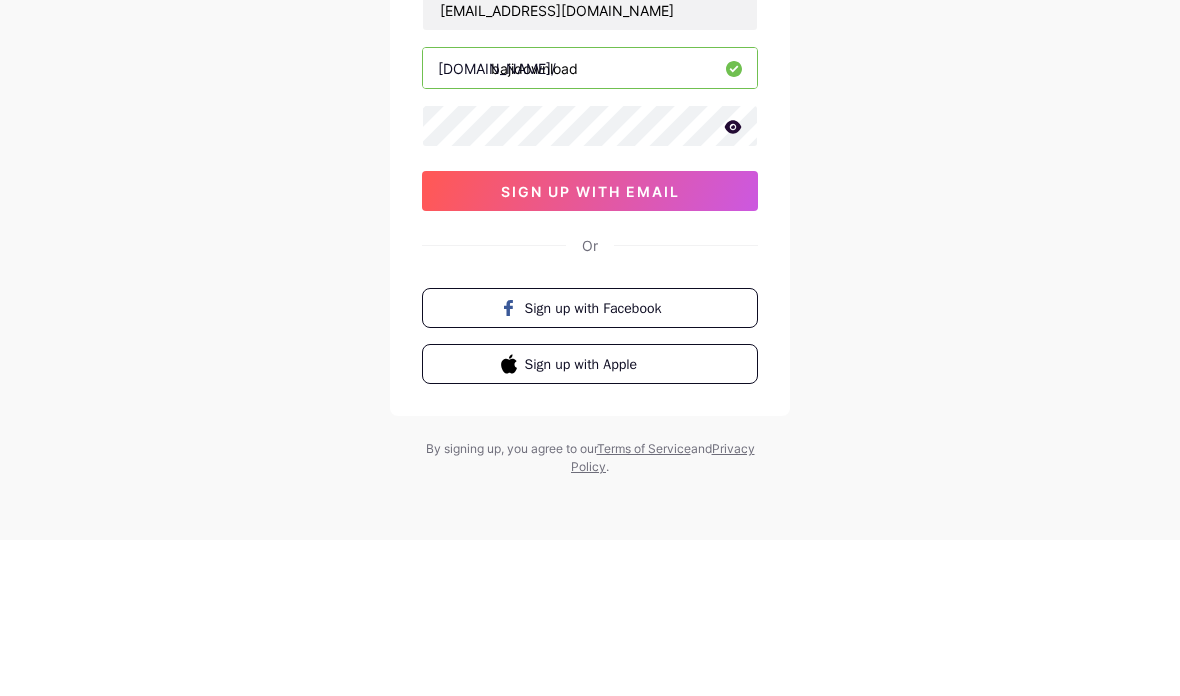 click on "sign up with email" at bounding box center (590, 347) 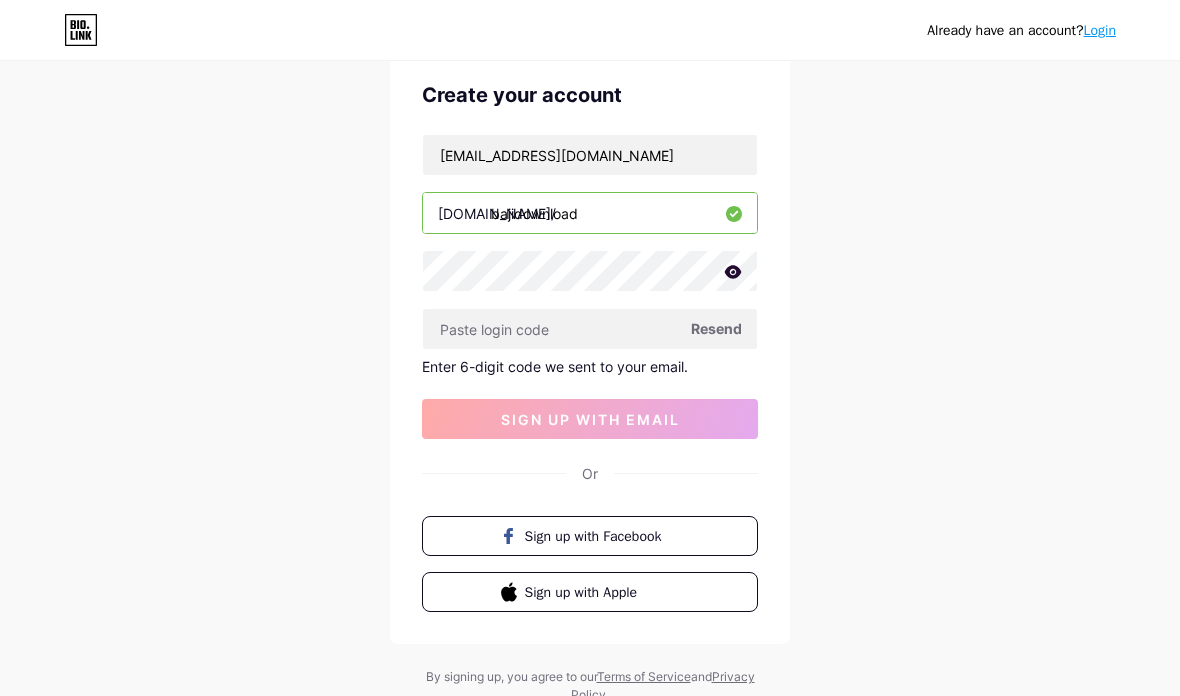 click at bounding box center [590, 329] 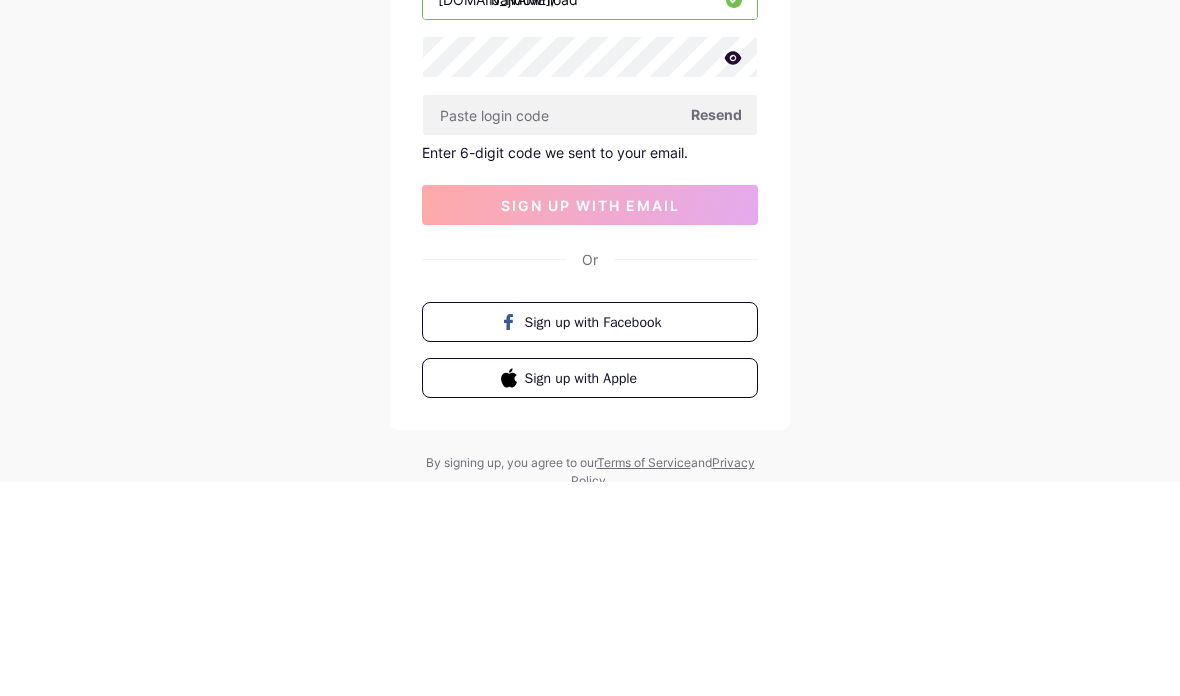 scroll, scrollTop: 152, scrollLeft: 0, axis: vertical 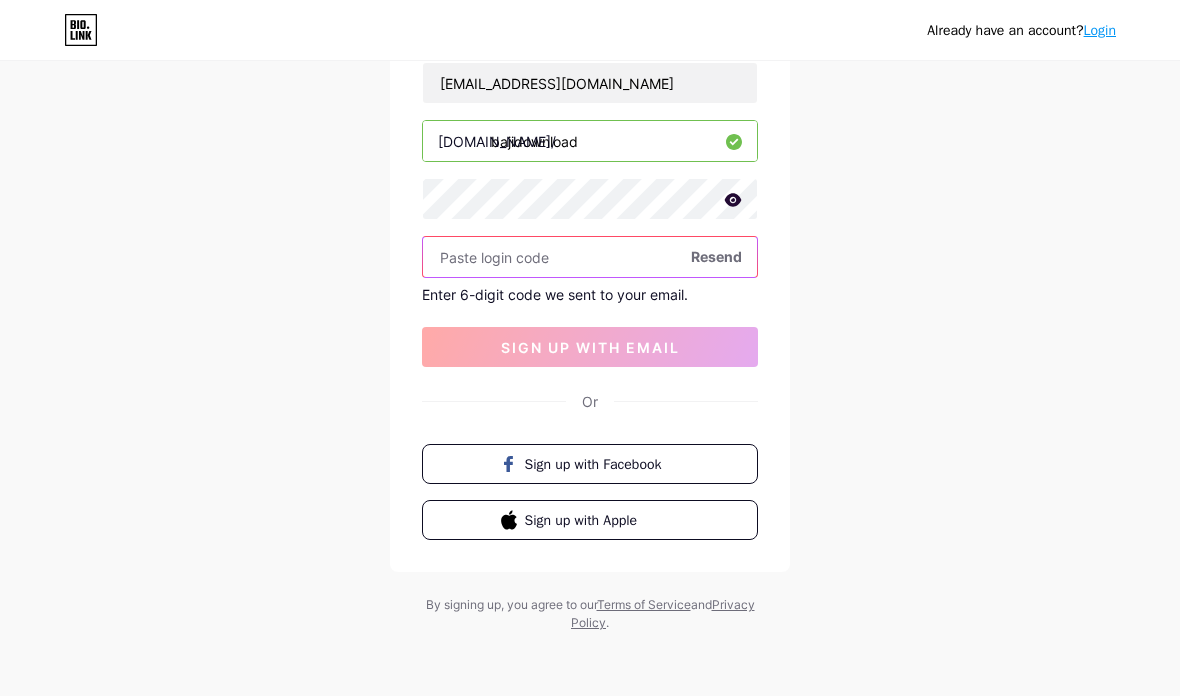 click at bounding box center [590, 257] 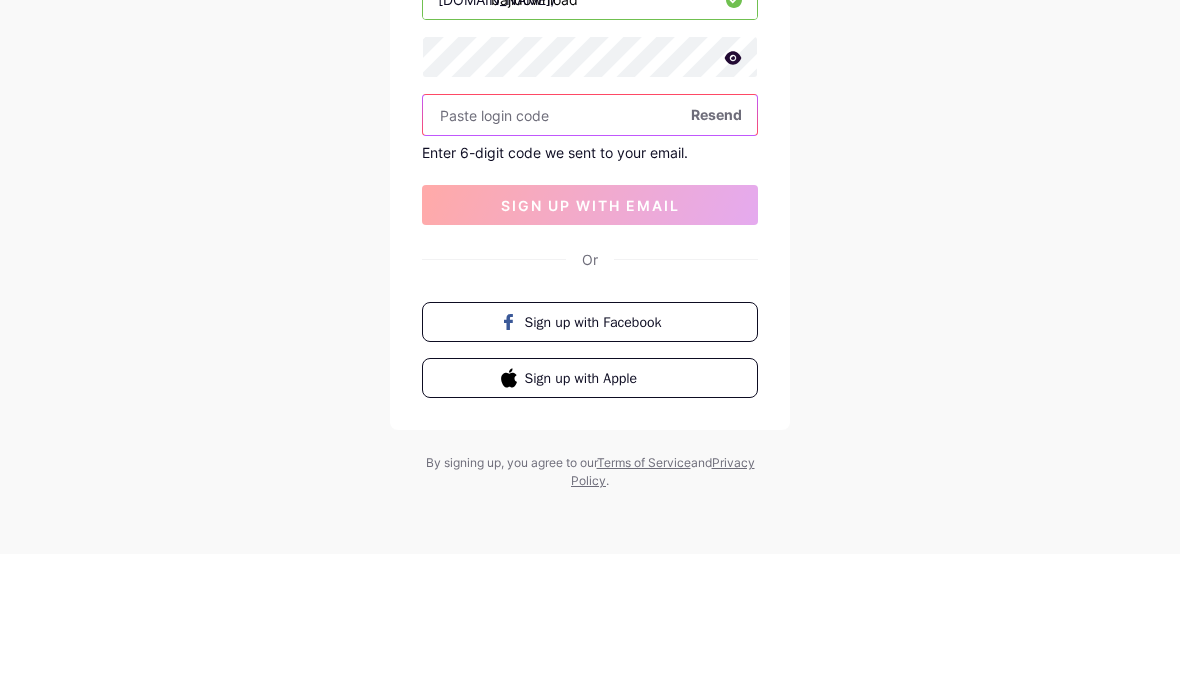 paste on "969385" 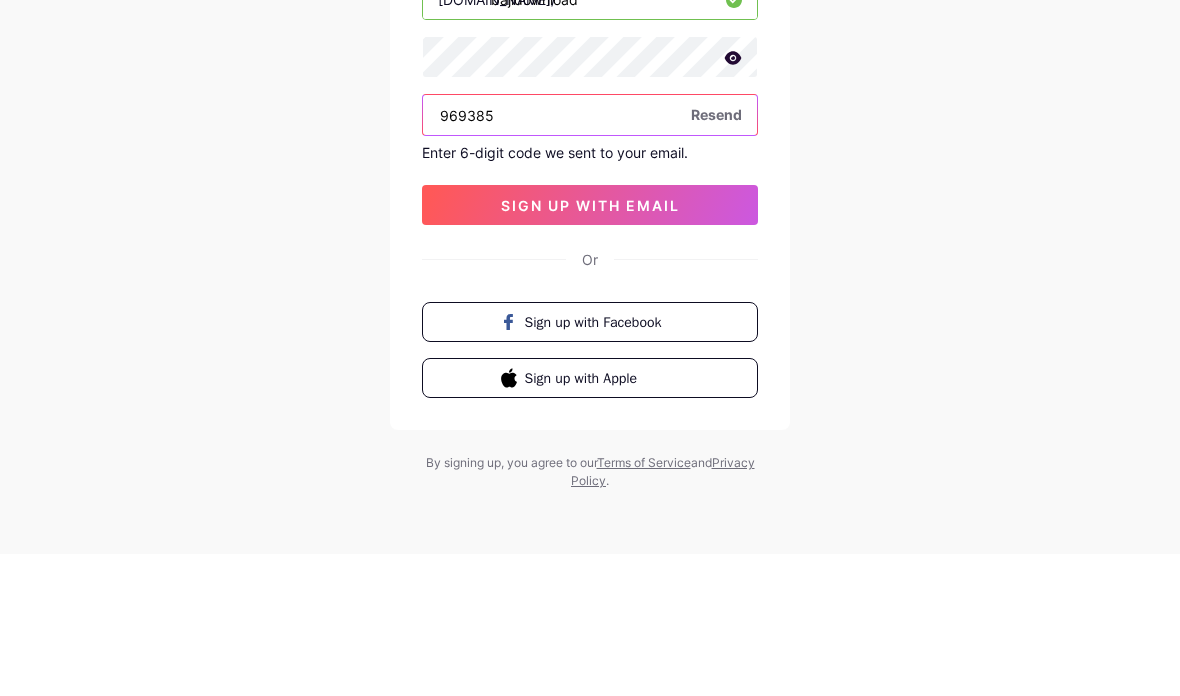 type on "969385" 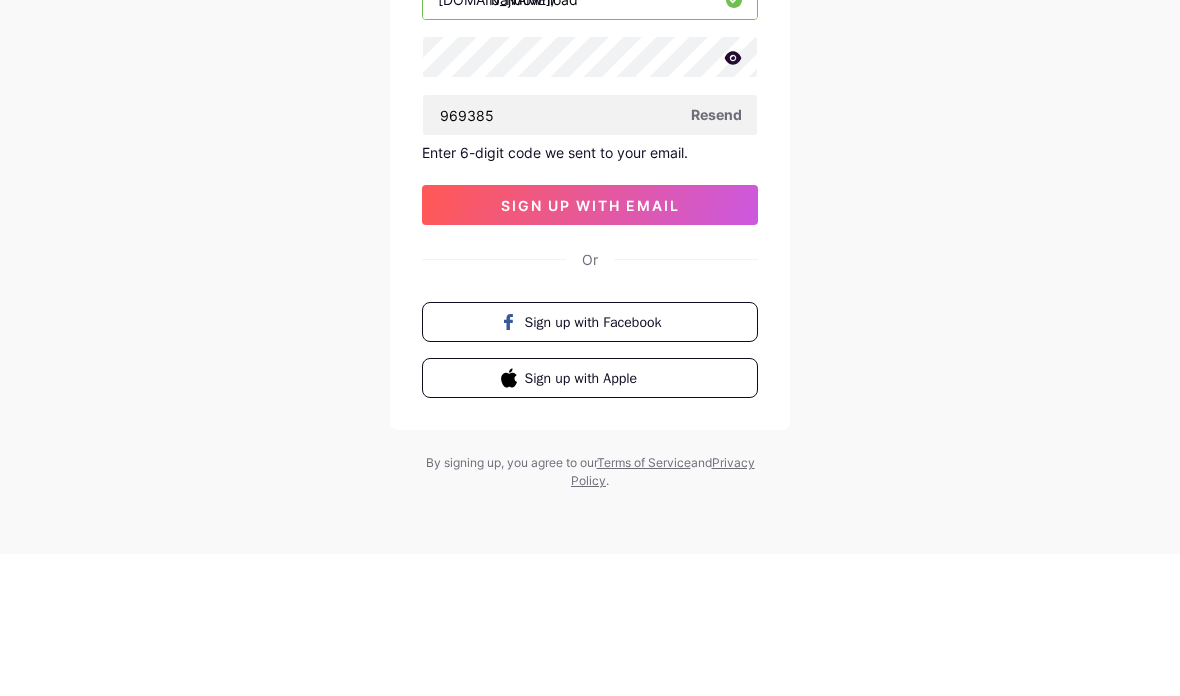 click on "sign up with email" at bounding box center (590, 347) 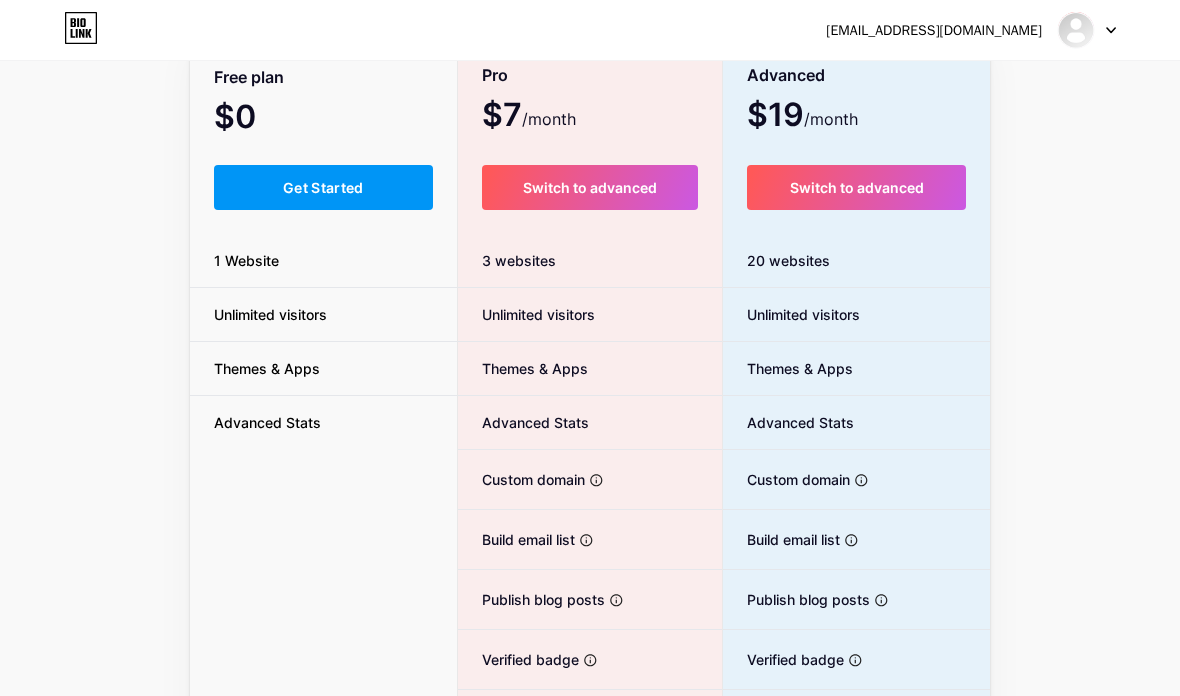 scroll, scrollTop: 80, scrollLeft: 0, axis: vertical 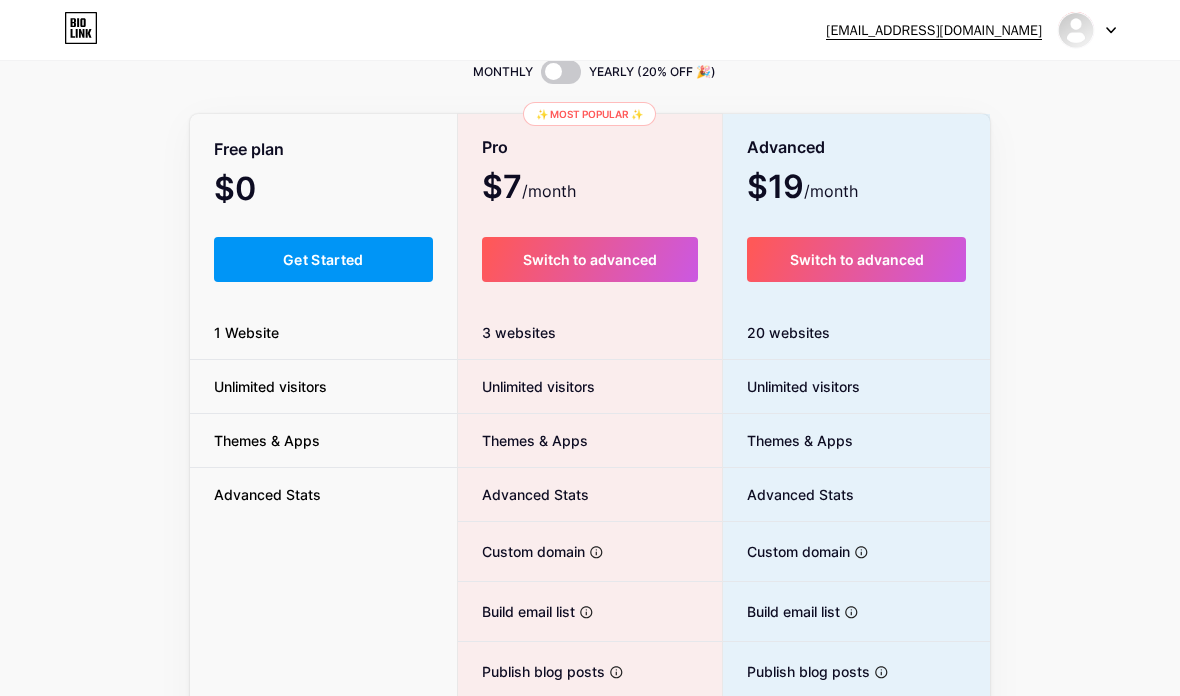 click on "Get Started" at bounding box center (323, 259) 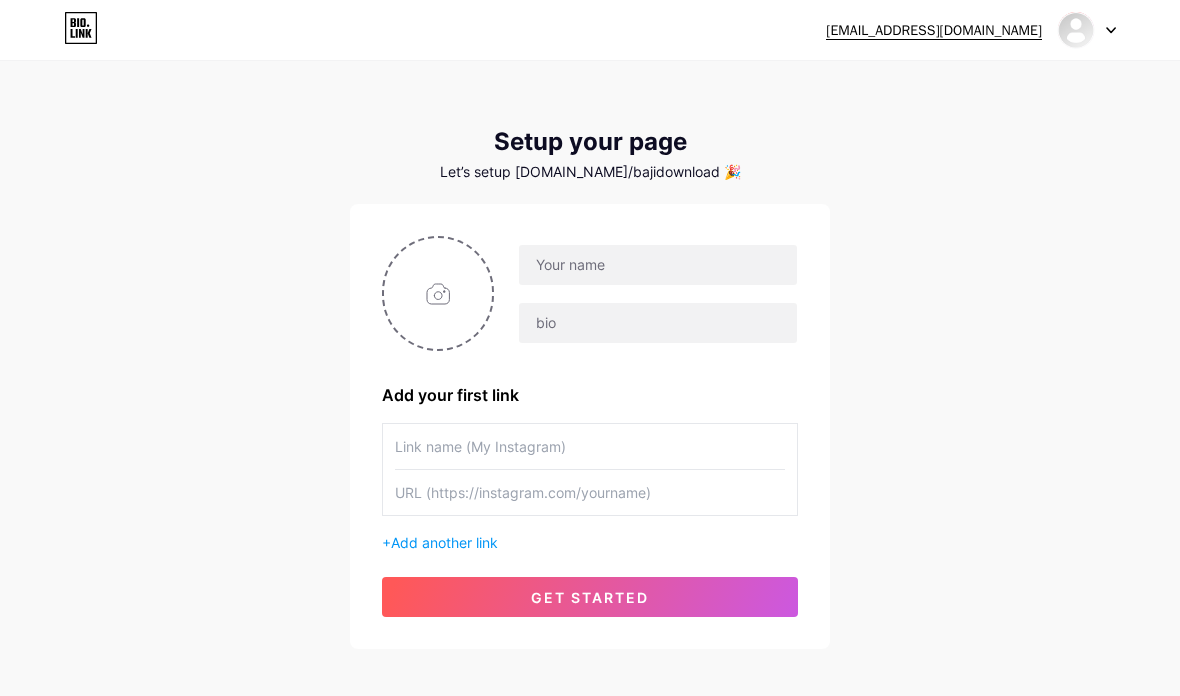 click at bounding box center (438, 293) 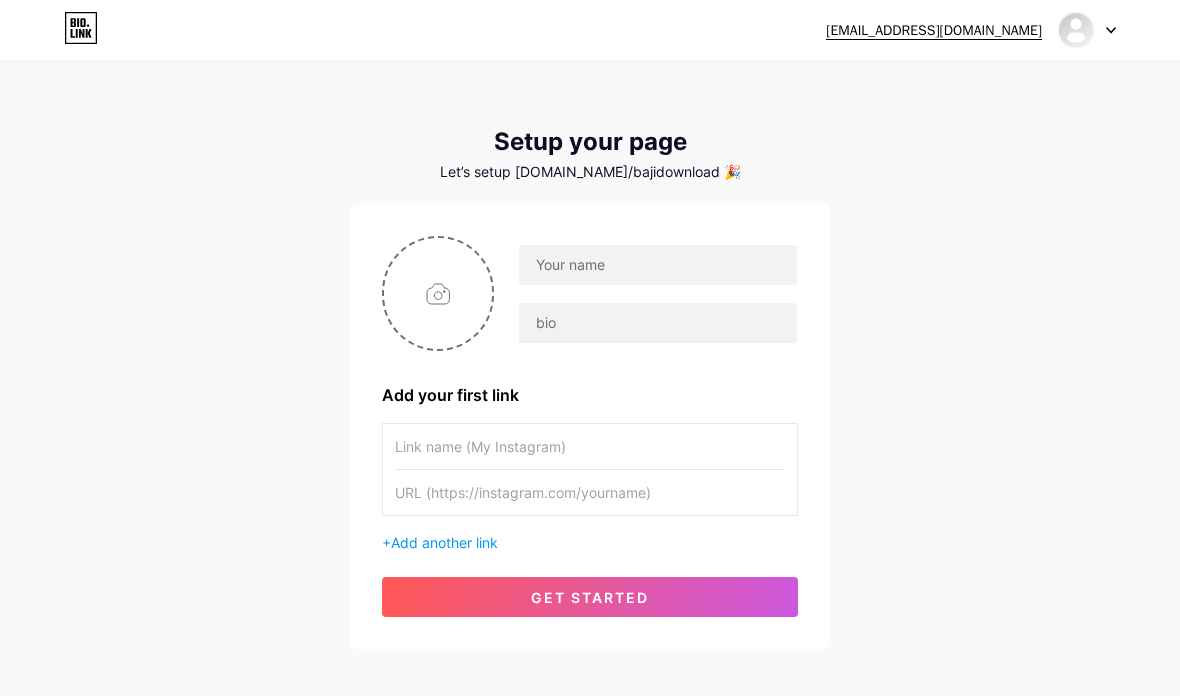 type on "C:\fakepath\IMG_0339.png" 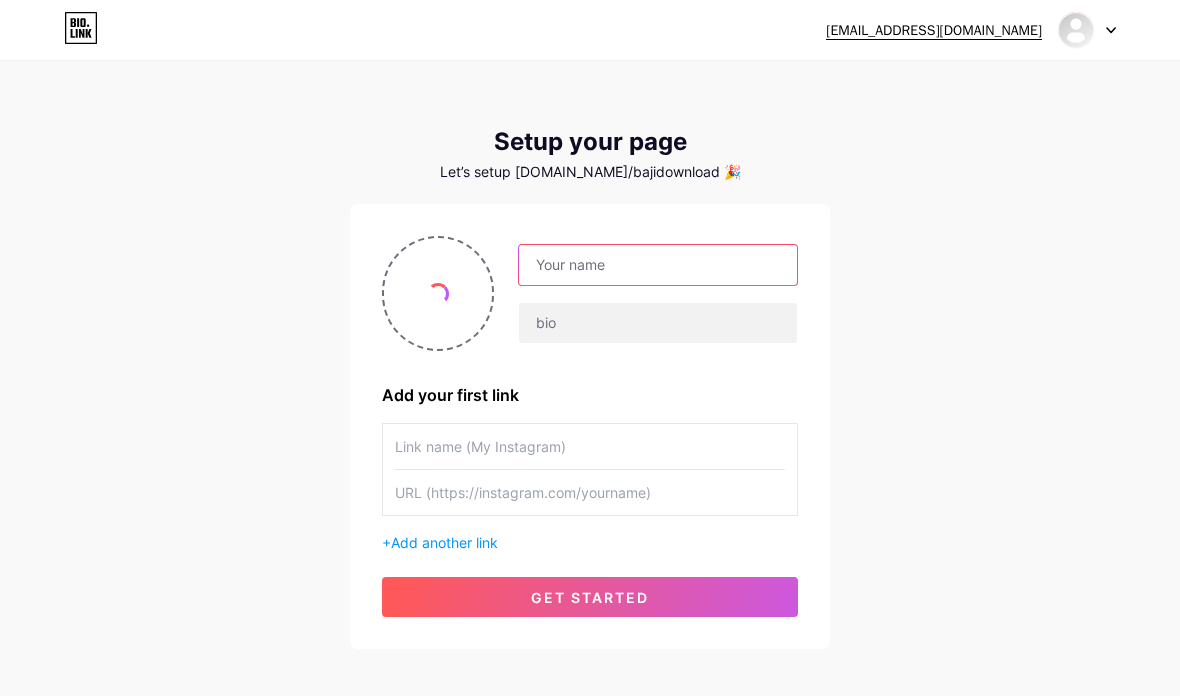 click at bounding box center [658, 265] 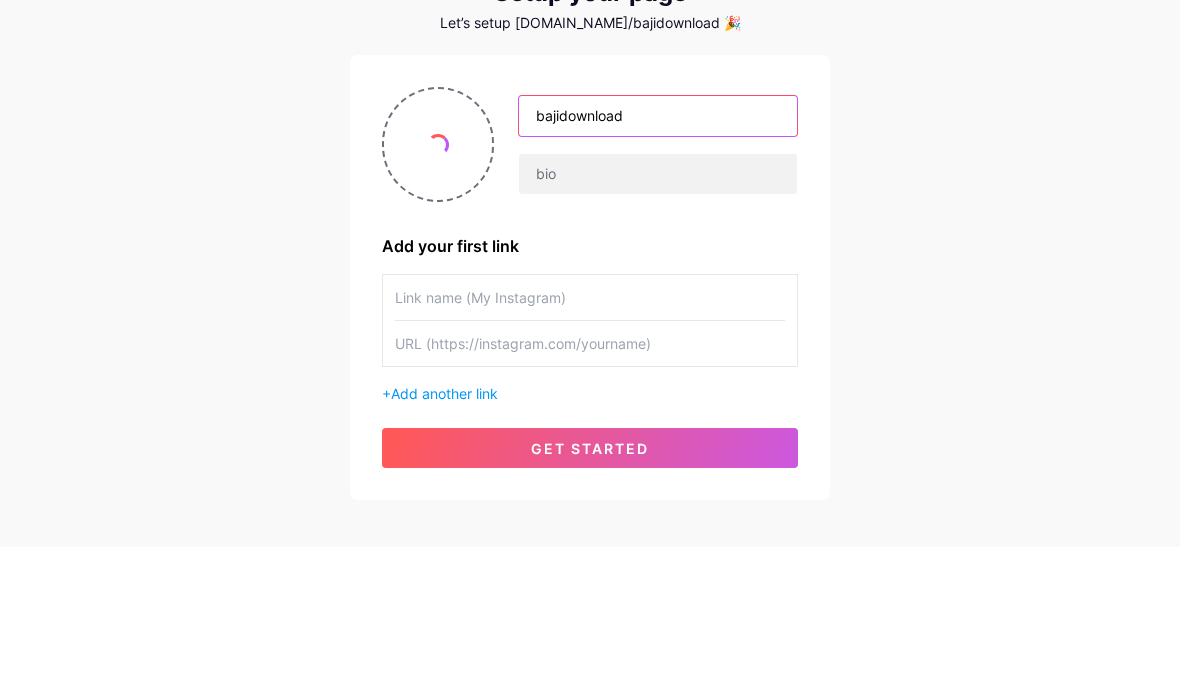 type on "bajidownload" 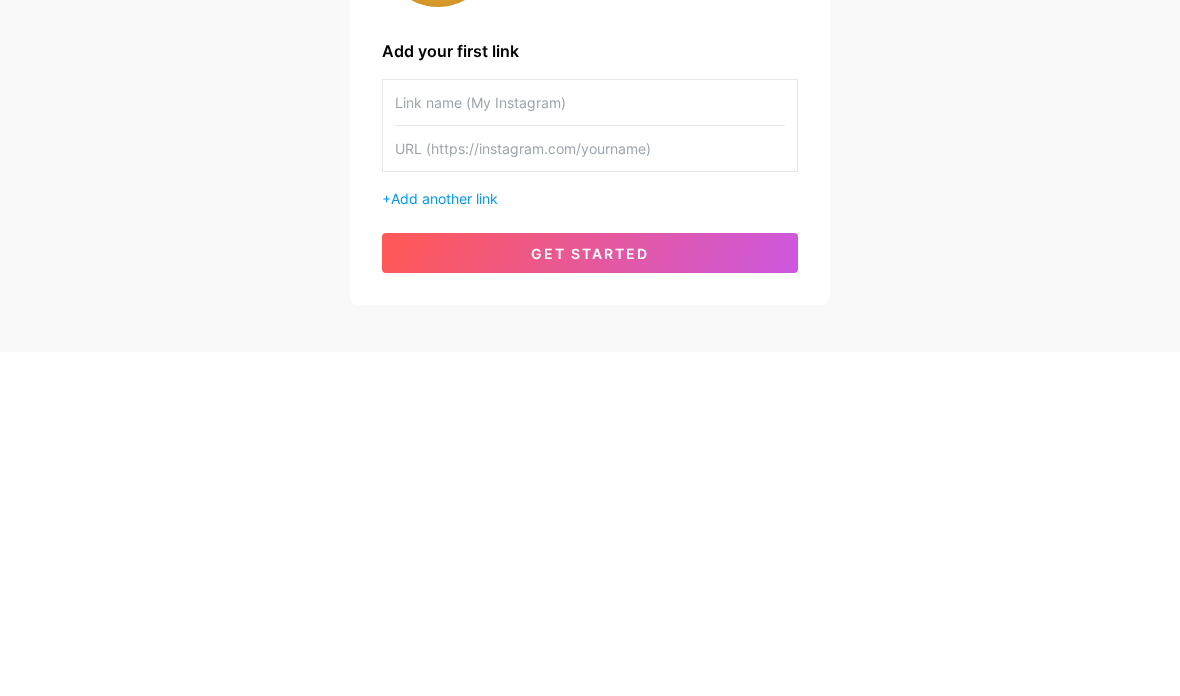 type on "Looking for a smooth, mobile-friendly platform that delivers both interaction and design? Visit [DOMAIN_NAME] for simplicity and daily digital entertainment. Web: [URL][DOMAIN_NAME] #BajiIndia #BajiSmartPlay #BajiGamingWorld #BajiFunHub #BajiDailyRewards Address: [STREET_ADDRESS] Phone: [PHONE_NUMBER]" 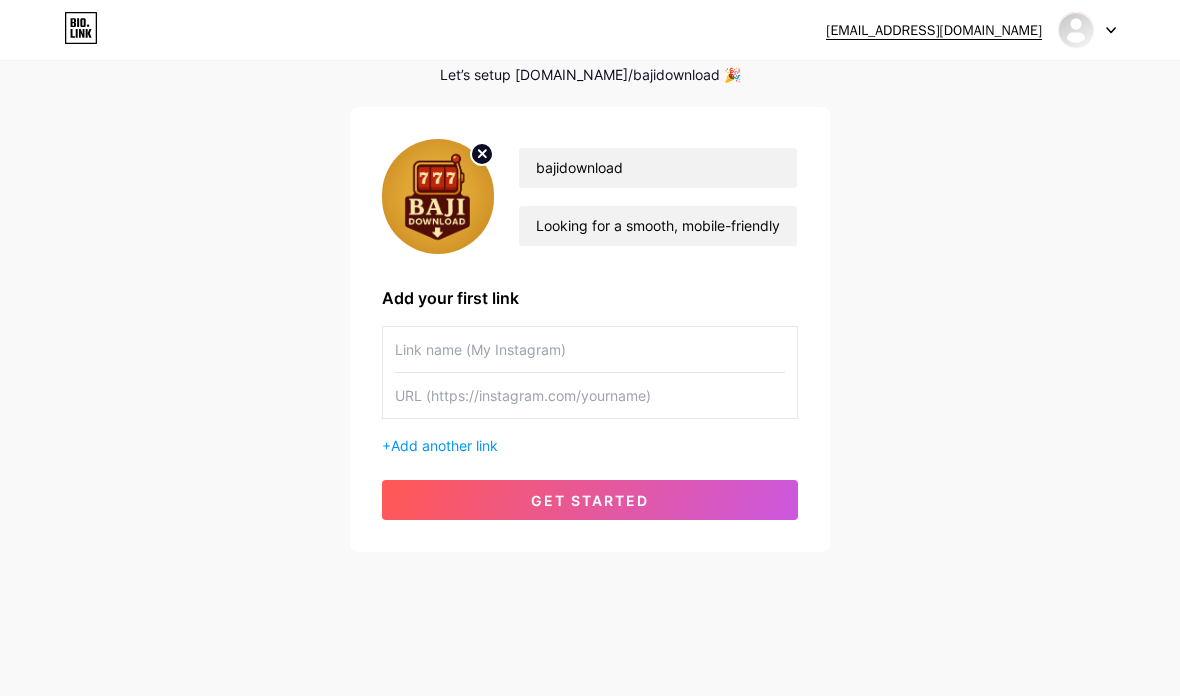 click at bounding box center (590, 349) 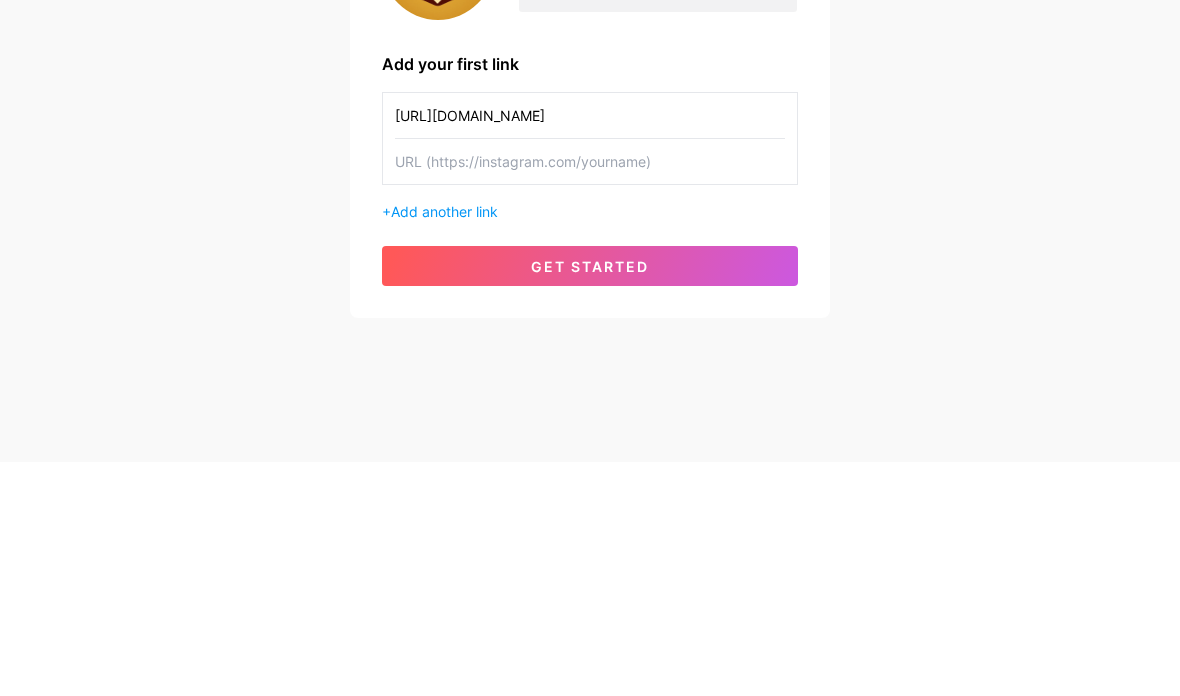 type on "bjwz" 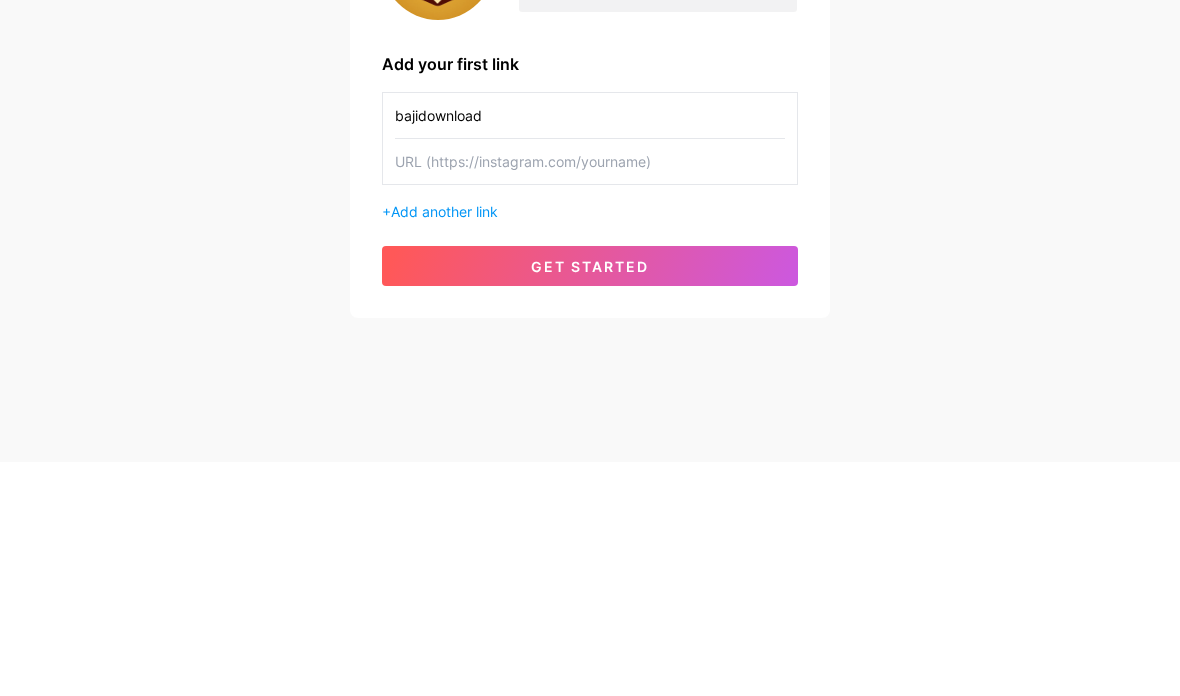 type on "bajidownload" 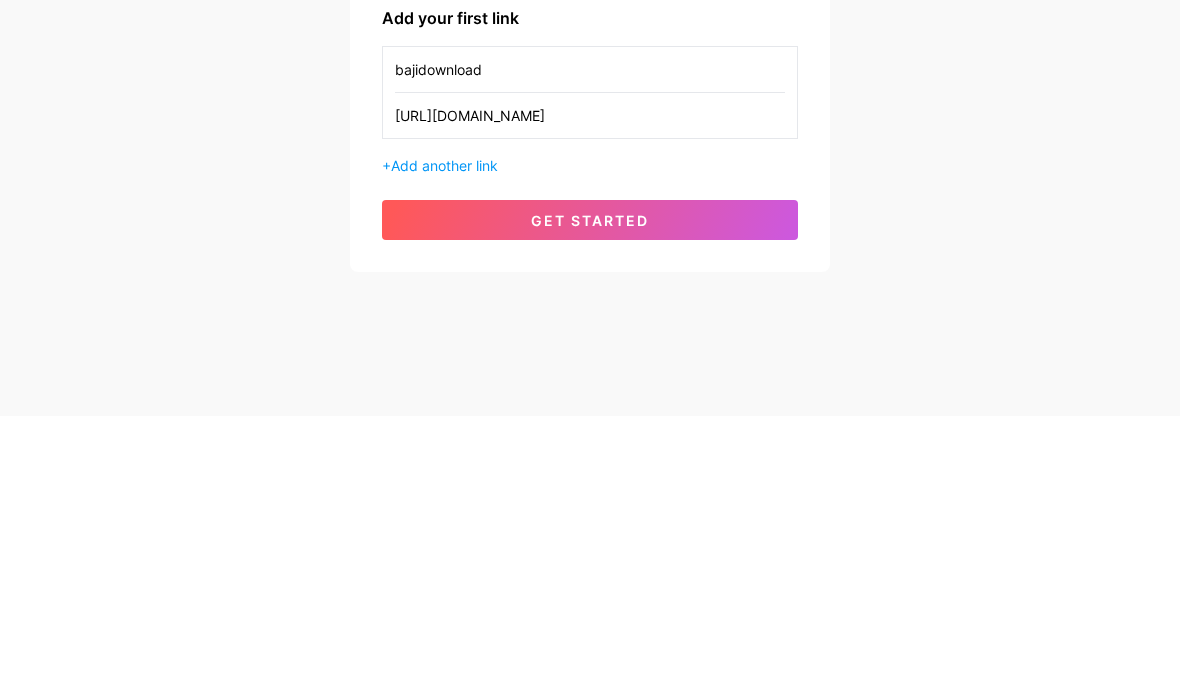 click on "get started" at bounding box center [590, 500] 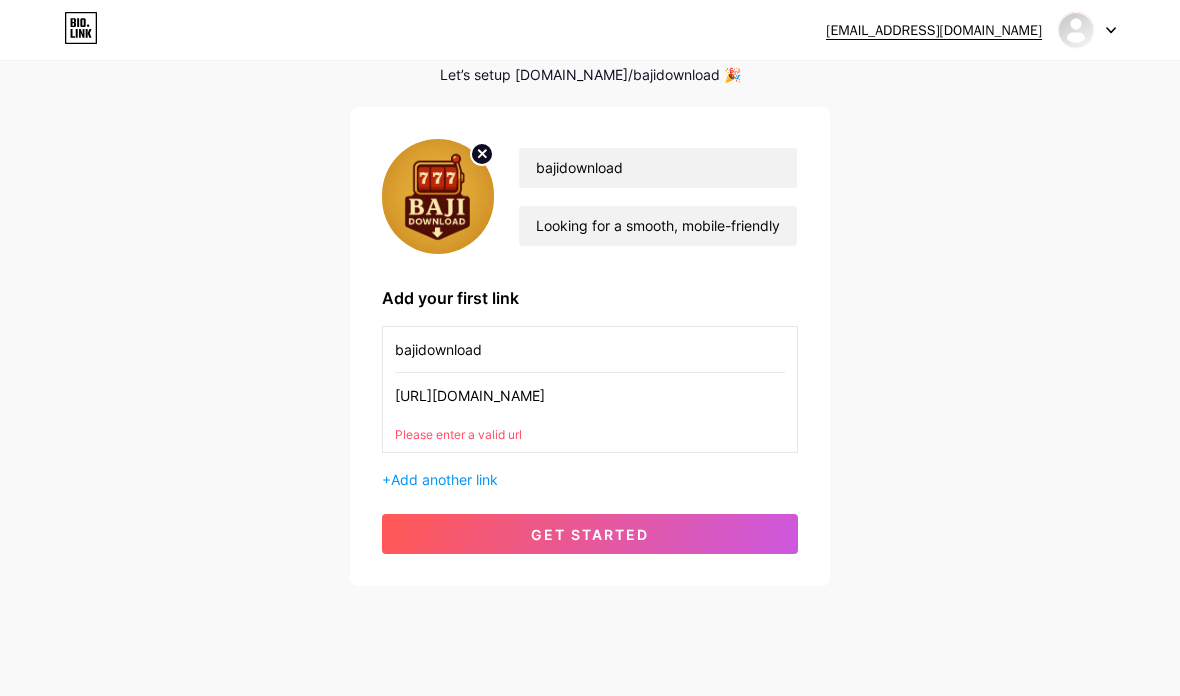 click on "[URL][DOMAIN_NAME]" at bounding box center (590, 395) 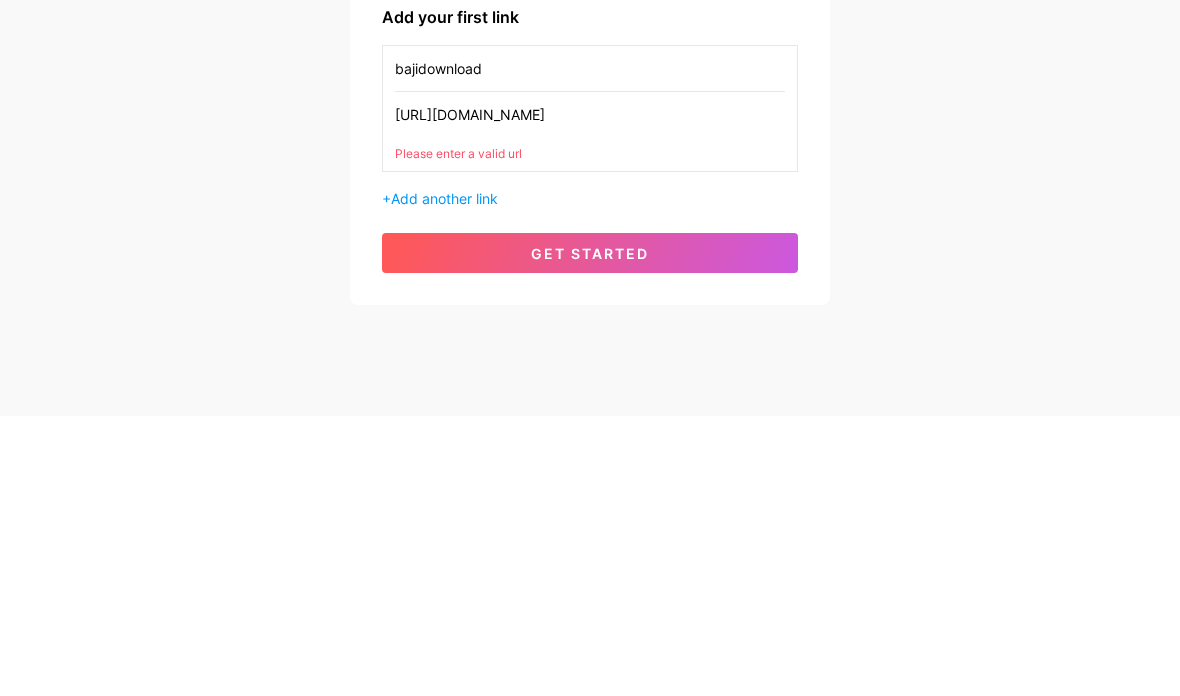 click on "[EMAIL_ADDRESS][DOMAIN_NAME]           Dashboard     Logout   Setup your page   Let’s setup [DOMAIN_NAME]/bajidownload 🎉               bajidownload     Looking for a smooth, mobile-friendly platform that delivers both interaction and design? Visit [DOMAIN_NAME] for simplicity and daily digital entertainment. Web: [URL][DOMAIN_NAME] #BajiIndia #BajiSmartPlay #BajiGamingWorld #BajiFunHub #BajiDailyRewards Address: [STREET_ADDRESS] Phone: [PHONE_NUMBER]     Add your first link   bajidownload   [URL][DOMAIN_NAME]   Please enter a valid url
+  Add another link     get started" at bounding box center [590, 276] 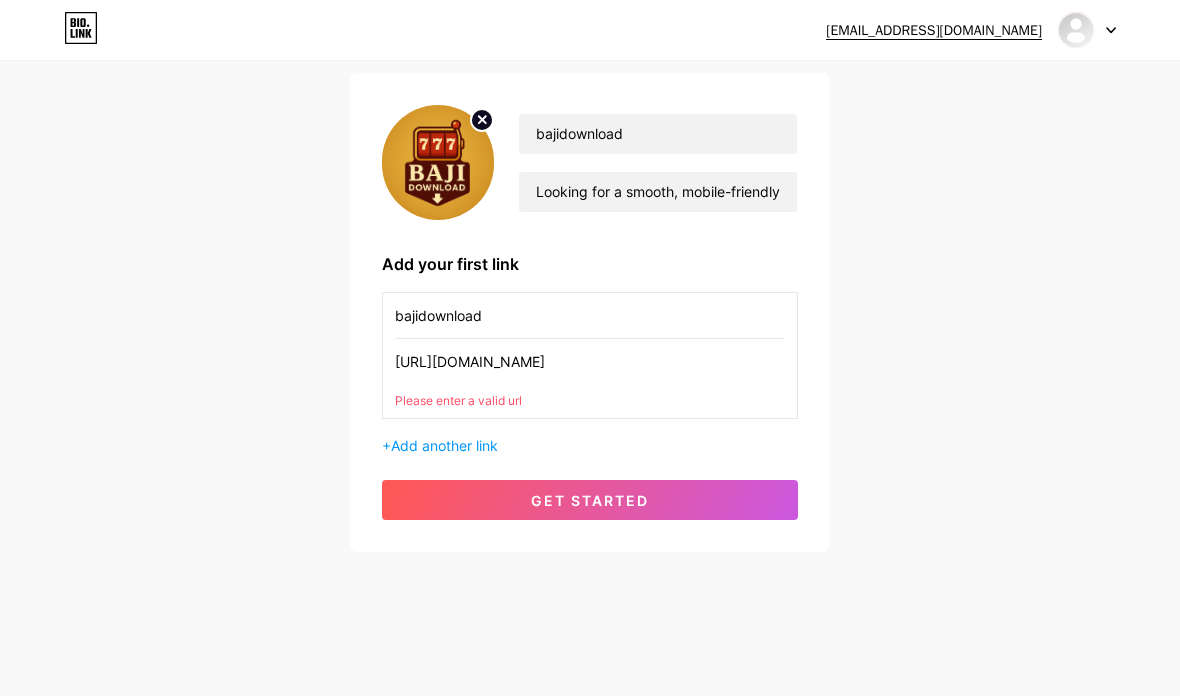 click on "get started" at bounding box center [590, 500] 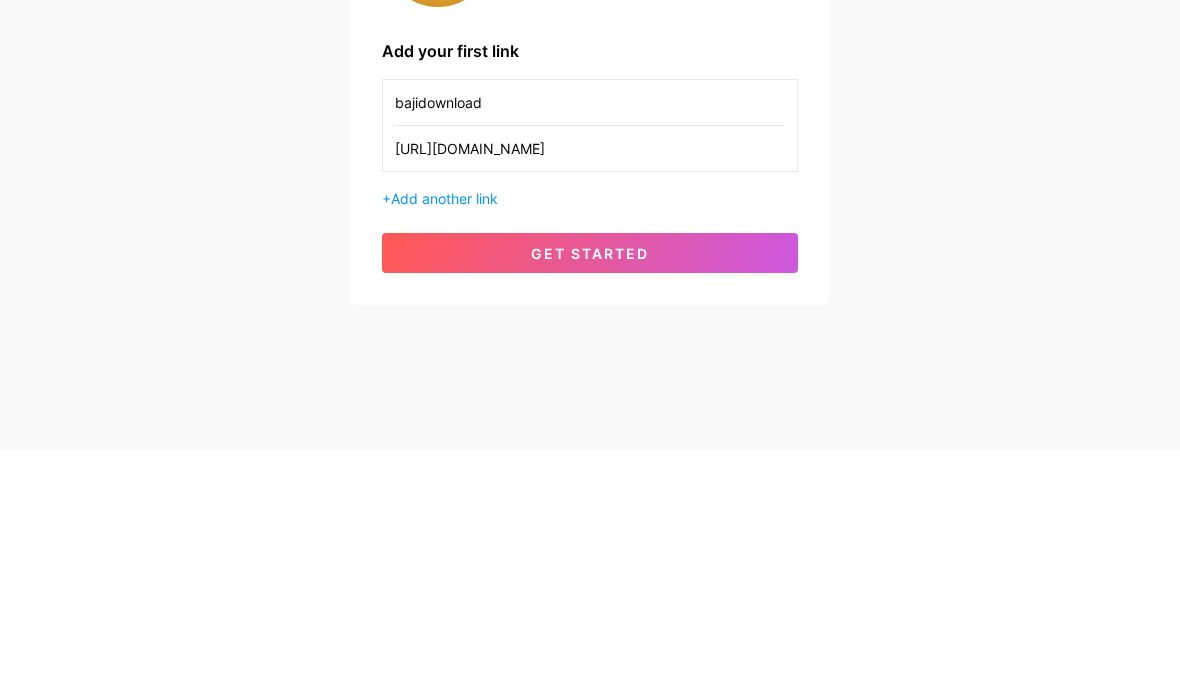 scroll, scrollTop: 97, scrollLeft: 0, axis: vertical 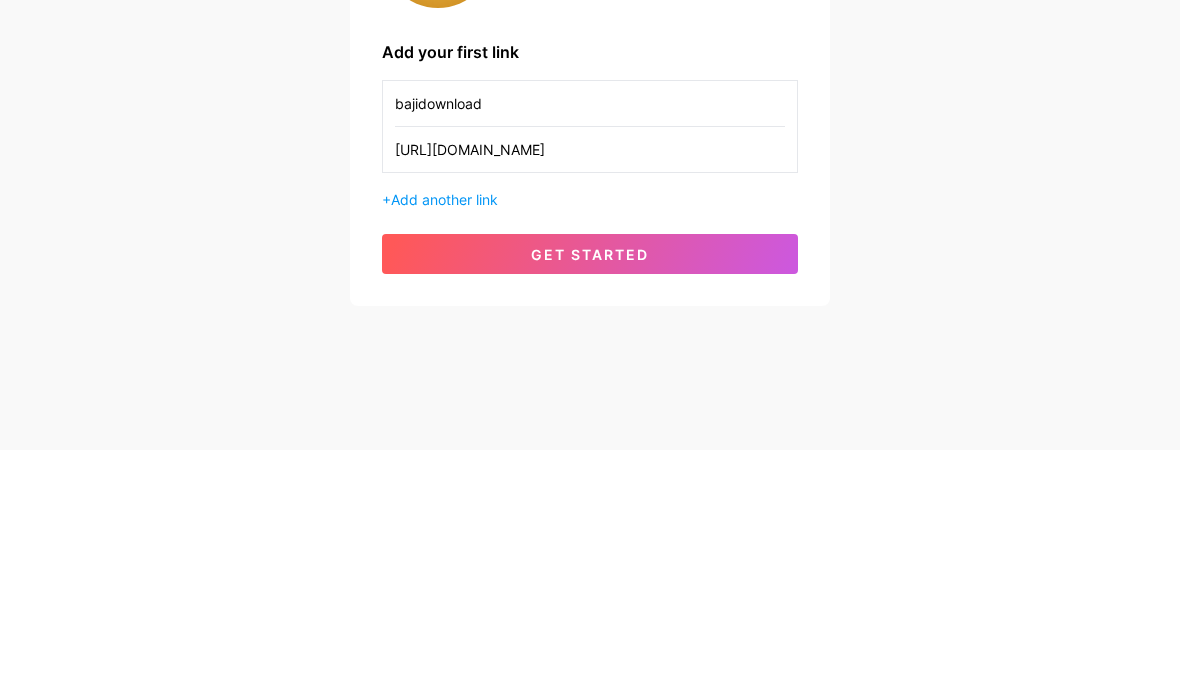 click on "[EMAIL_ADDRESS][DOMAIN_NAME]           Dashboard     Logout   Setup your page   Let’s setup [DOMAIN_NAME]/bajidownload 🎉               bajidownload     Looking for a smooth, mobile-friendly platform that delivers both interaction and design? Visit [DOMAIN_NAME] for simplicity and daily digital entertainment. Web: [URL][DOMAIN_NAME] #BajiIndia #BajiSmartPlay #BajiGamingWorld #BajiFunHub #BajiDailyRewards Address: [STREET_ADDRESS] Phone: [PHONE_NUMBER]     Add your first link   bajidownload   [URL][DOMAIN_NAME]
+  Add another link     get started" at bounding box center [590, 259] 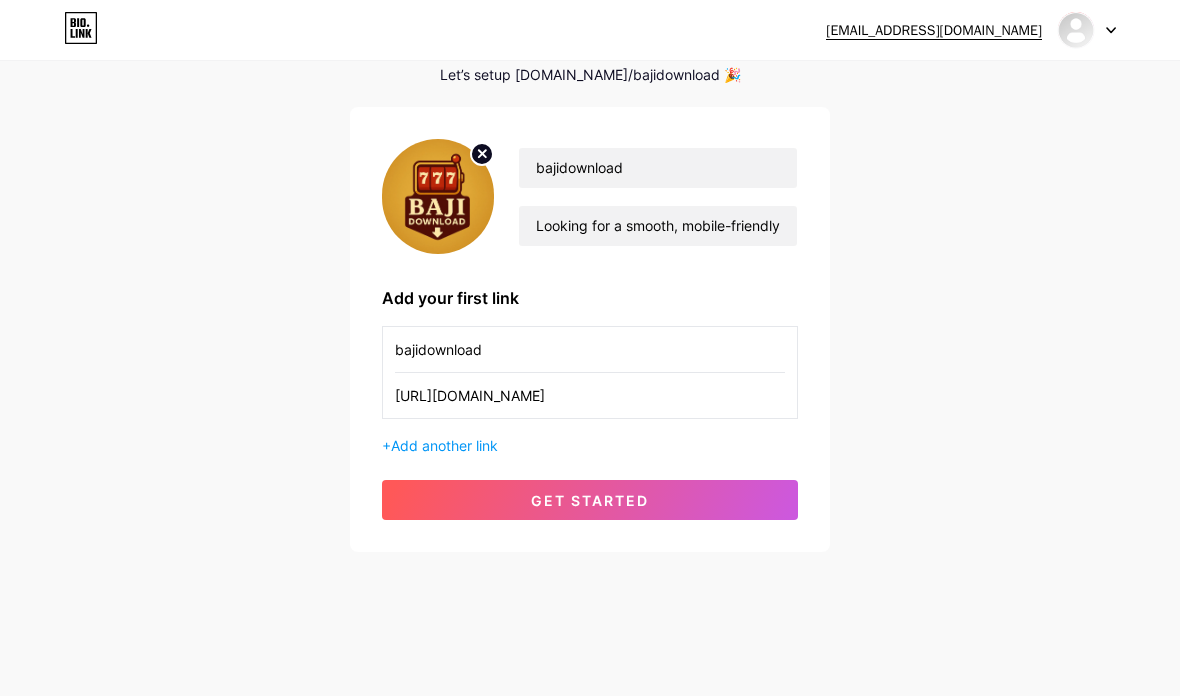 click on "get started" at bounding box center [590, 500] 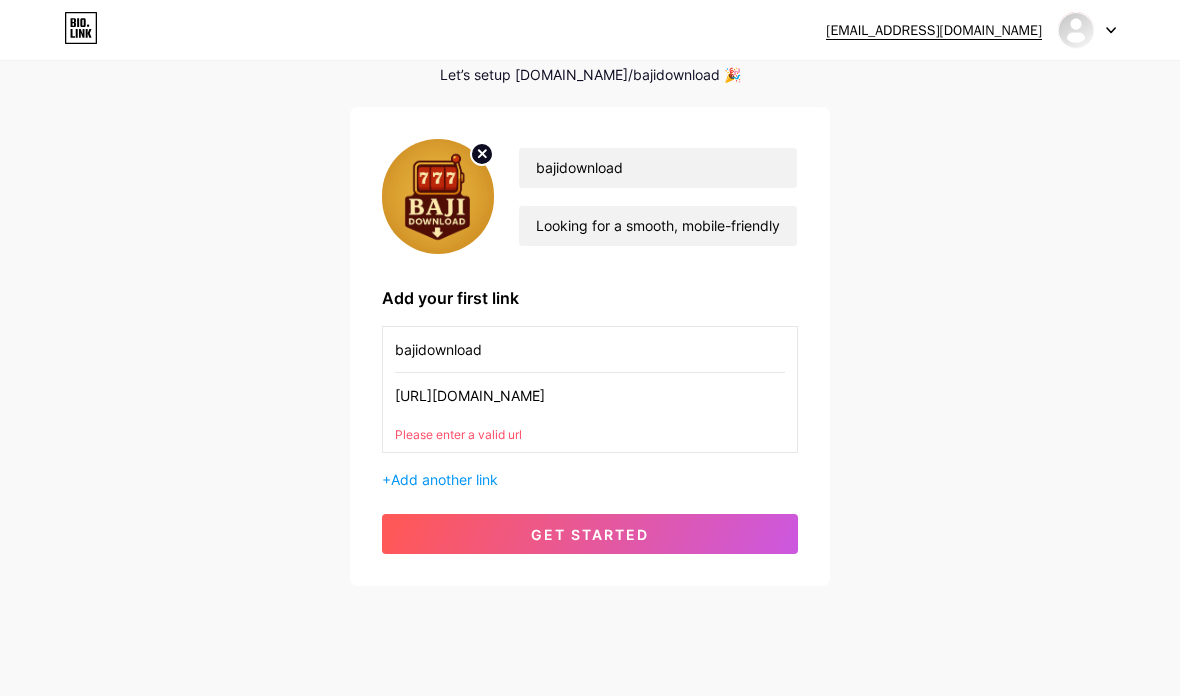 click on "get started" at bounding box center (590, 534) 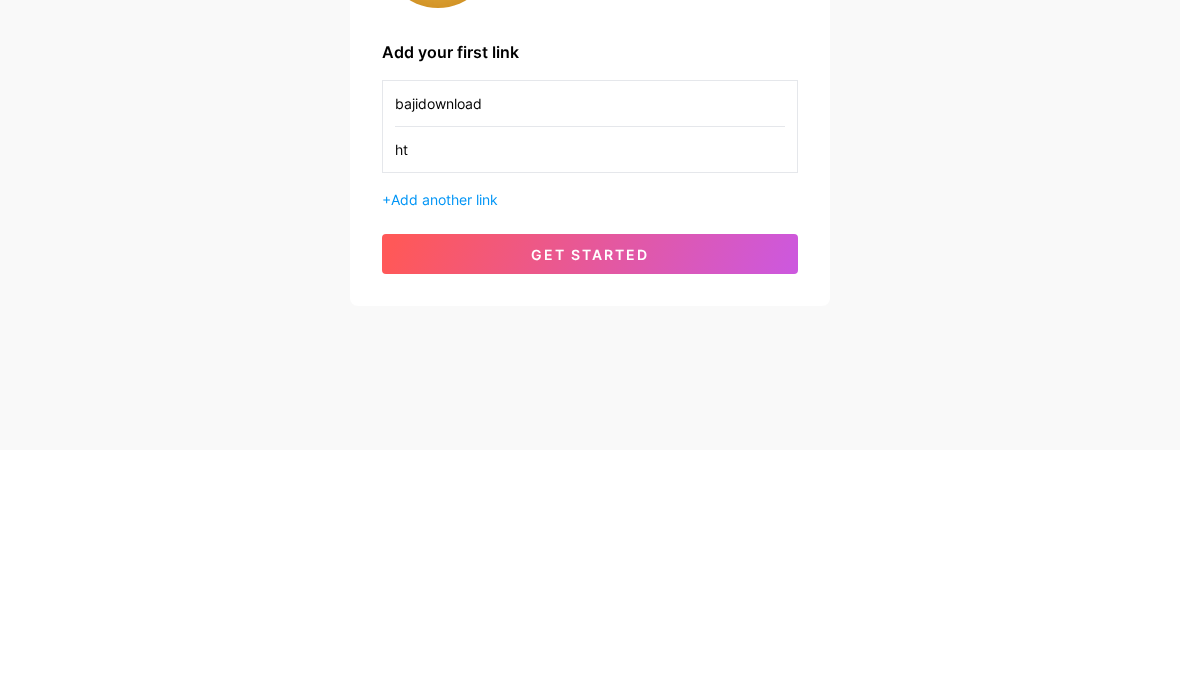 type on "h" 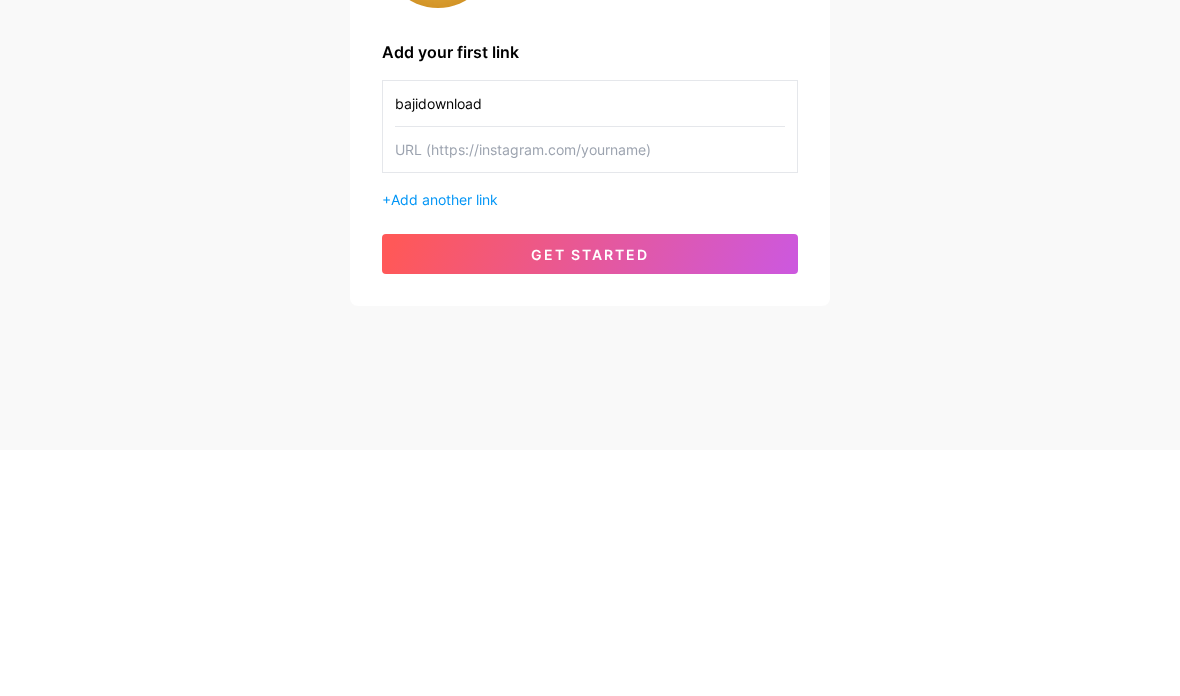 click on "[EMAIL_ADDRESS][DOMAIN_NAME]           Dashboard     Logout   Setup your page   Let’s setup [DOMAIN_NAME]/bajidownload 🎉               bajidownload     Looking for a smooth, mobile-friendly platform that delivers both interaction and design? Visit [DOMAIN_NAME] for simplicity and daily digital entertainment. Web: [URL][DOMAIN_NAME] #BajiIndia #BajiSmartPlay #BajiGamingWorld #BajiFunHub #BajiDailyRewards Address: [STREET_ADDRESS] Phone: [PHONE_NUMBER]     Add your first link   bajidownload
+  Add another link     get started" at bounding box center [590, 259] 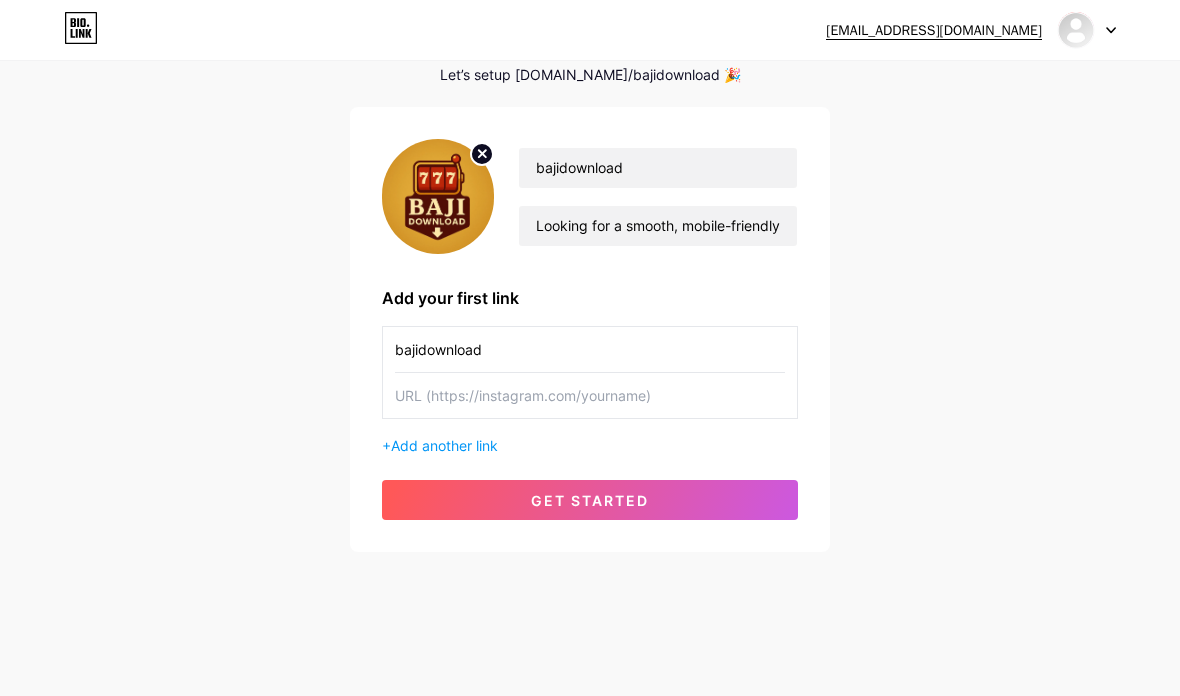 click at bounding box center (590, 395) 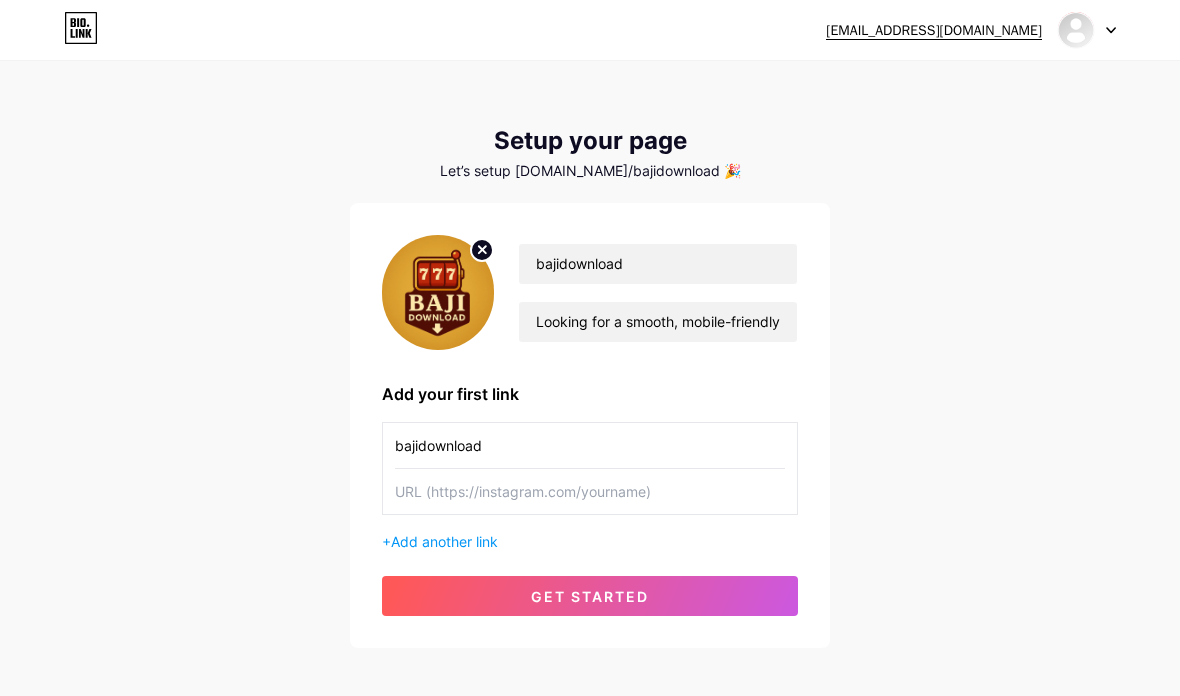 scroll, scrollTop: 0, scrollLeft: 0, axis: both 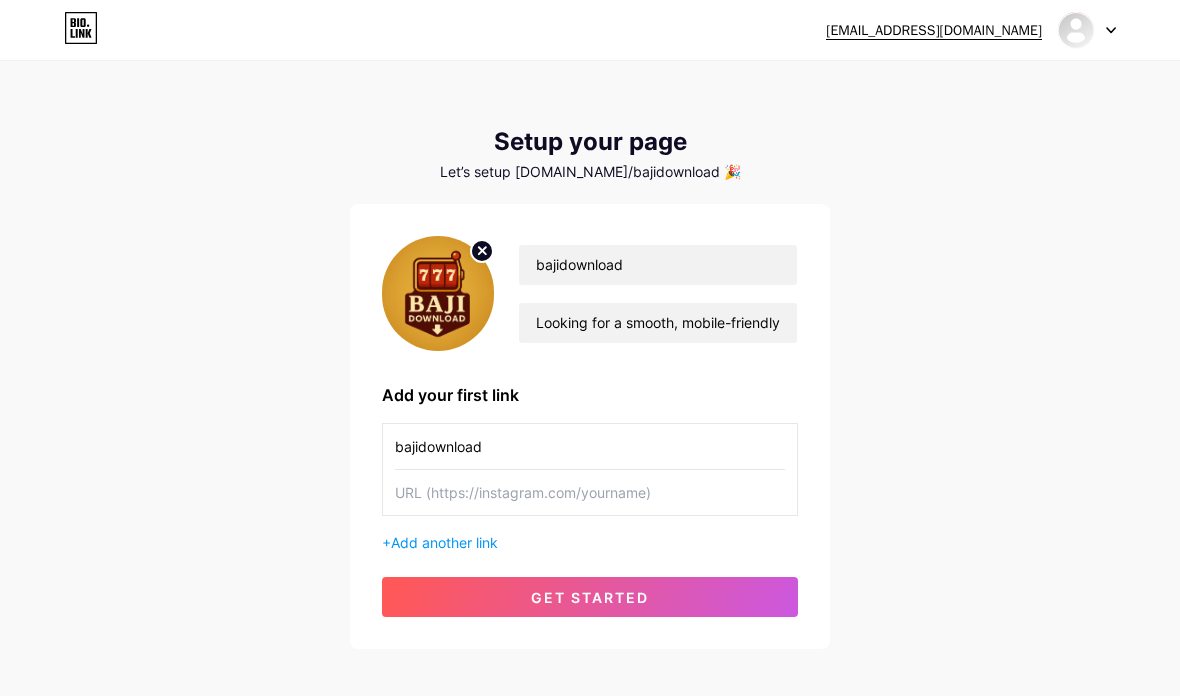 click at bounding box center (590, 492) 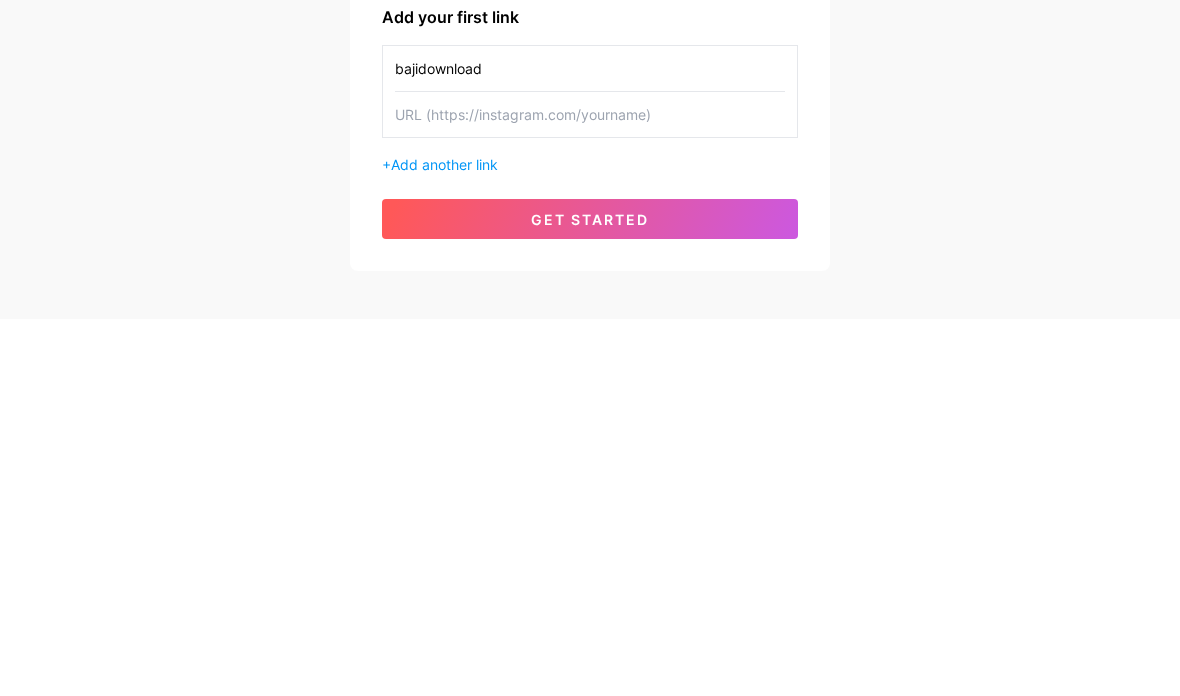 paste on "[URL][DOMAIN_NAME]" 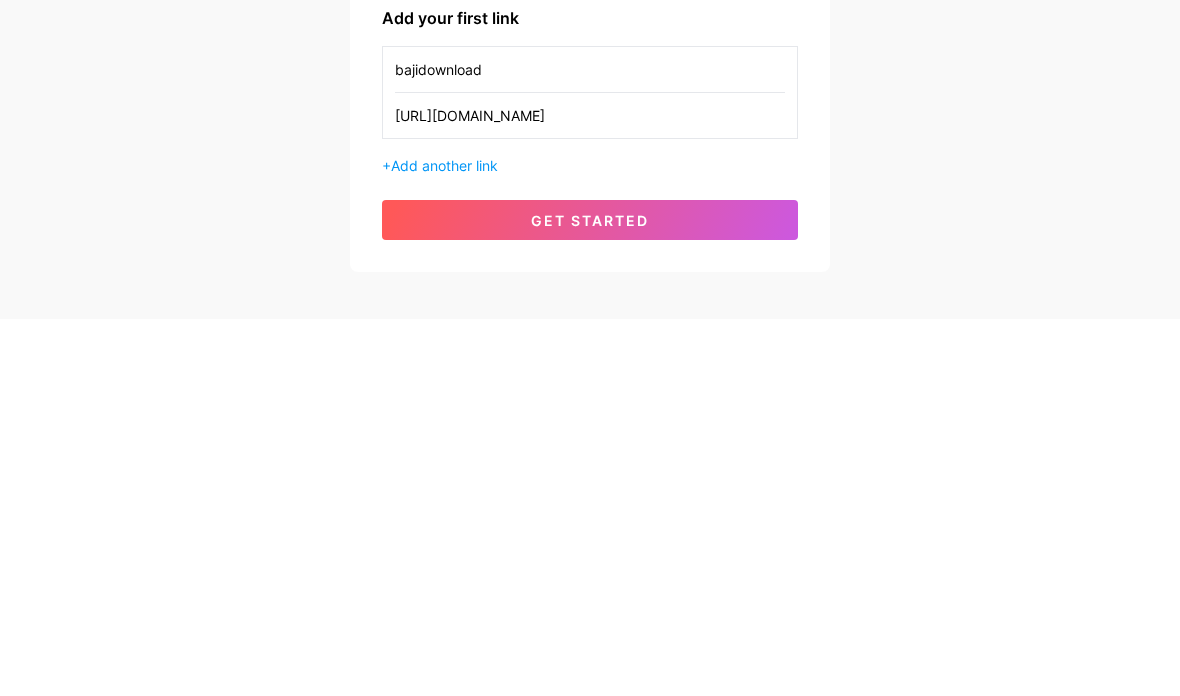 type on "[URL][DOMAIN_NAME]" 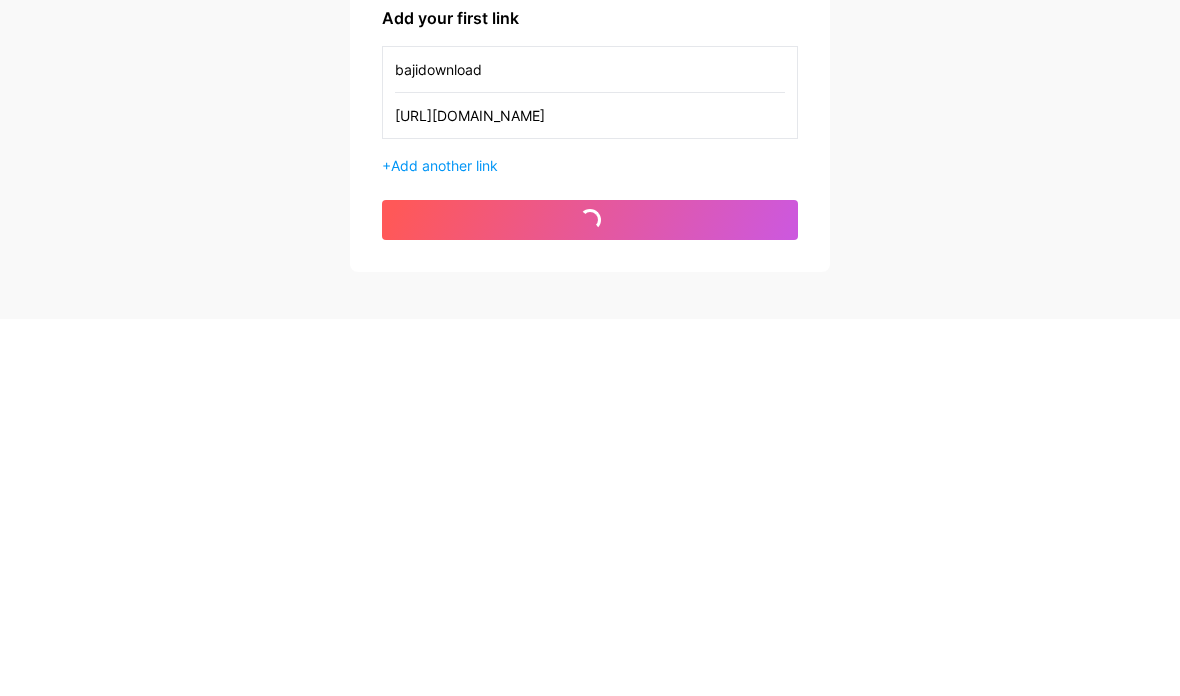 scroll, scrollTop: 97, scrollLeft: 0, axis: vertical 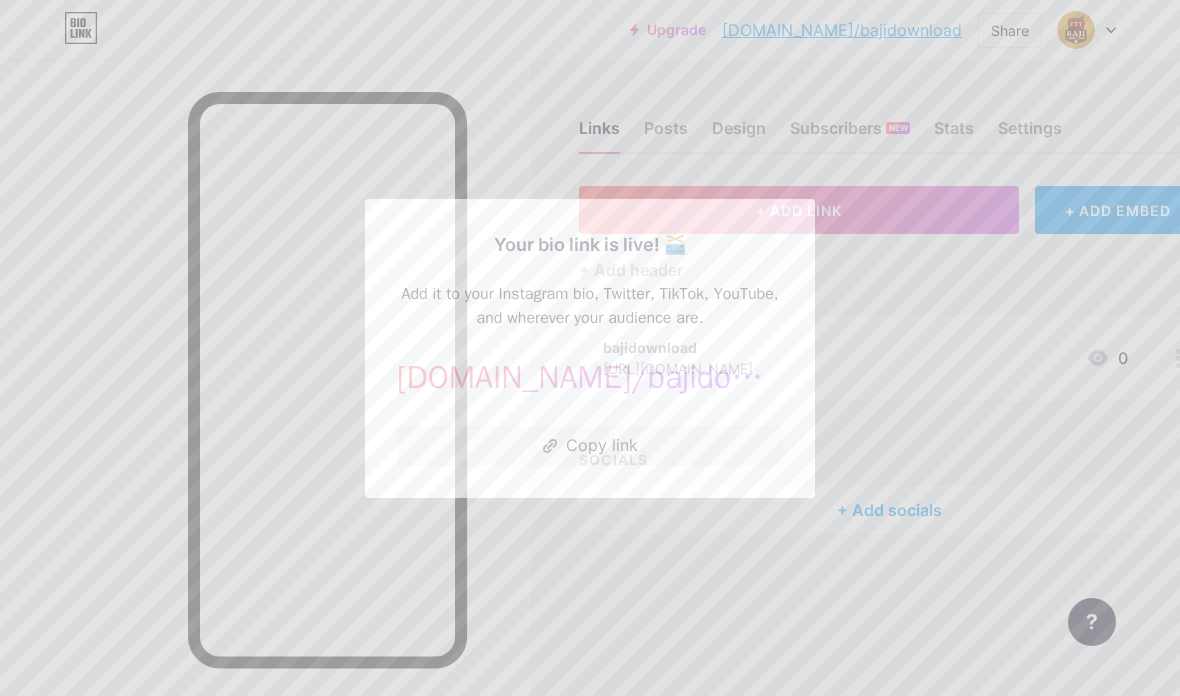 click at bounding box center (590, 348) 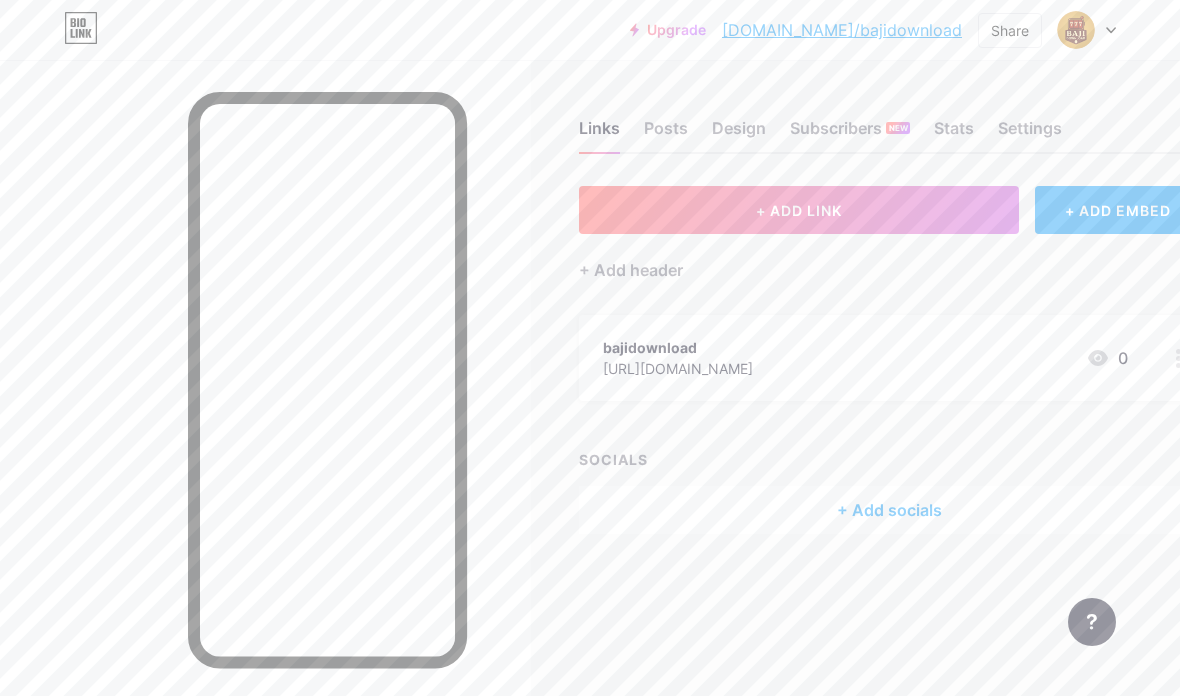 click on "bajidownload
[URL][DOMAIN_NAME]
0" at bounding box center (865, 358) 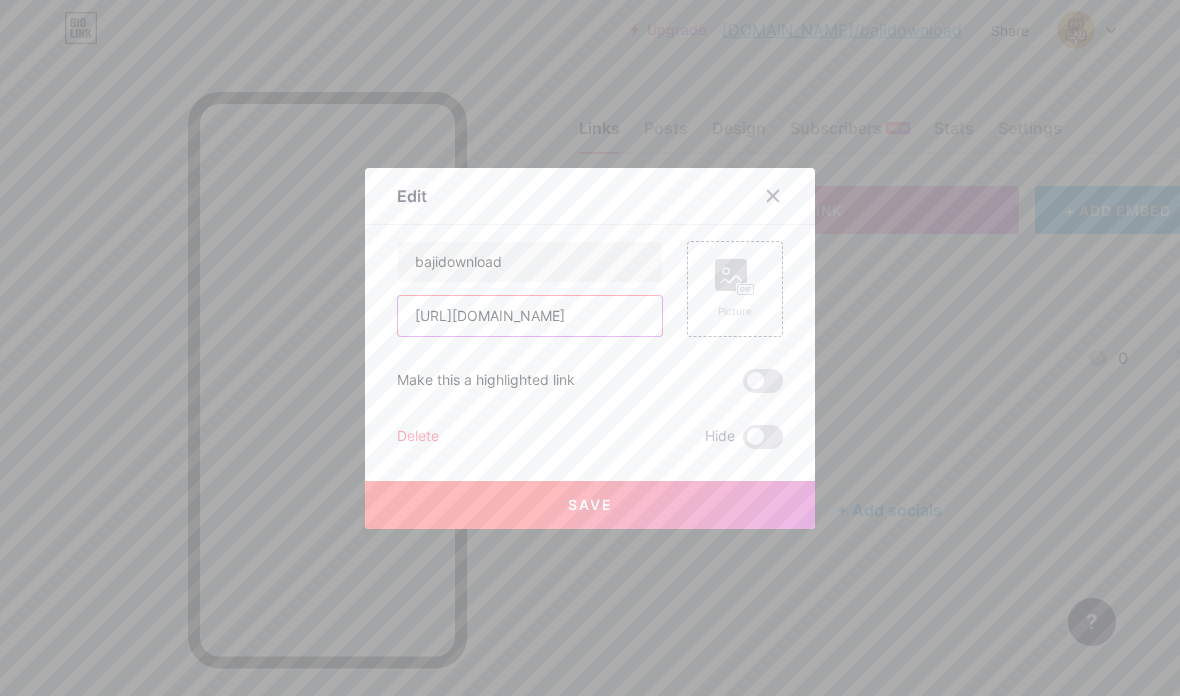 click on "[URL][DOMAIN_NAME]" at bounding box center [530, 316] 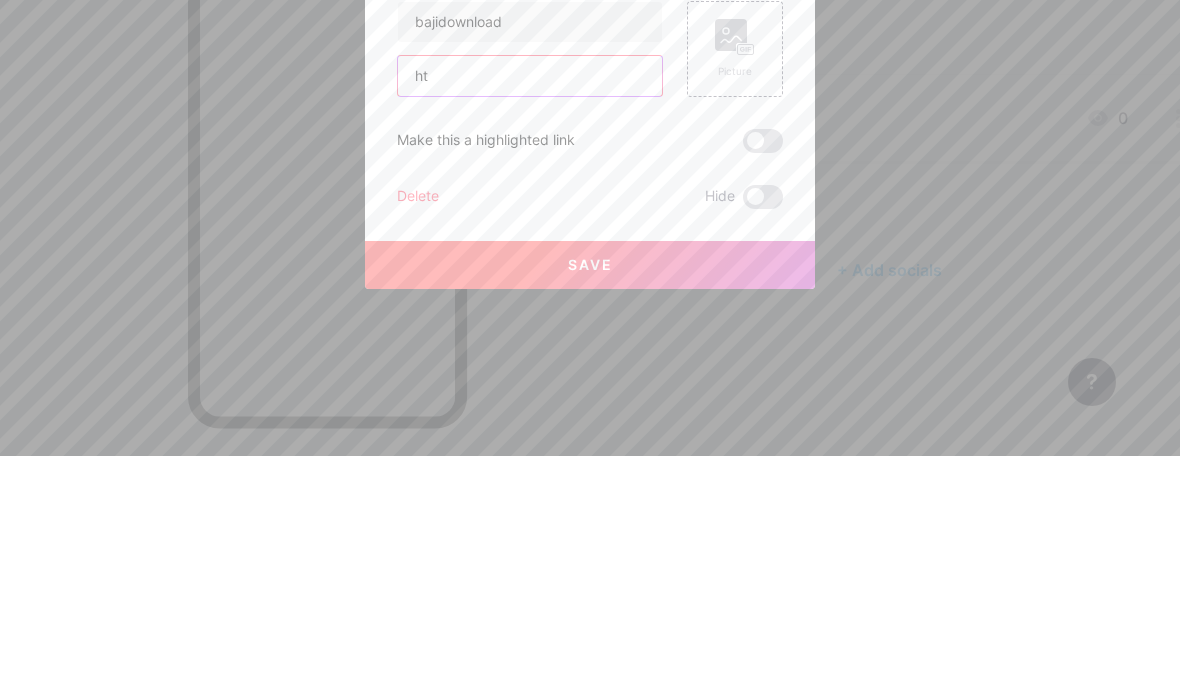 type on "h" 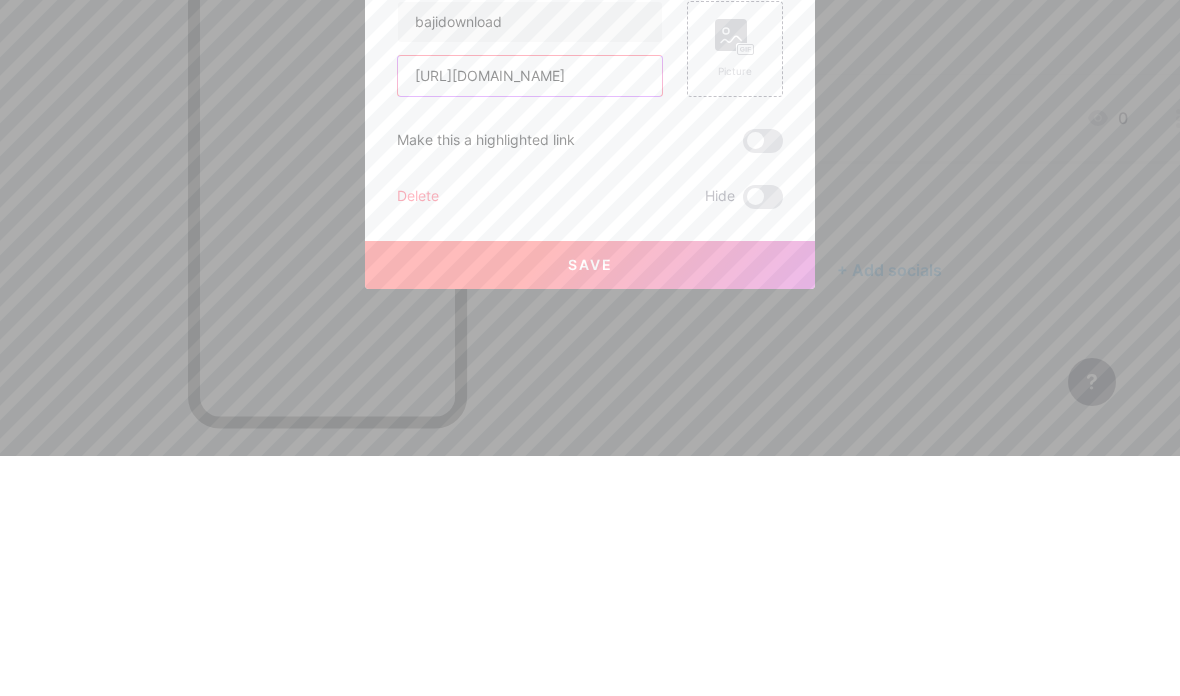 type on "[URL][DOMAIN_NAME]" 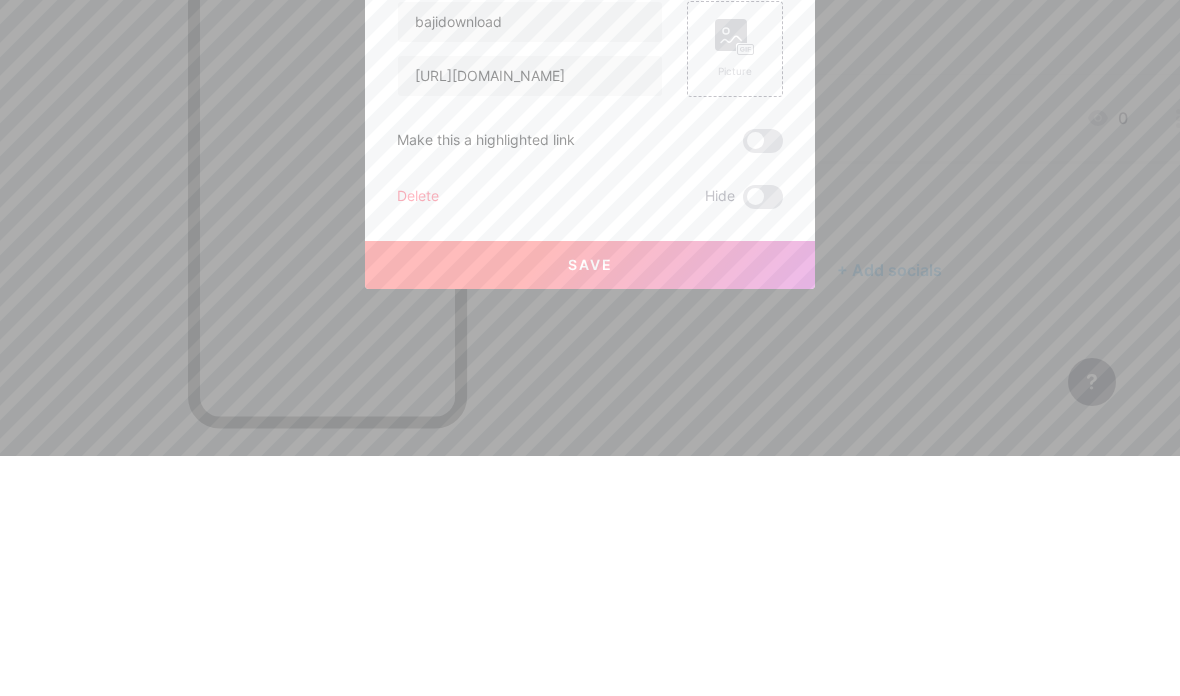 scroll, scrollTop: 80, scrollLeft: 0, axis: vertical 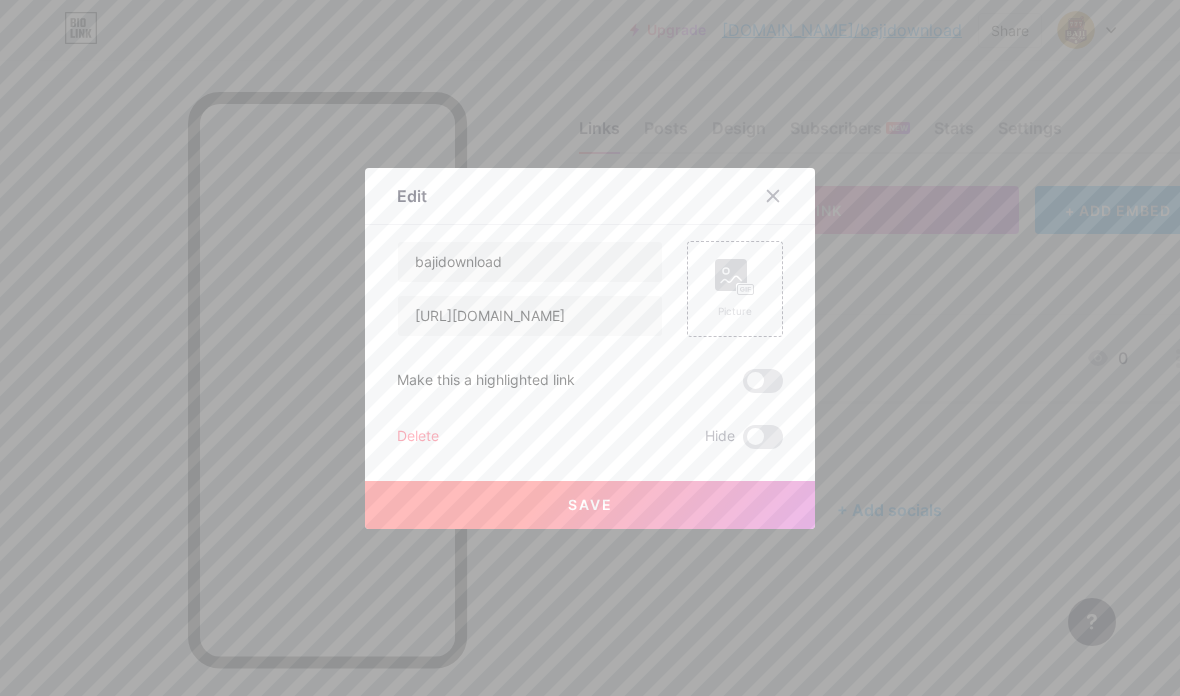 click 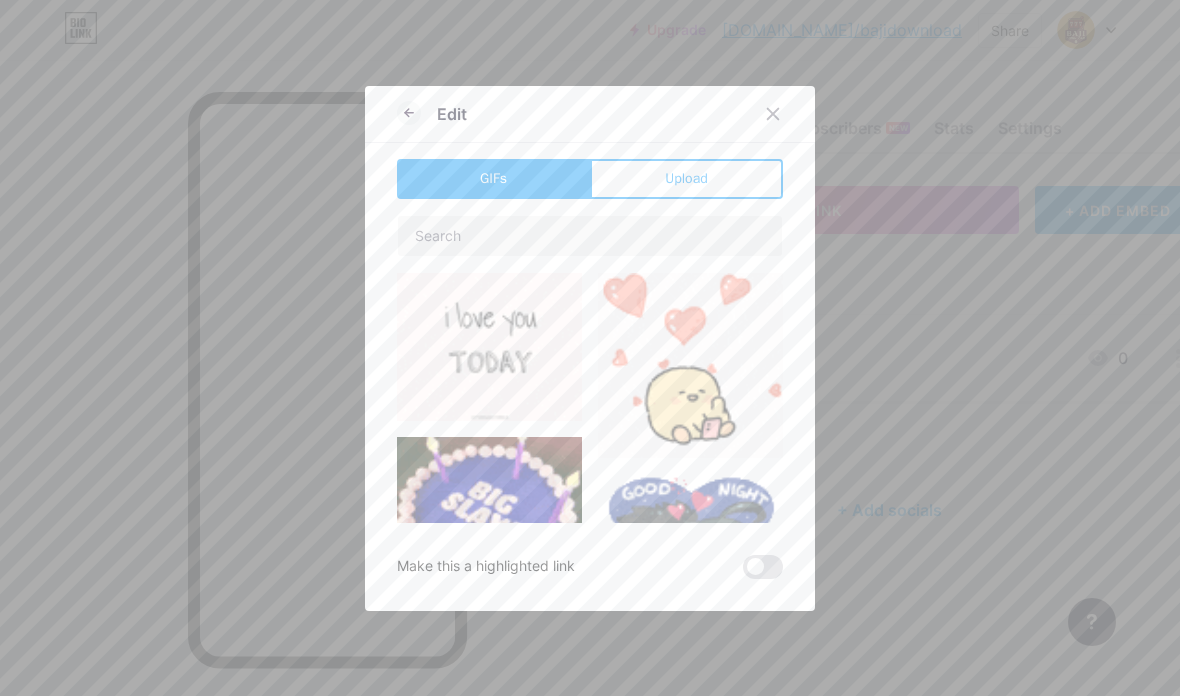 click on "Upload" at bounding box center (686, 179) 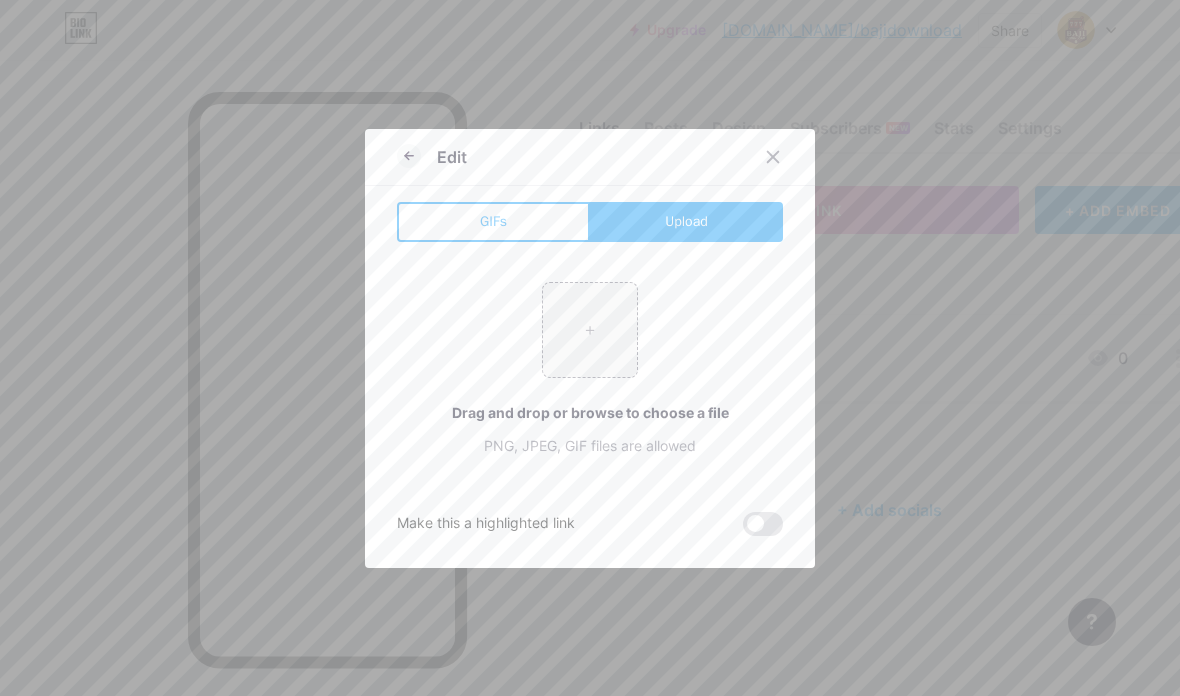 click at bounding box center (590, 330) 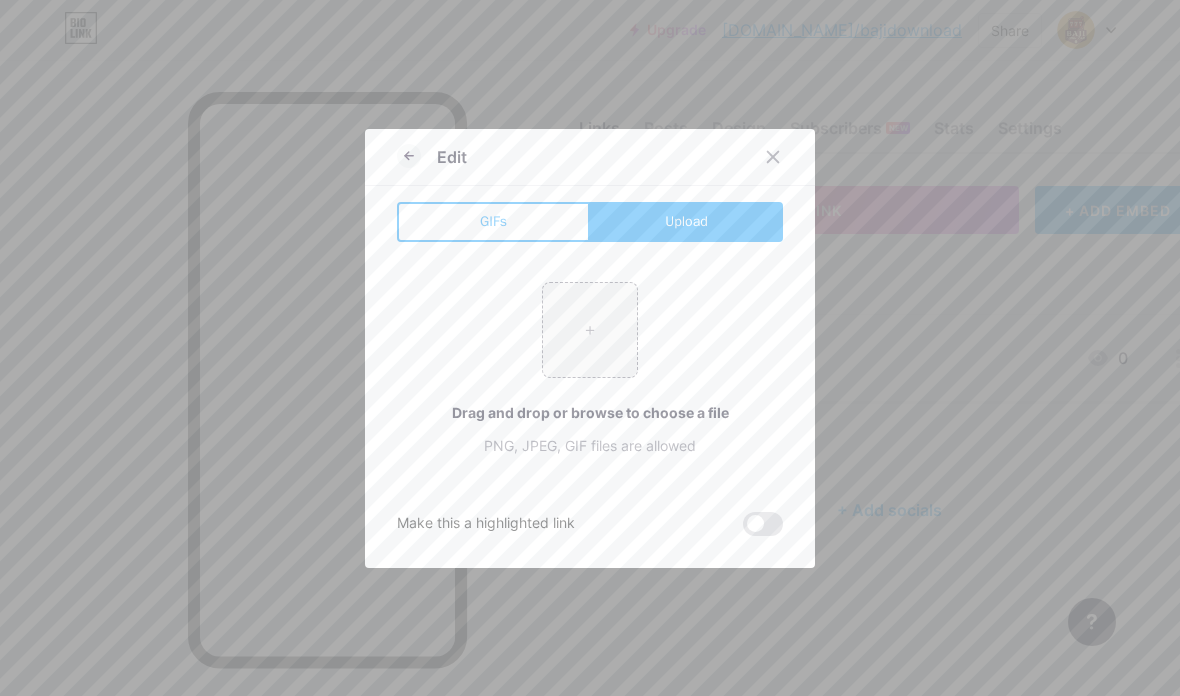 type on "C:\fakepath\IMG_0339.png" 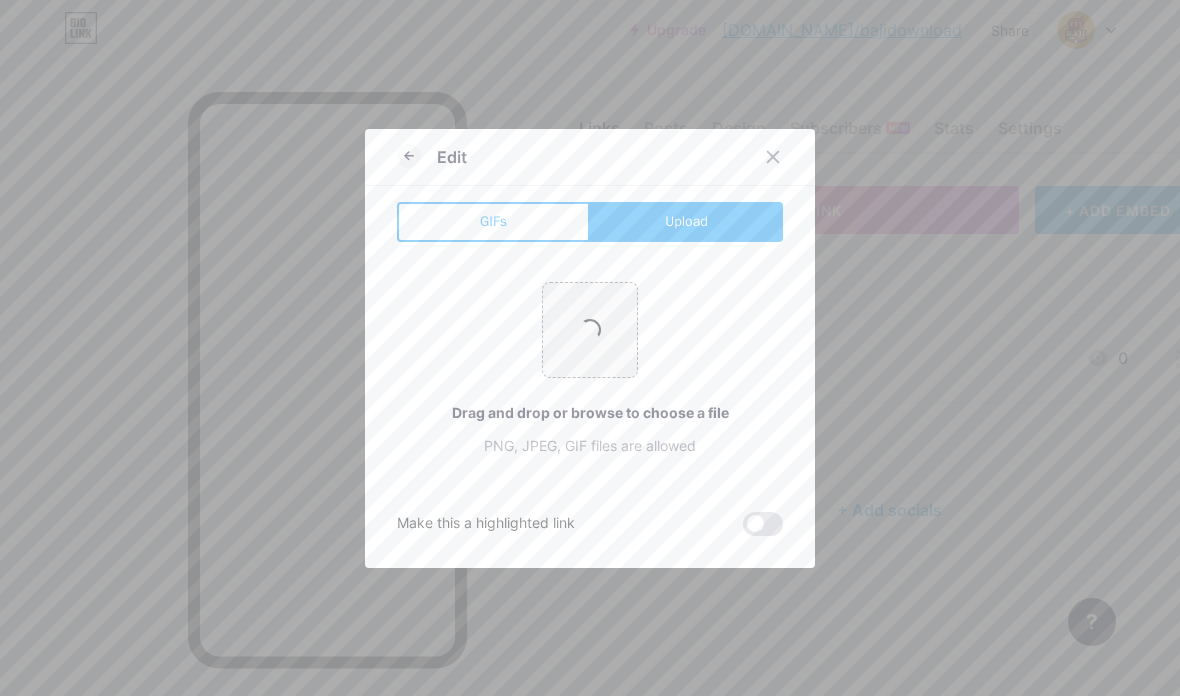 click at bounding box center [763, 524] 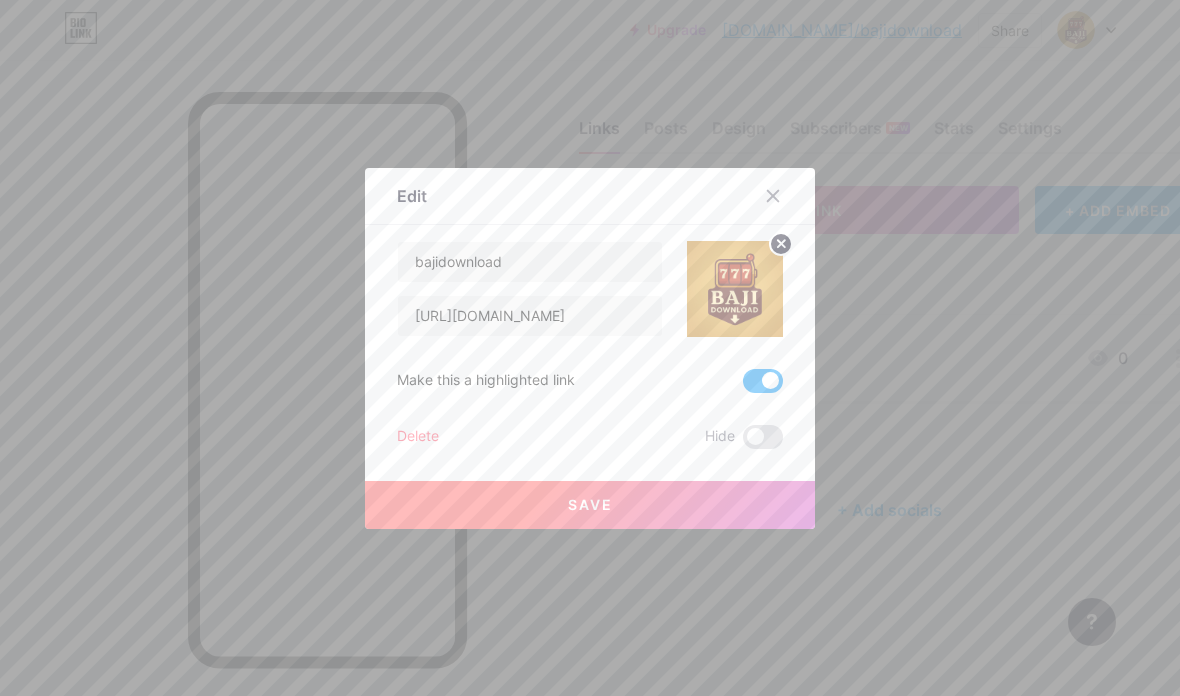 click on "Save" at bounding box center (590, 505) 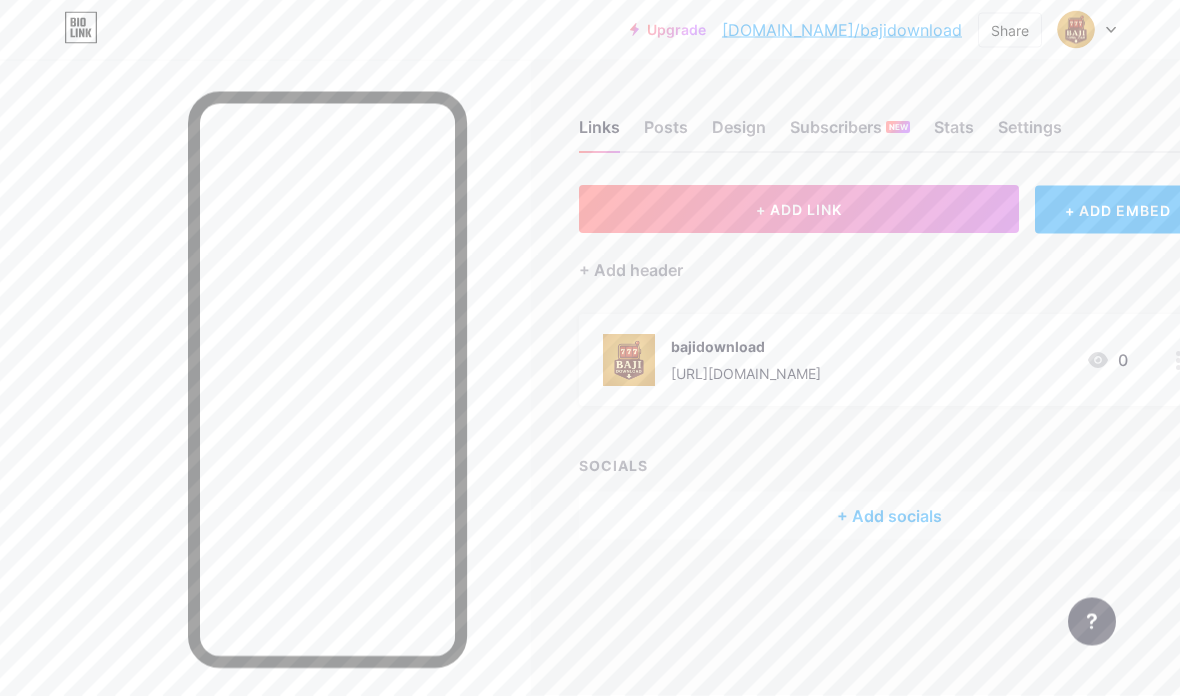 scroll, scrollTop: 0, scrollLeft: 0, axis: both 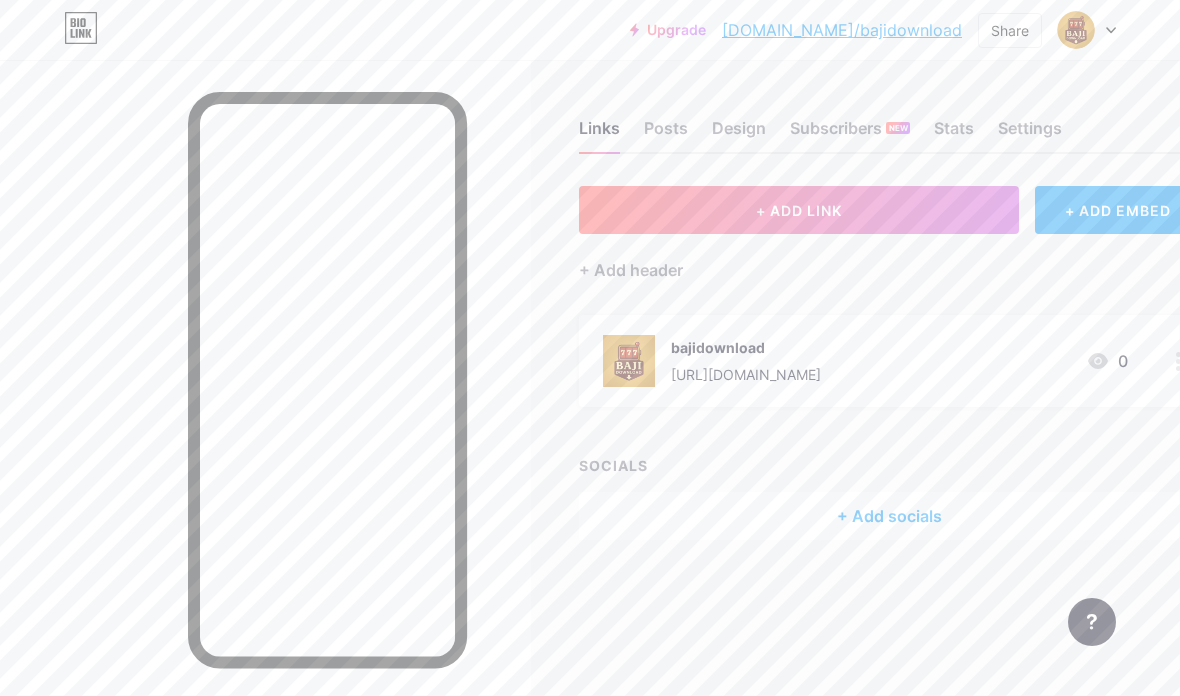 click on "Settings" at bounding box center [1030, 134] 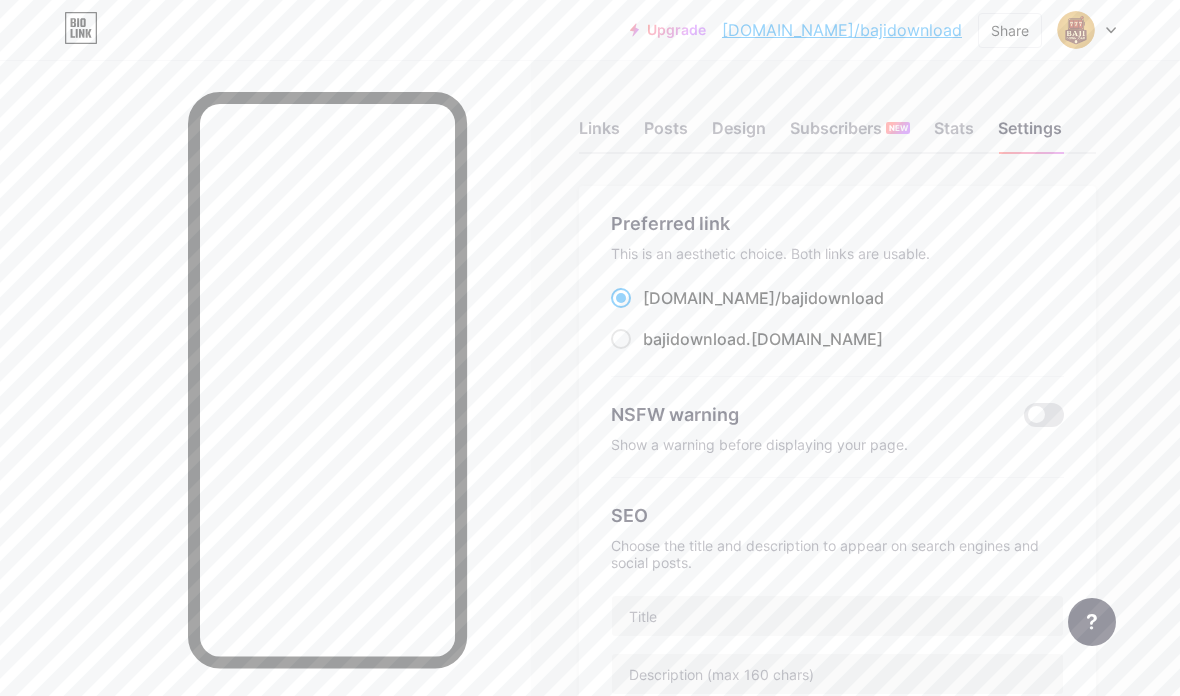 click on "bajidownload" at bounding box center (694, 339) 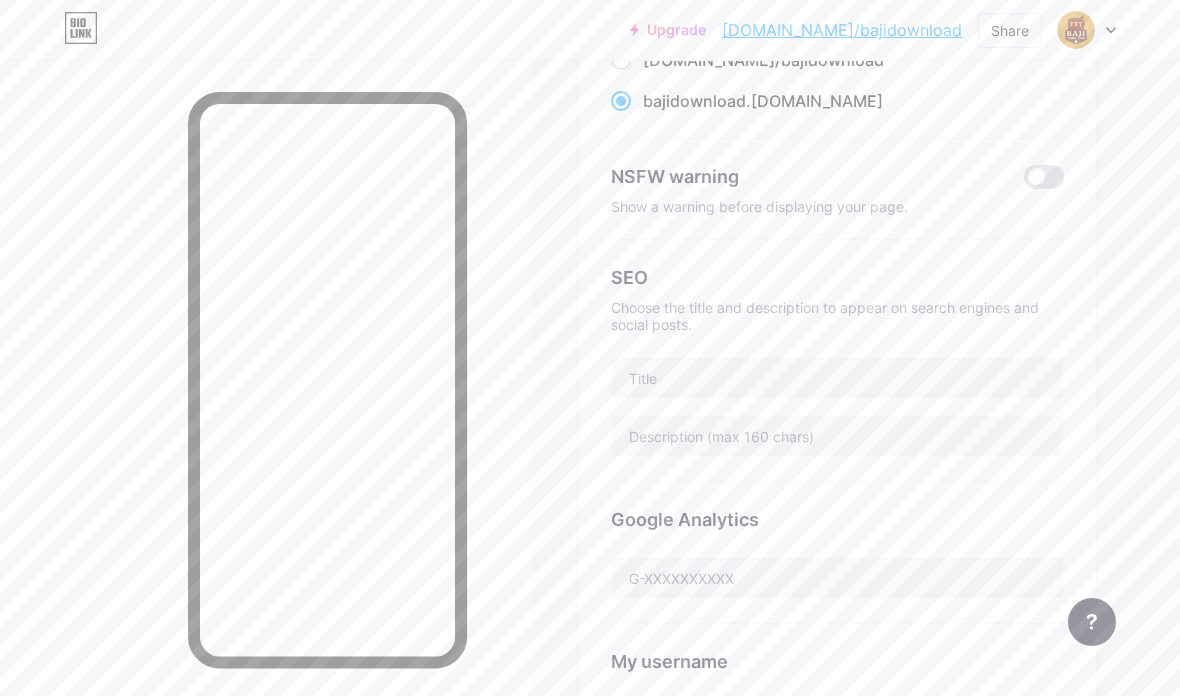 scroll, scrollTop: 219, scrollLeft: 0, axis: vertical 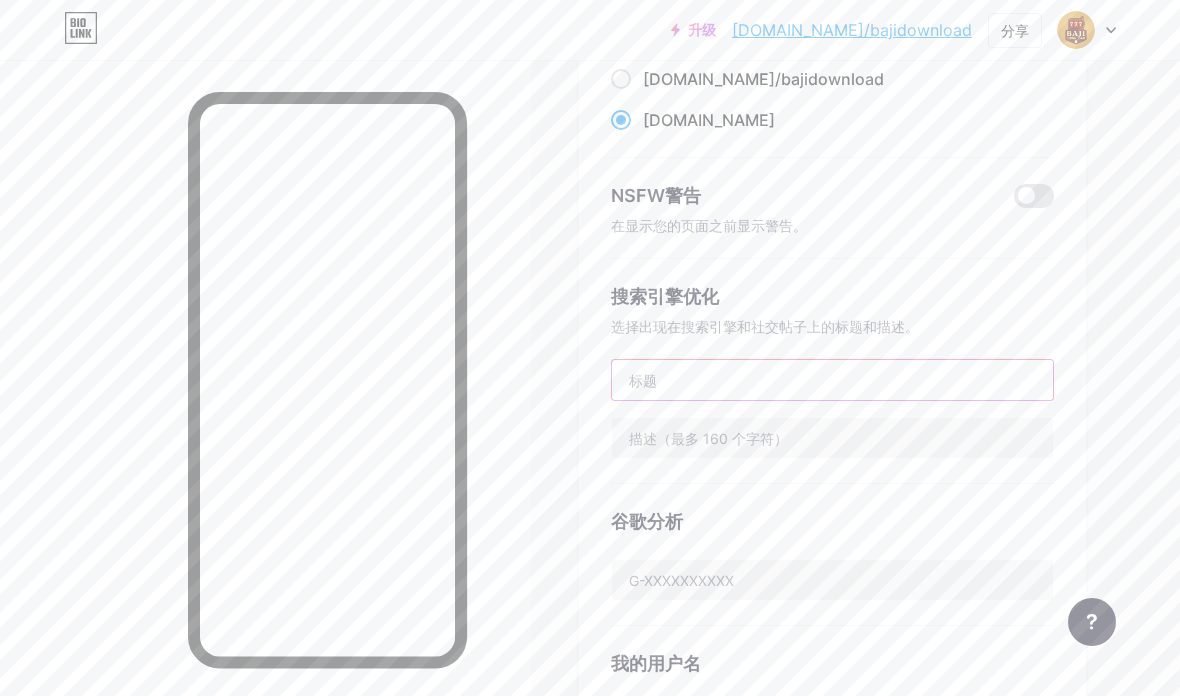 click at bounding box center (832, 380) 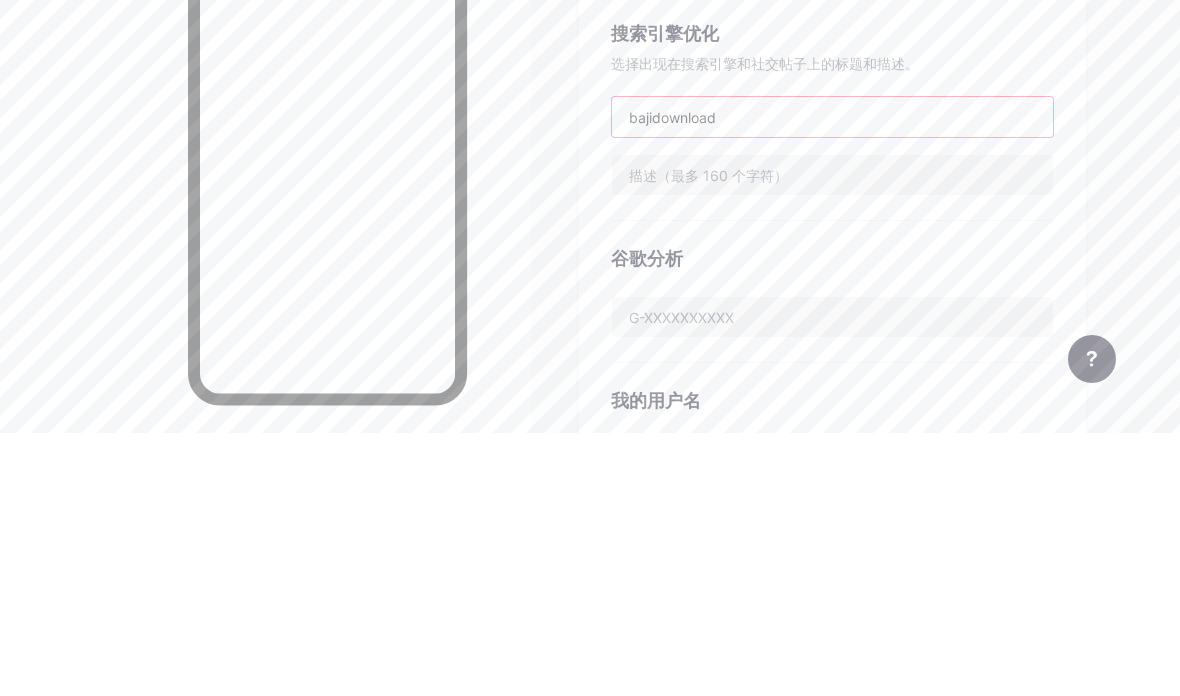 type on "bajidownload" 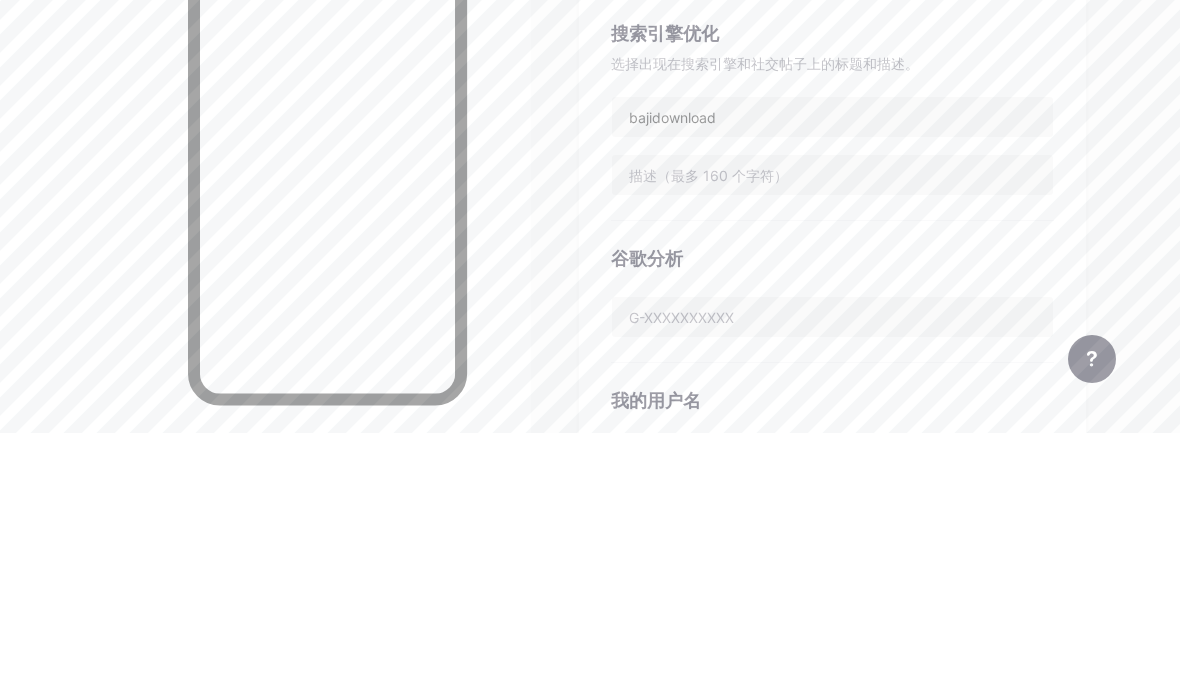 click at bounding box center (832, 438) 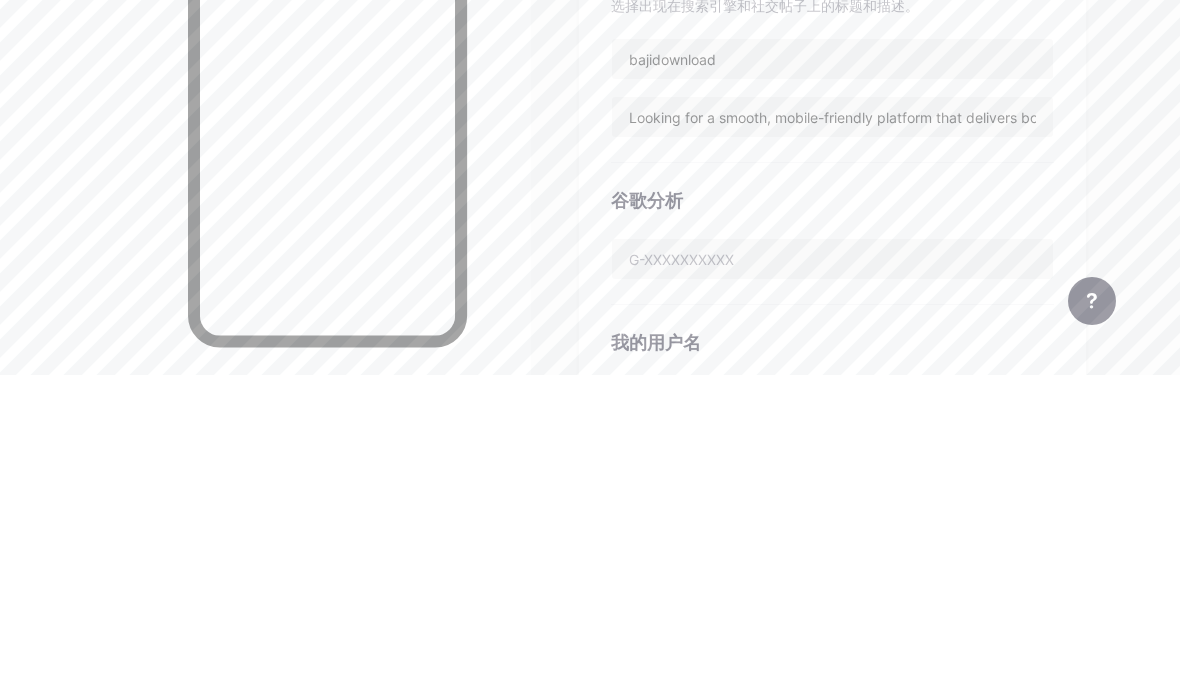 scroll, scrollTop: 540, scrollLeft: 0, axis: vertical 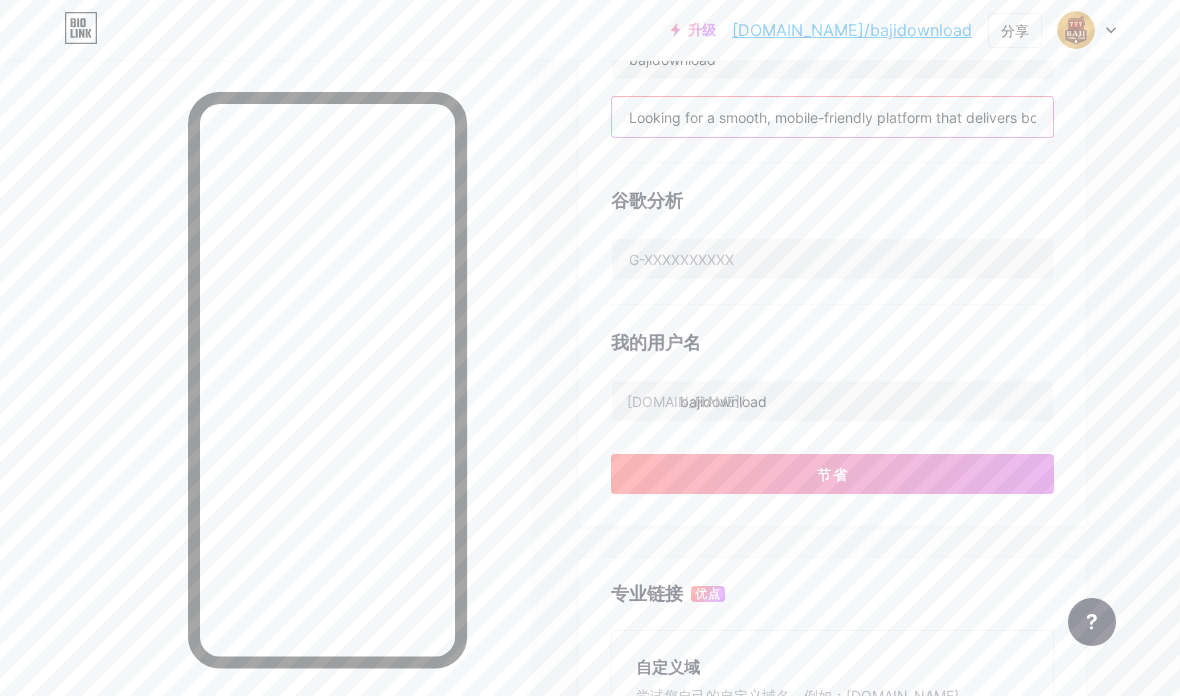 type on "Looking for a smooth, mobile-friendly platform that delivers both interaction and design? Visit [DOMAIN_NAME] for simplicity and daily digital entertainment." 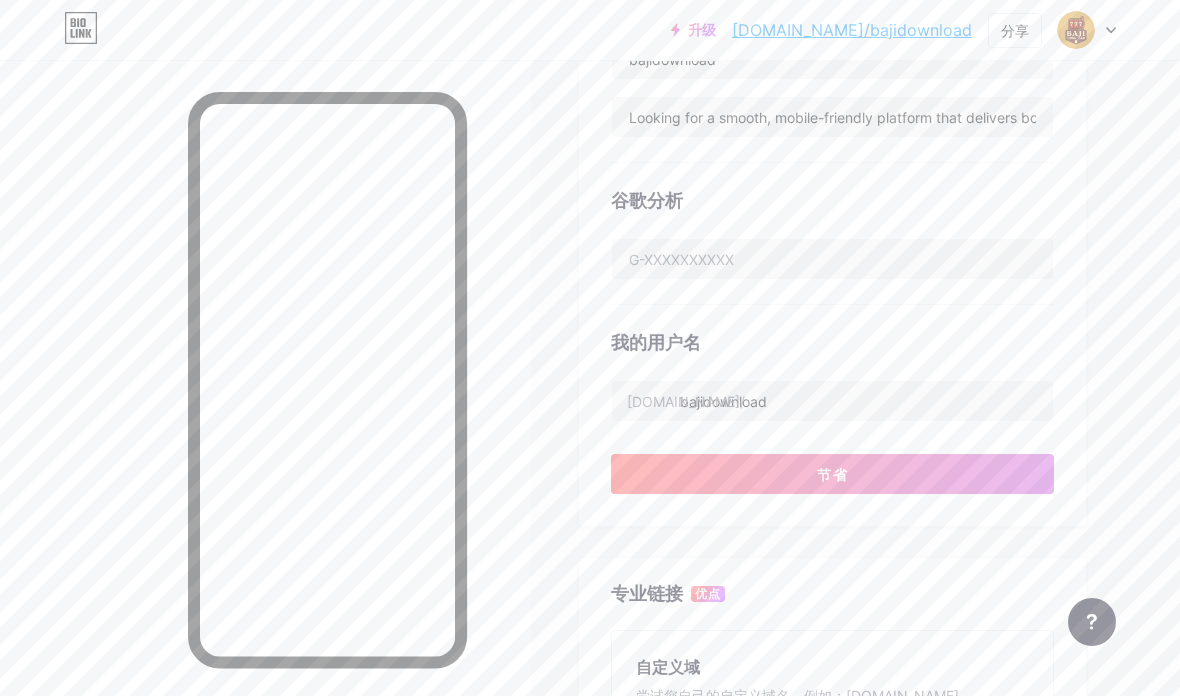 click on "bajidownload" at bounding box center (832, 401) 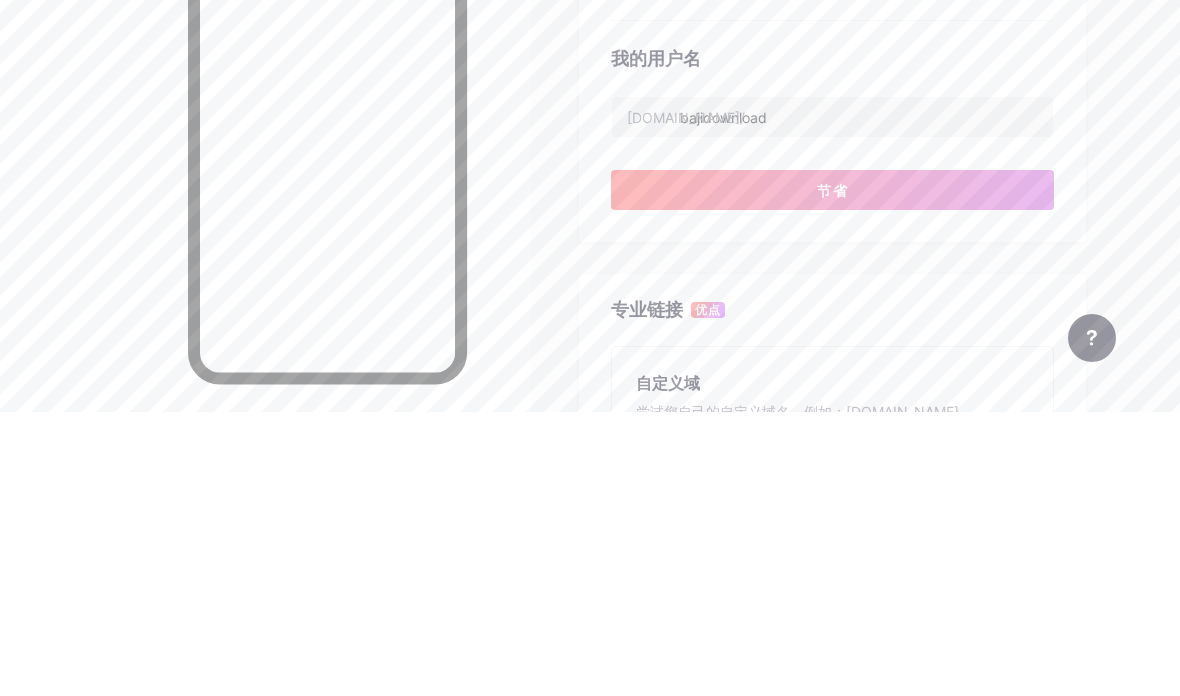click on "链接
帖子
设计
订阅者
新的
统计数据
设置     首选链接   这是出于美观考虑。两个链接均可使用。
[DOMAIN_NAME]/bajidownload ​       [DOMAIN_NAME] ​
NSFW警告       在显示您的页面之前显示警告。     搜索引擎优化   选择出现在搜索引擎和社交帖子上的标题和描述。   bajidownload     Looking for a smooth, mobile-friendly platform that delivers both interaction and design? Visit [DOMAIN_NAME] for simplicity and daily digital entertainment.     谷歌分析       我的用户名   [DOMAIN_NAME]/   bajidownload         节省       专业链接   优点   自定义域   尝试您自己的自定义域名，例如：[DOMAIN_NAME]   设置域名             表情符号链接   在您的链接中添加表情符号，例如：[DOMAIN_NAME]/😄😭🥵   创造
前往 帮助中心 了解更多信息或联系支持人员。" at bounding box center (585, 309) 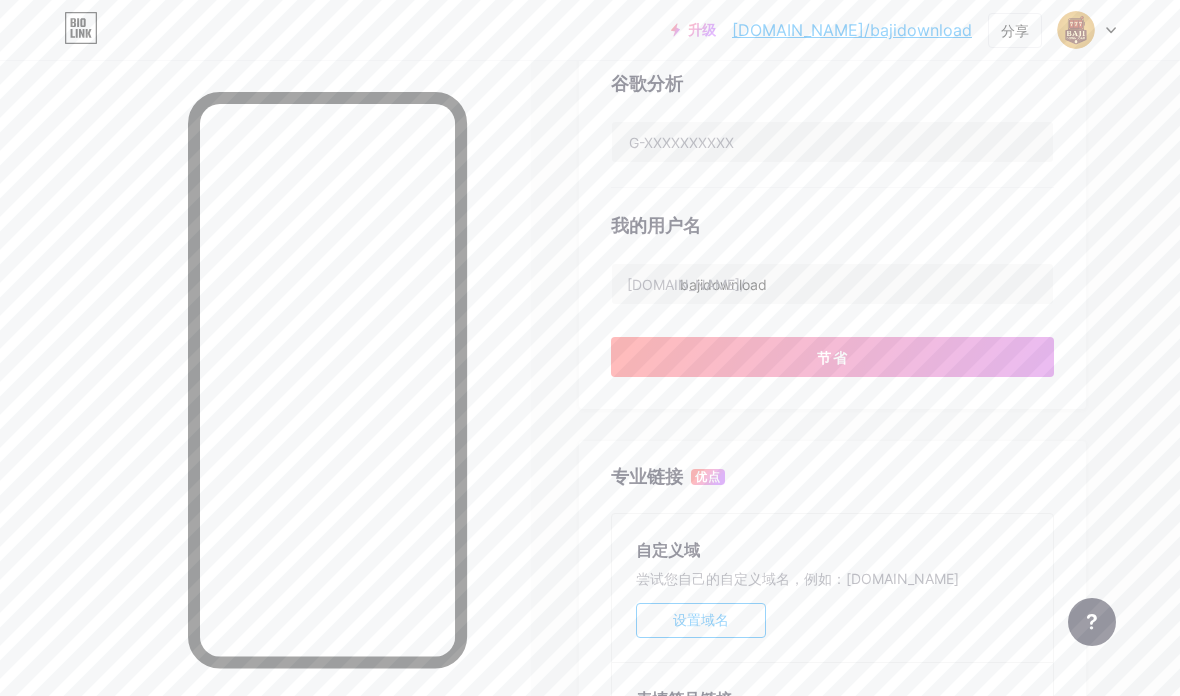 scroll, scrollTop: 659, scrollLeft: 0, axis: vertical 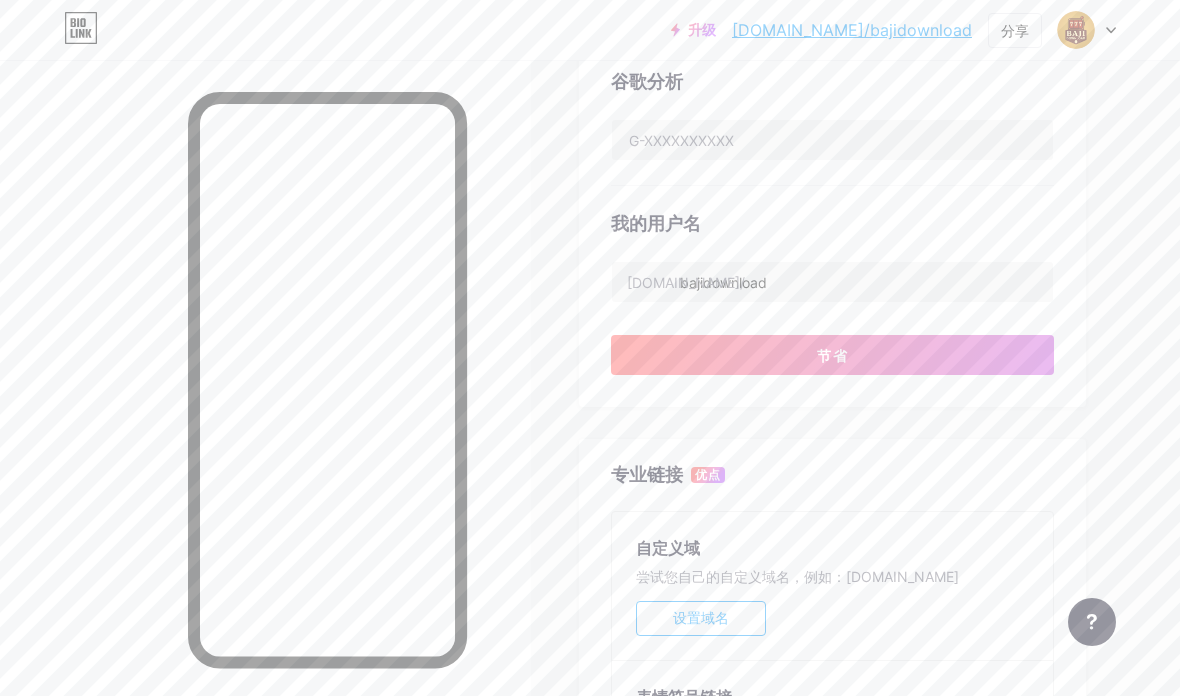 click on "节省" at bounding box center (832, 355) 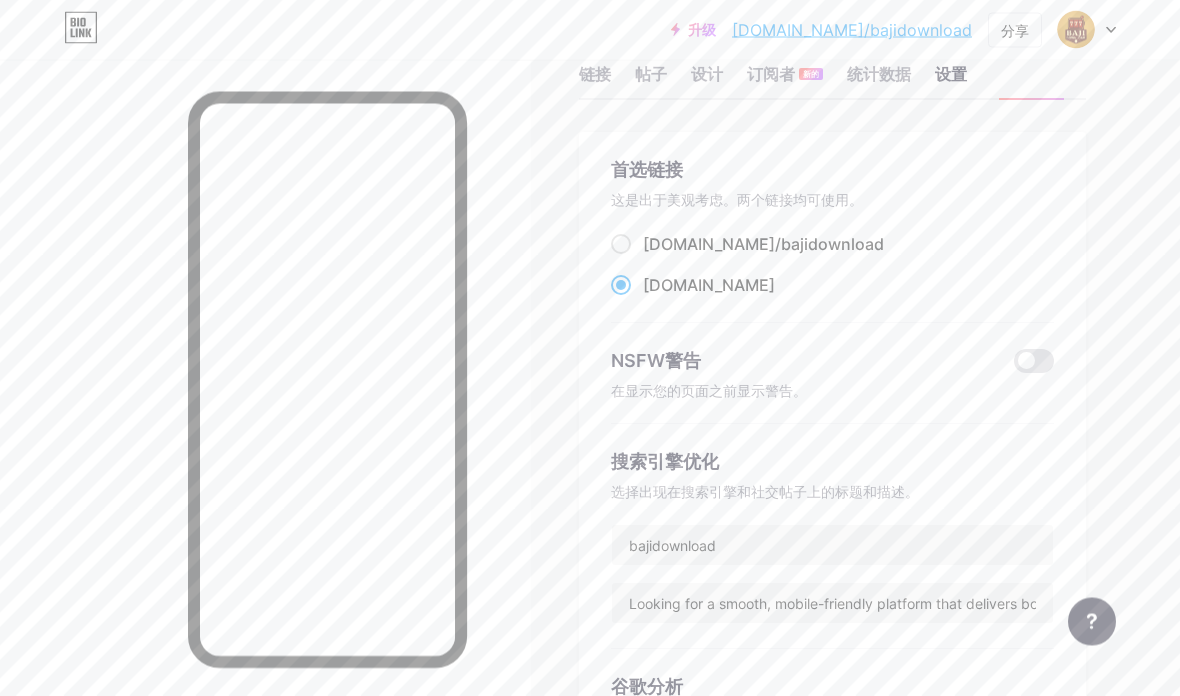 scroll, scrollTop: 0, scrollLeft: 0, axis: both 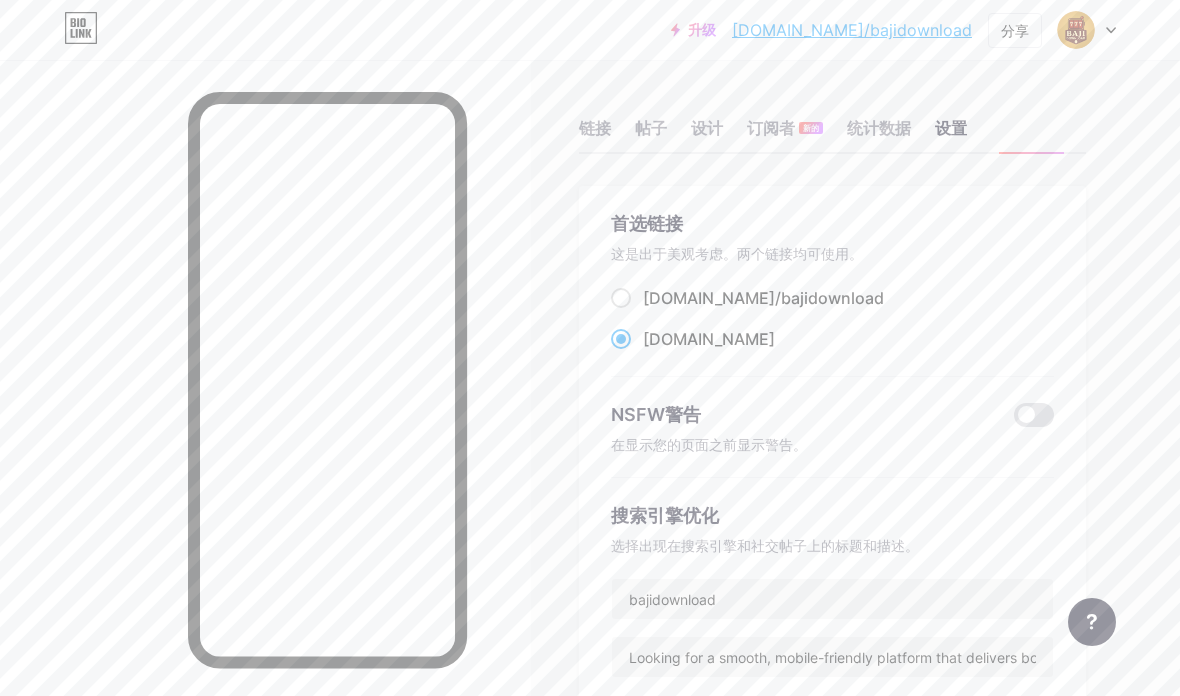 click on "设计" at bounding box center [707, 128] 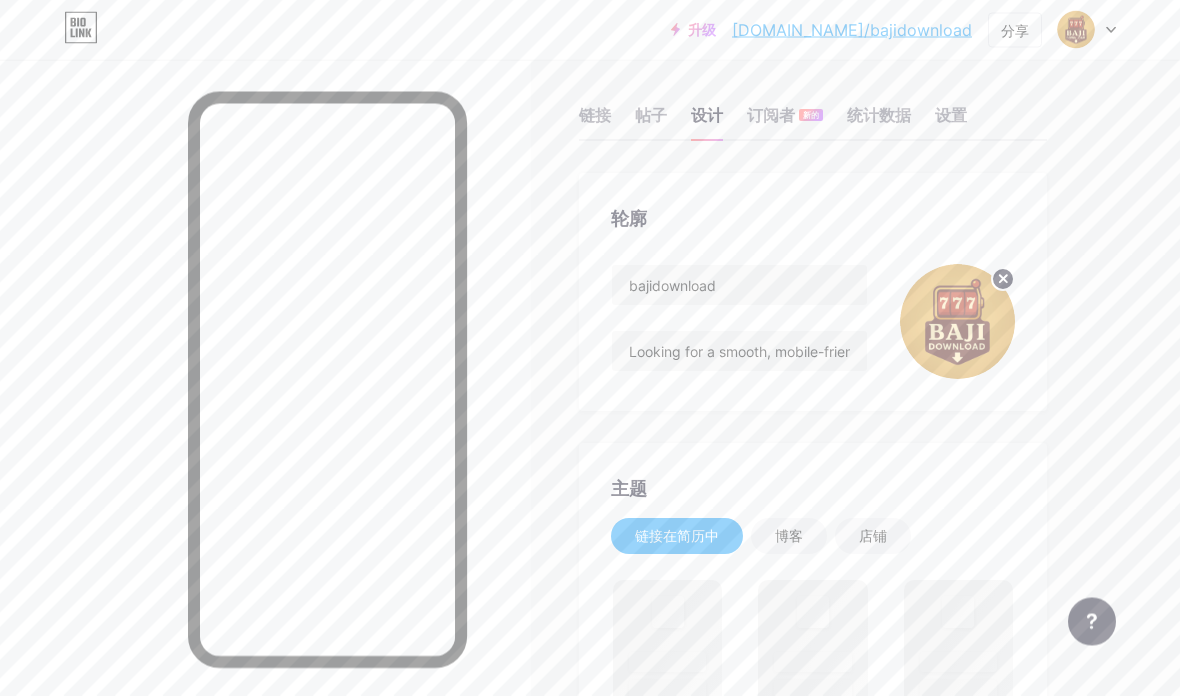 scroll, scrollTop: 18, scrollLeft: 0, axis: vertical 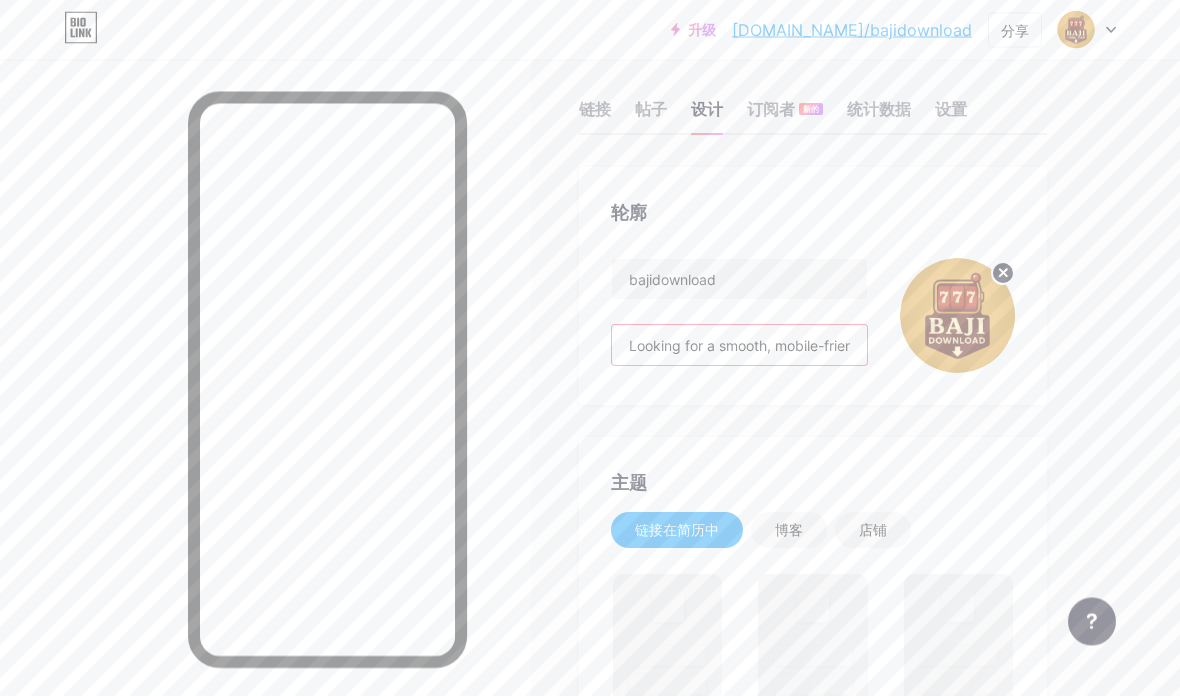 click on "Looking for a smooth, mobile-friendly platform that delivers both interaction and design? Visit [DOMAIN_NAME] for simplicity and daily digital entertainment. Web: [URL][DOMAIN_NAME] #BajiIndia #BajiSmartPlay #BajiGamingWorld #BajiFunHub #BajiDailyRewards Address: [STREET_ADDRESS] Phone: [PHONE_NUMBER]" at bounding box center (739, 346) 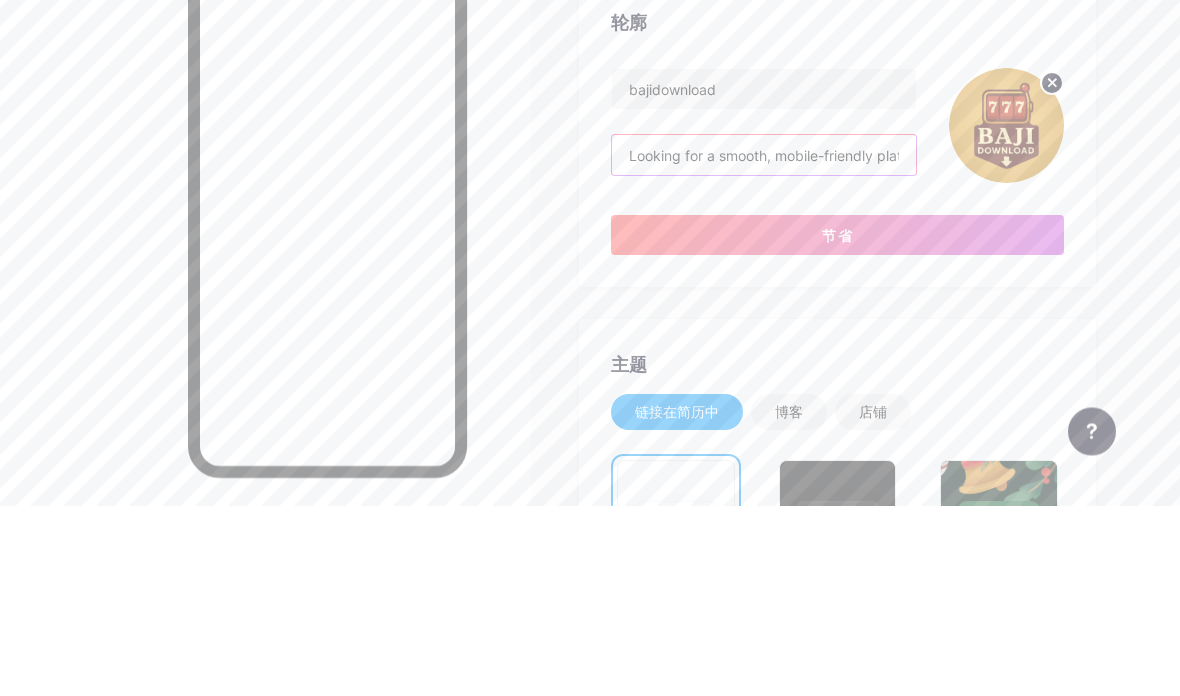 scroll, scrollTop: 0, scrollLeft: 0, axis: both 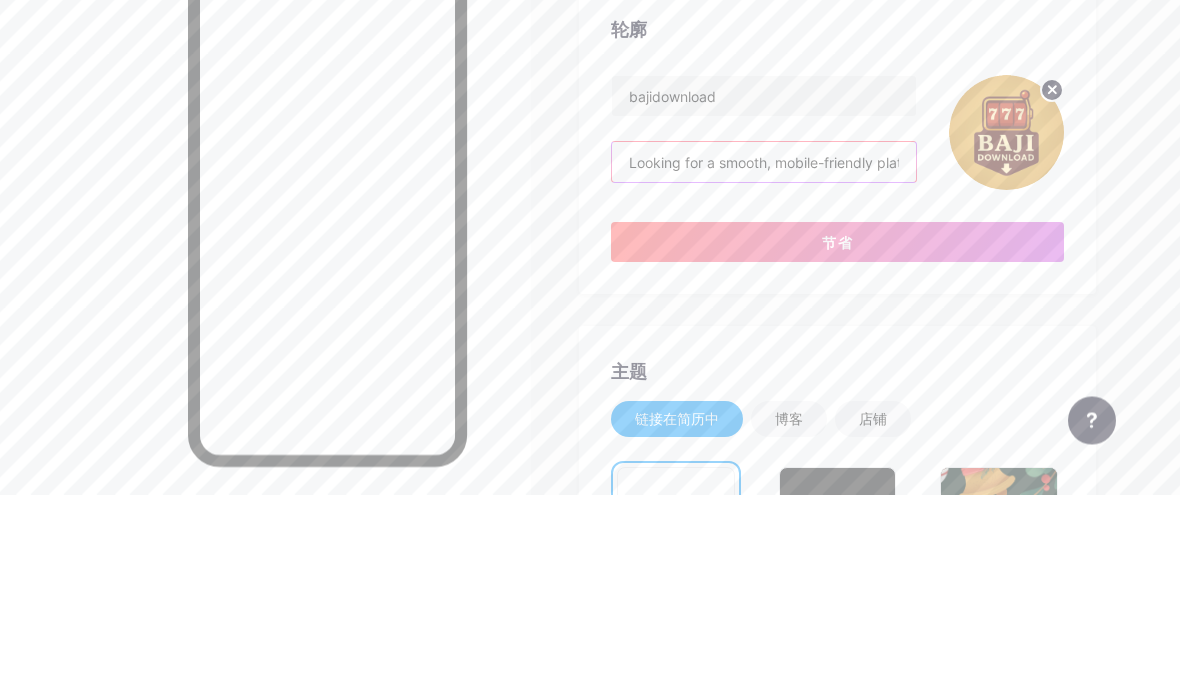 type on "Looking for a smooth, mobile-friendly platform that delivers both interaction and design? Visit [DOMAIN_NAME] for simplicity and daily digital entertainment. #BajiIndia #BajiSmartPlay #BajiGamingWorld #BajiFunHub #[GEOGRAPHIC_DATA] Address: [STREET_ADDRESS] Phone: [PHONE_NUMBER]" 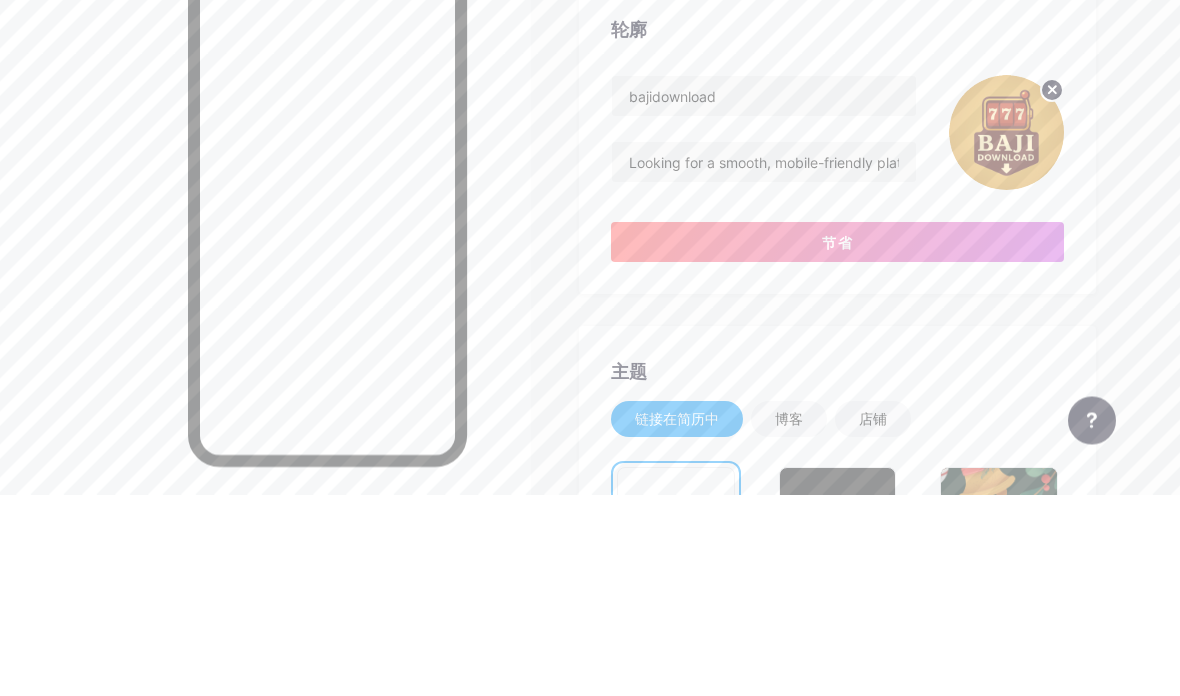click on "节省" at bounding box center (837, 444) 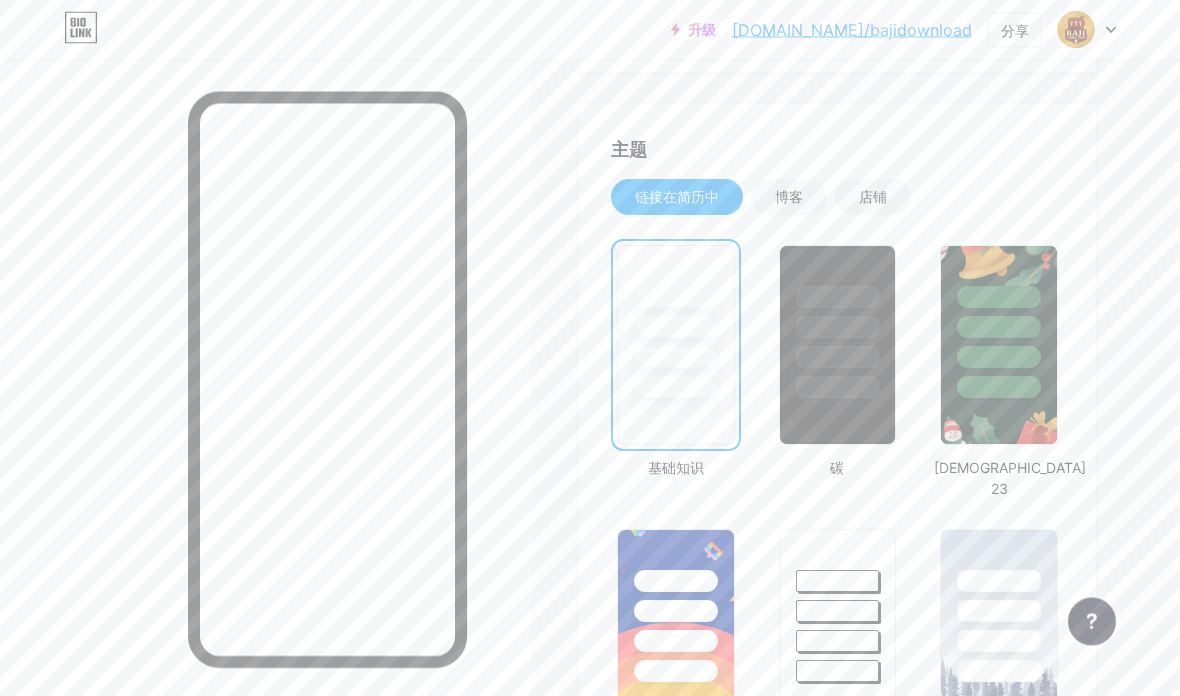 scroll, scrollTop: 352, scrollLeft: 0, axis: vertical 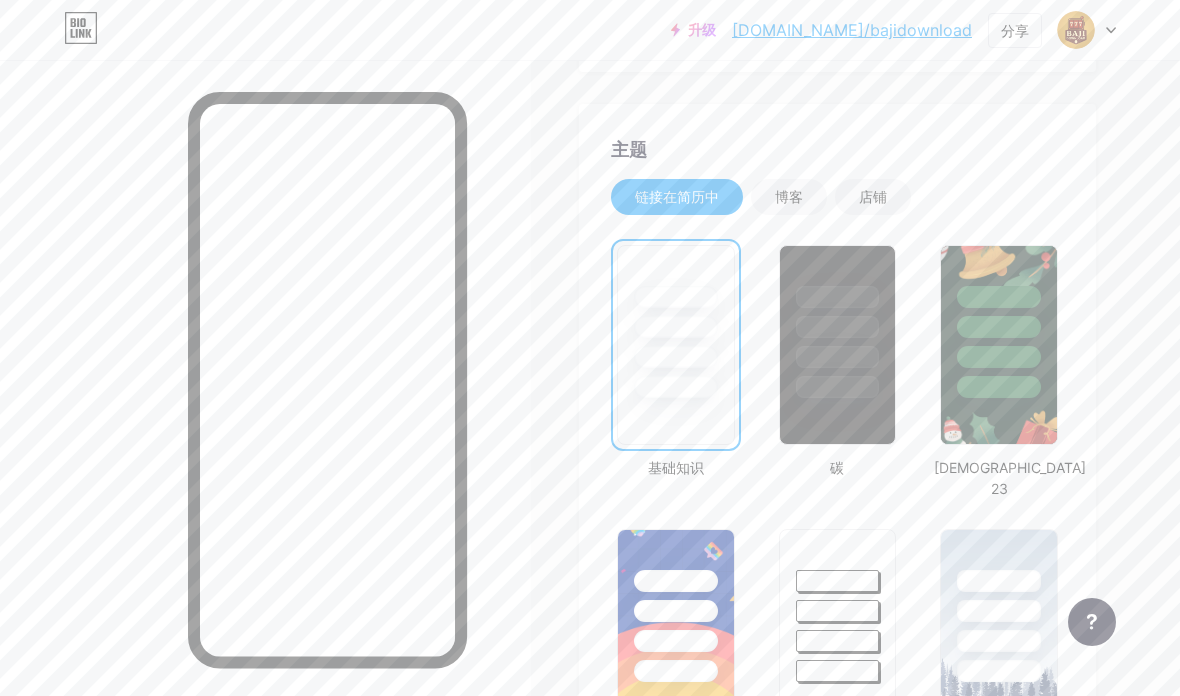 click at bounding box center [999, 641] 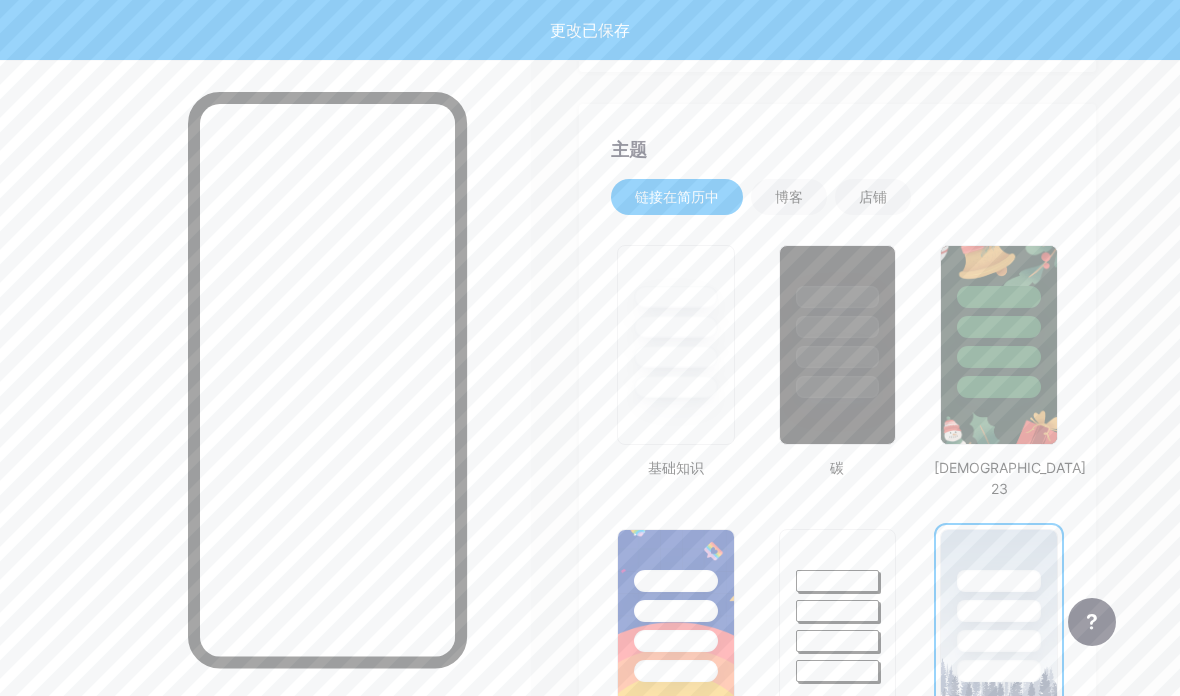 click at bounding box center (838, 606) 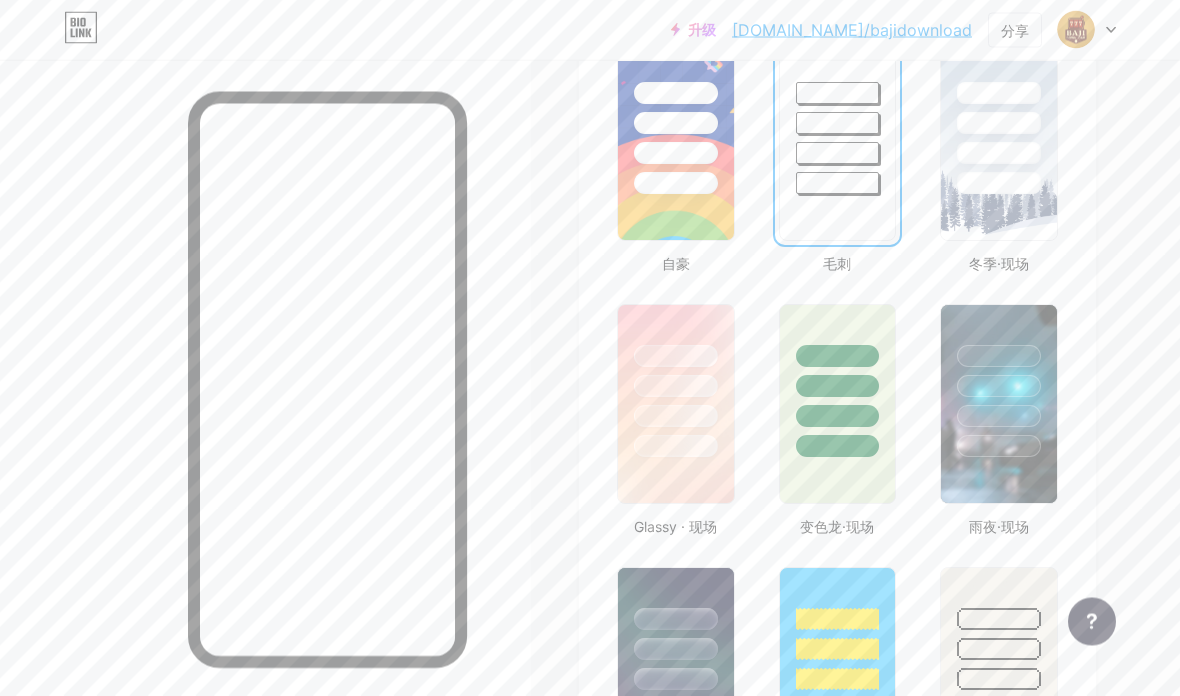 scroll, scrollTop: 840, scrollLeft: 0, axis: vertical 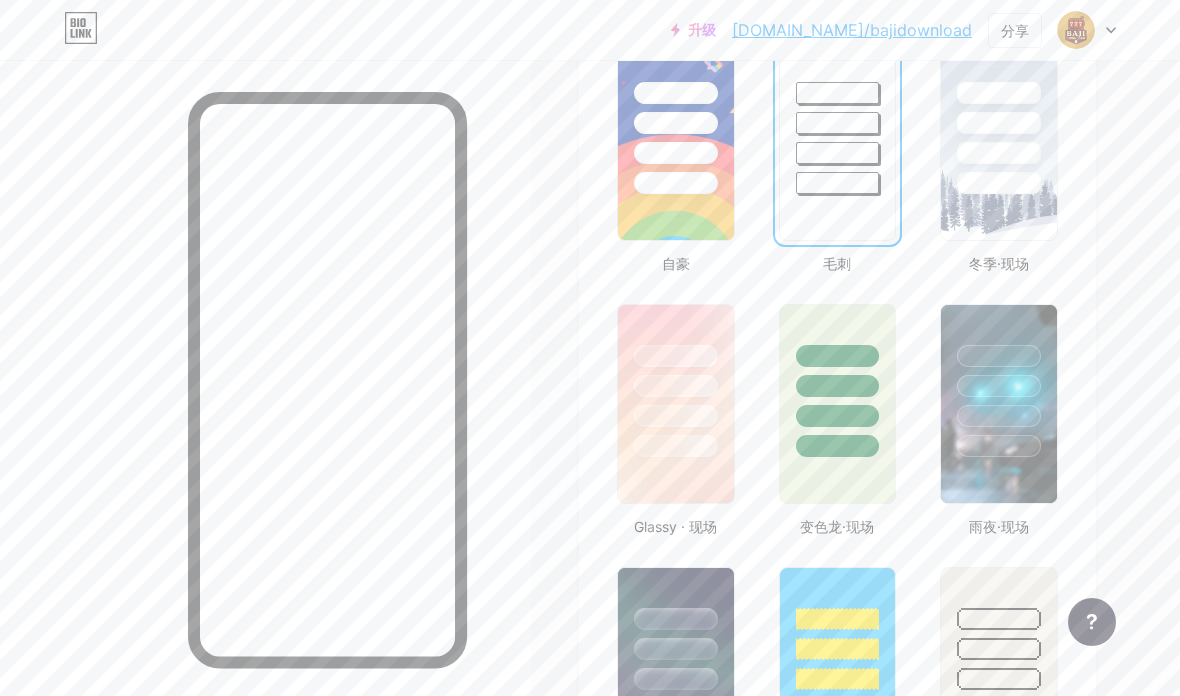 click at bounding box center (838, 679) 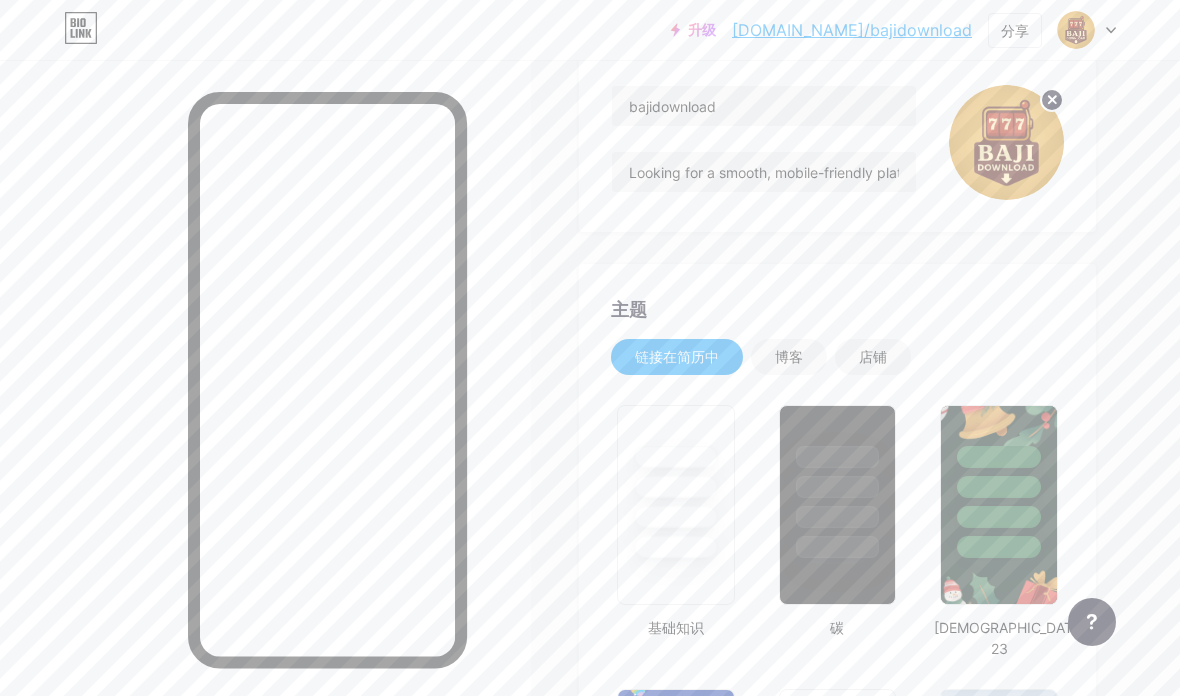 scroll, scrollTop: 0, scrollLeft: 0, axis: both 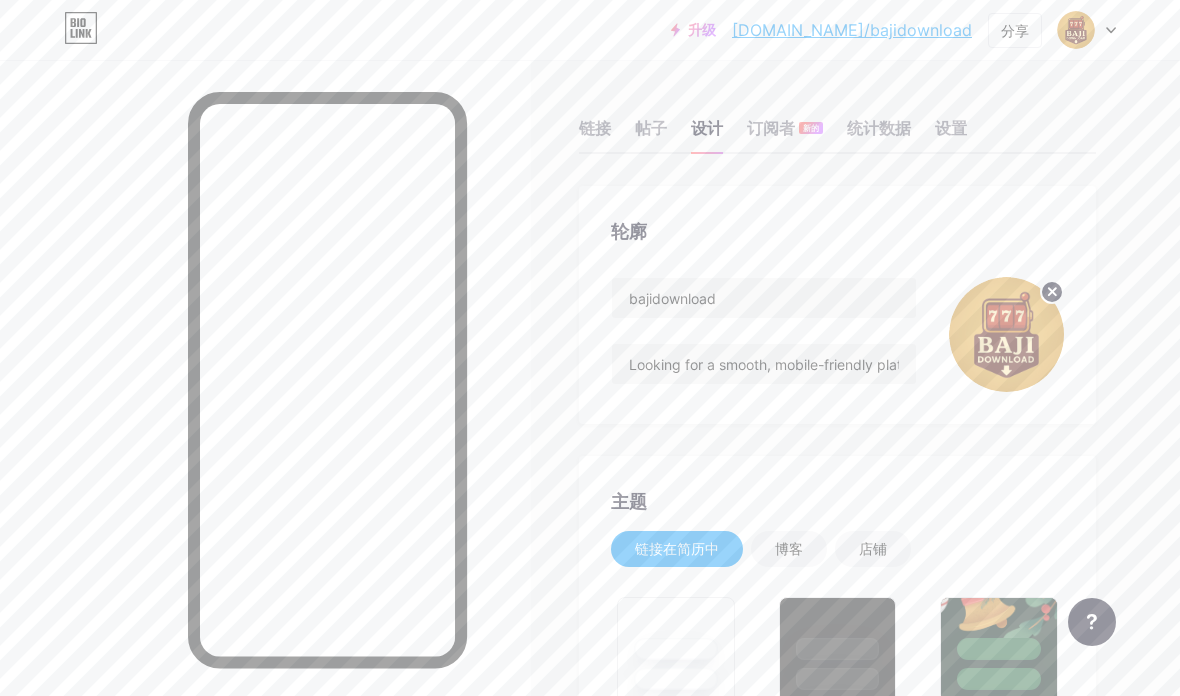 click on "[DOMAIN_NAME]/bajidownload" at bounding box center [852, 30] 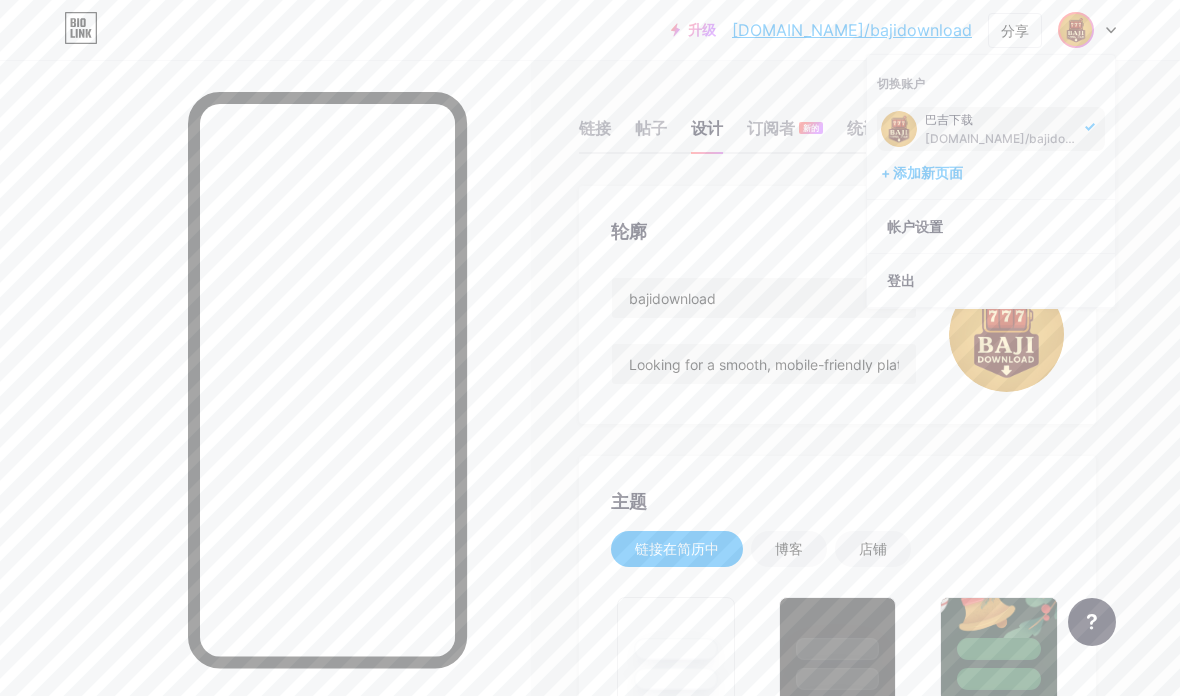 click on "登出" at bounding box center (991, 281) 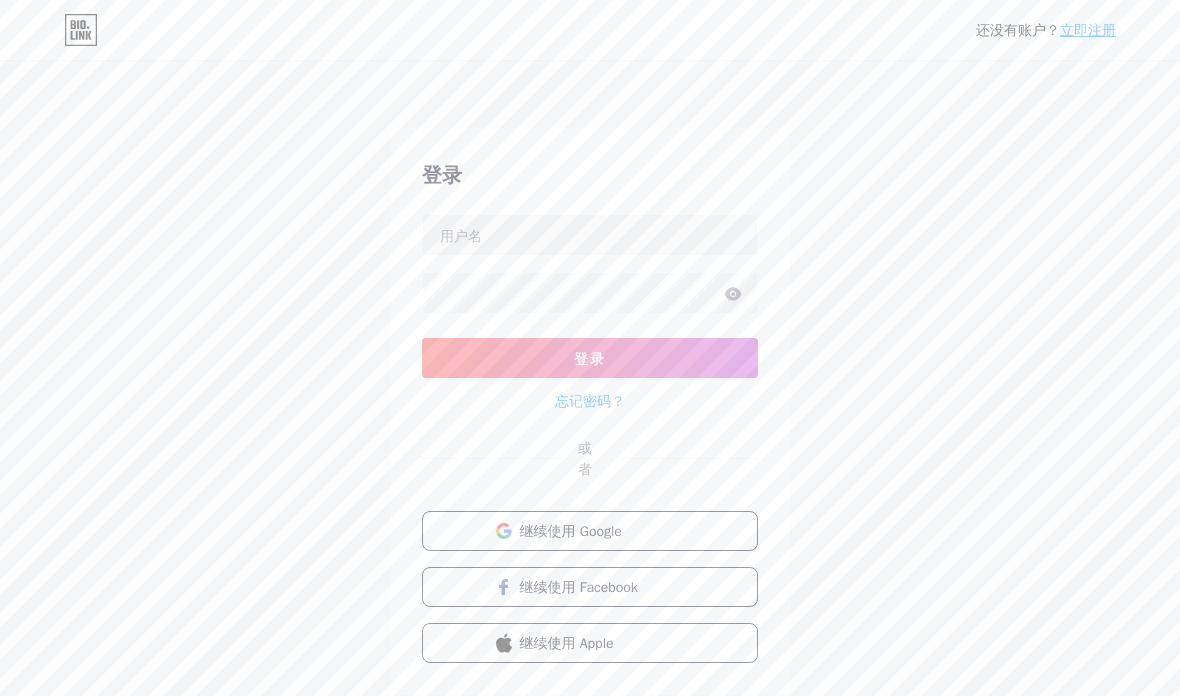 click on "立即注册" at bounding box center [1088, 30] 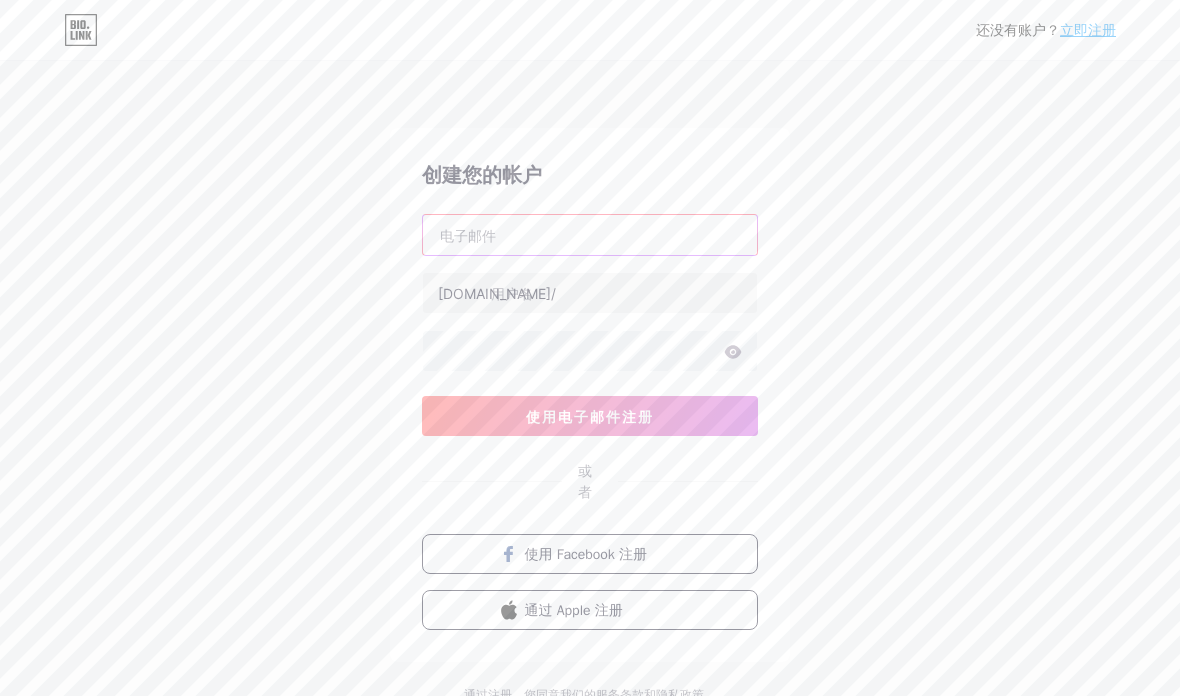 click at bounding box center [590, 235] 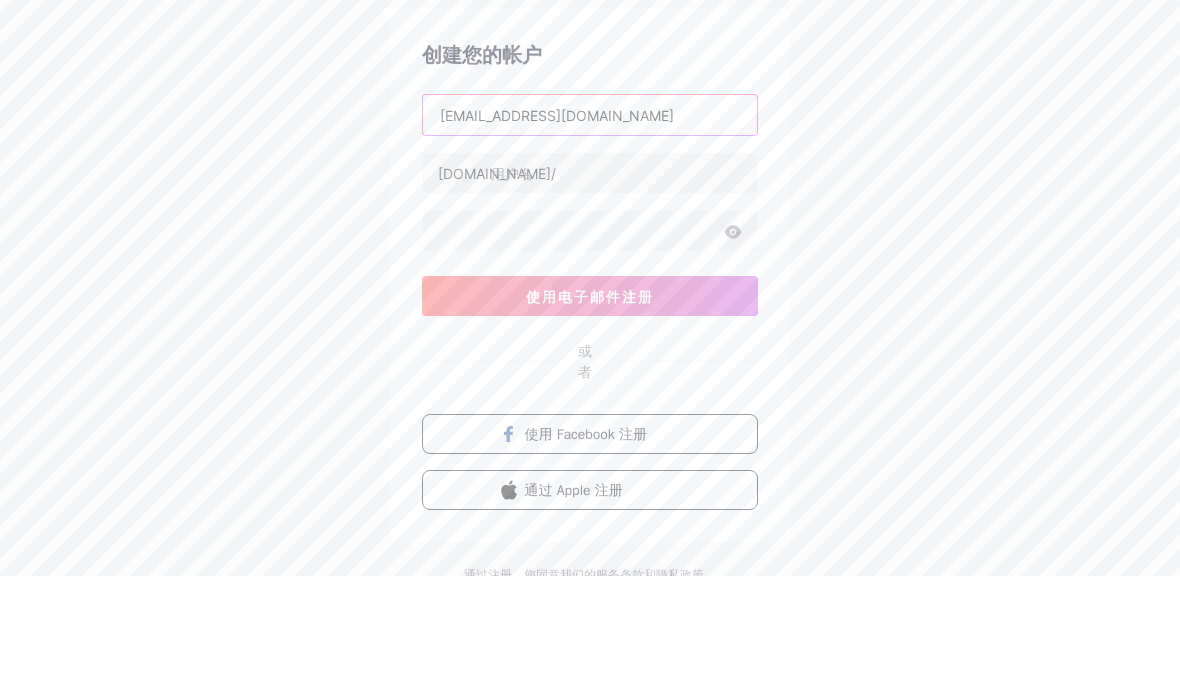 type on "[EMAIL_ADDRESS][DOMAIN_NAME]" 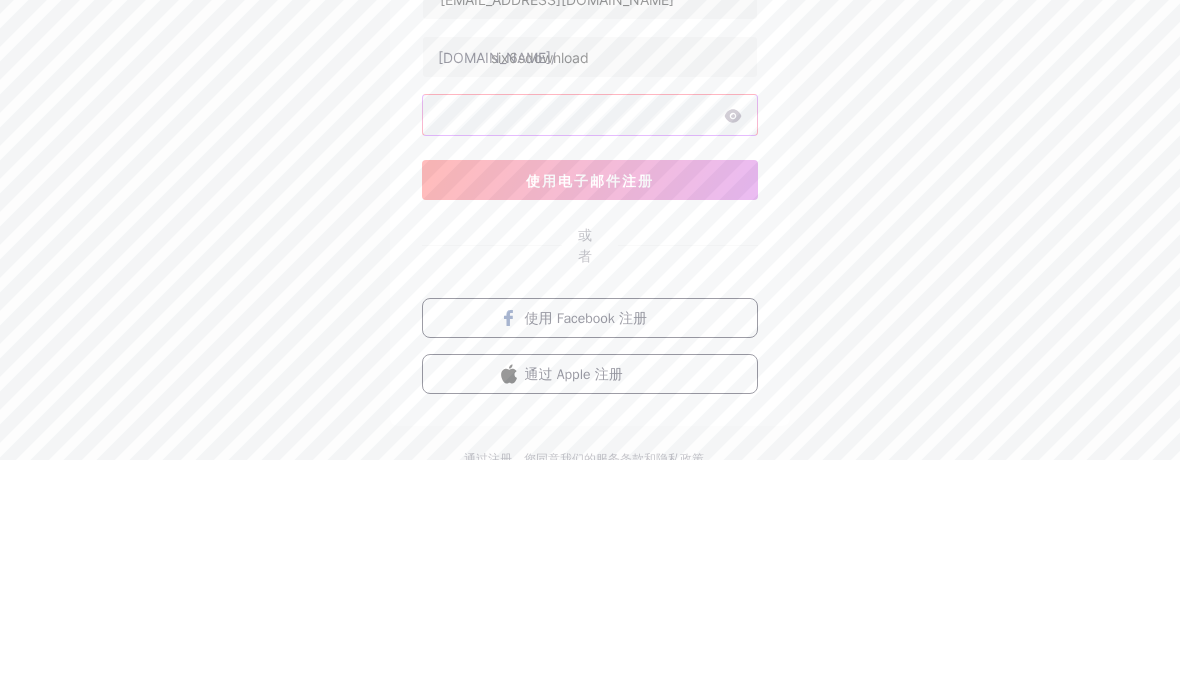type on "six6sdownload" 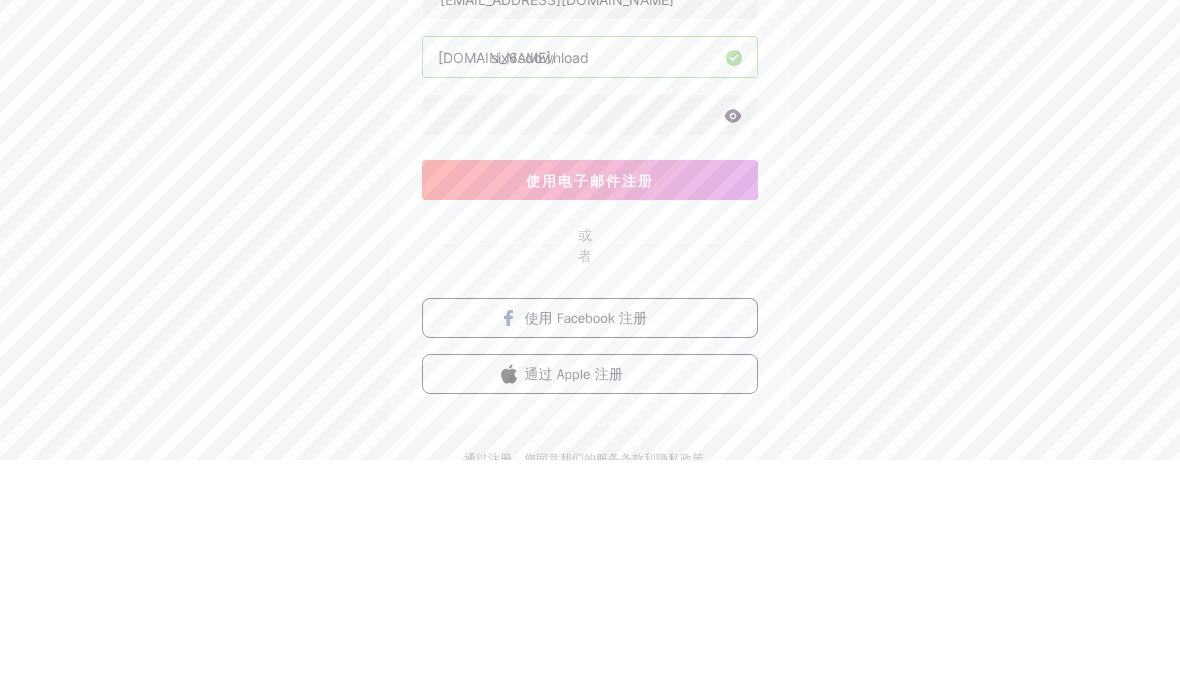 click on "使用电子邮件注册" at bounding box center (590, 416) 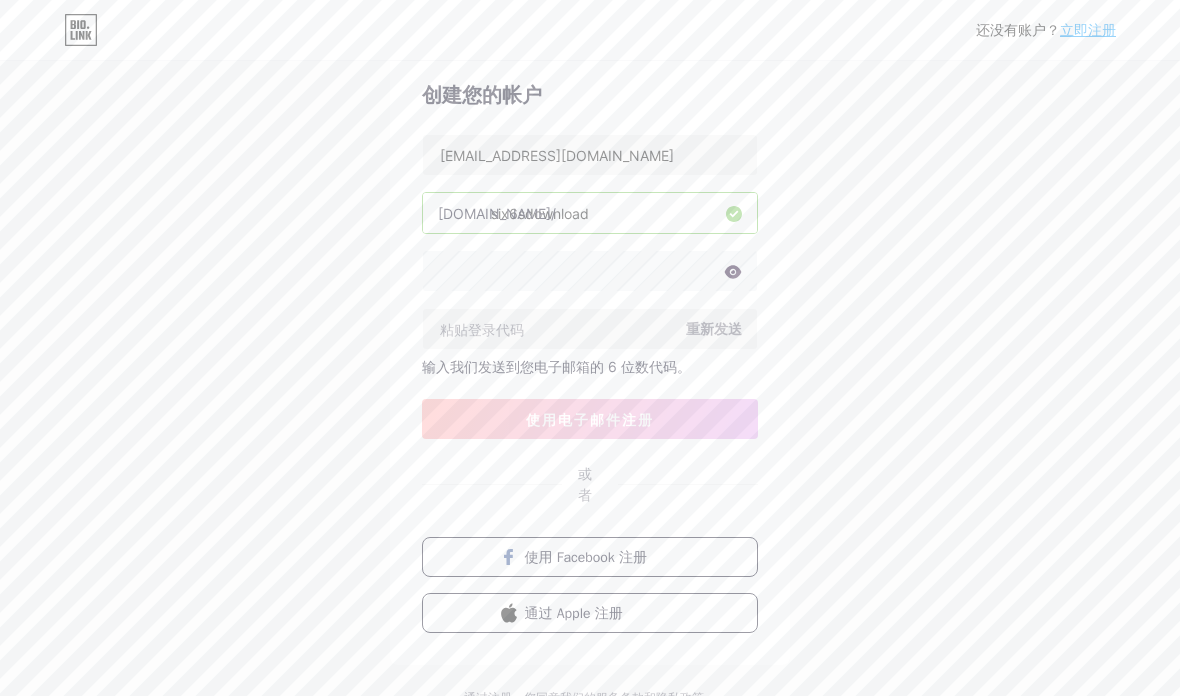 click at bounding box center (590, 329) 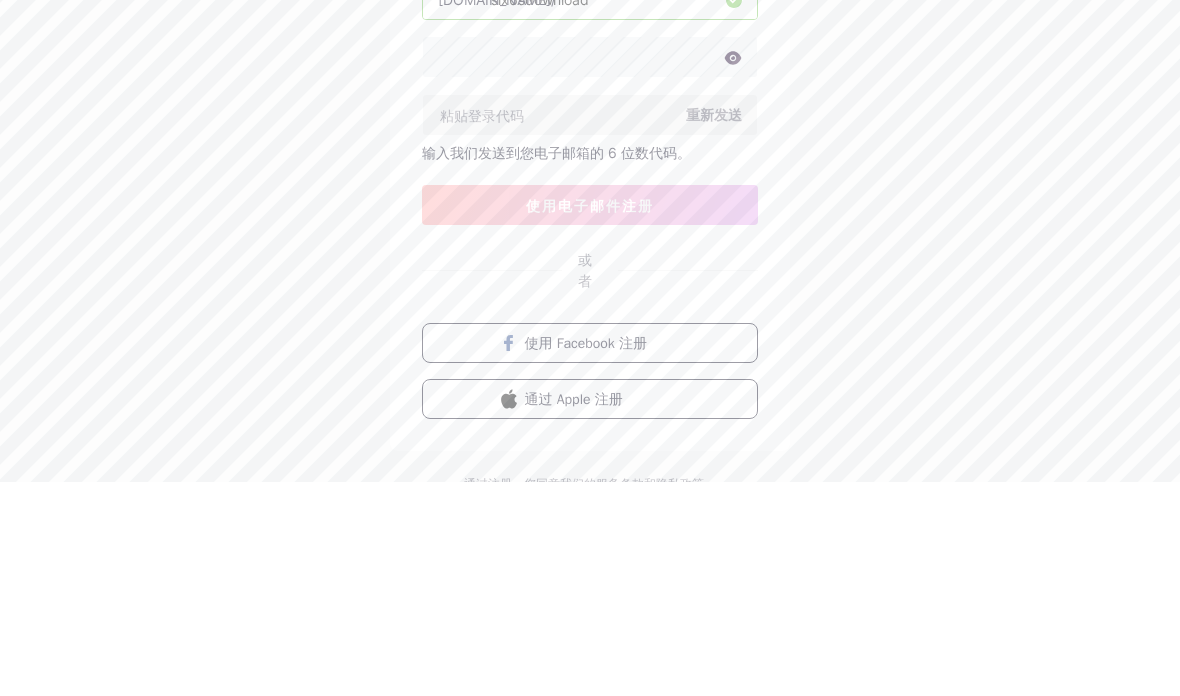scroll, scrollTop: 155, scrollLeft: 0, axis: vertical 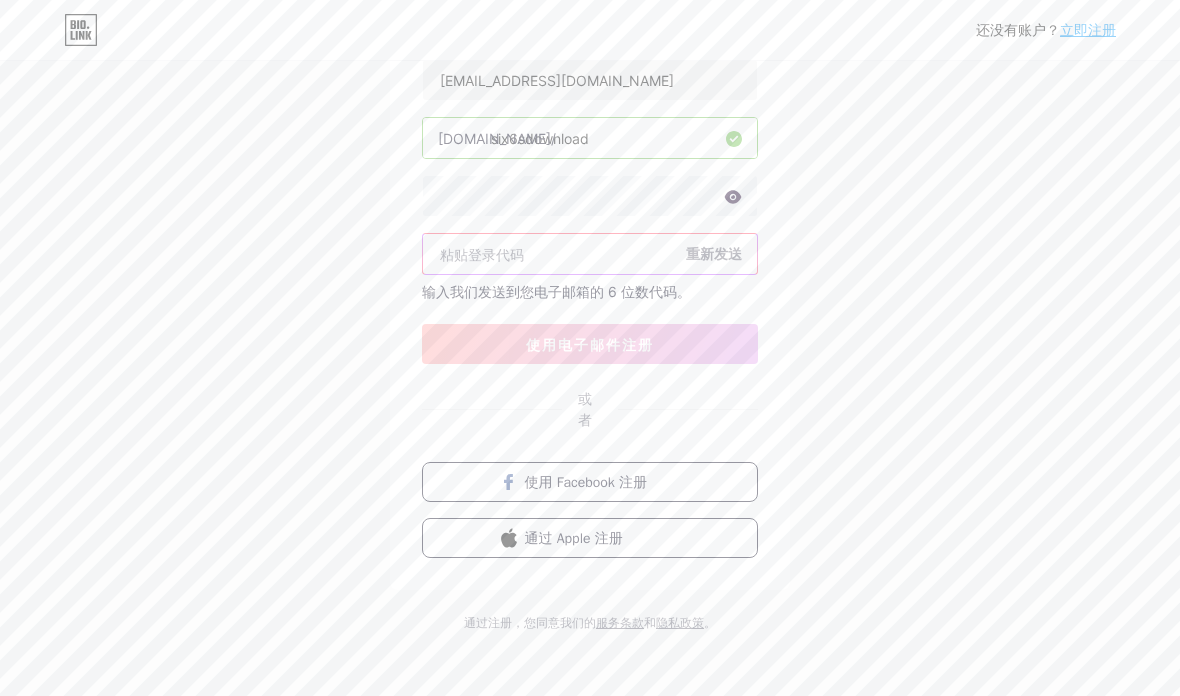 click at bounding box center [590, 254] 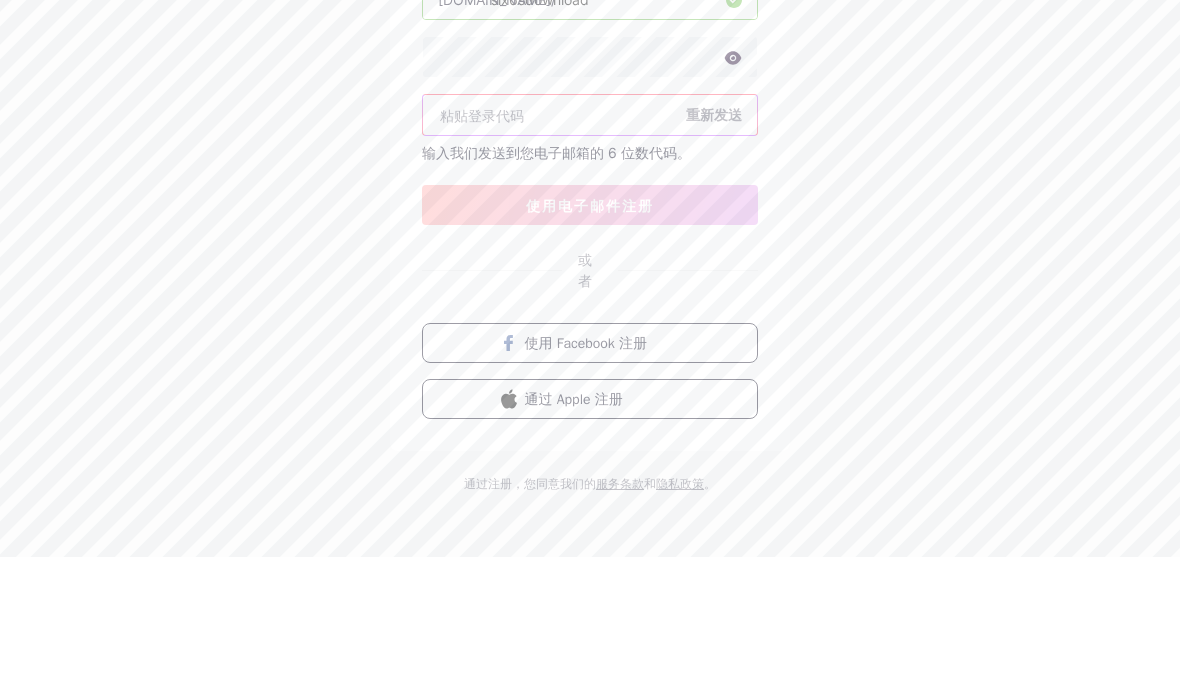 paste on "919829" 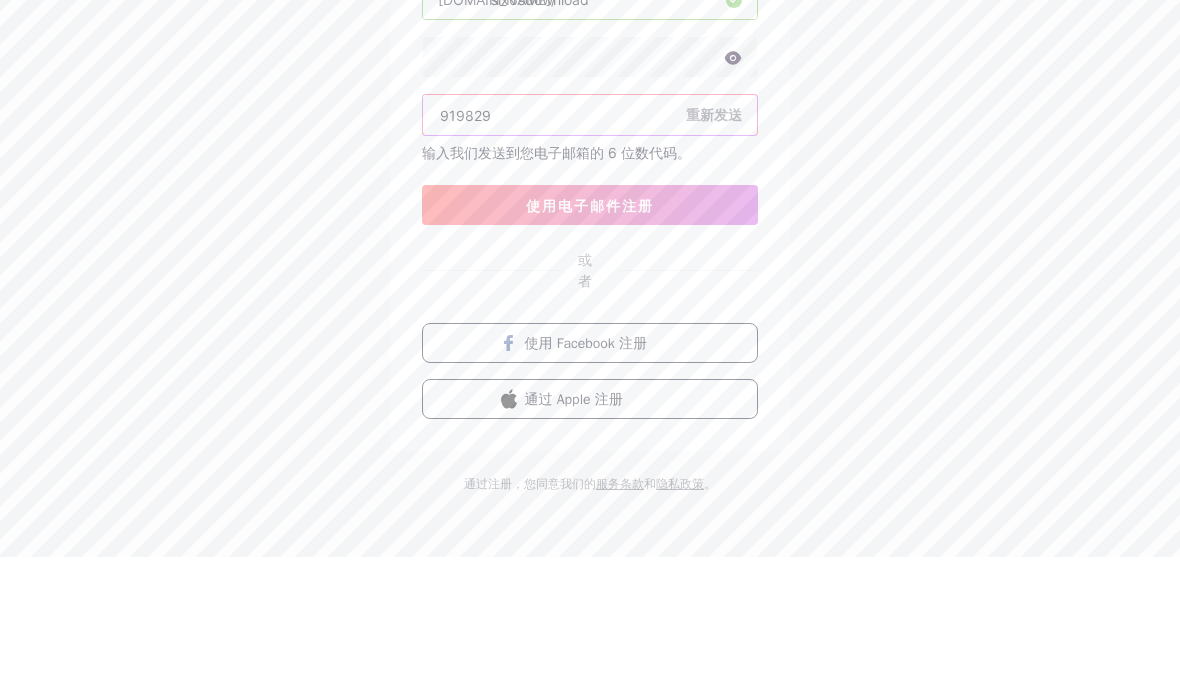 type on "919829" 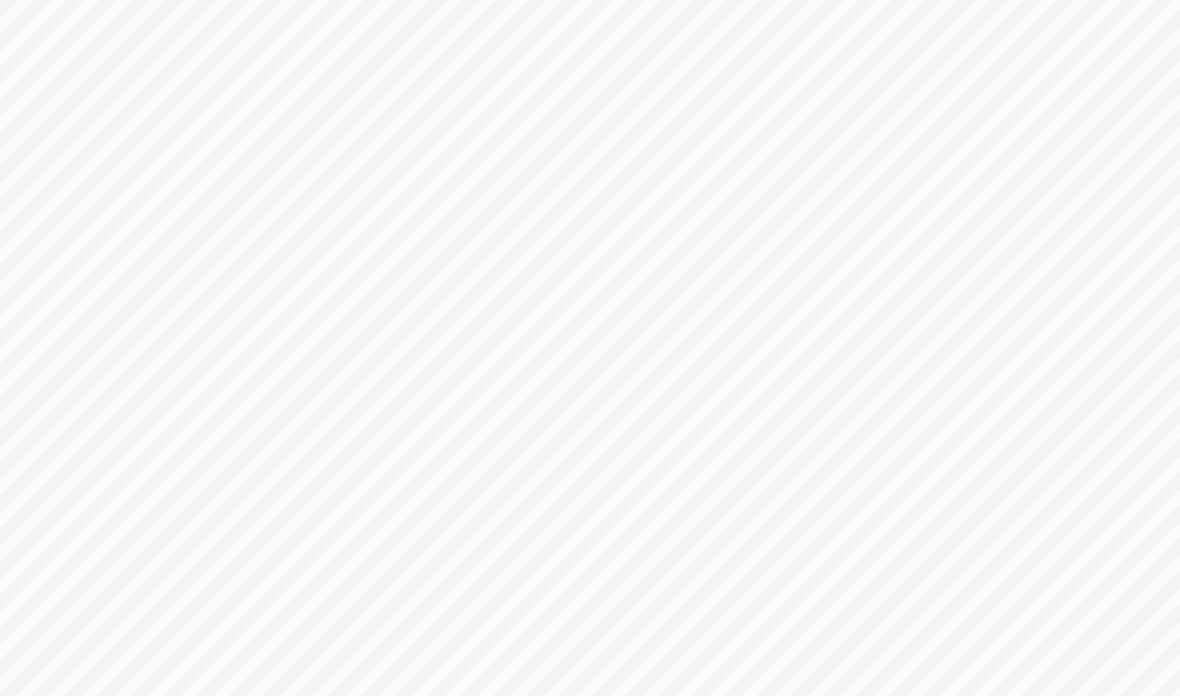 scroll, scrollTop: 80, scrollLeft: 0, axis: vertical 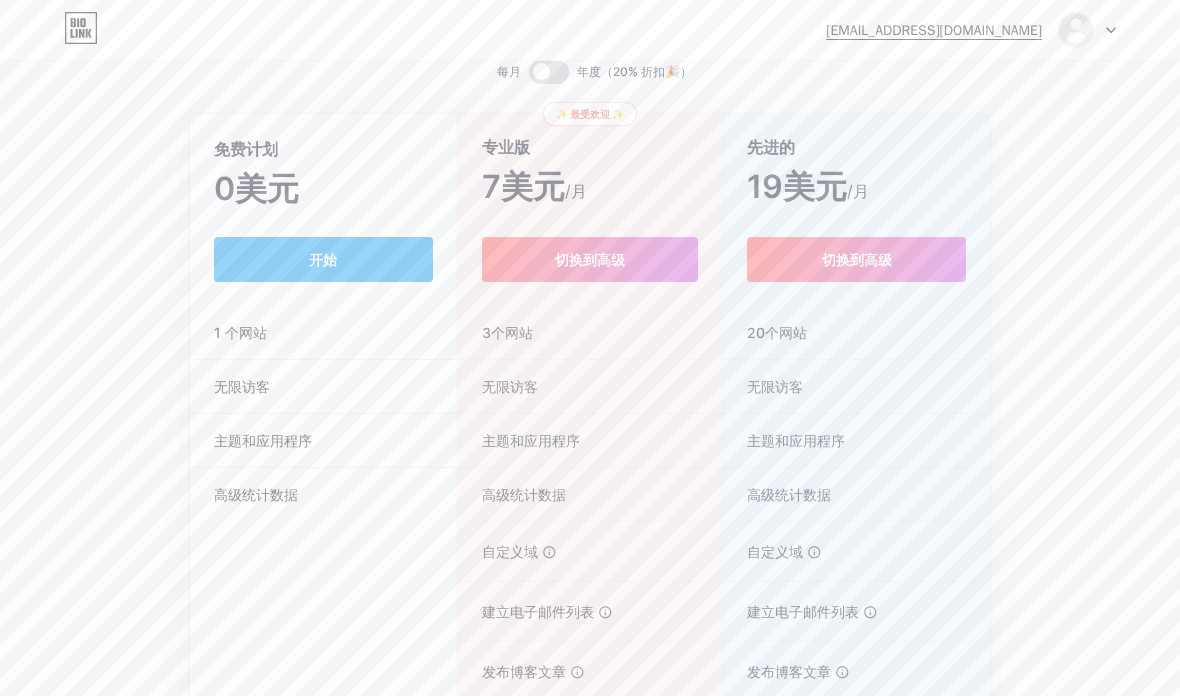 click on "开始" at bounding box center [323, 259] 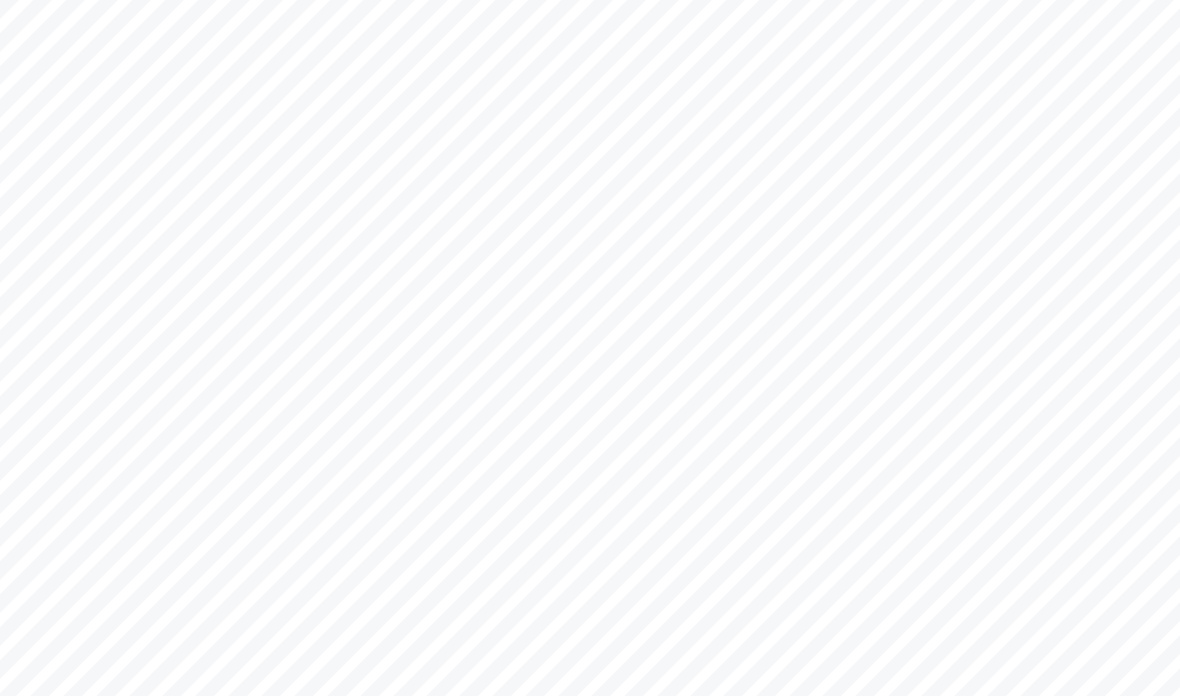 scroll, scrollTop: 0, scrollLeft: 0, axis: both 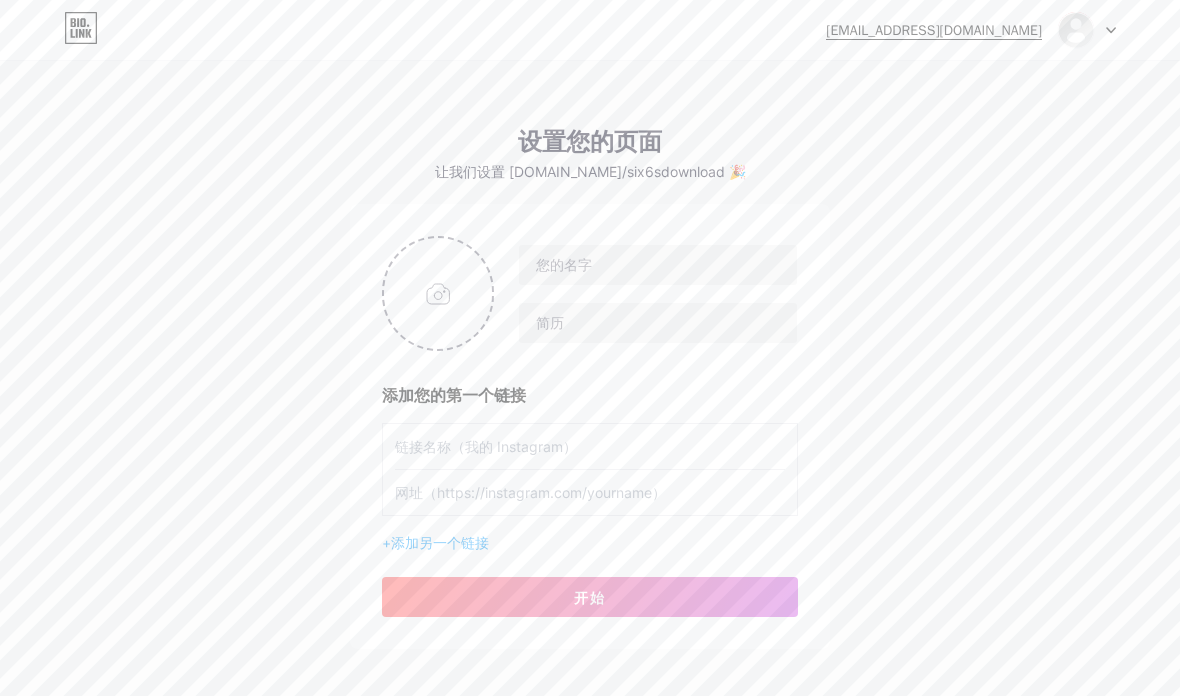 click at bounding box center (438, 293) 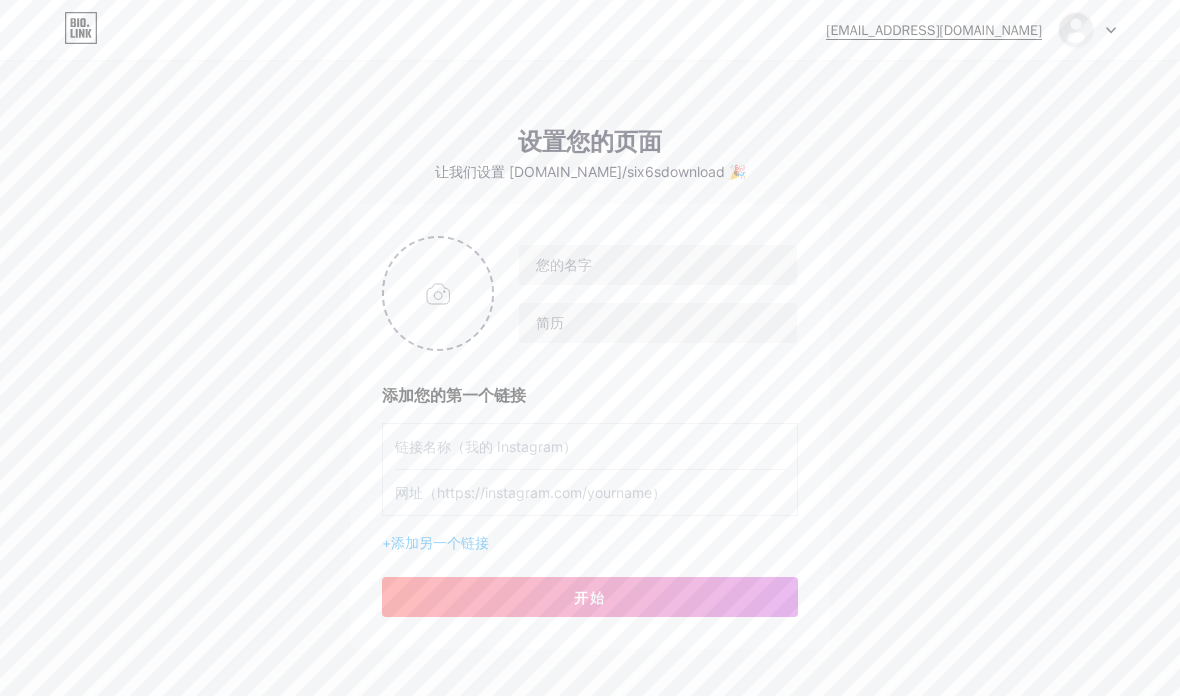 type on "C:\fakepath\IMG_0341.png" 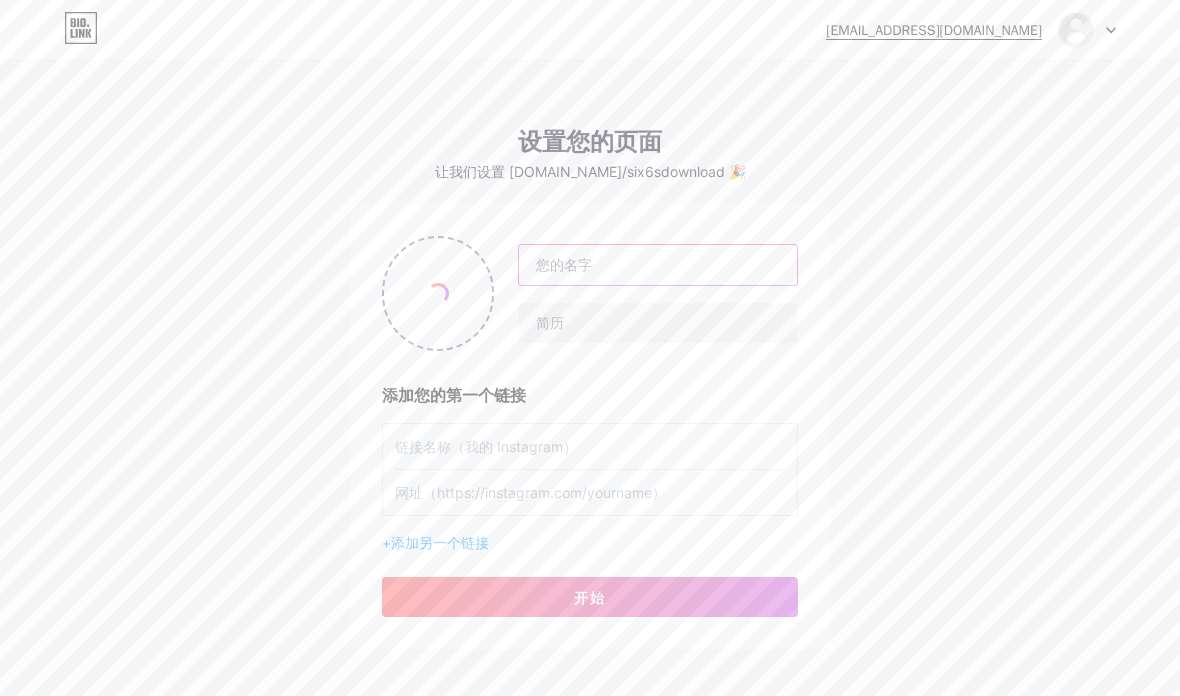 click at bounding box center [658, 265] 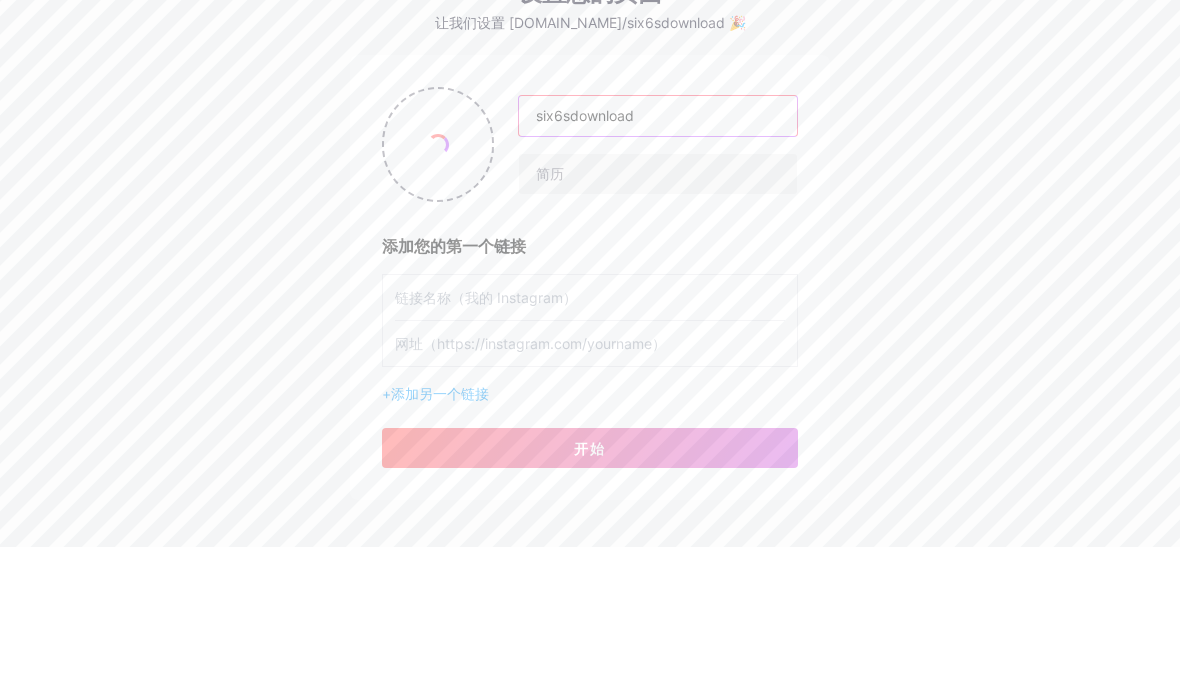 type on "six6sdownload" 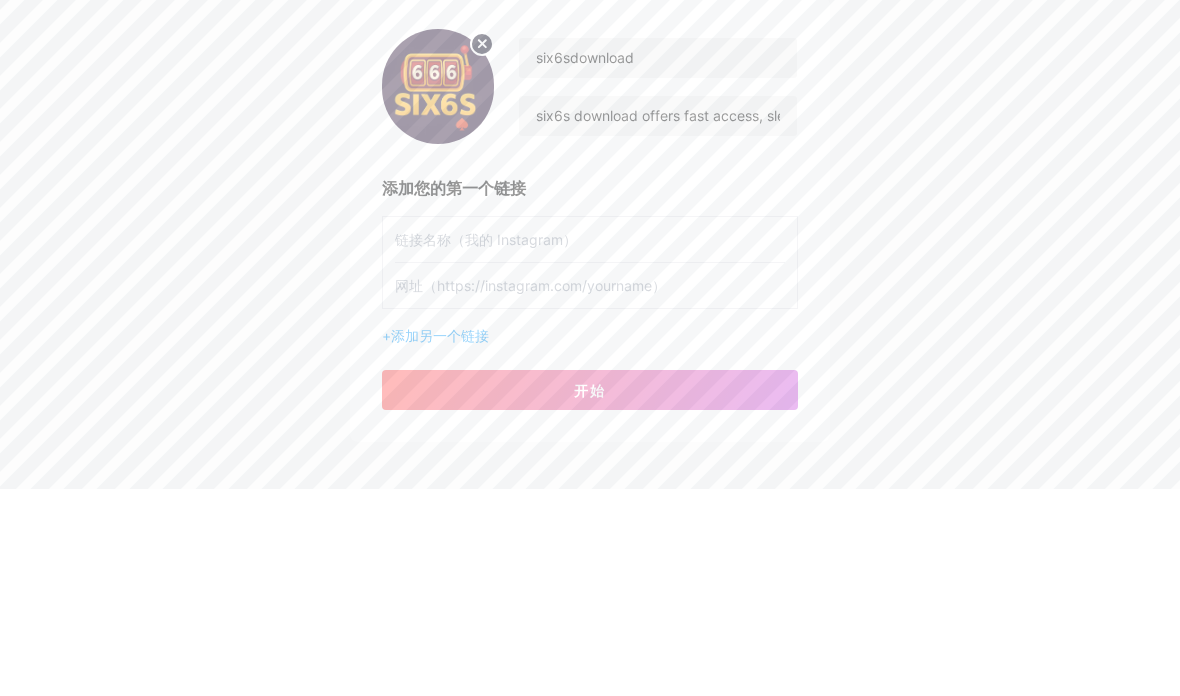 scroll, scrollTop: 97, scrollLeft: 0, axis: vertical 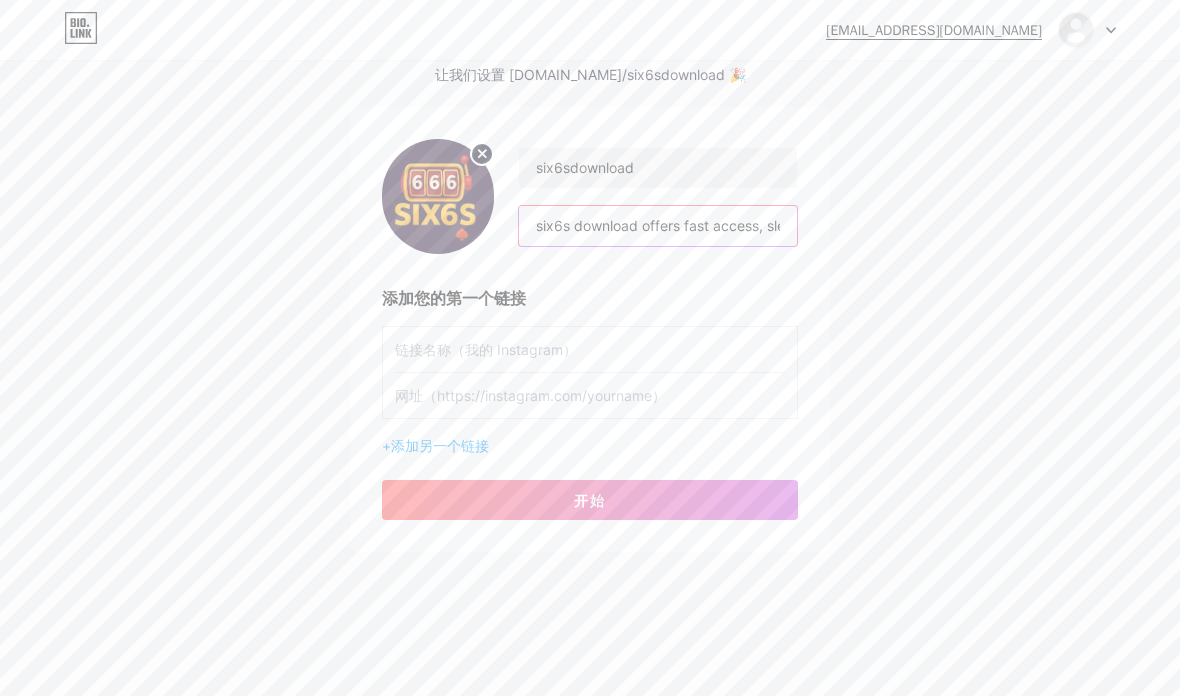 type on "six6s download offers fast access, sleek design, and a clean interface for uninterrupted digital experiences.#Six6sIndia #Six6sInteractivePlay #Six6sQuickGaming #BajiDownloadAlt #Six6sHub Address: [STREET_ADDRESS] Phone: [PHONE_NUMBER]" 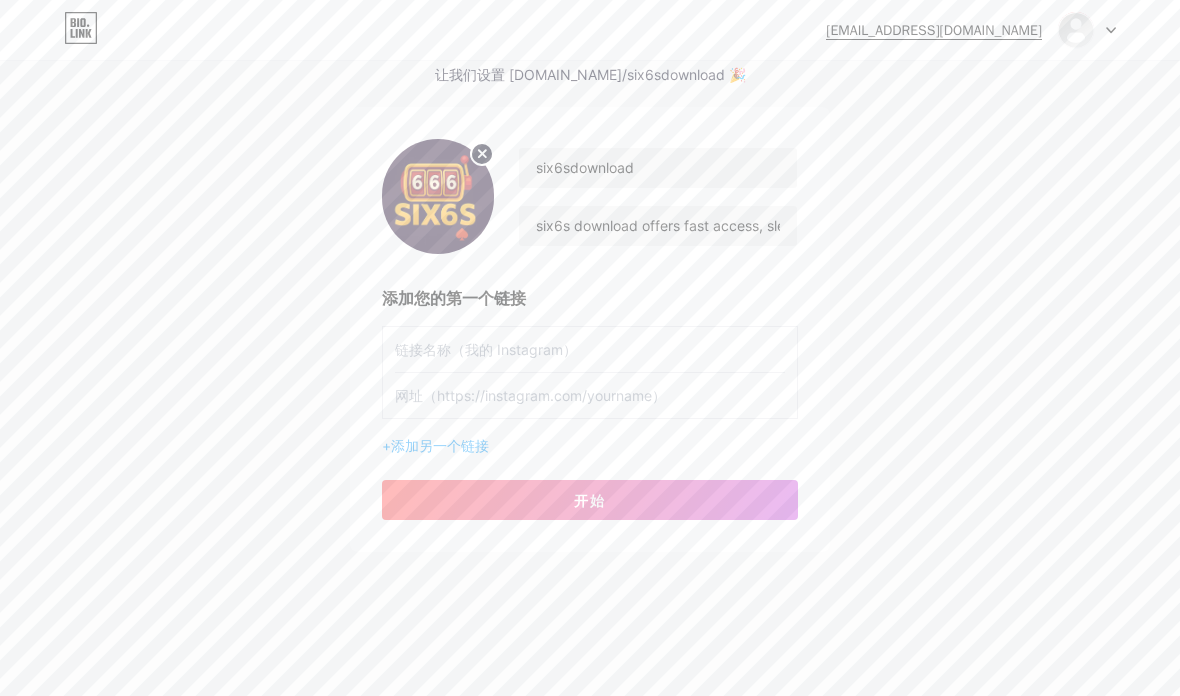 click at bounding box center [590, 349] 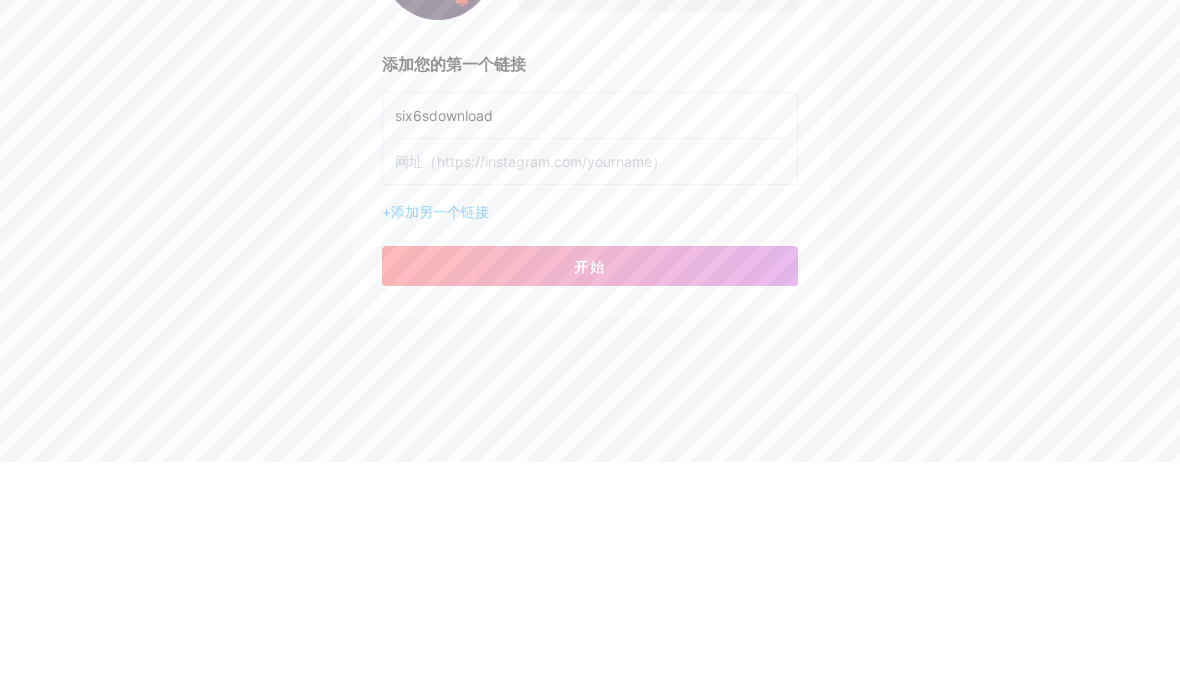 type on "six6sdownload" 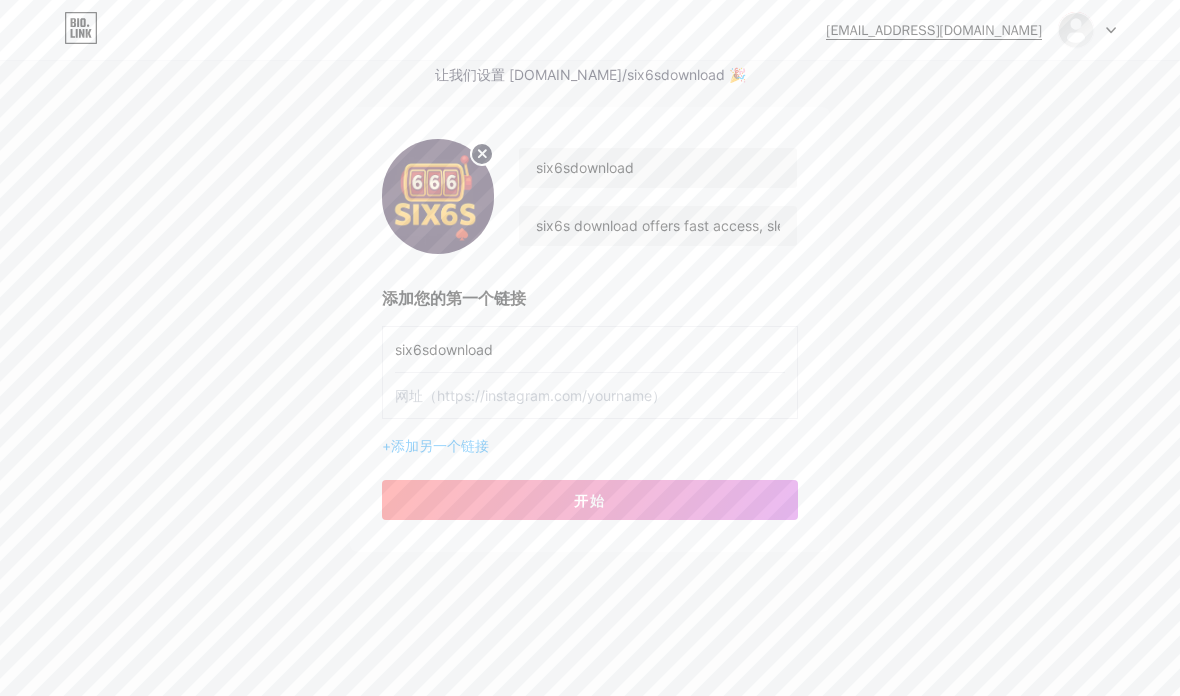 click at bounding box center [590, 395] 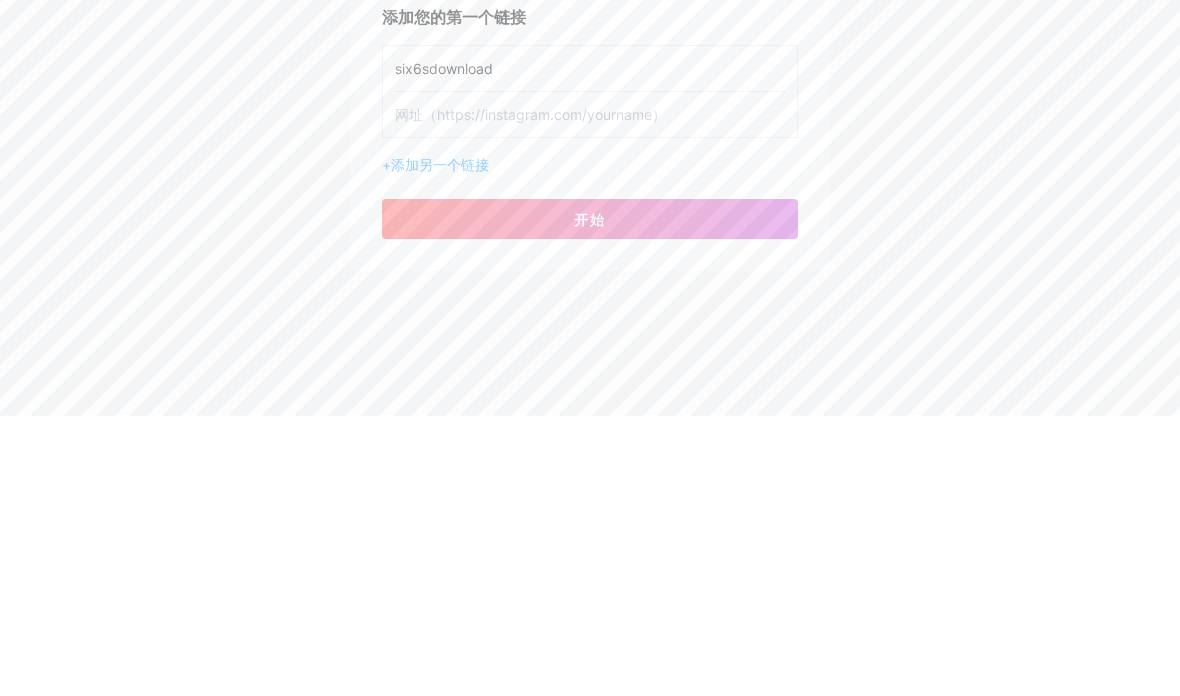 paste on "[URL][DOMAIN_NAME]" 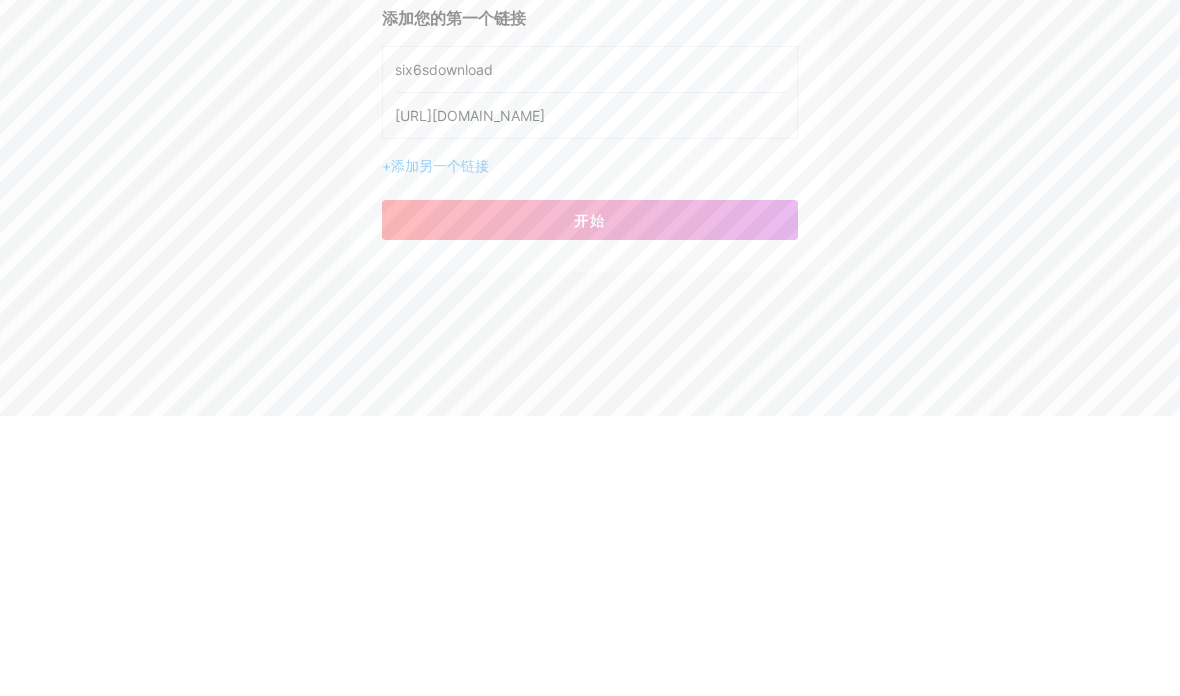 type on "[URL][DOMAIN_NAME]" 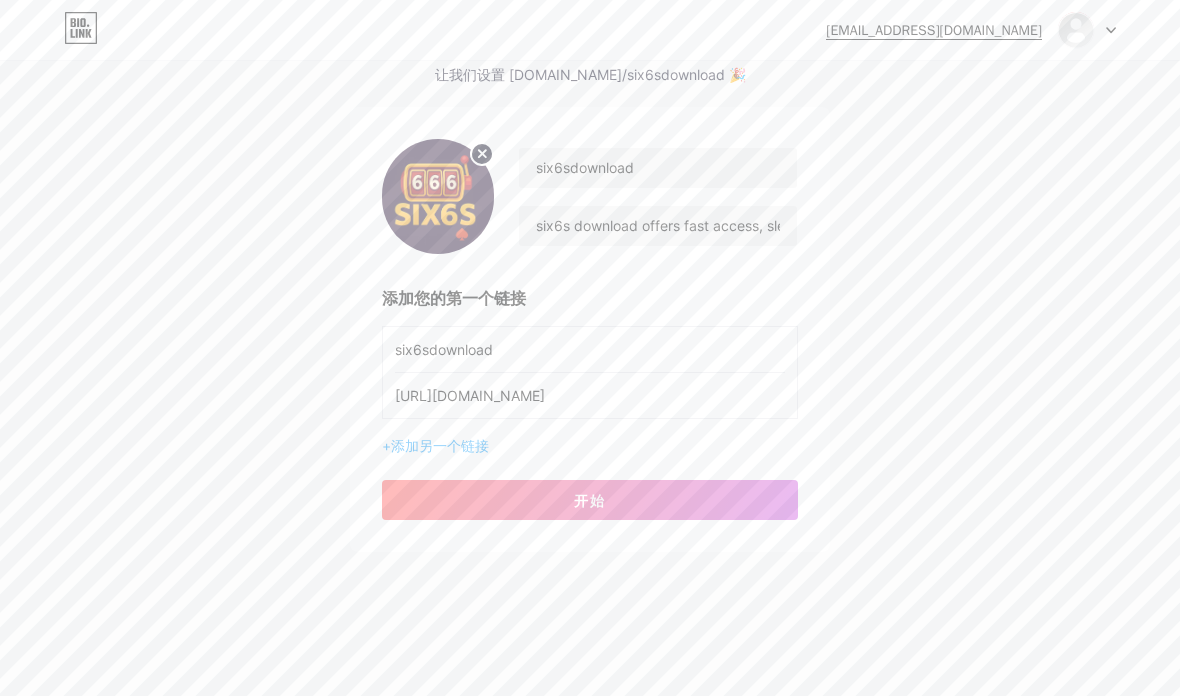 scroll, scrollTop: 0, scrollLeft: 0, axis: both 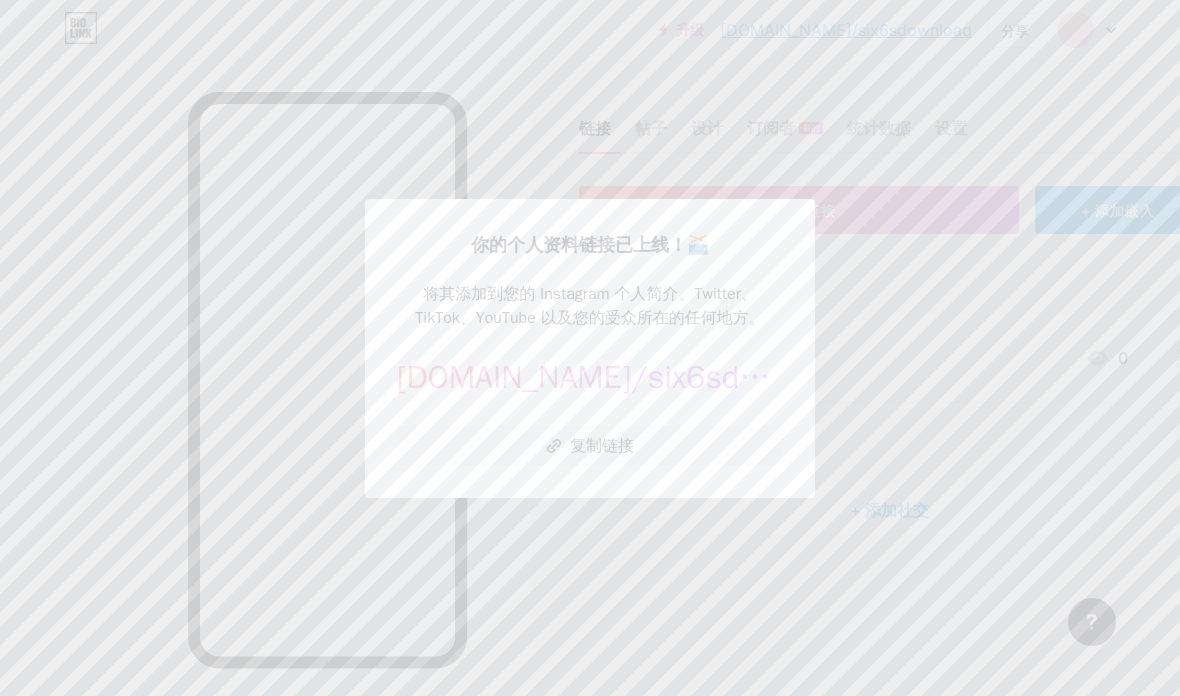 click on "复制链接" at bounding box center [590, 446] 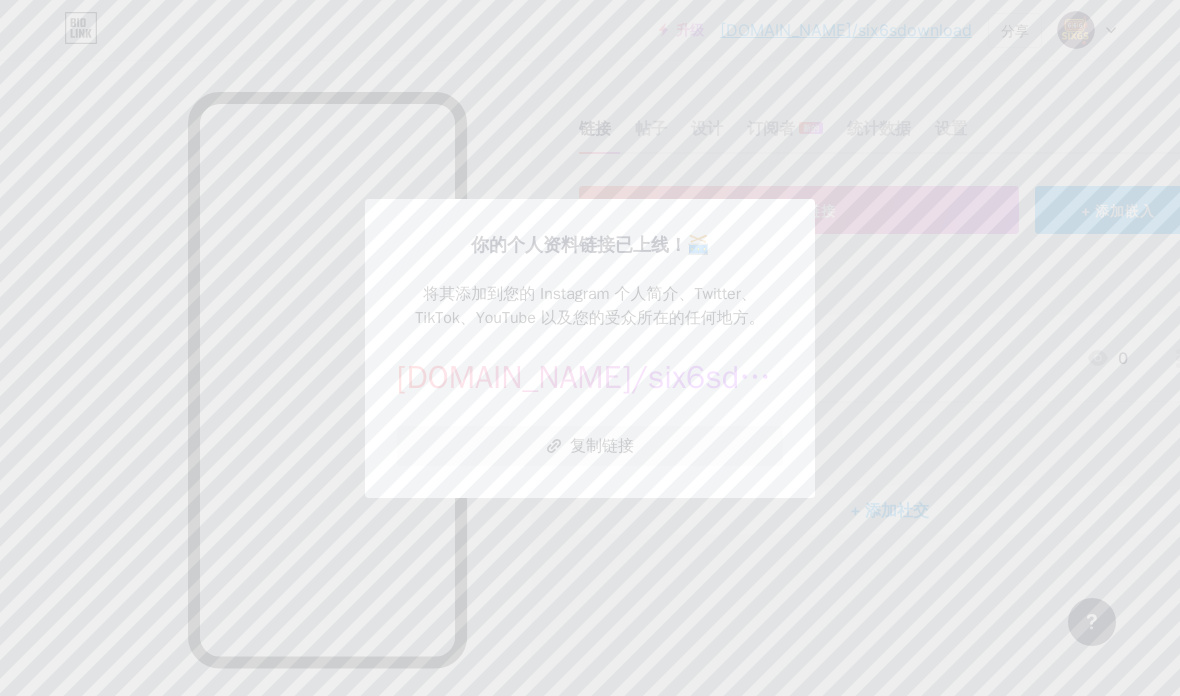 click at bounding box center (590, 348) 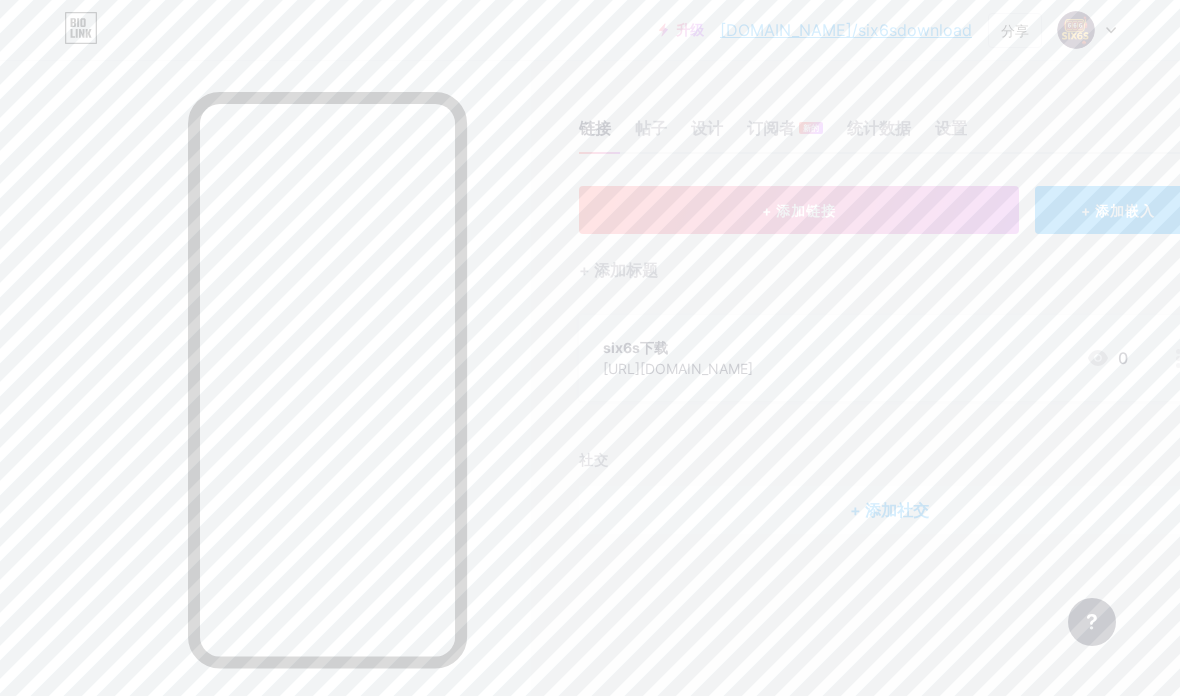 click on "设置" at bounding box center (951, 134) 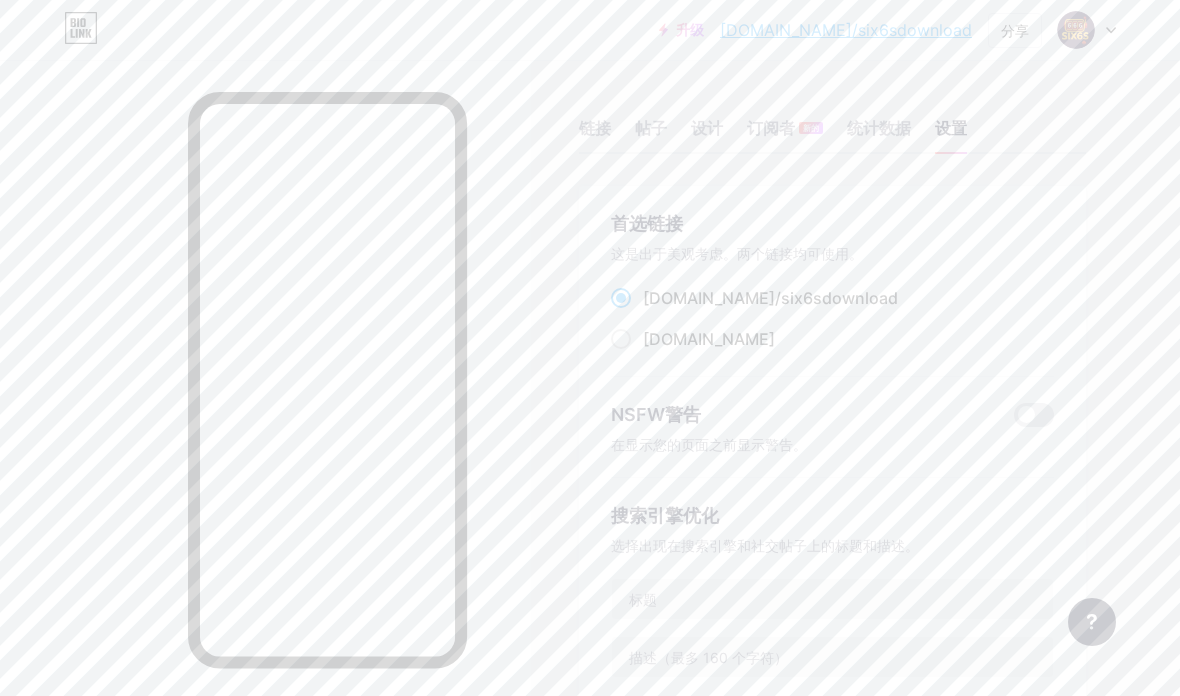 click on "[DOMAIN_NAME]" at bounding box center (709, 339) 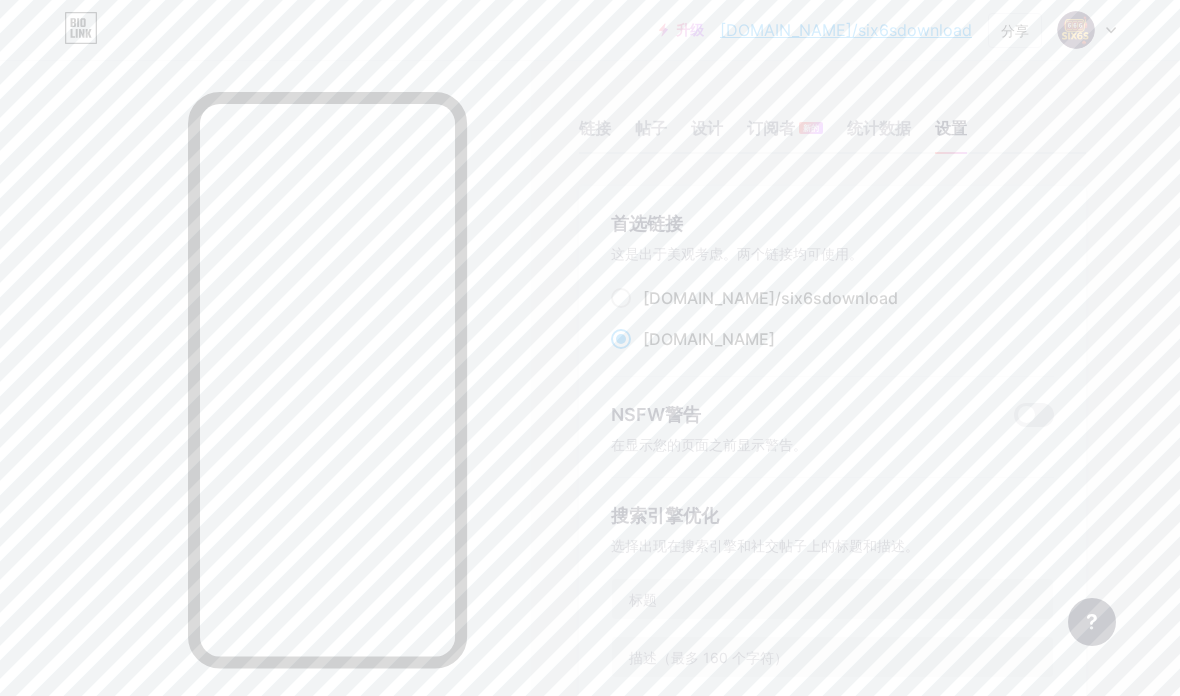 click on "链接
帖子
设计
订阅者
新的
统计数据
设置     首选链接   这是出于美观考虑。两个链接均可使用。
[DOMAIN_NAME]/six6sdownload ​       [DOMAIN_NAME] ​
NSFW警告       在显示您的页面之前显示警告。     搜索引擎优化   选择出现在搜索引擎和社交帖子上的标题和描述。           谷歌分析       我的用户名   [DOMAIN_NAME]/   six6sdownload         Save       专业链接   优点   自定义域   尝试您自己的自定义域名，例如：[DOMAIN_NAME]   设置域名             表情符号链接   在您的链接中添加表情符号，例如：[DOMAIN_NAME]/😄😭🥵   创造
前往 帮助中心 了解更多信息或联系支持人员。   更改已保存           功能请求             帮助中心         联系支持人员" at bounding box center (585, 849) 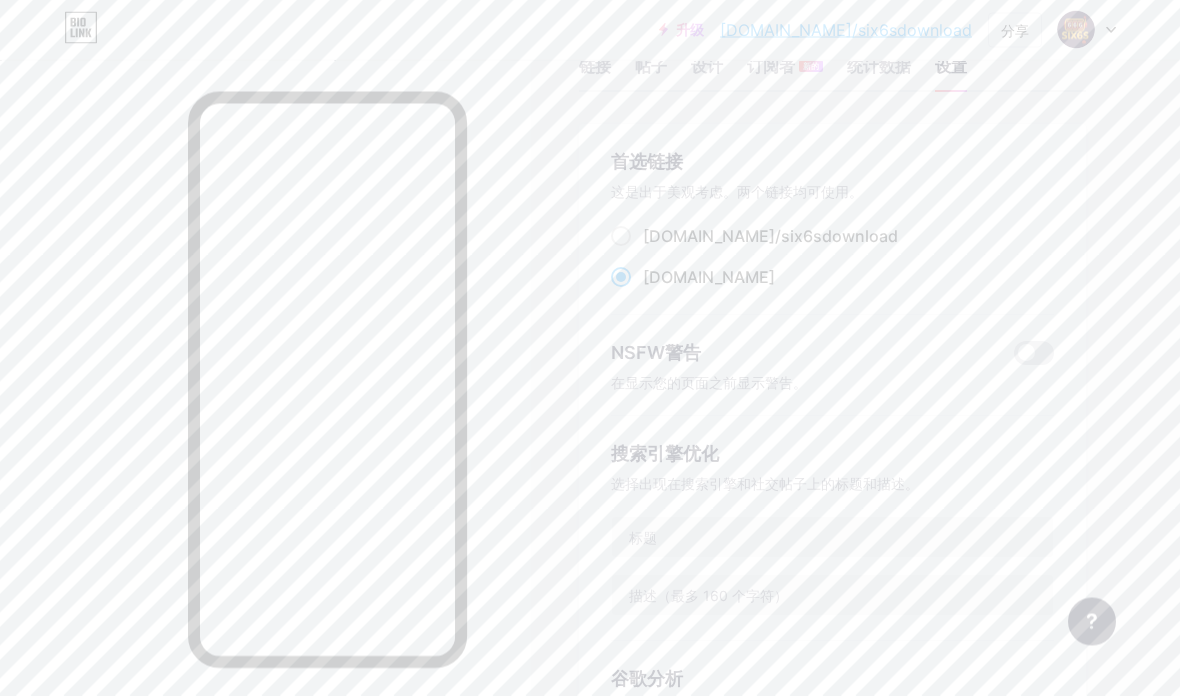 scroll, scrollTop: 62, scrollLeft: 0, axis: vertical 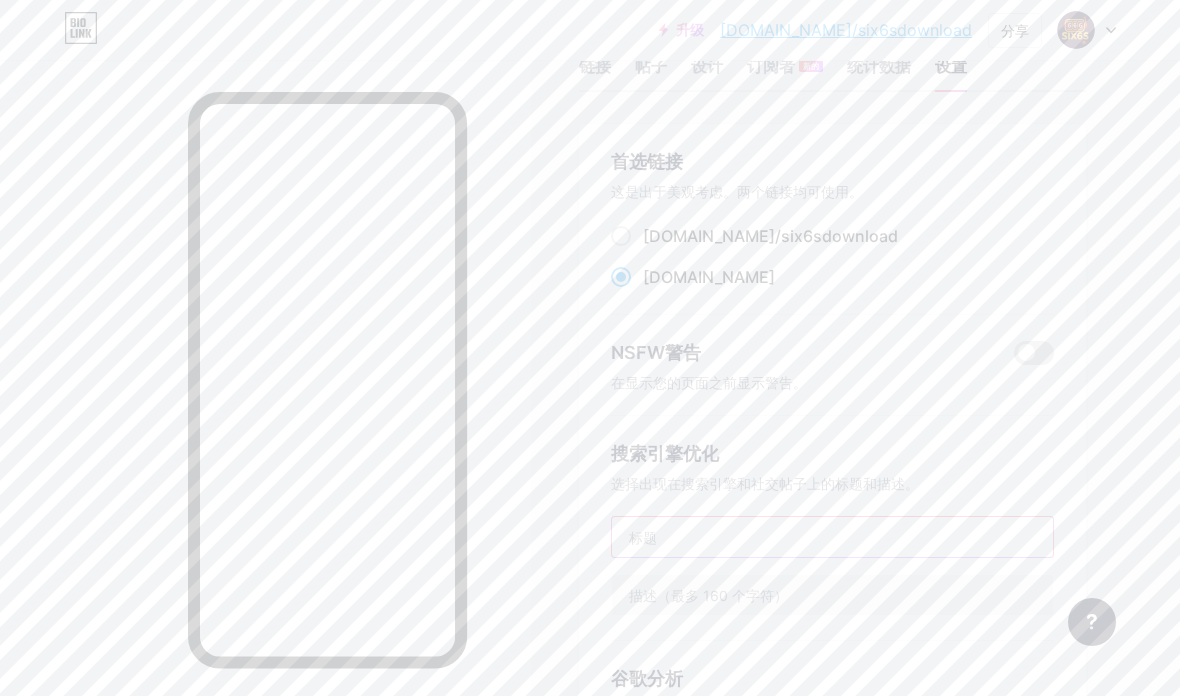click at bounding box center (832, 537) 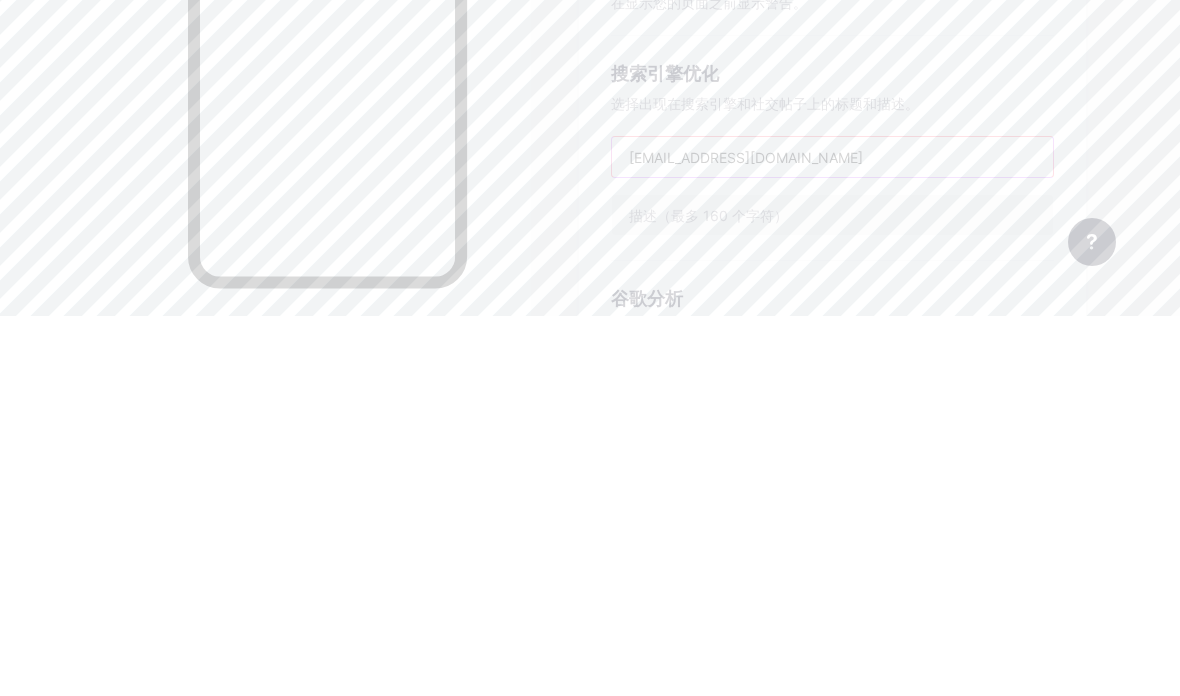 type on "se" 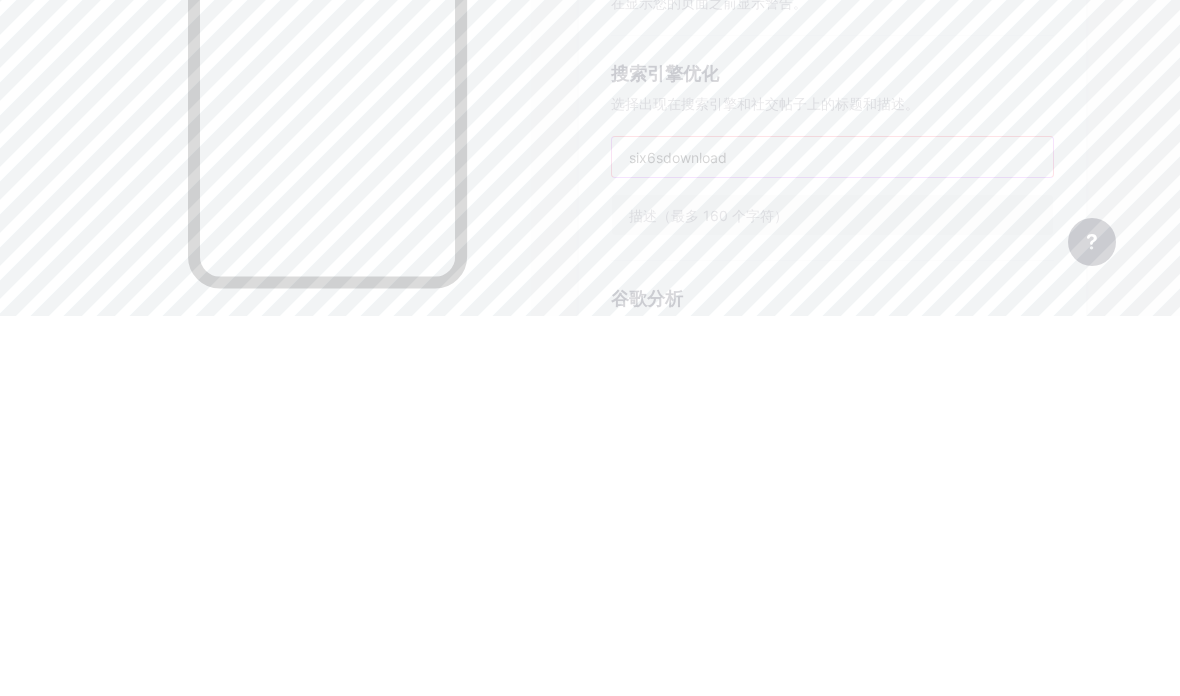 type on "six6sdownload" 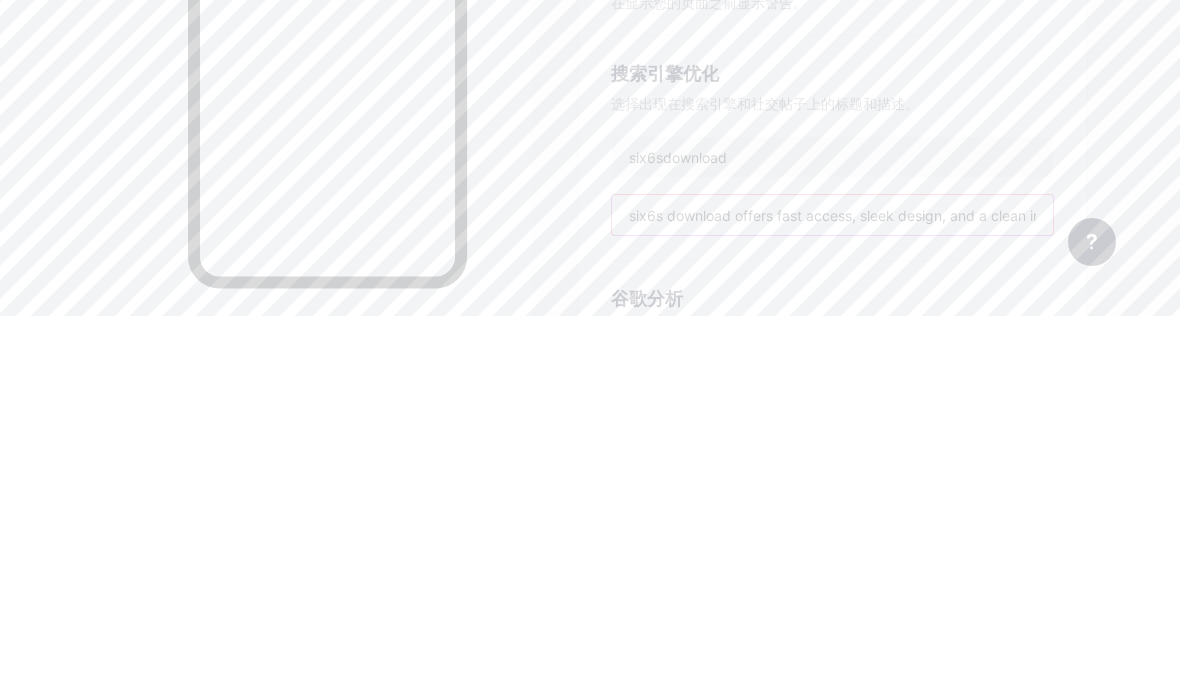 type on "six6s download offers fast access, sleek design, and a clean interface for uninterrupted digital experiences." 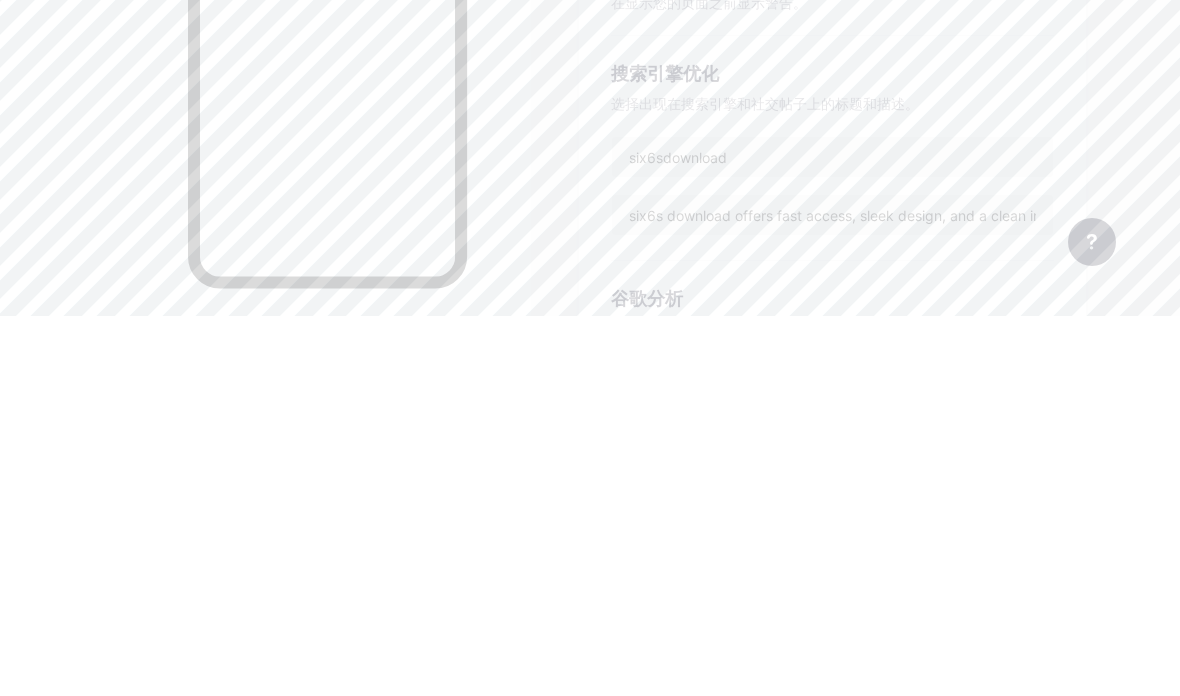 scroll, scrollTop: 442, scrollLeft: 0, axis: vertical 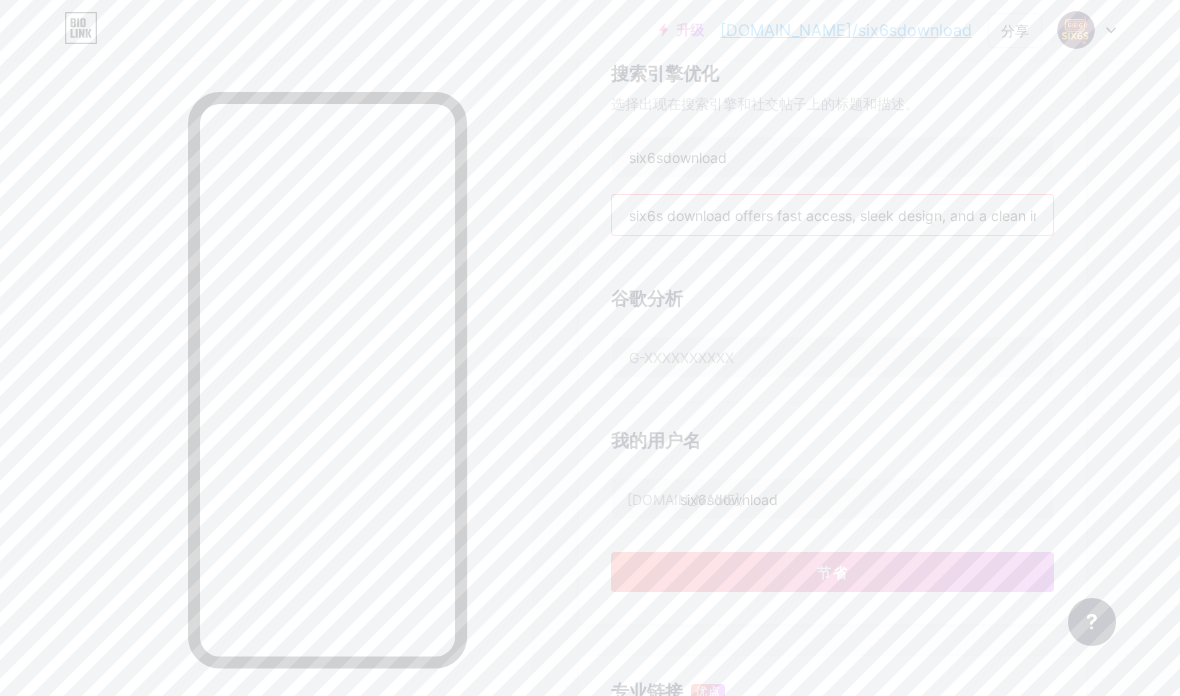 type on "six6s download offers fast access, sleek design, and a clean interface for uninterrupted digital experiences." 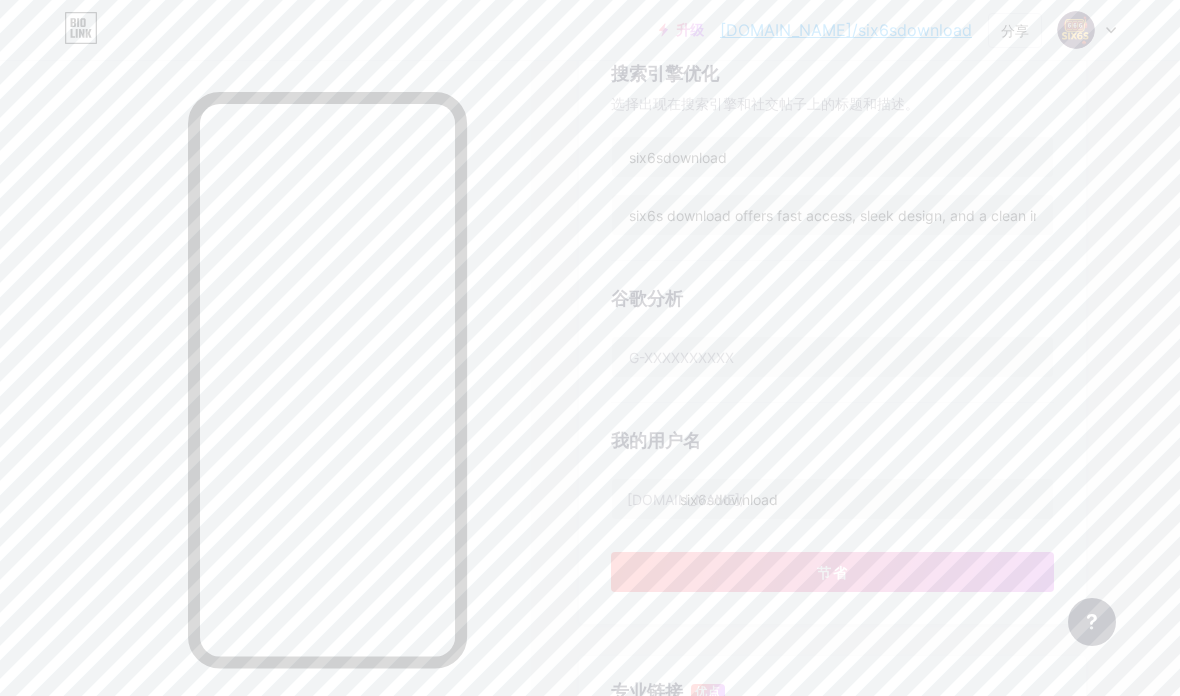 click on "节省" at bounding box center [832, 572] 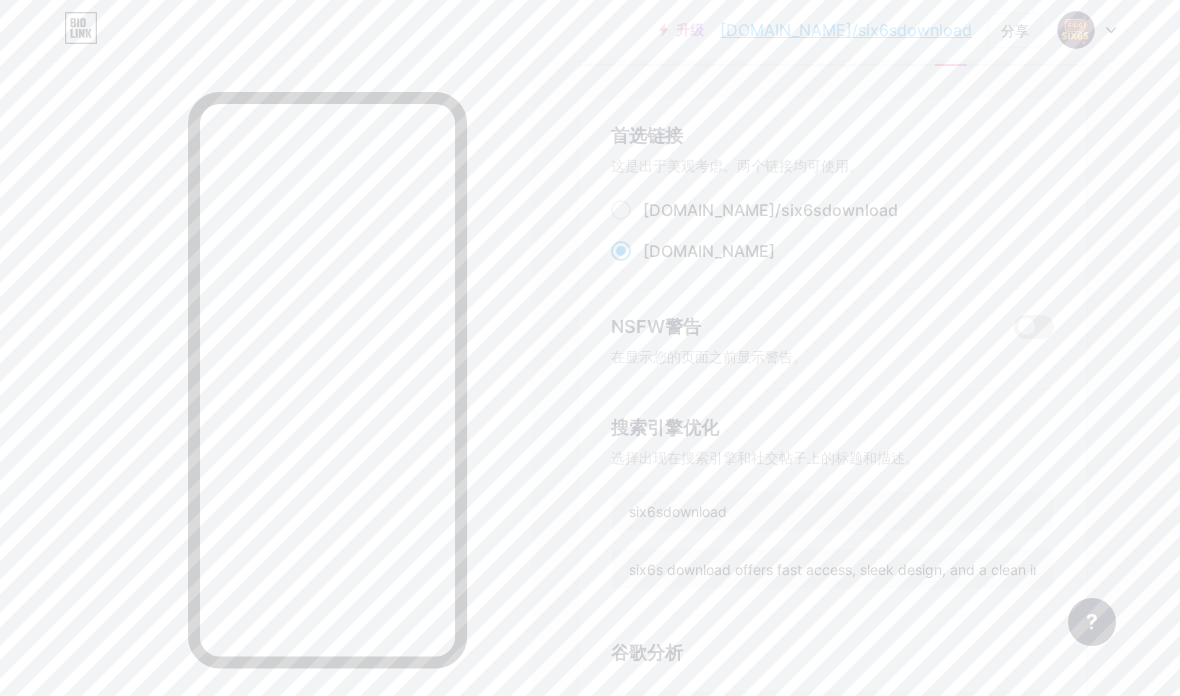 scroll, scrollTop: 0, scrollLeft: 0, axis: both 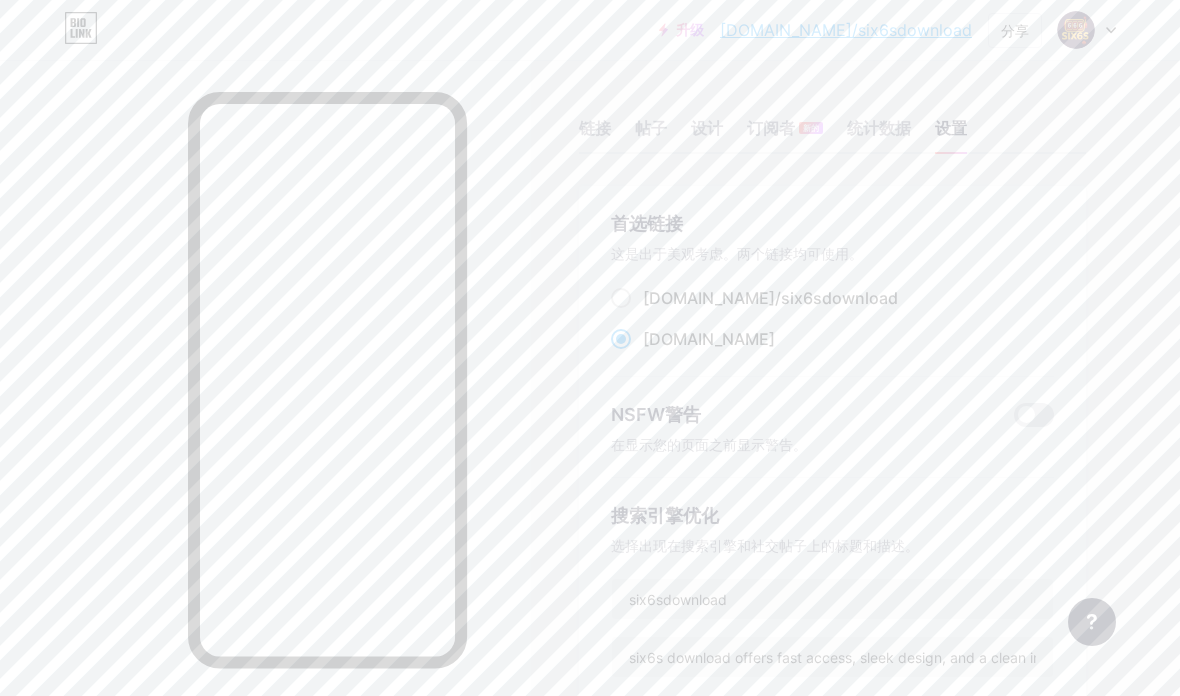 click on "链接" at bounding box center (595, 134) 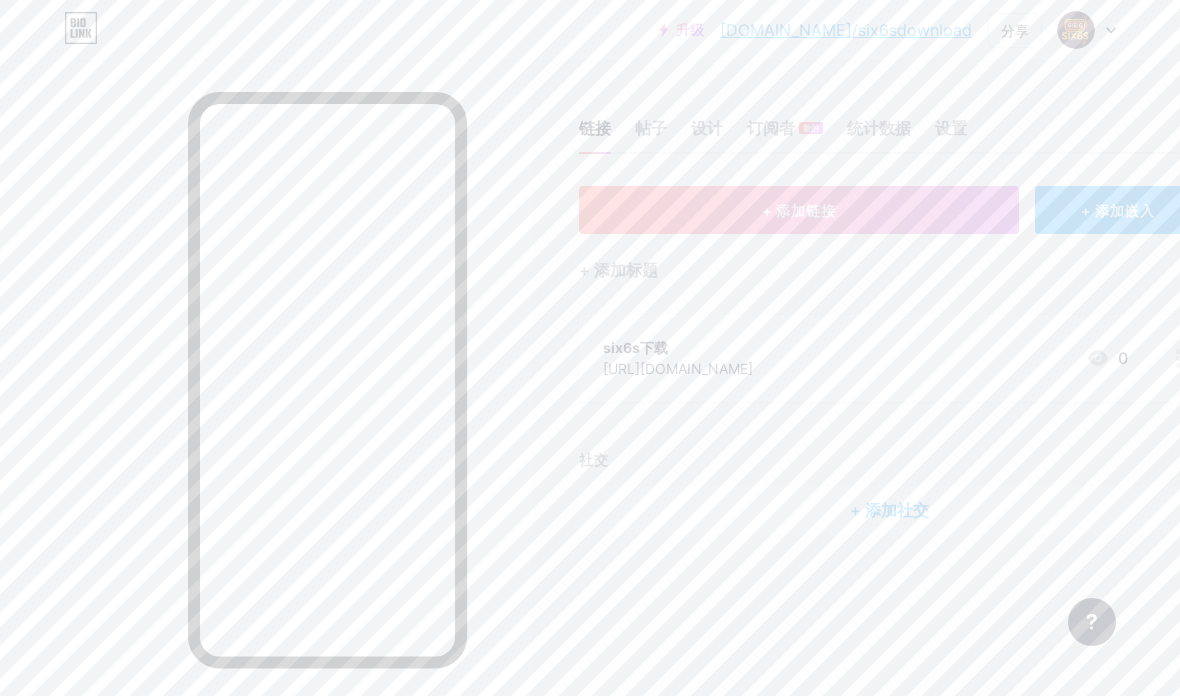 click on "six6s下载
[URL][DOMAIN_NAME]
0" at bounding box center [865, 358] 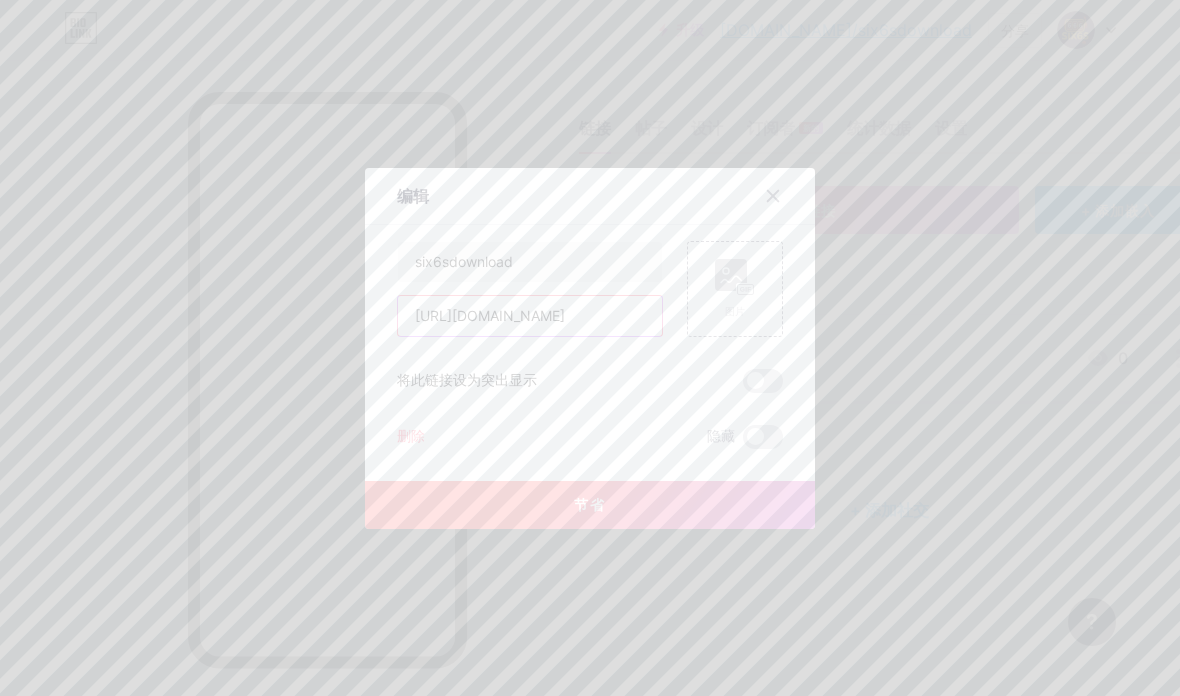 click on "[URL][DOMAIN_NAME]" at bounding box center (530, 316) 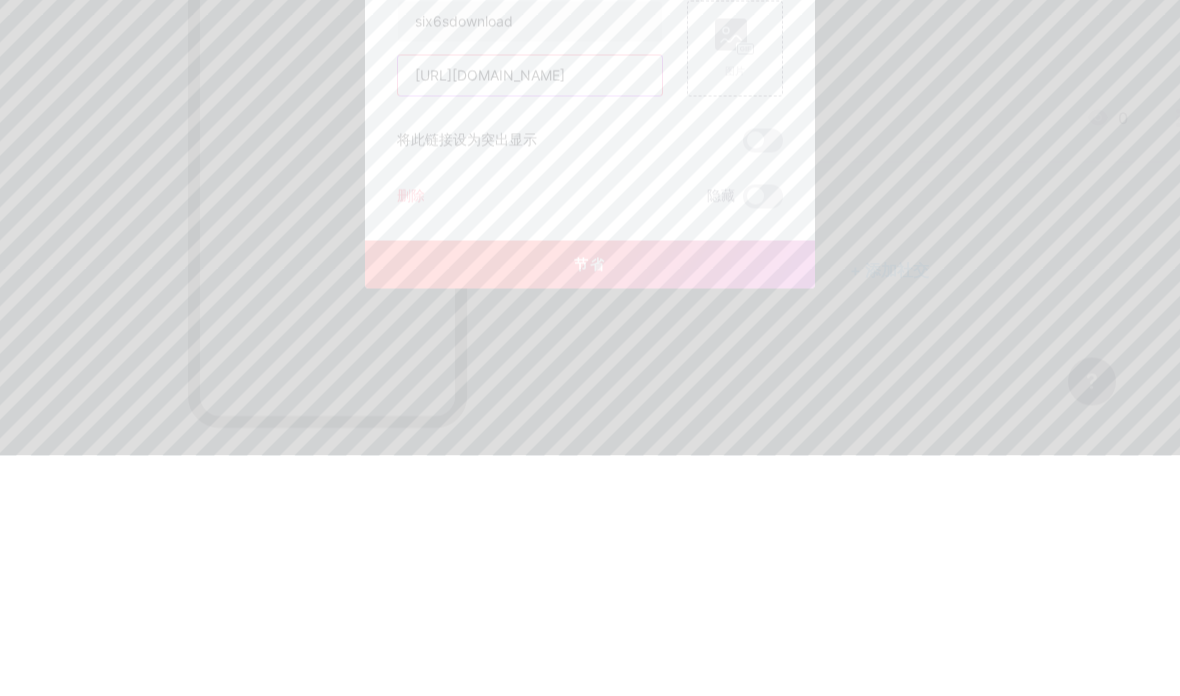 click on "[URL][DOMAIN_NAME]" at bounding box center [530, 316] 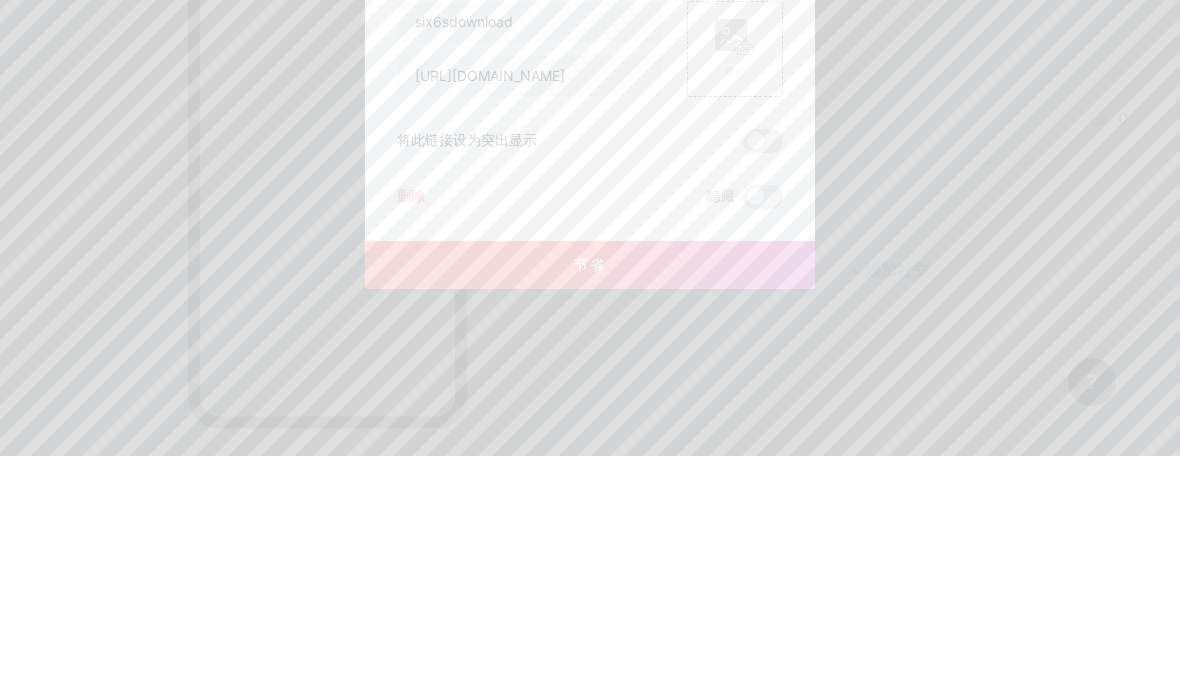 scroll, scrollTop: 80, scrollLeft: 0, axis: vertical 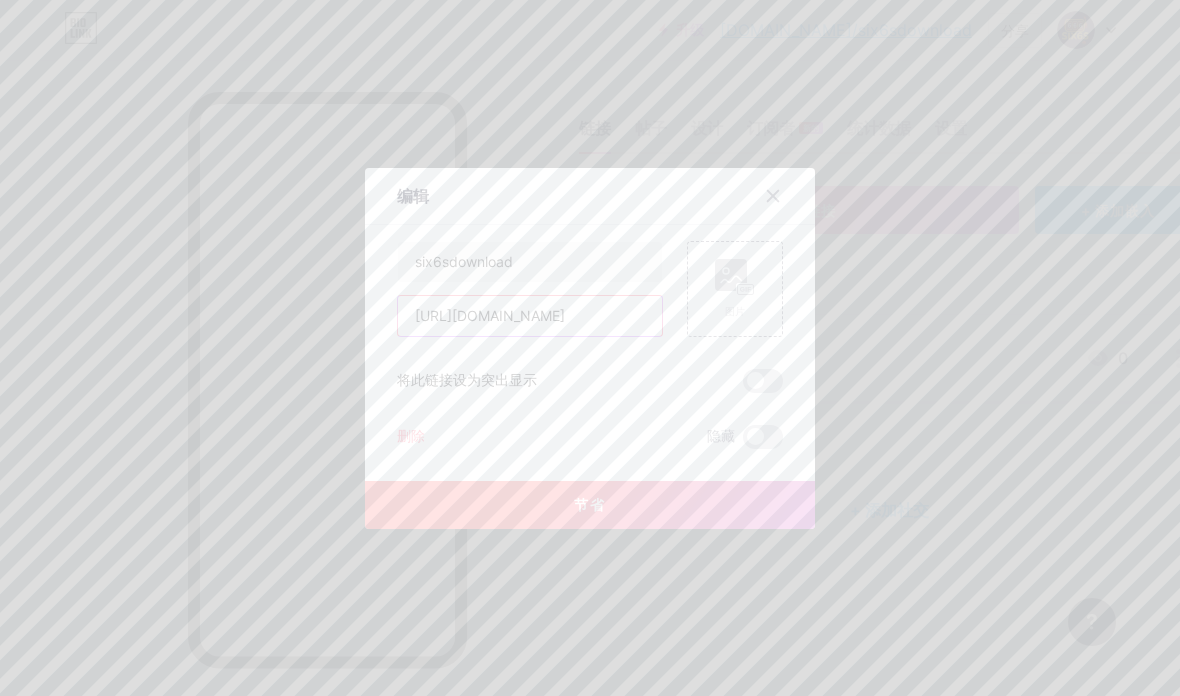 type on "[URL][DOMAIN_NAME]" 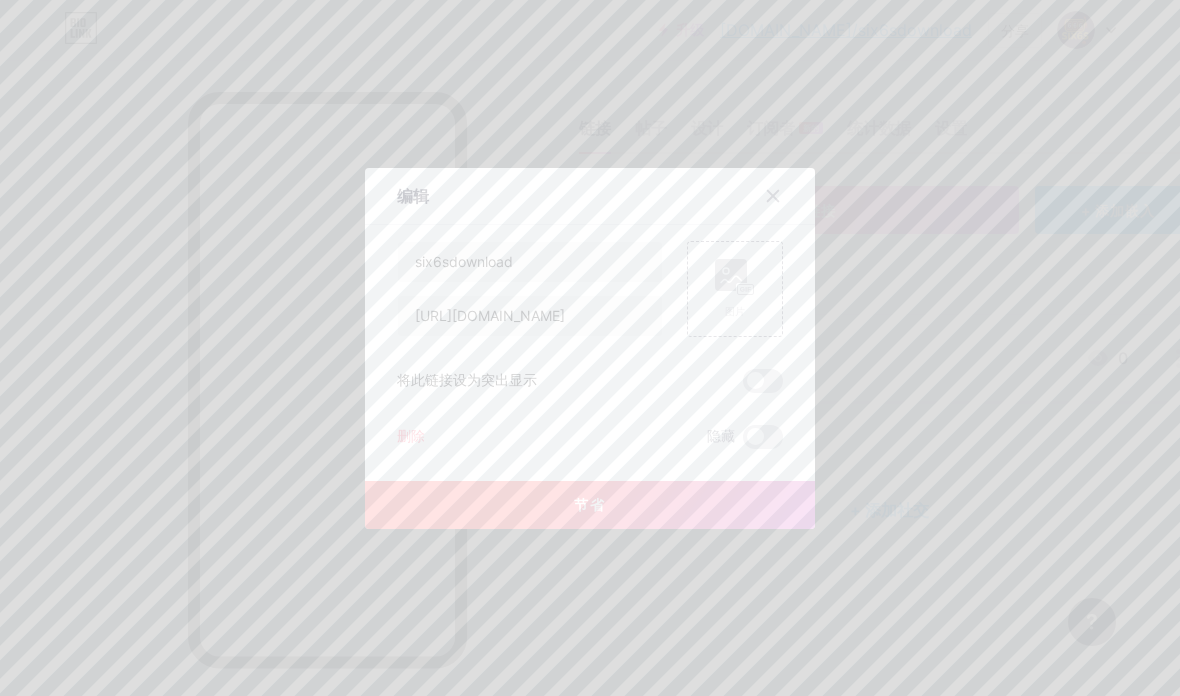 click at bounding box center [763, 381] 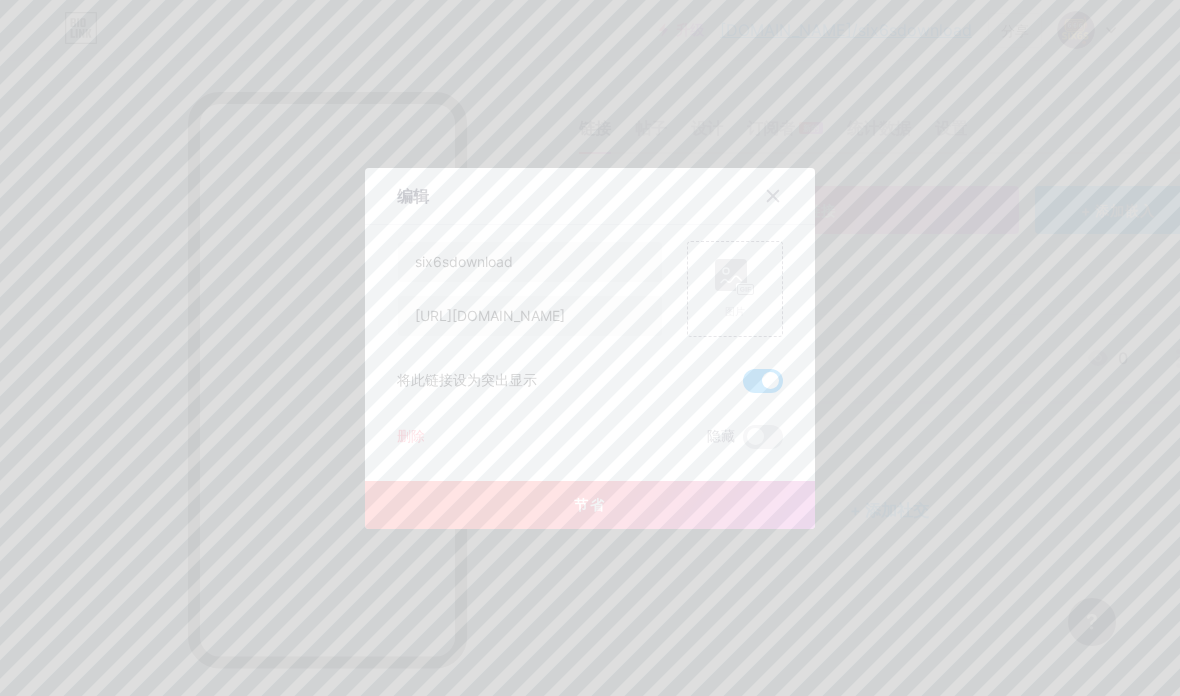 click 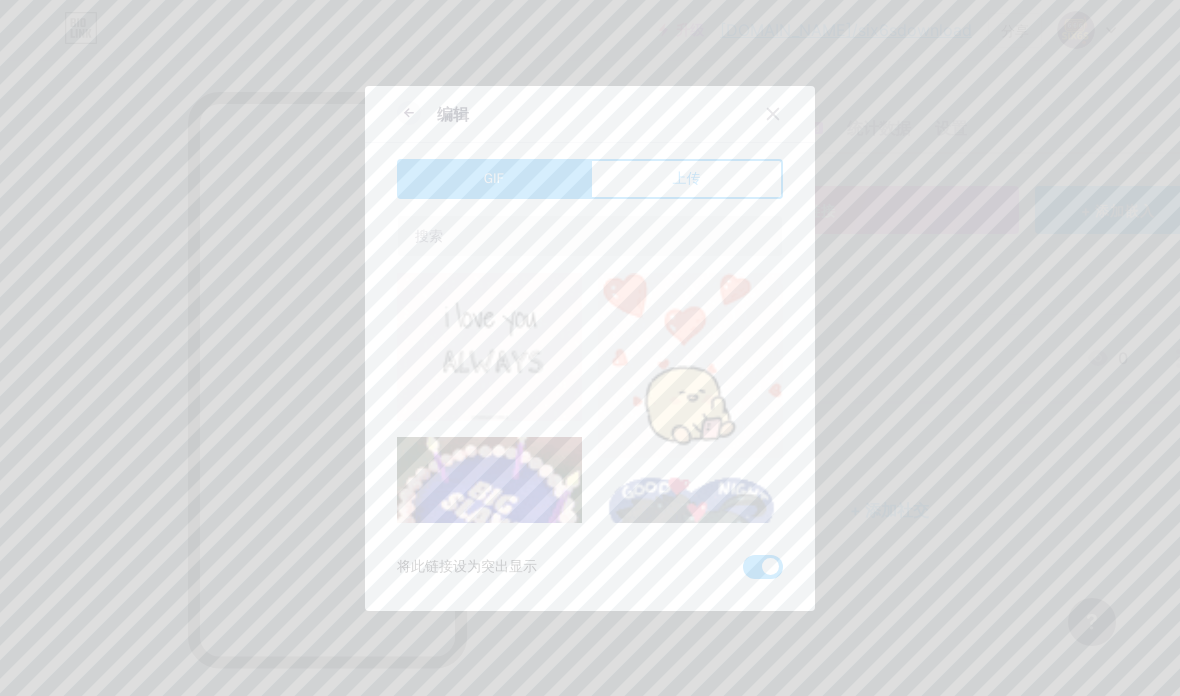 click on "上传" at bounding box center (687, 178) 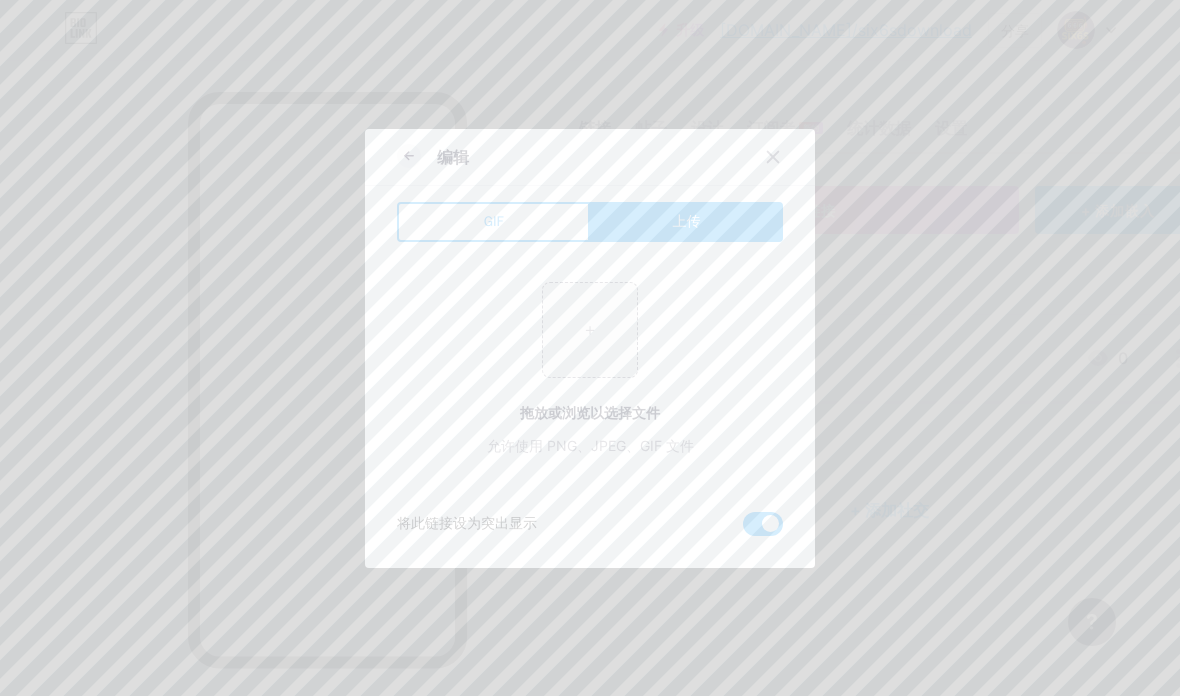 click at bounding box center [590, 330] 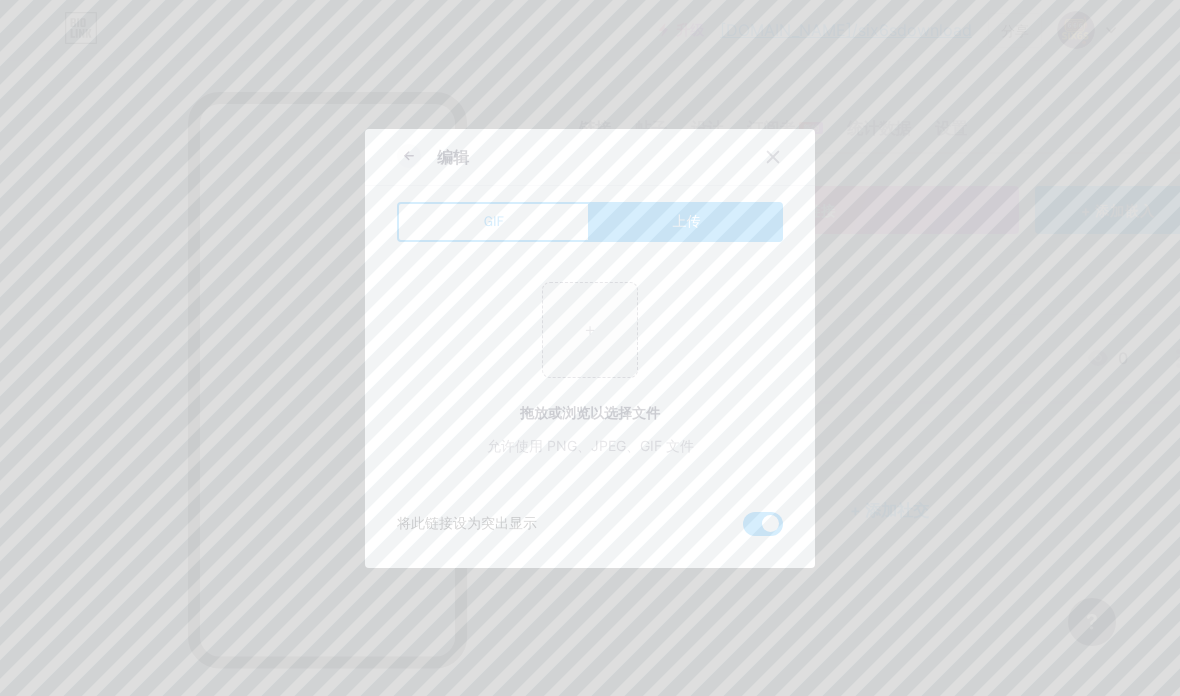 type on "C:\fakepath\IMG_0341.png" 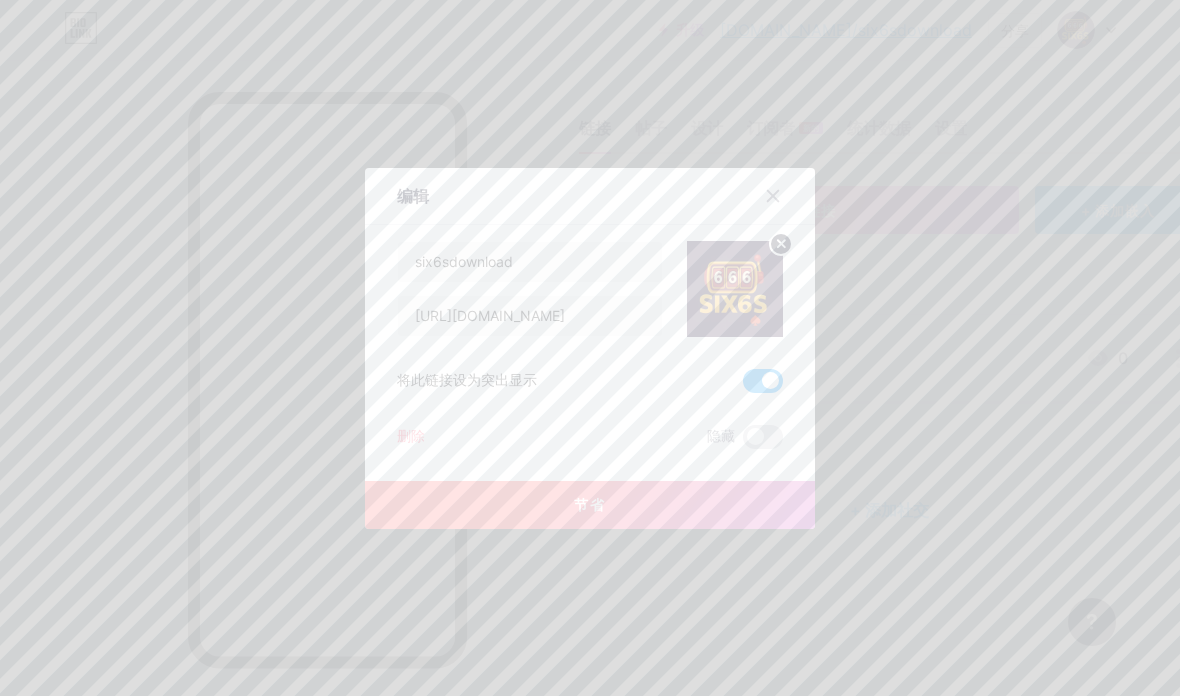 click on "节省" at bounding box center [590, 505] 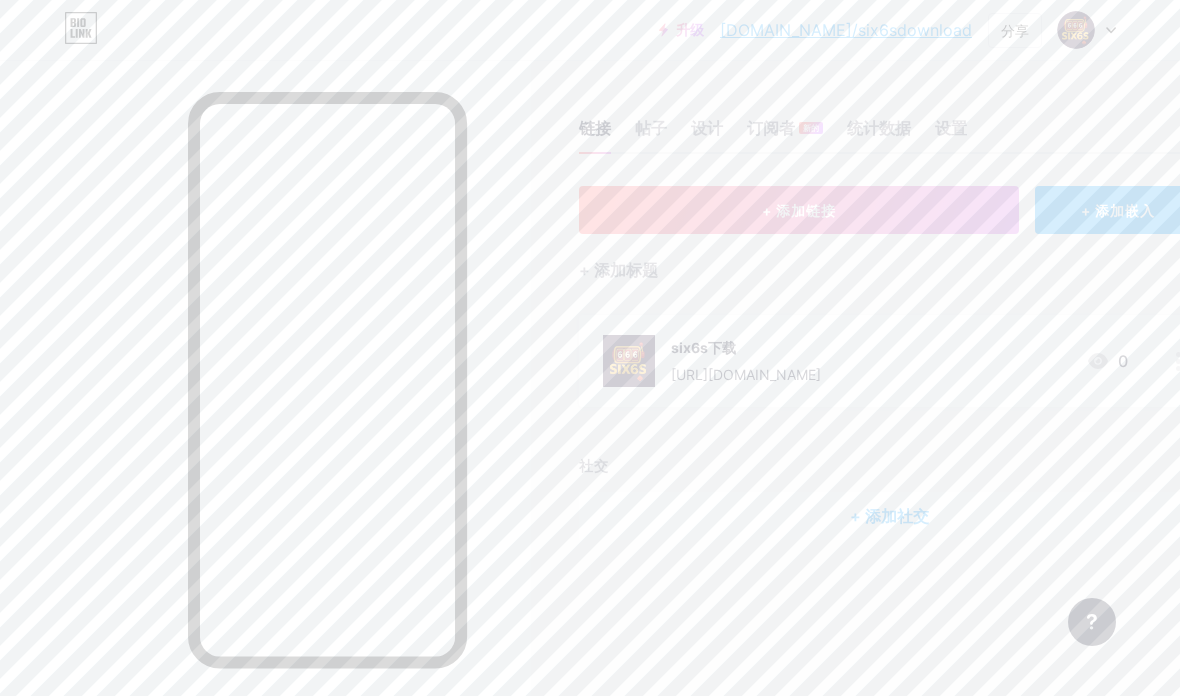 click on "[DOMAIN_NAME]/six6sdownload" at bounding box center [846, 30] 